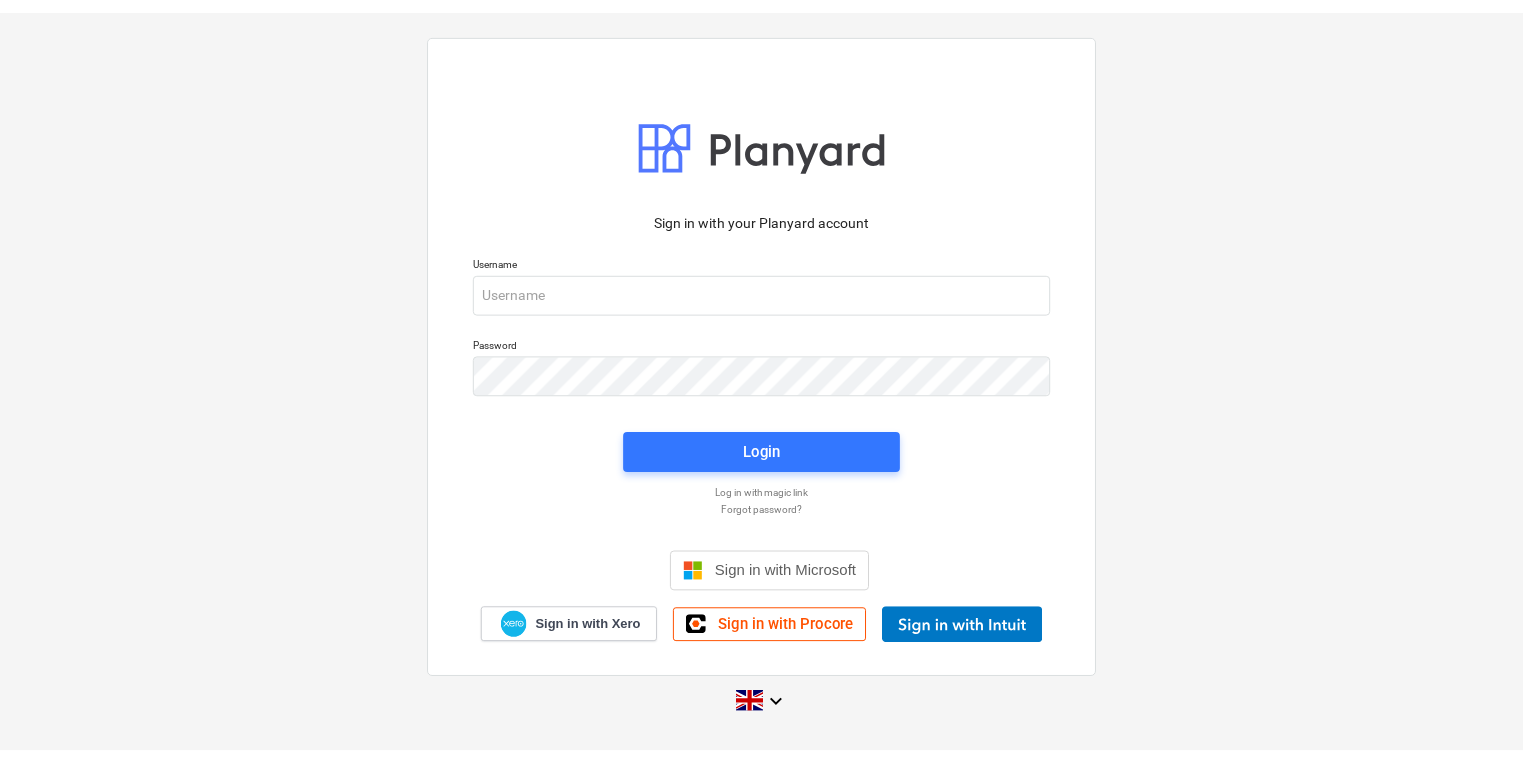 scroll, scrollTop: 0, scrollLeft: 0, axis: both 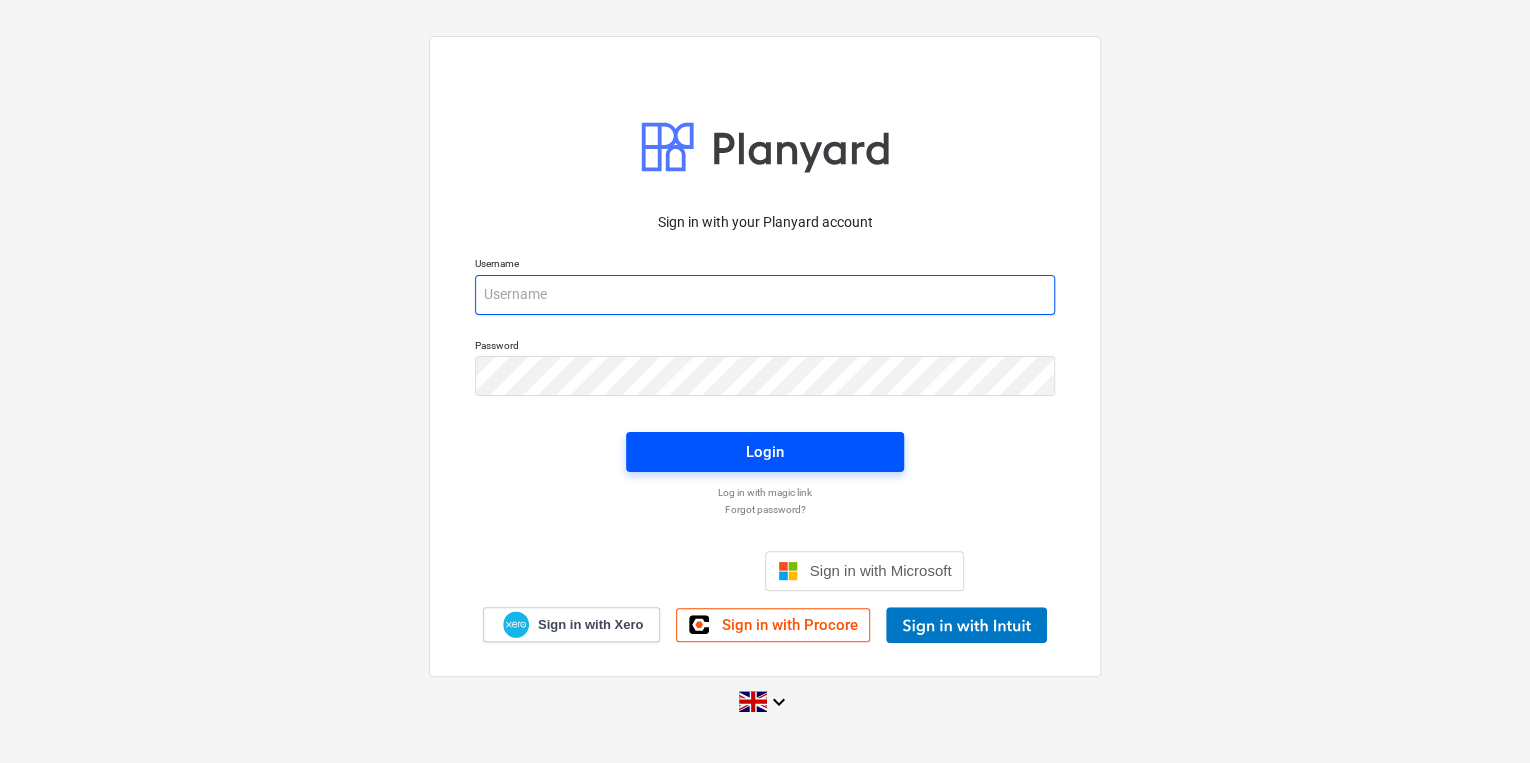 type on "carol.stevens@[EMAIL]" 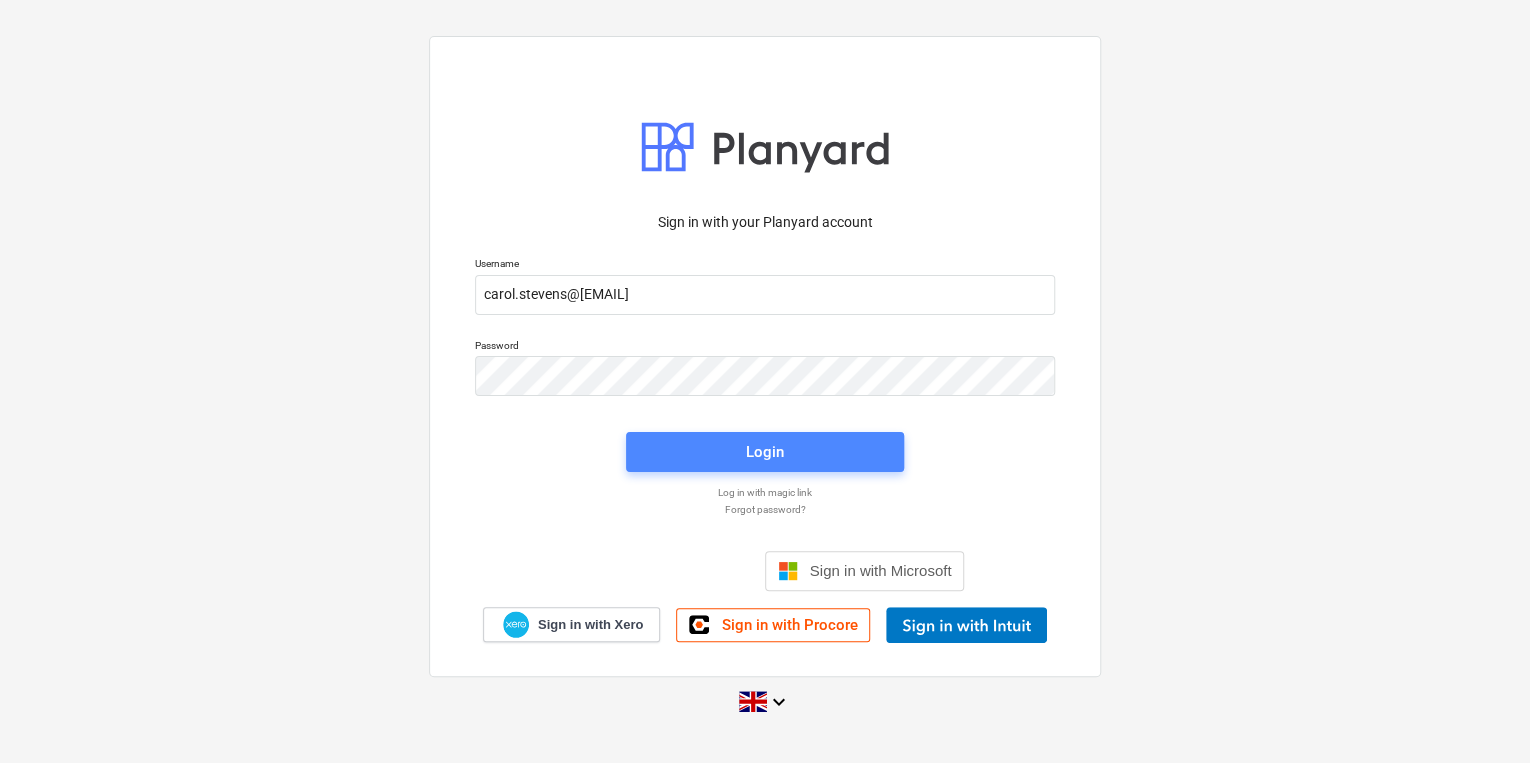 click on "Login" at bounding box center [765, 452] 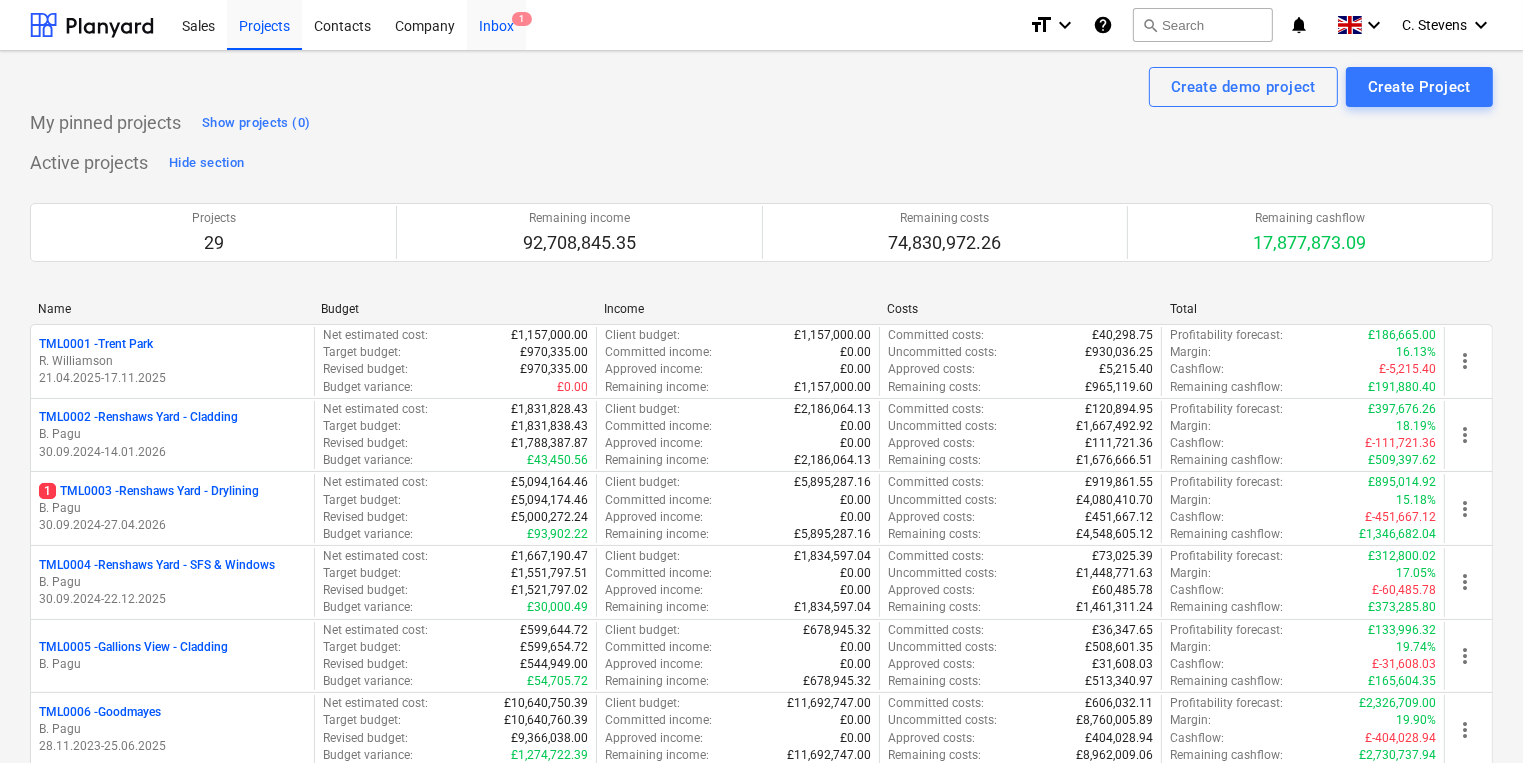 click on "Inbox 1" at bounding box center (496, 24) 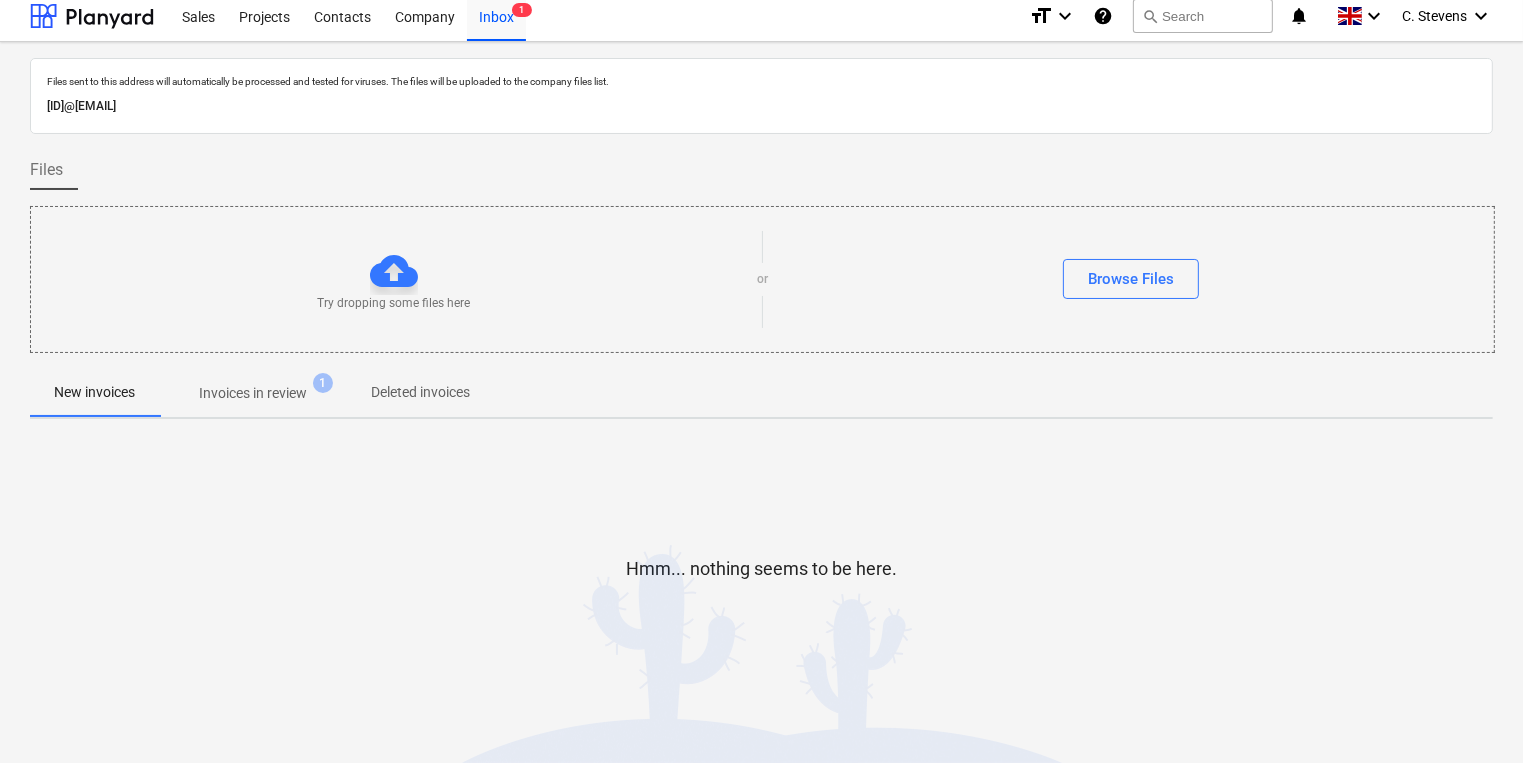 scroll, scrollTop: 11, scrollLeft: 0, axis: vertical 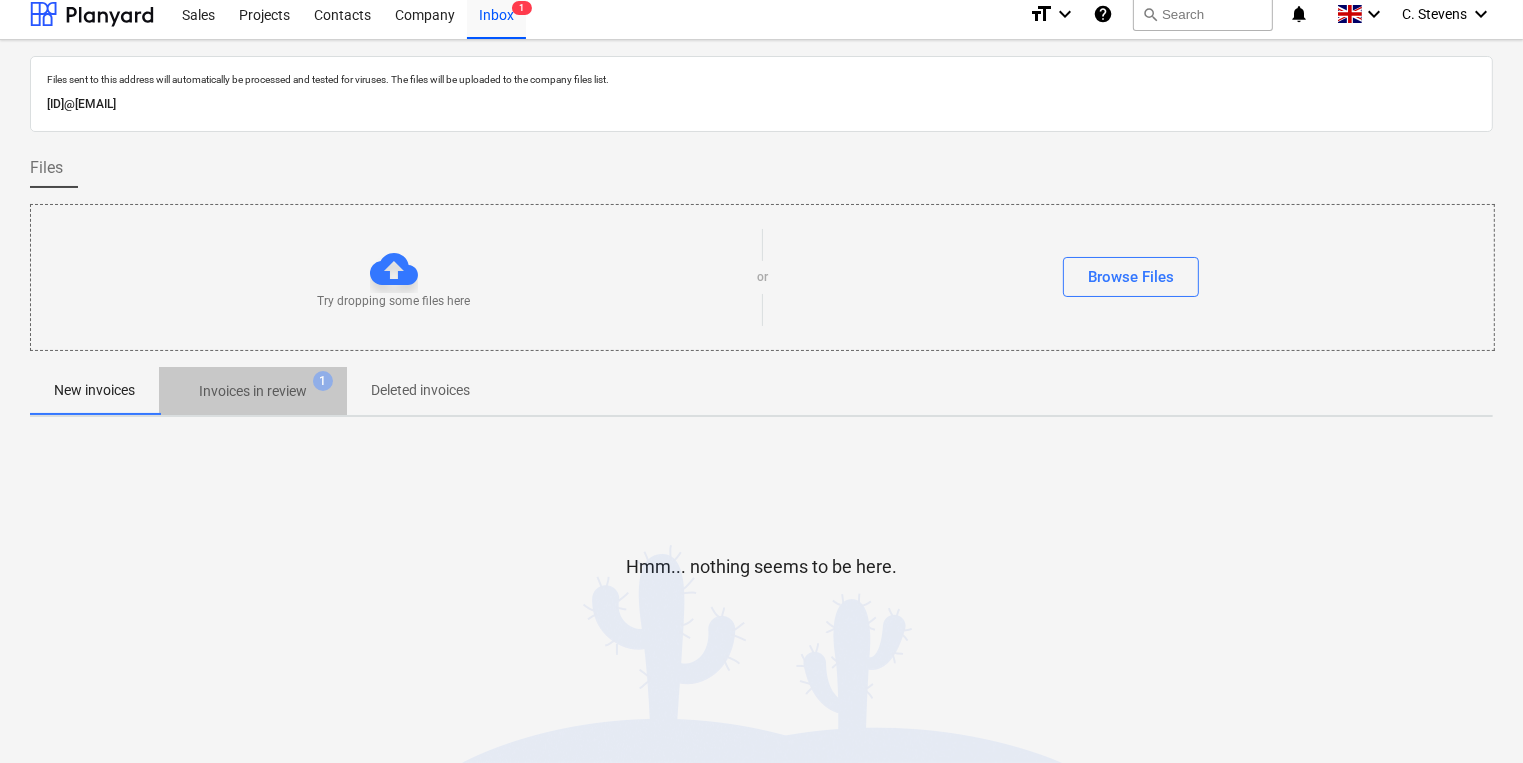 click on "Invoices in review" at bounding box center (253, 391) 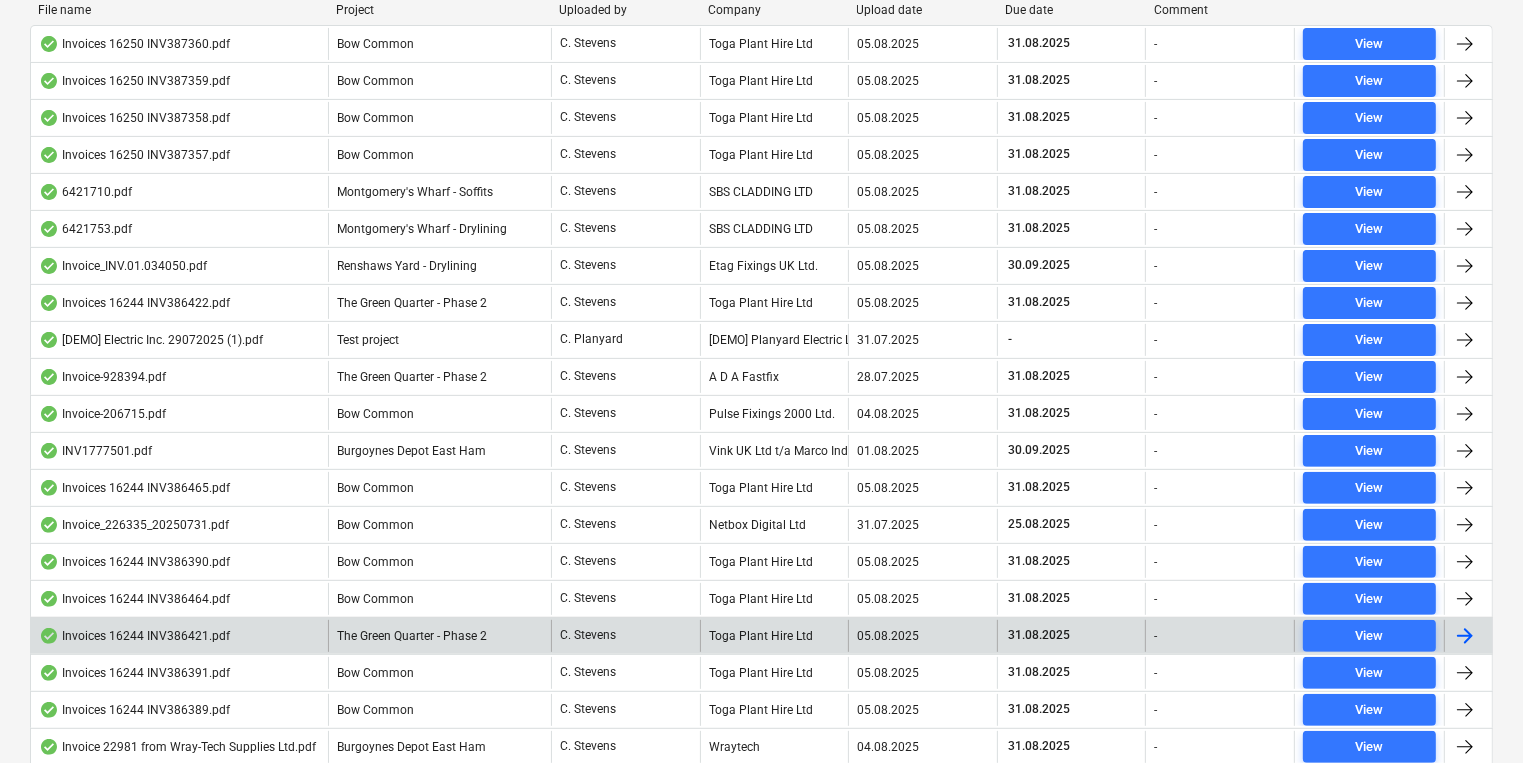 scroll, scrollTop: 113, scrollLeft: 0, axis: vertical 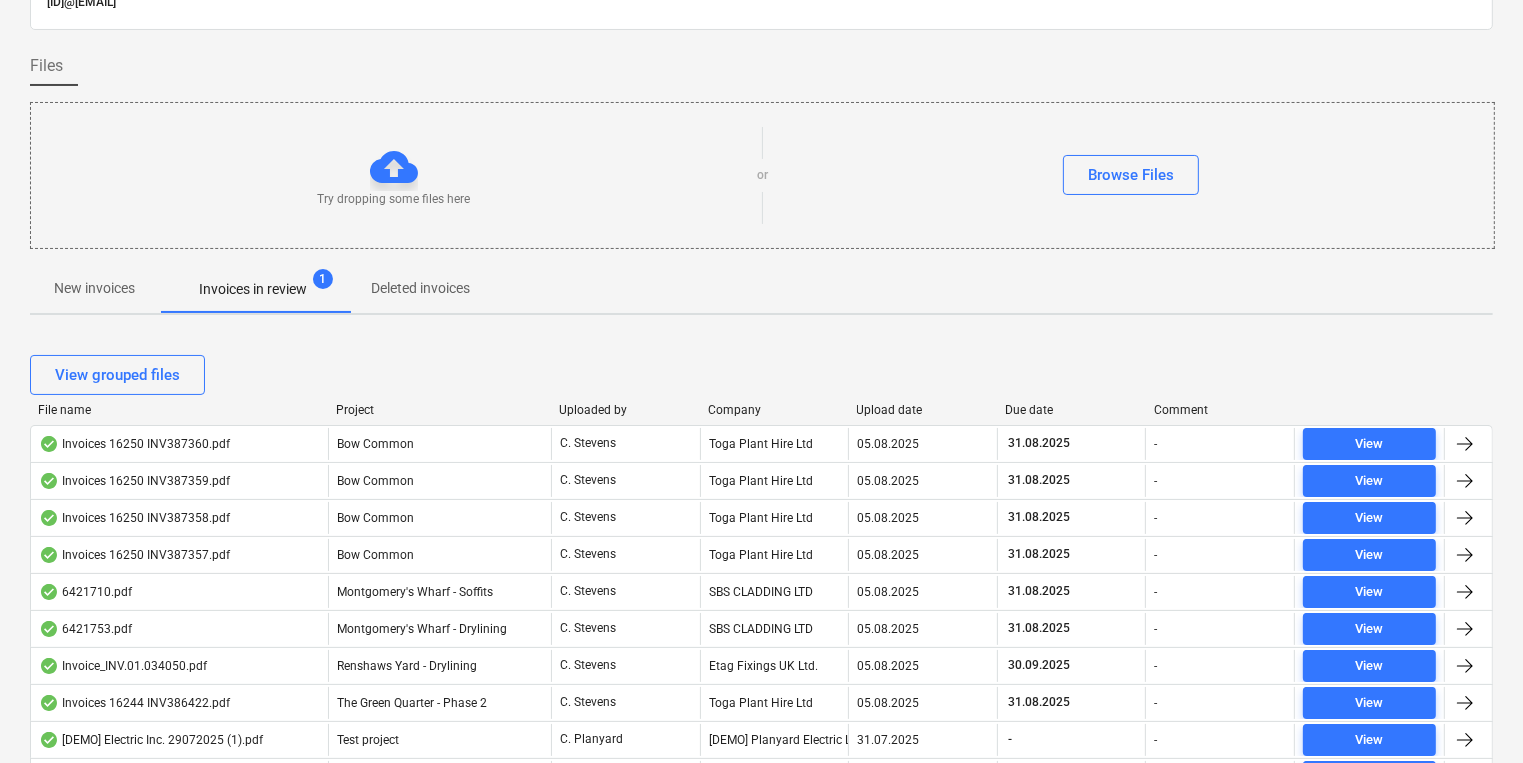 click on "Project" at bounding box center [439, 410] 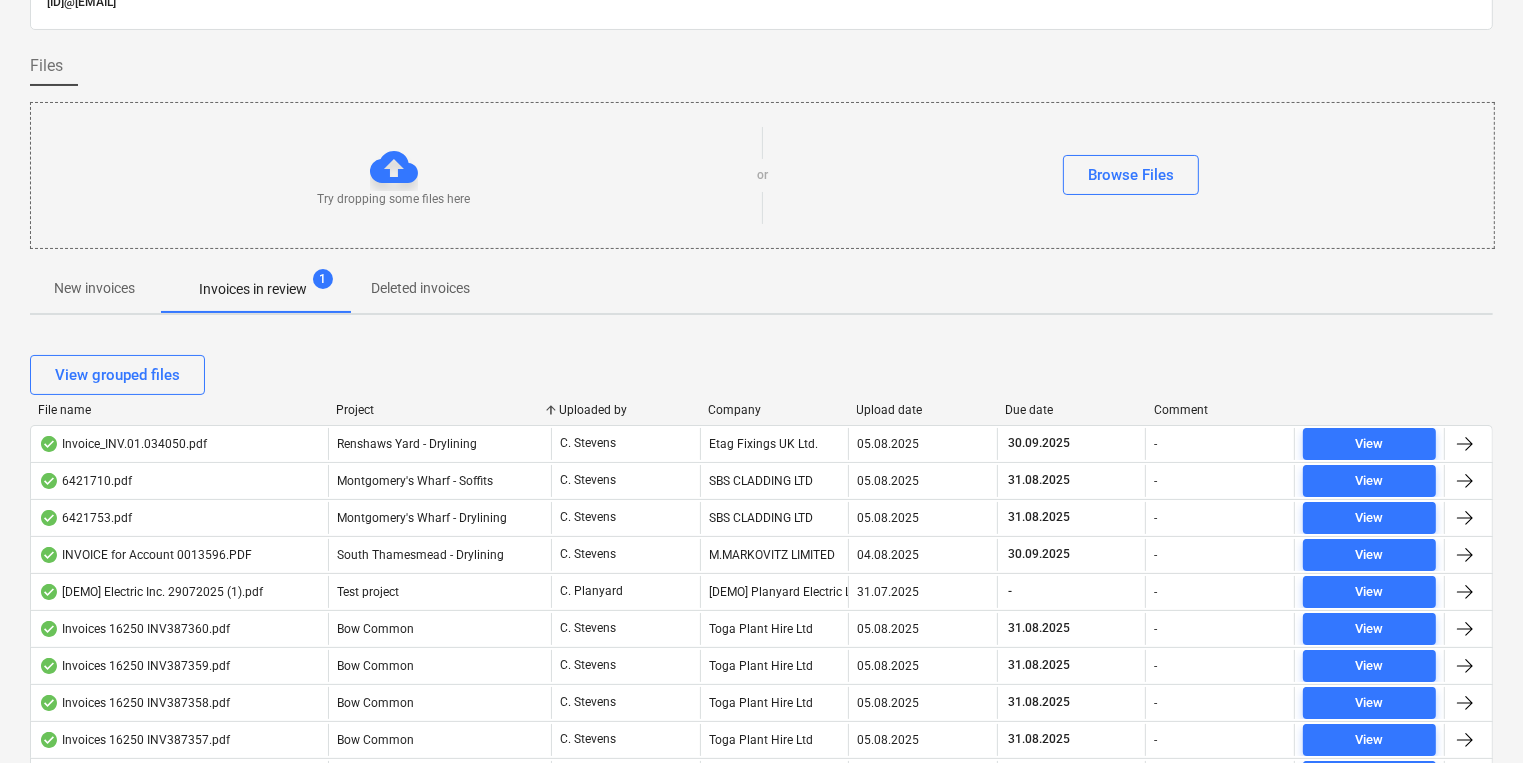 click on "Upload date" at bounding box center (923, 410) 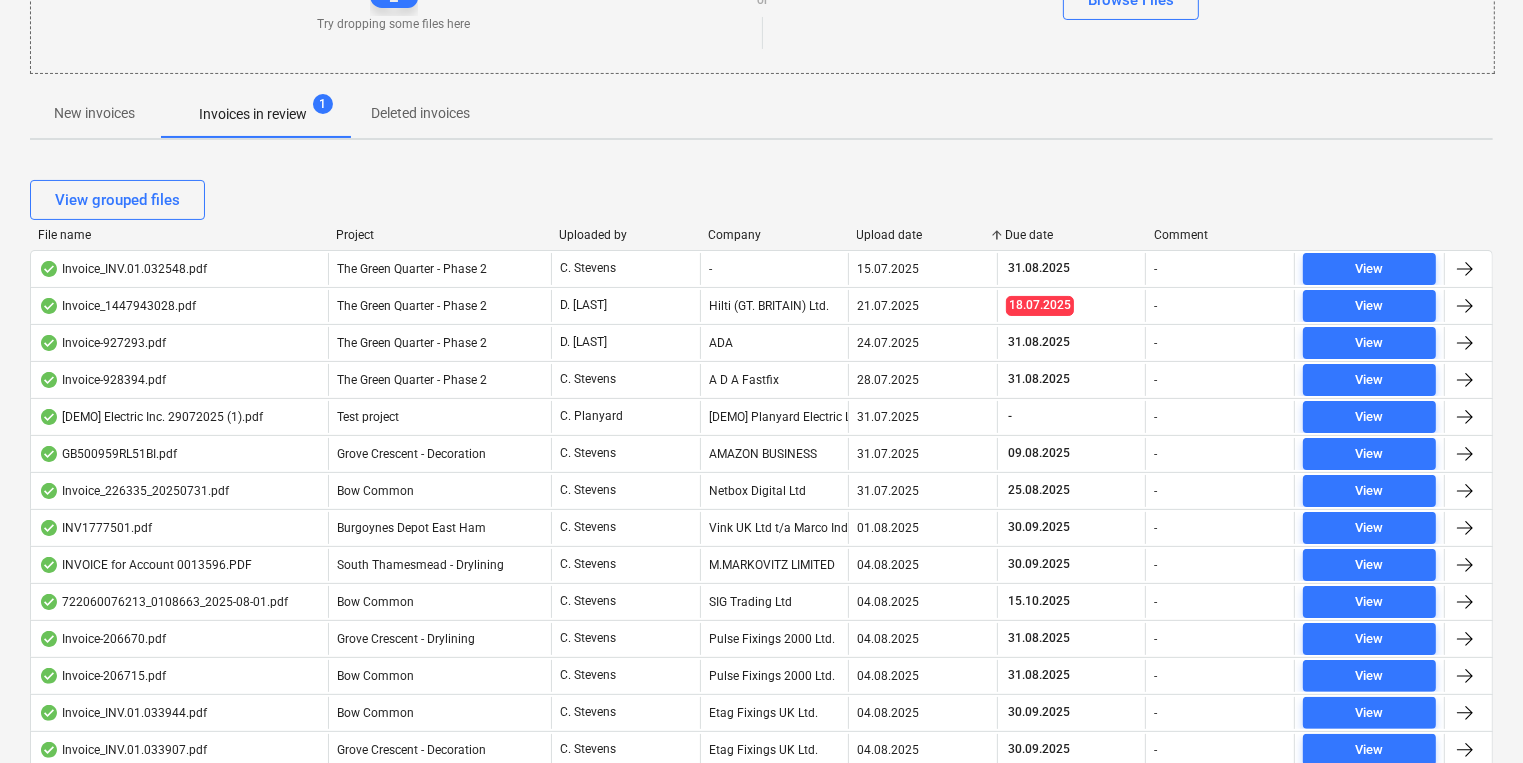 scroll, scrollTop: 290, scrollLeft: 0, axis: vertical 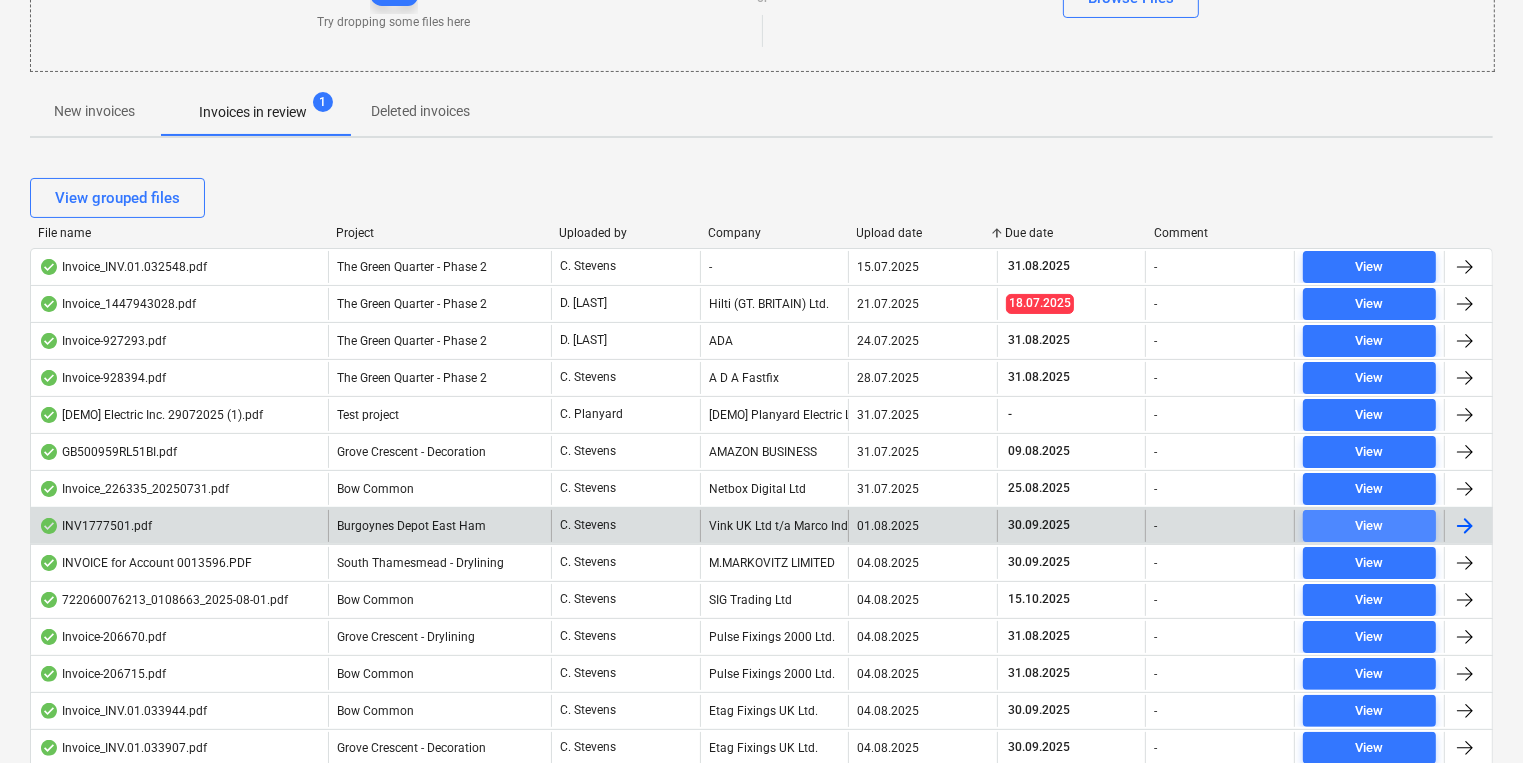 click on "View" at bounding box center [1369, 526] 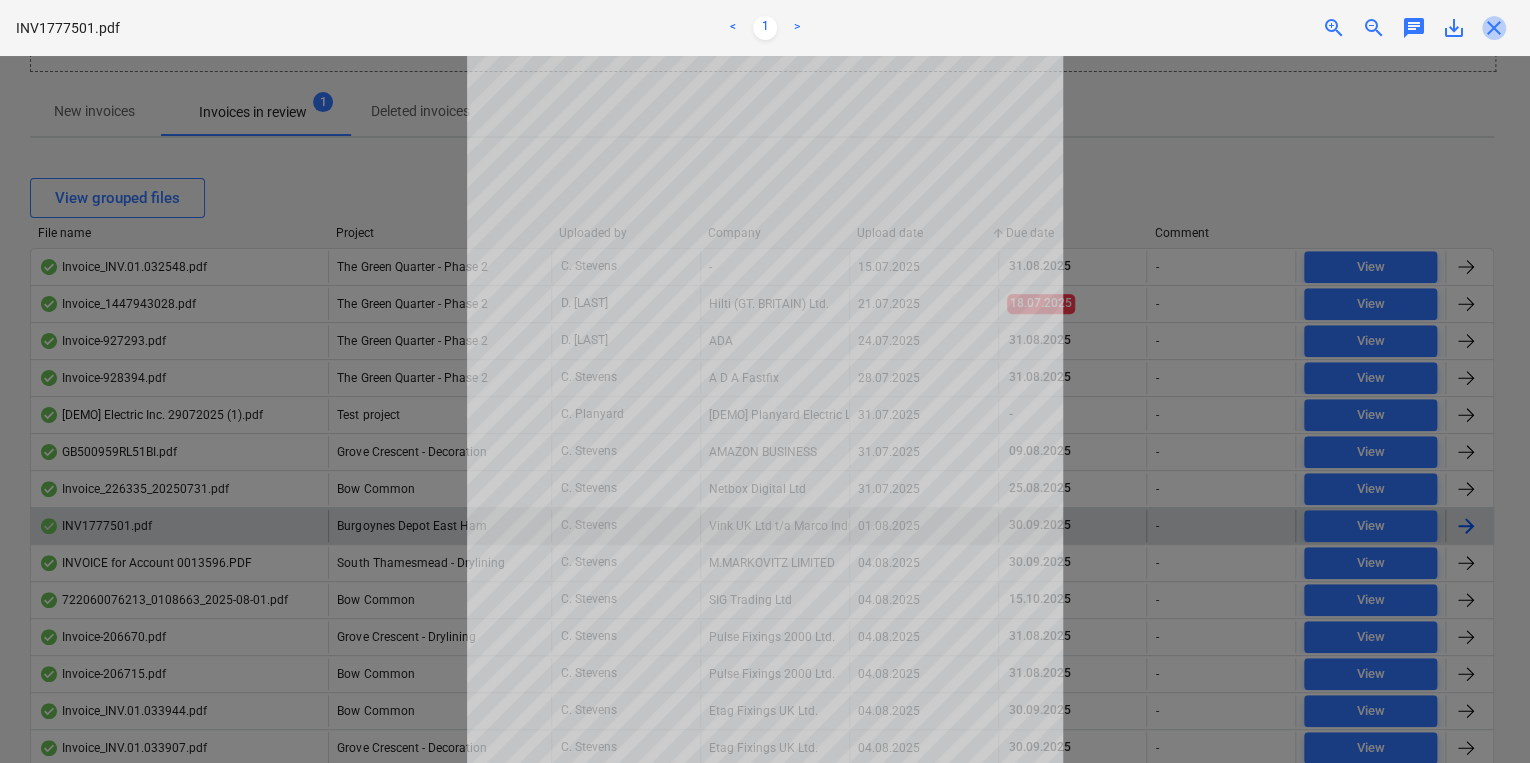 click on "close" at bounding box center [1494, 28] 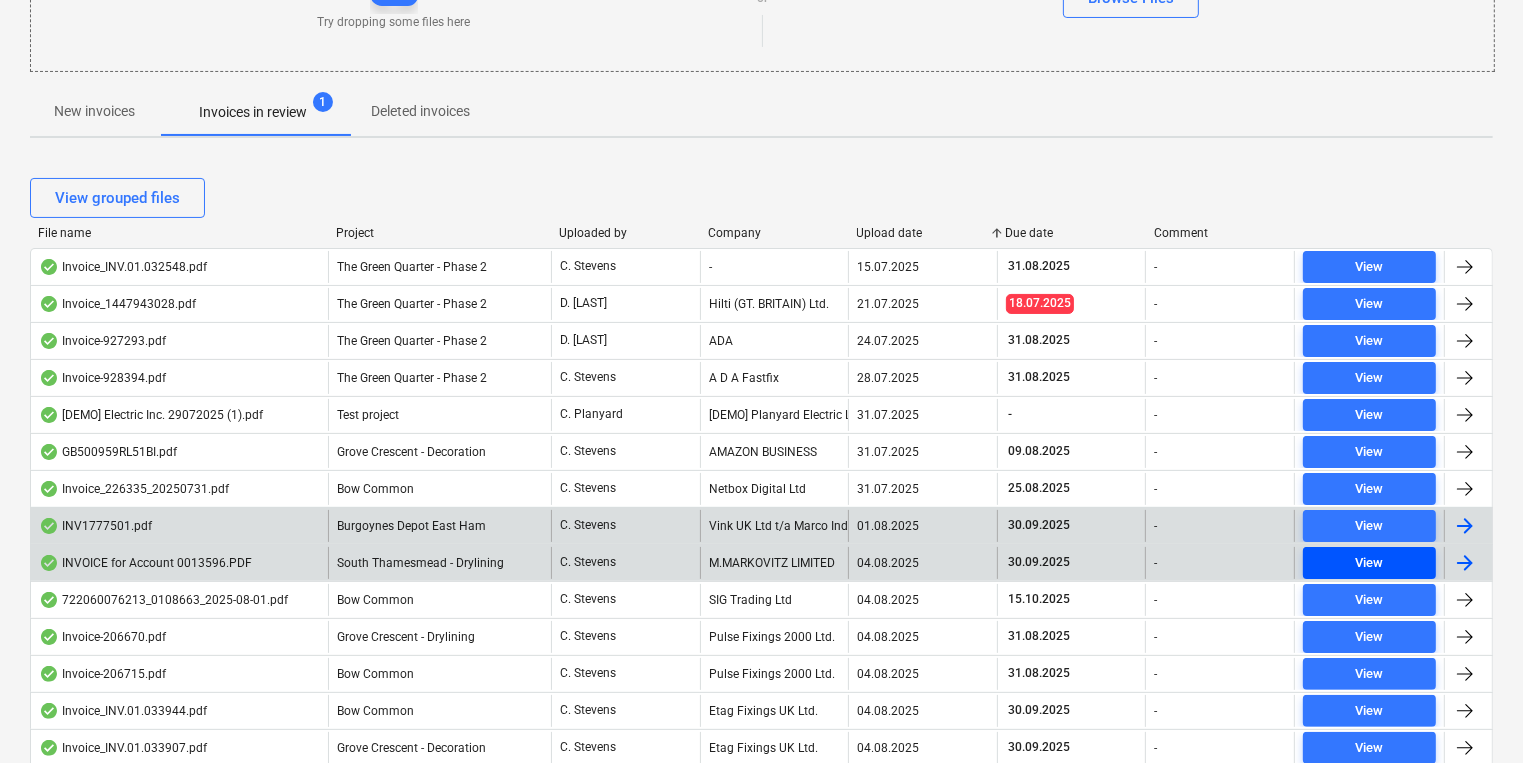 click on "View" at bounding box center [1370, 563] 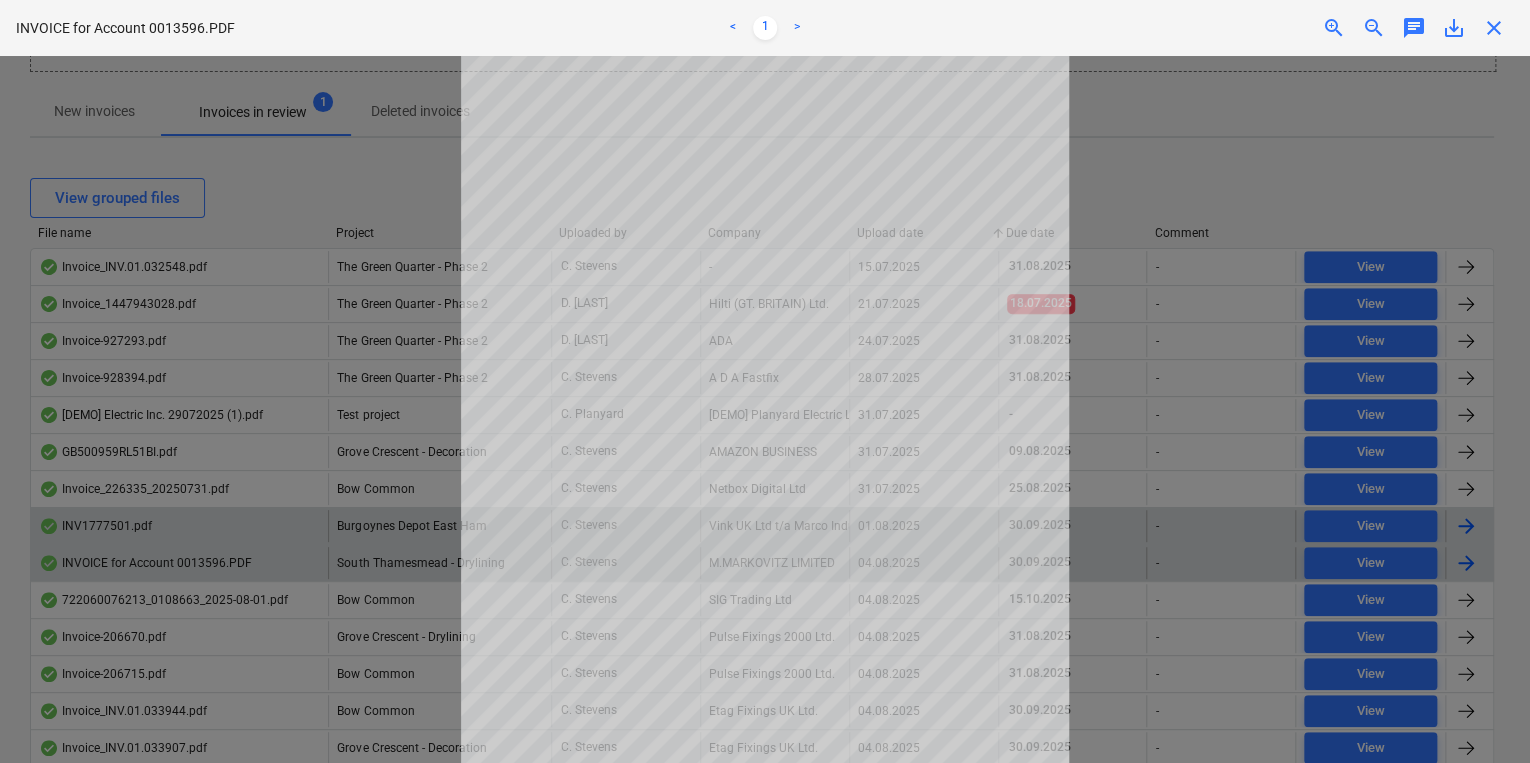 click on "close" at bounding box center (1494, 28) 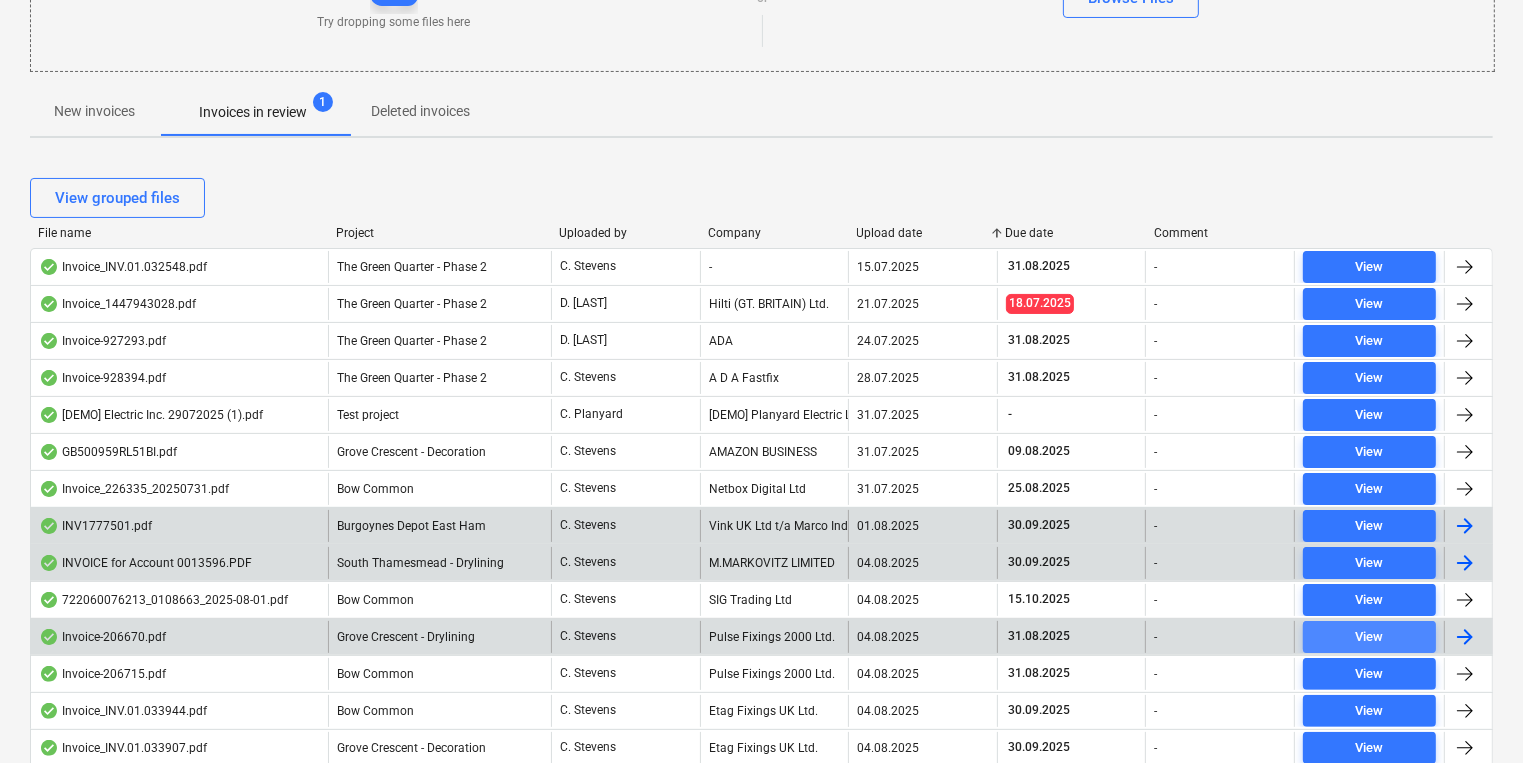 click on "View" at bounding box center (1370, 637) 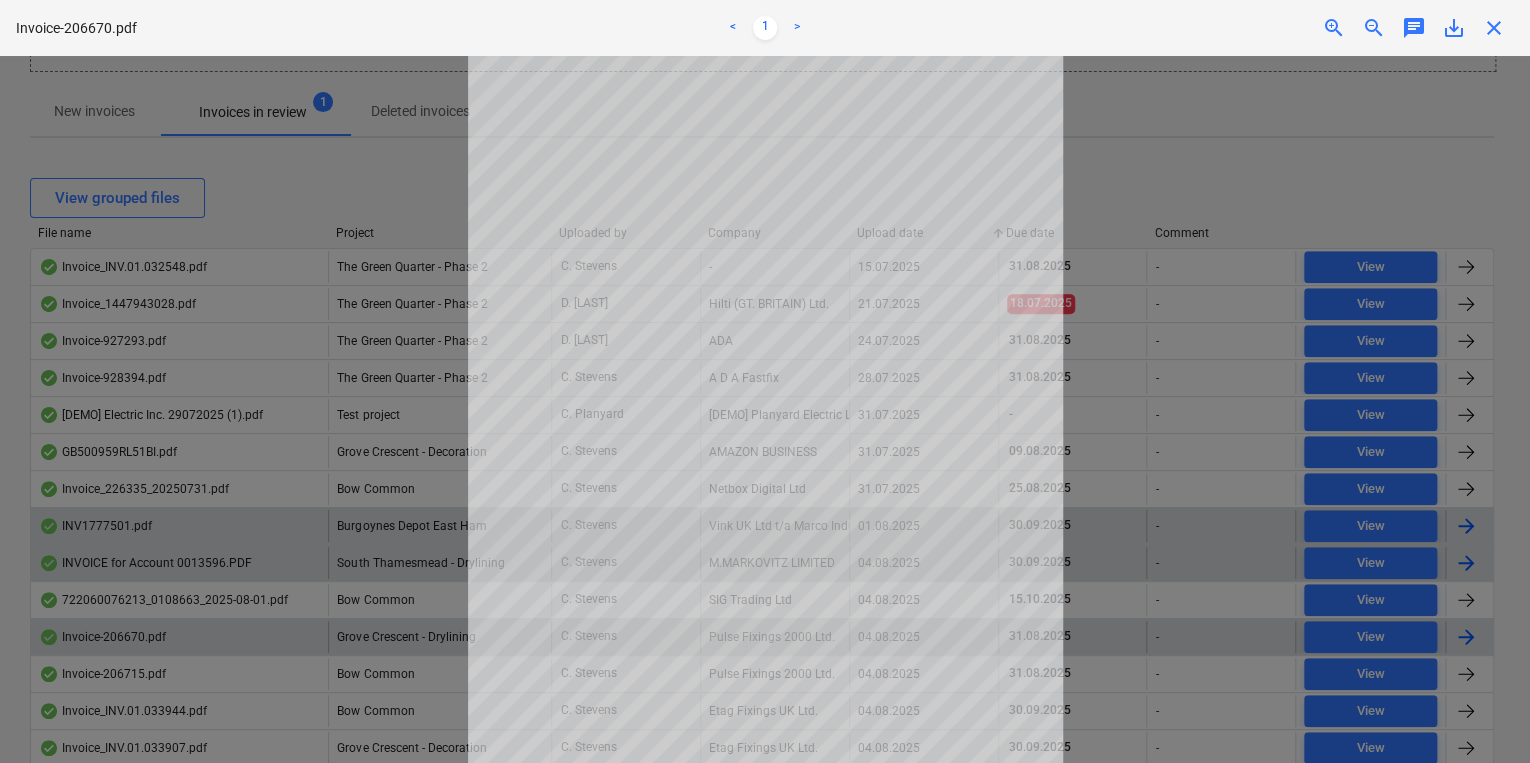 click on "close" at bounding box center (1494, 28) 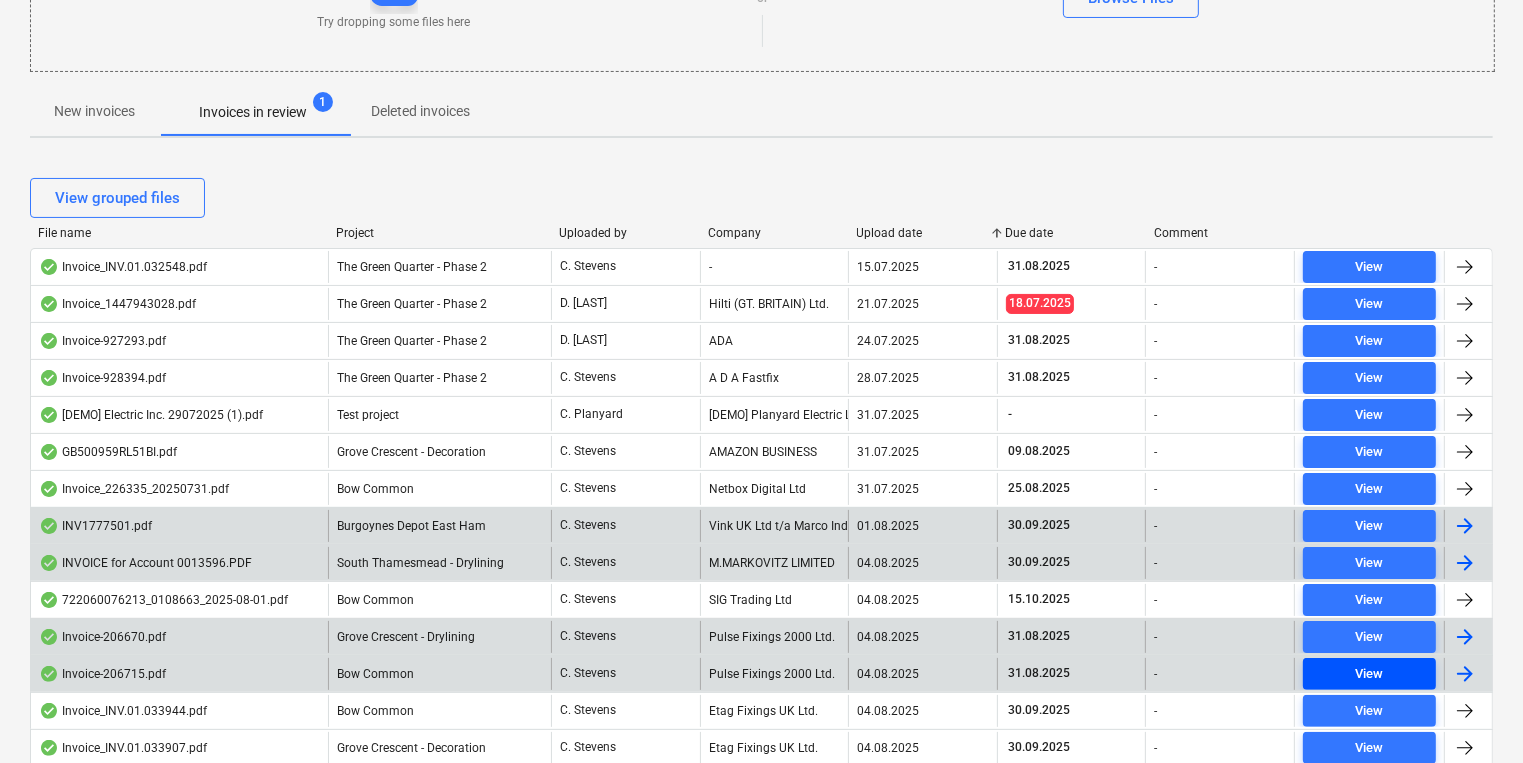 click on "View" at bounding box center (1369, 674) 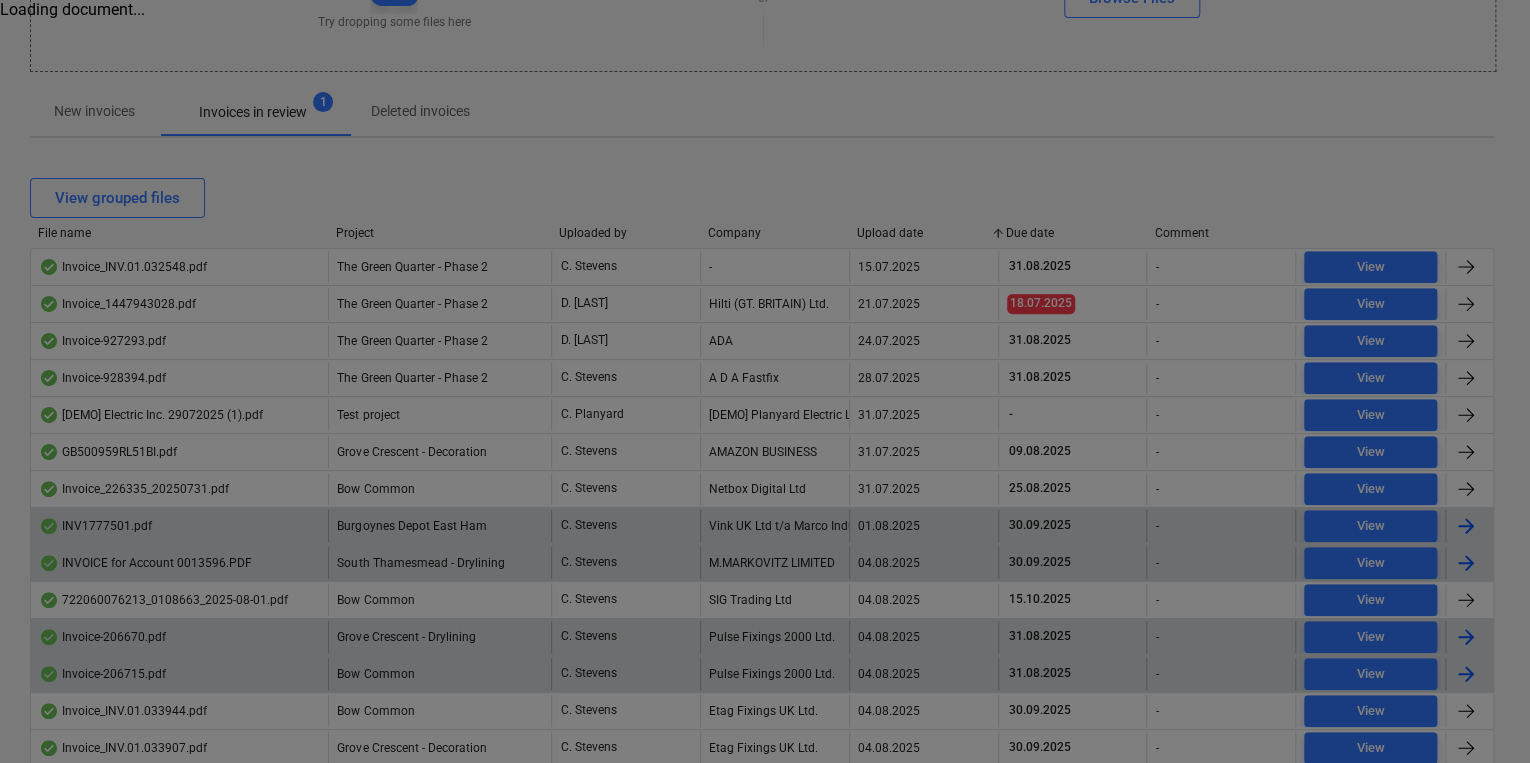 click at bounding box center [765, 381] 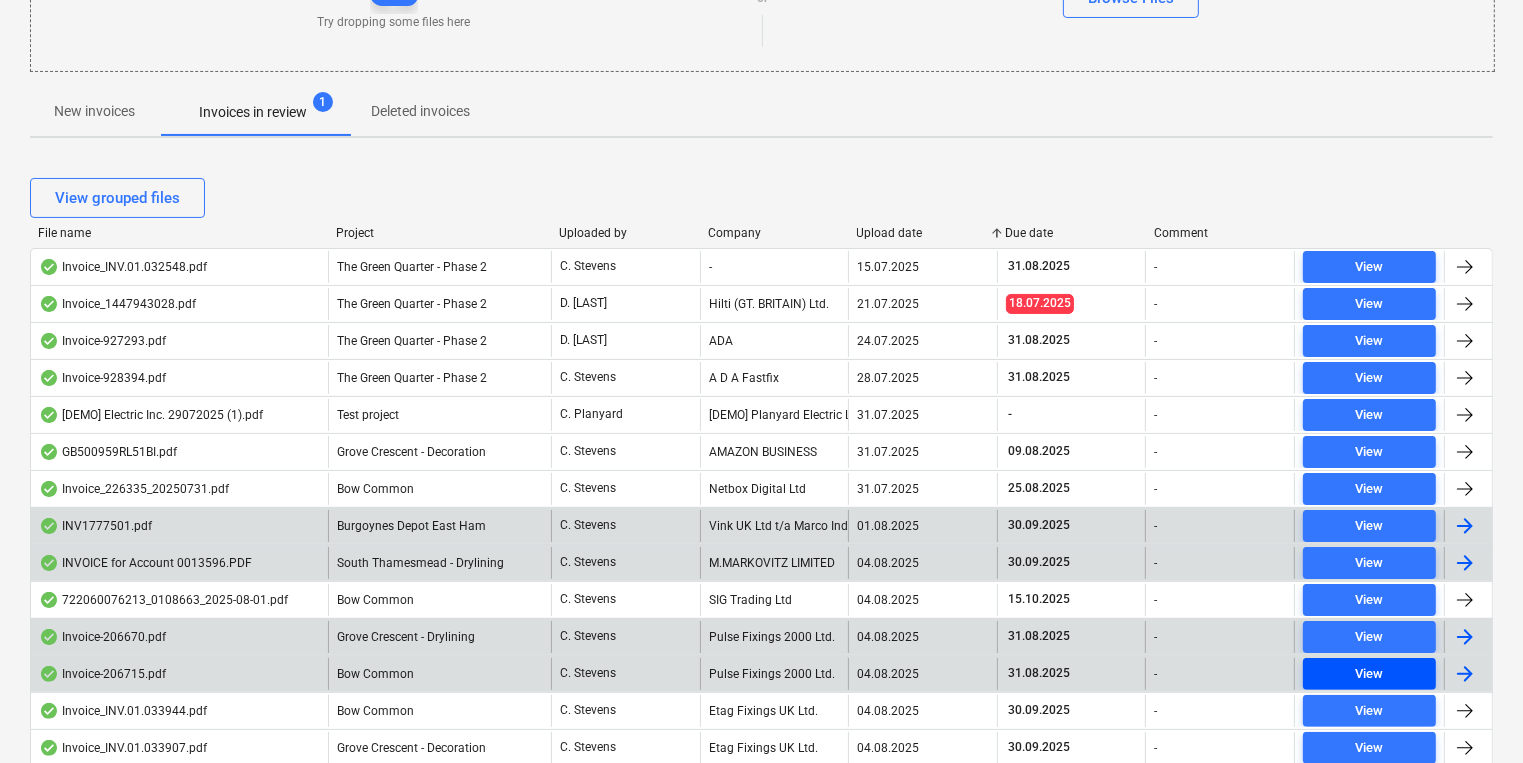 click on "View" at bounding box center [1370, 674] 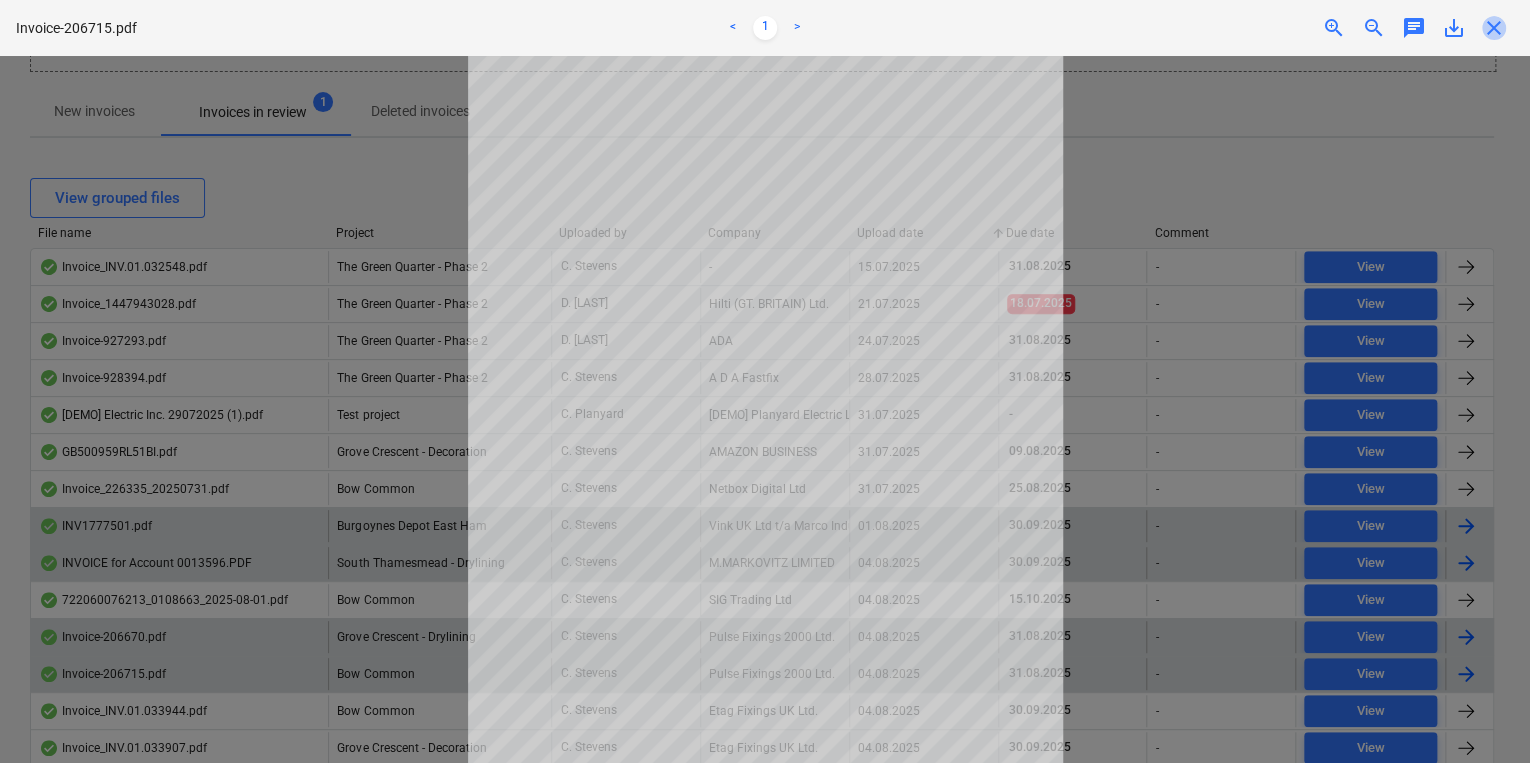 click on "close" at bounding box center (1494, 28) 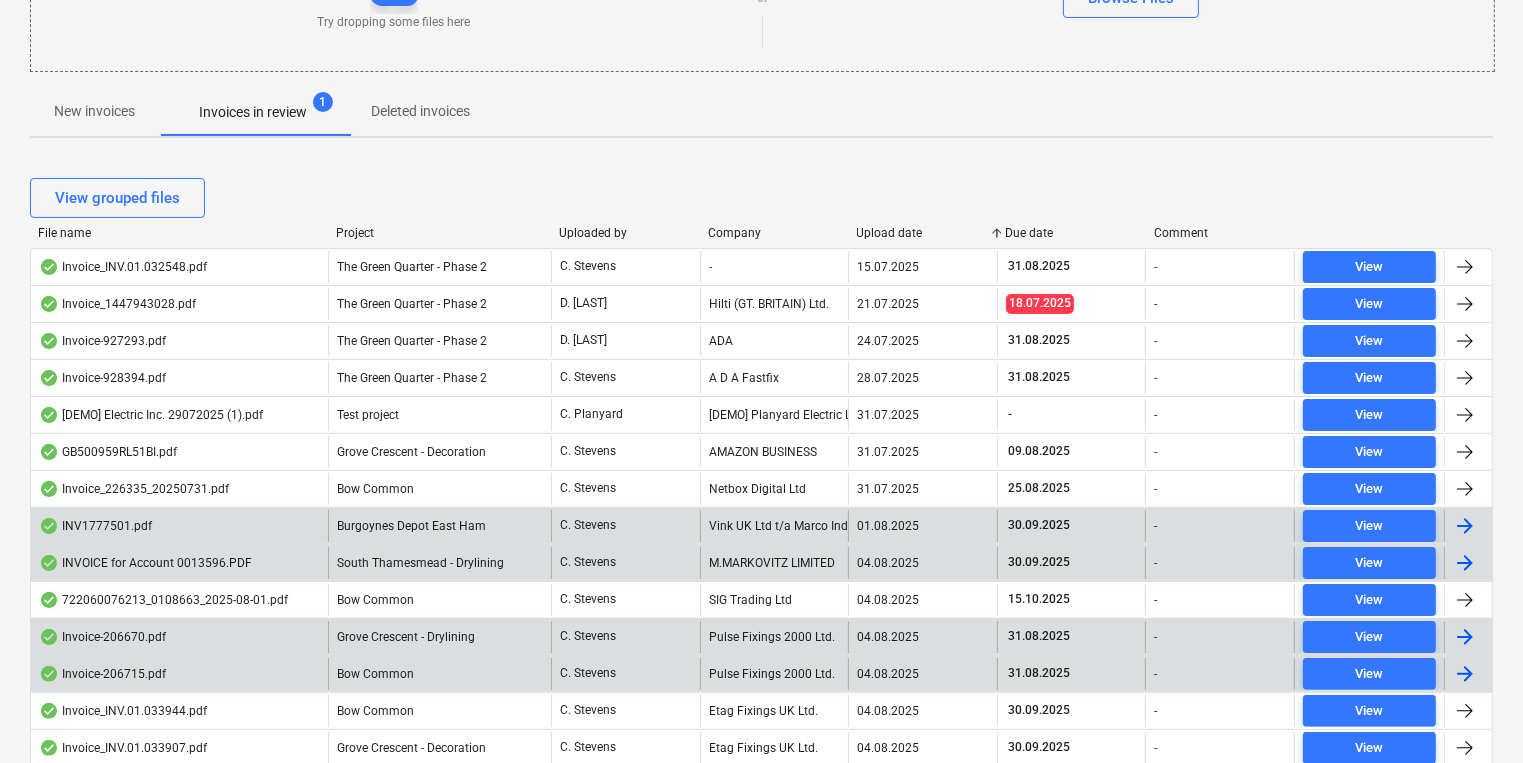 scroll, scrollTop: 690, scrollLeft: 0, axis: vertical 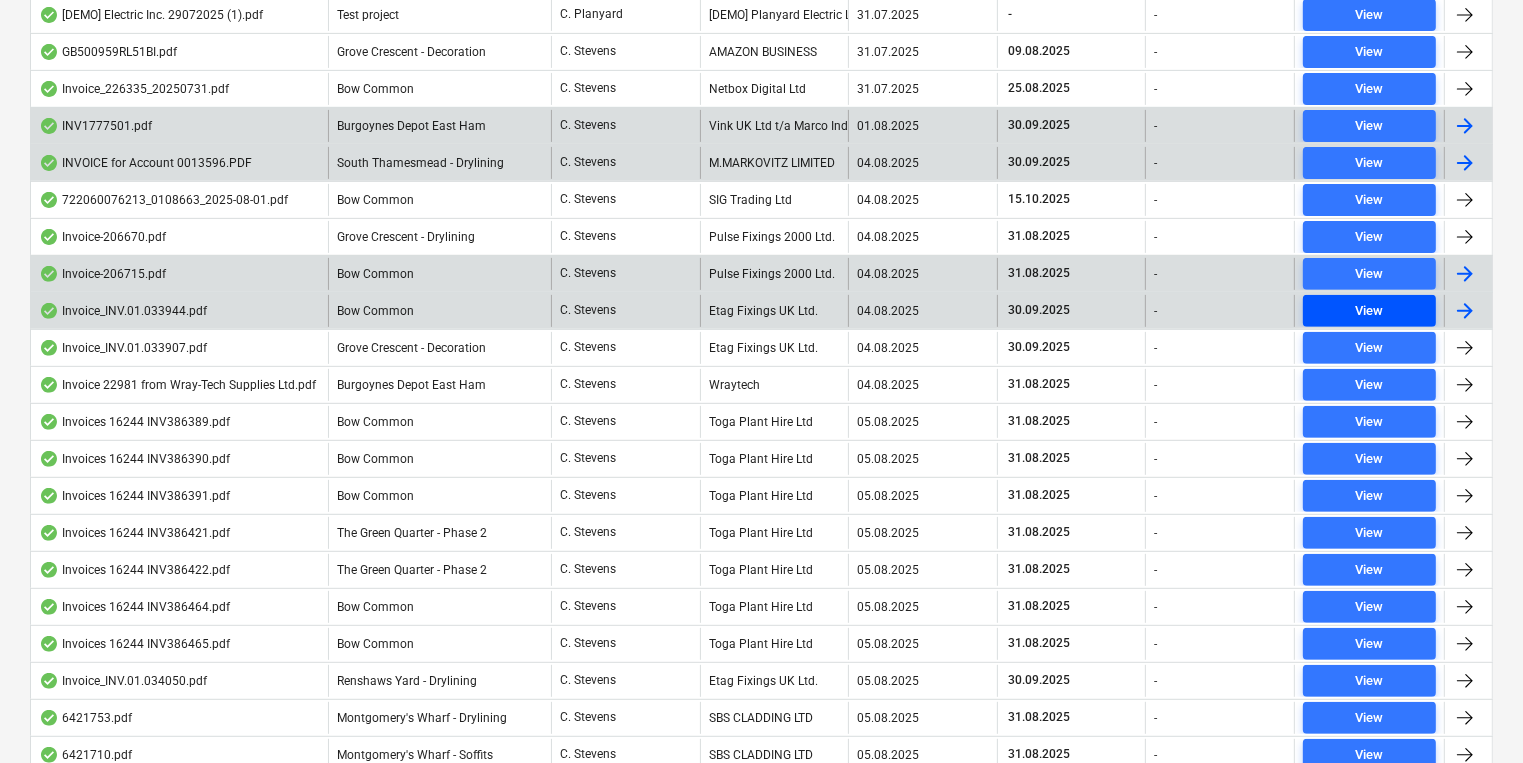 click on "View" at bounding box center (1370, 311) 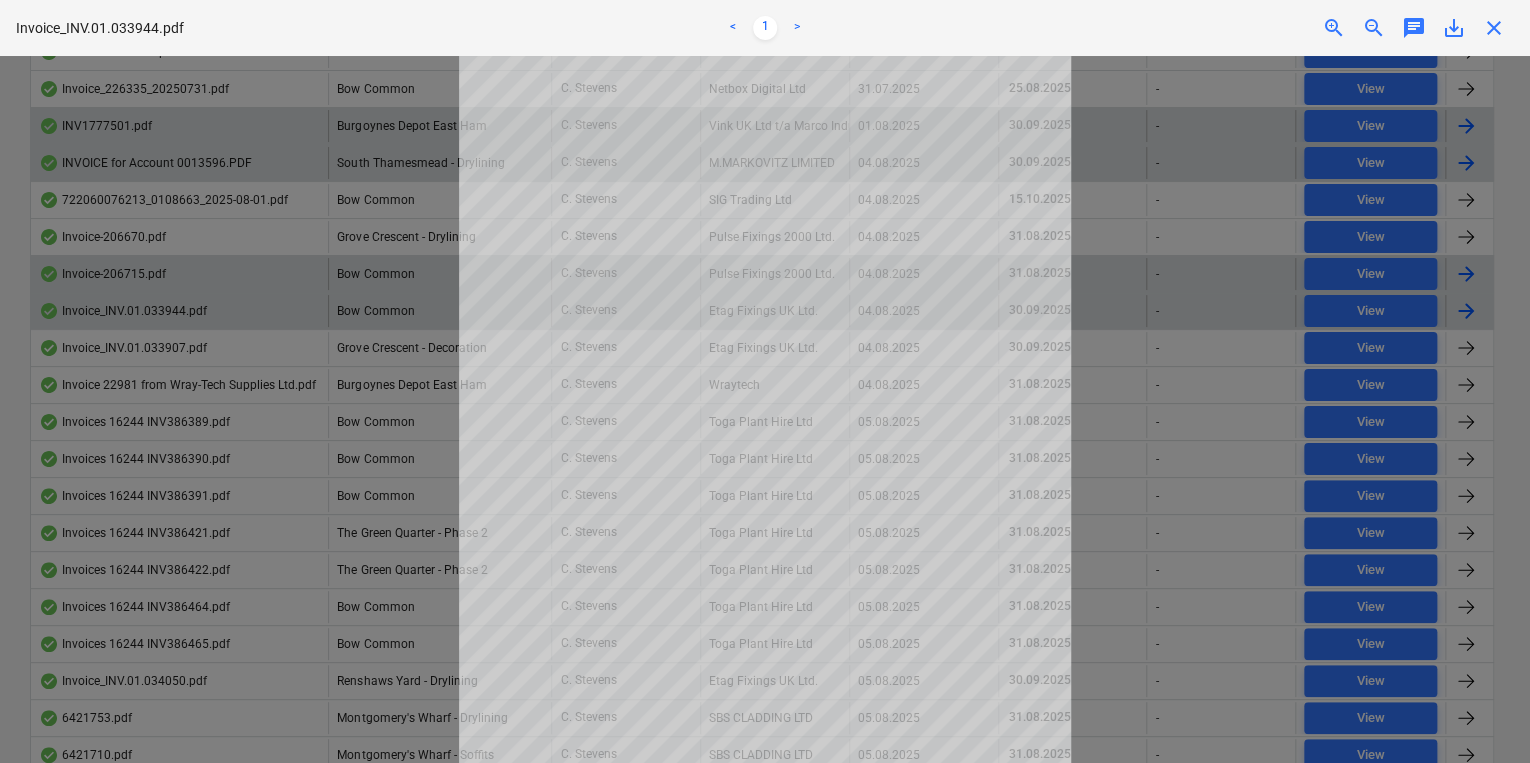 click on "close" at bounding box center (1494, 28) 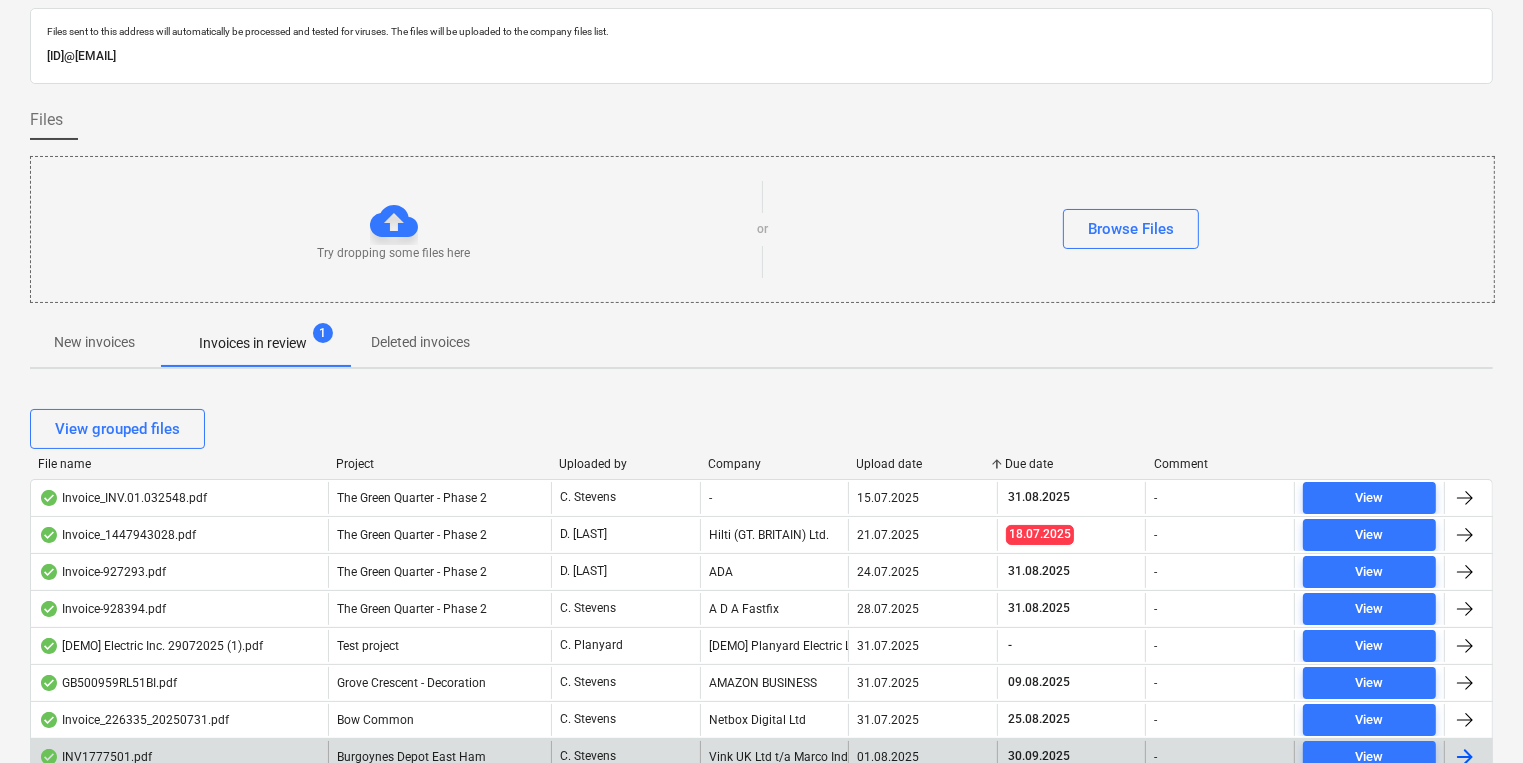 scroll, scrollTop: 0, scrollLeft: 0, axis: both 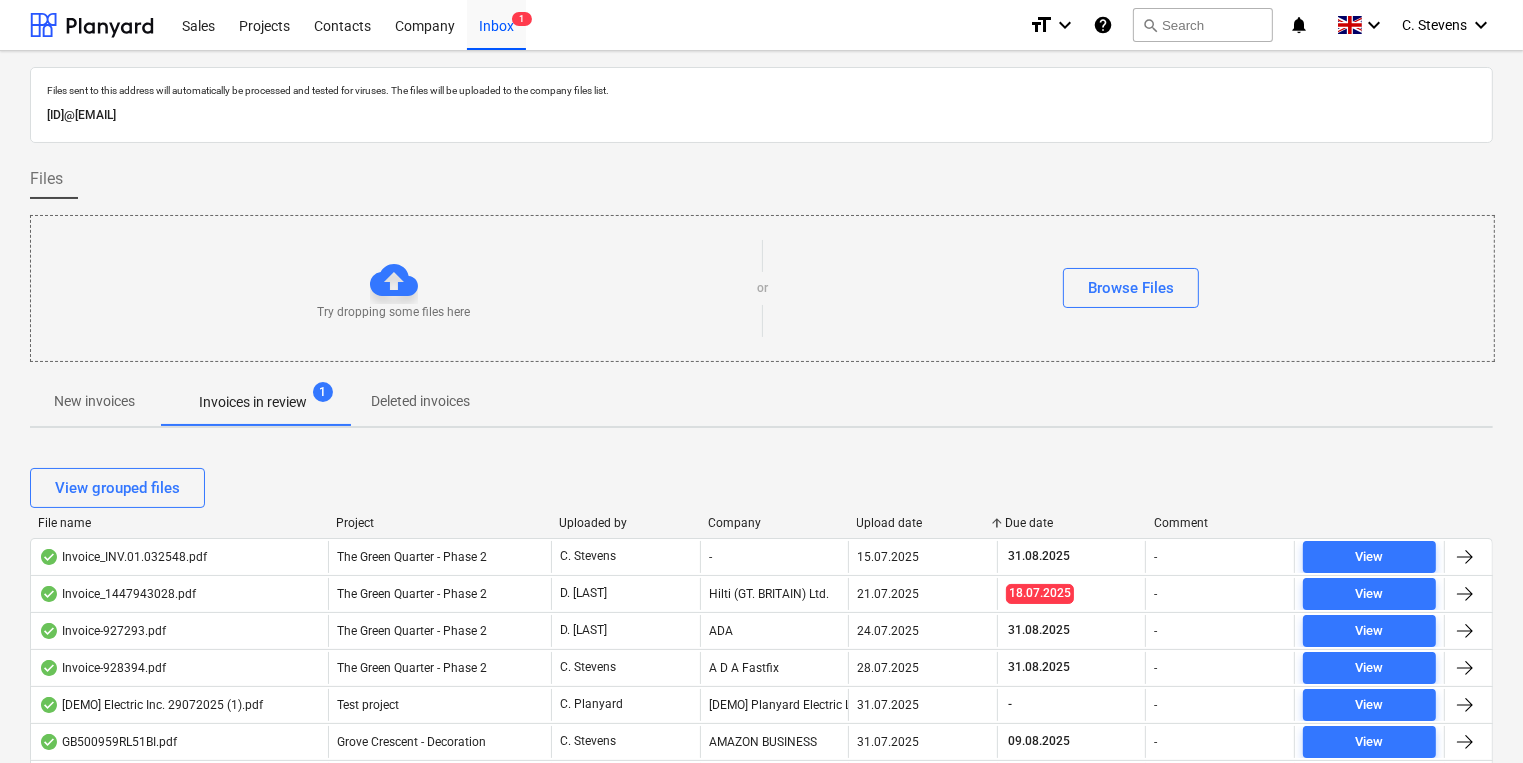 click on "New invoices" at bounding box center [94, 401] 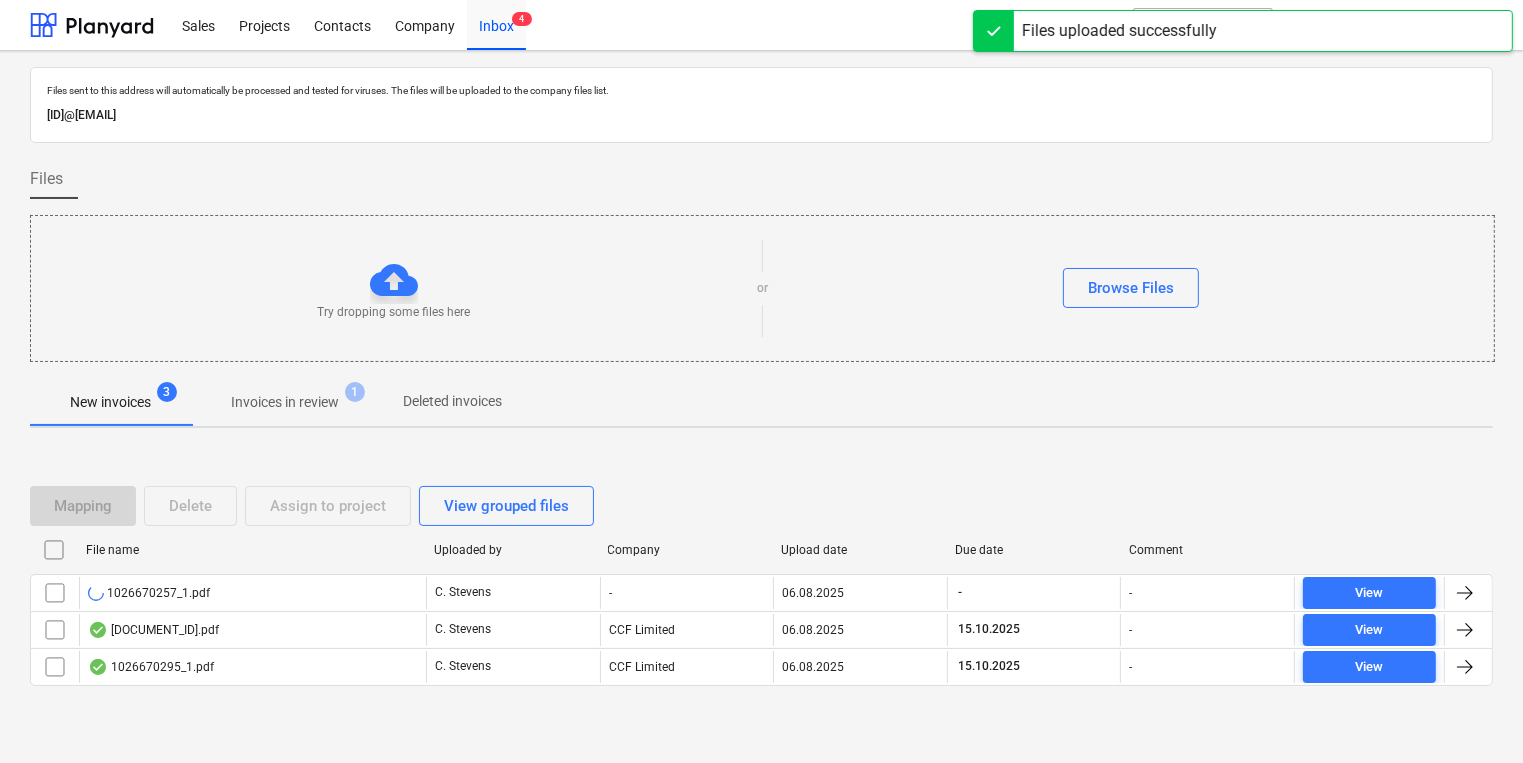 type 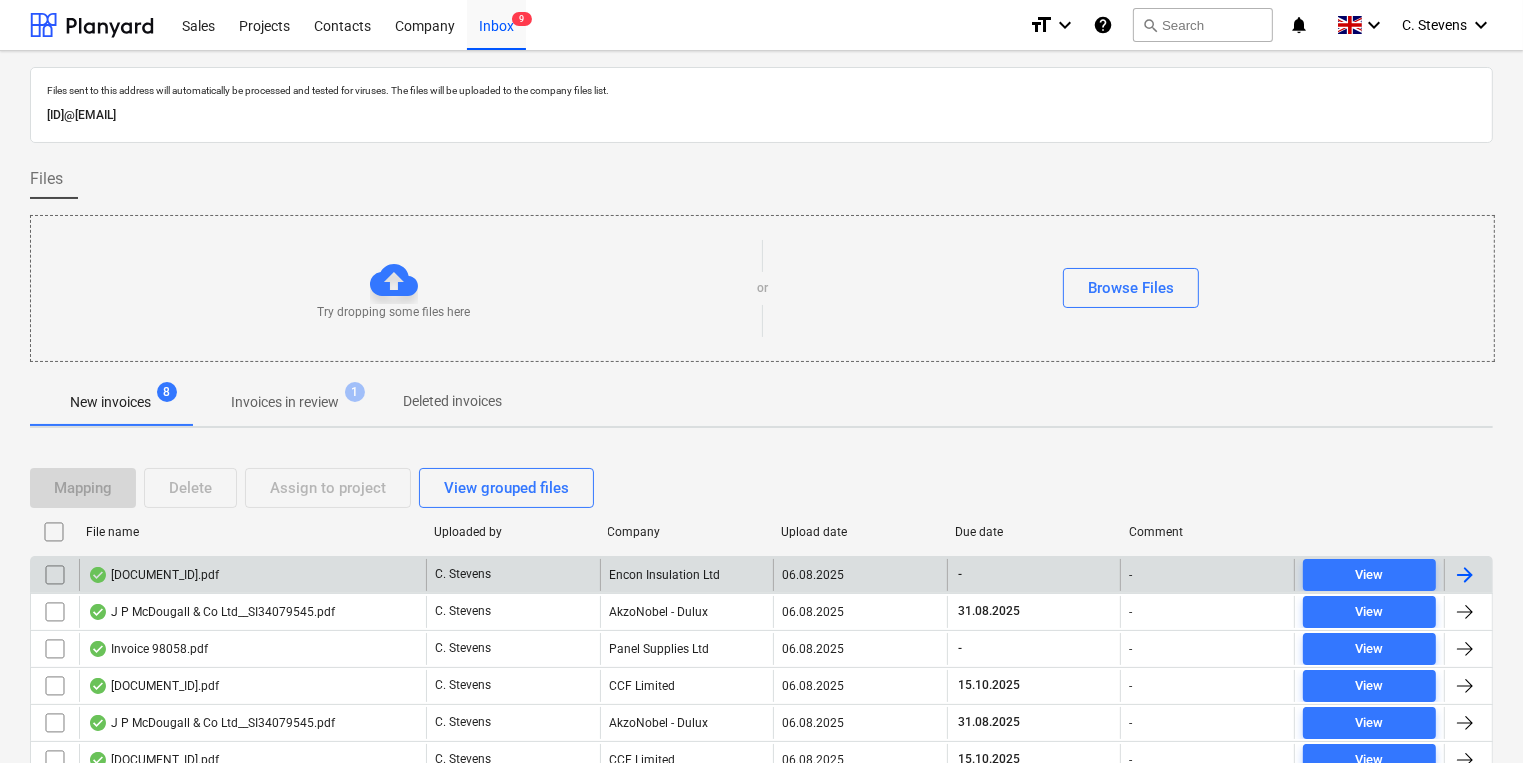 click on "[DOCUMENT_ID].pdf" at bounding box center [252, 575] 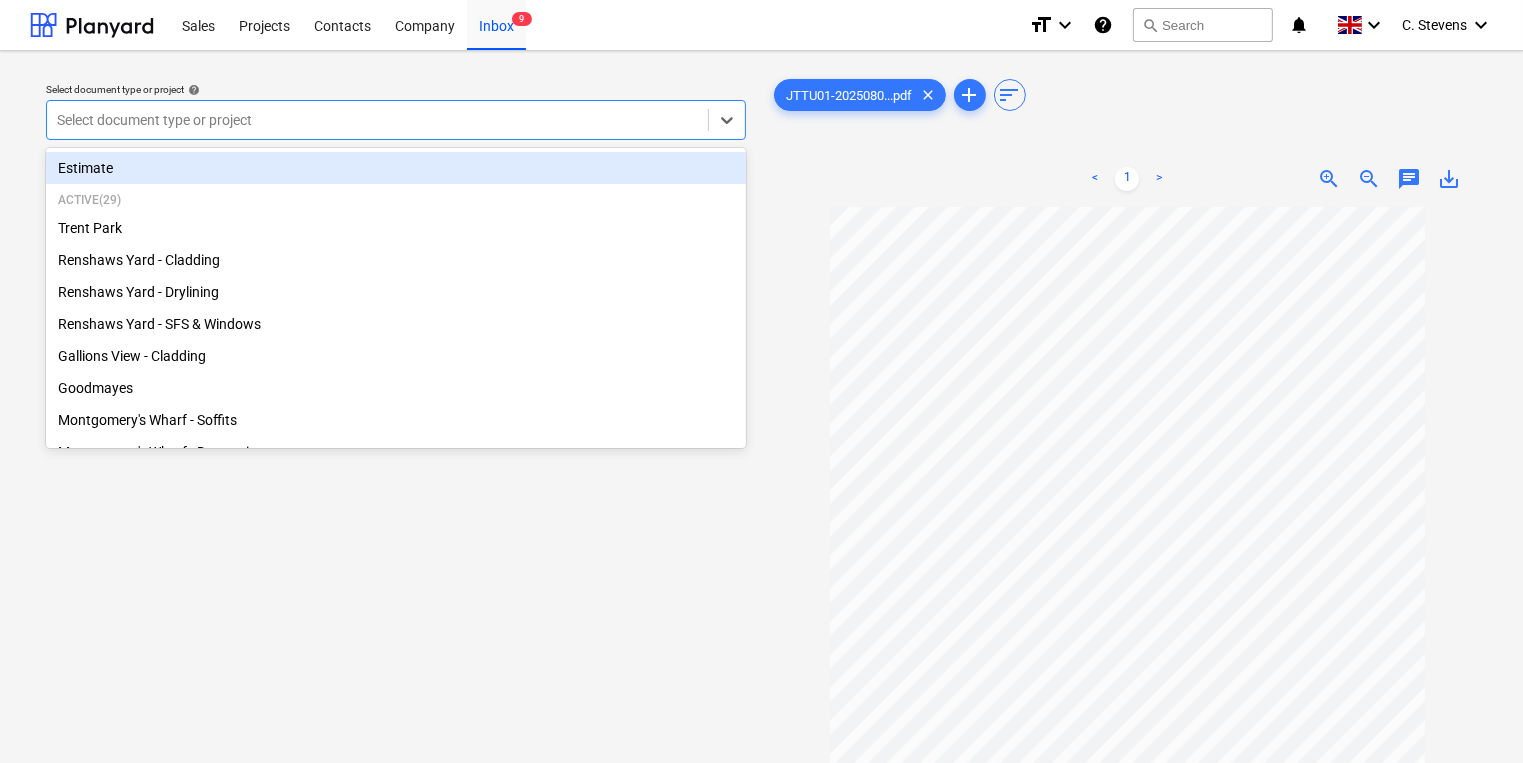 click at bounding box center (377, 120) 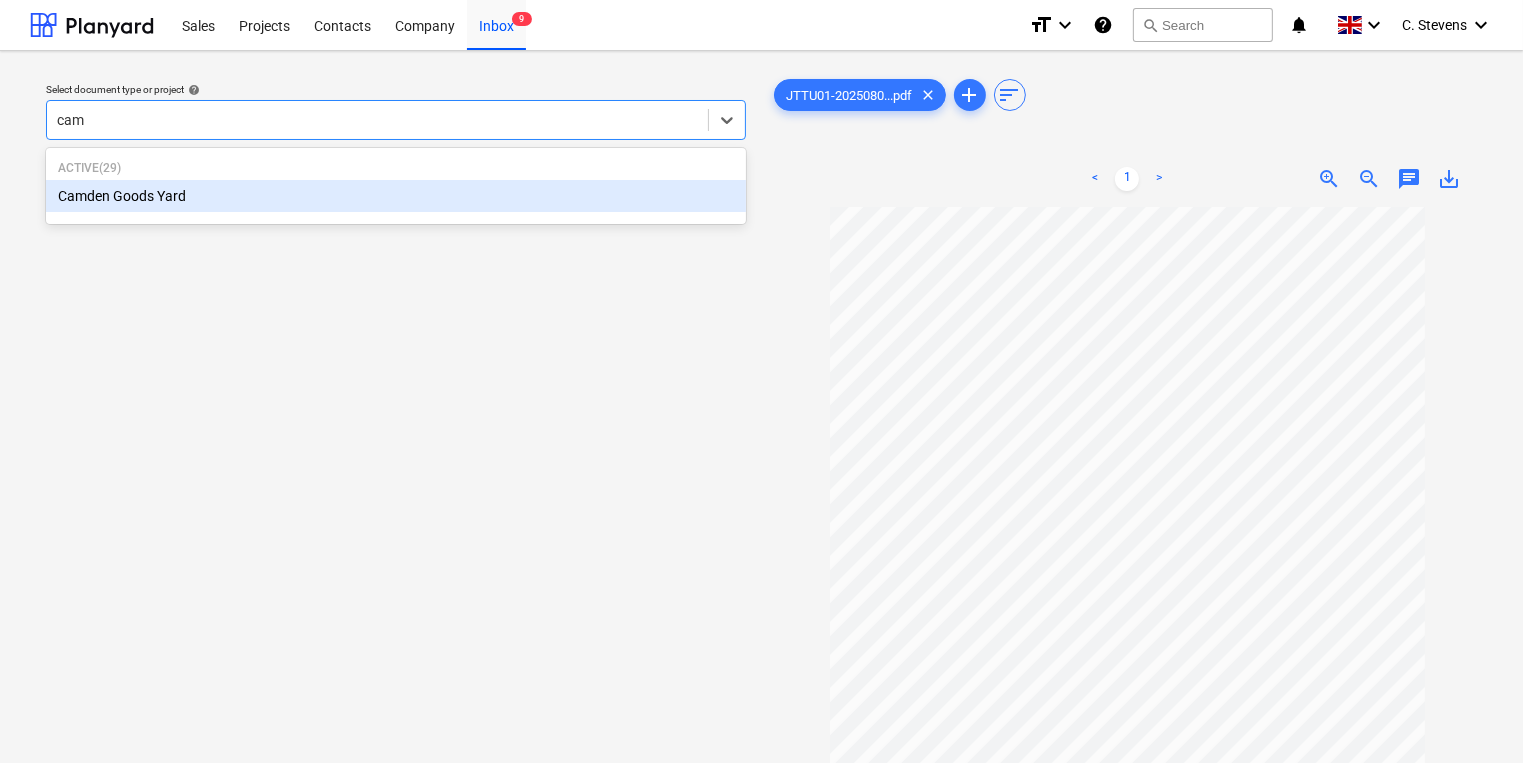 type on "camd" 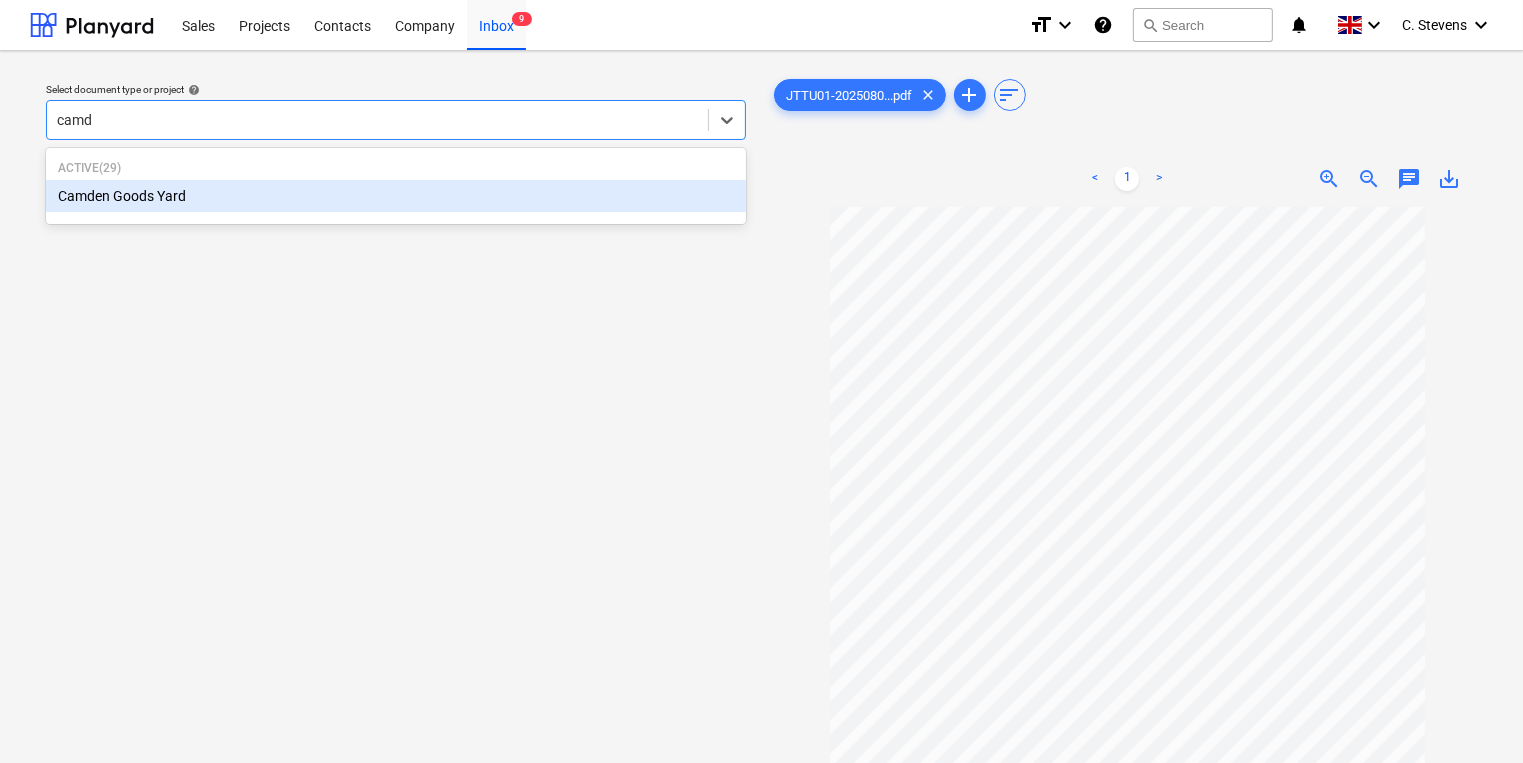 type 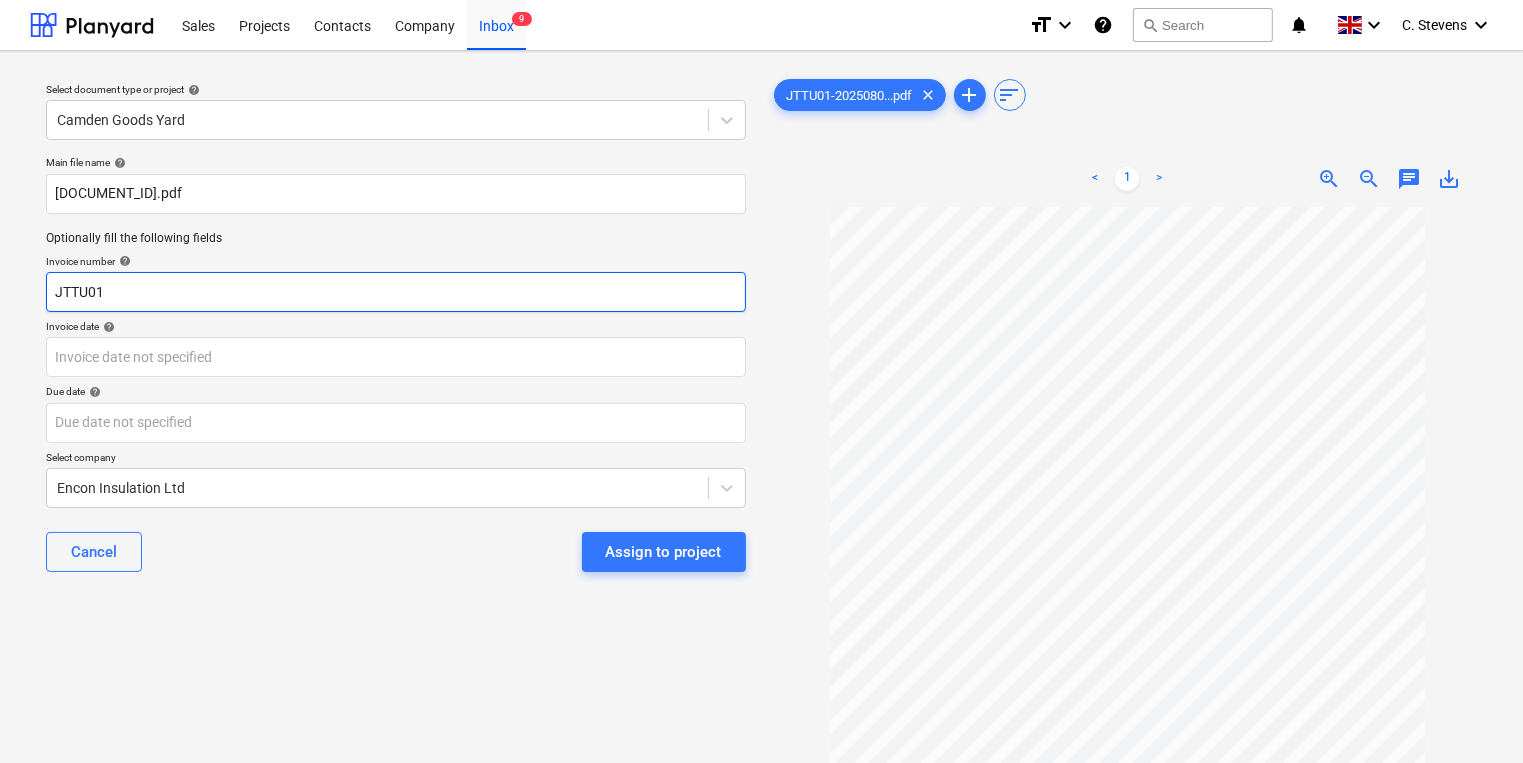 drag, startPoint x: 130, startPoint y: 289, endPoint x: -18, endPoint y: 290, distance: 148.00337 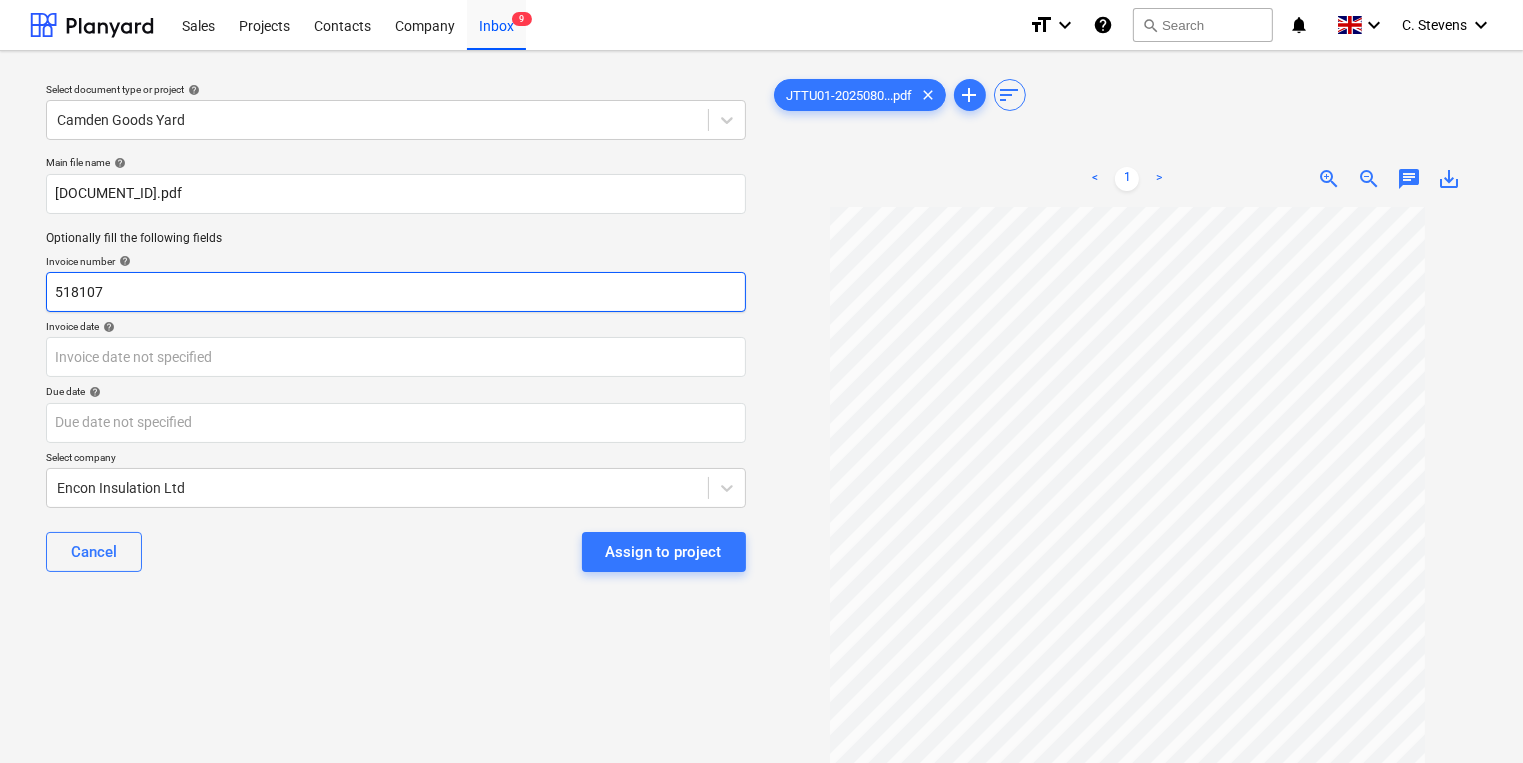 type on "518107" 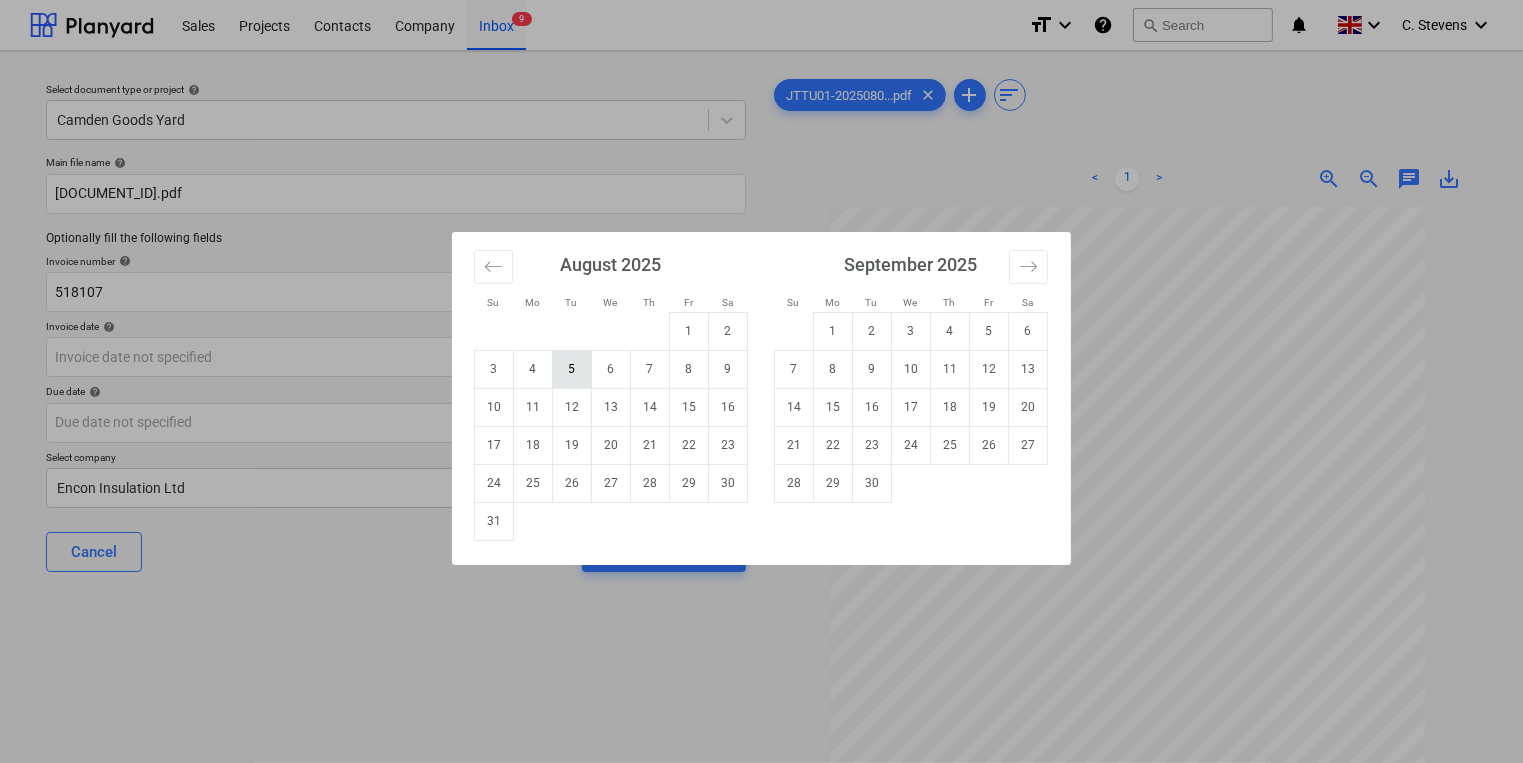 click on "5" at bounding box center (572, 369) 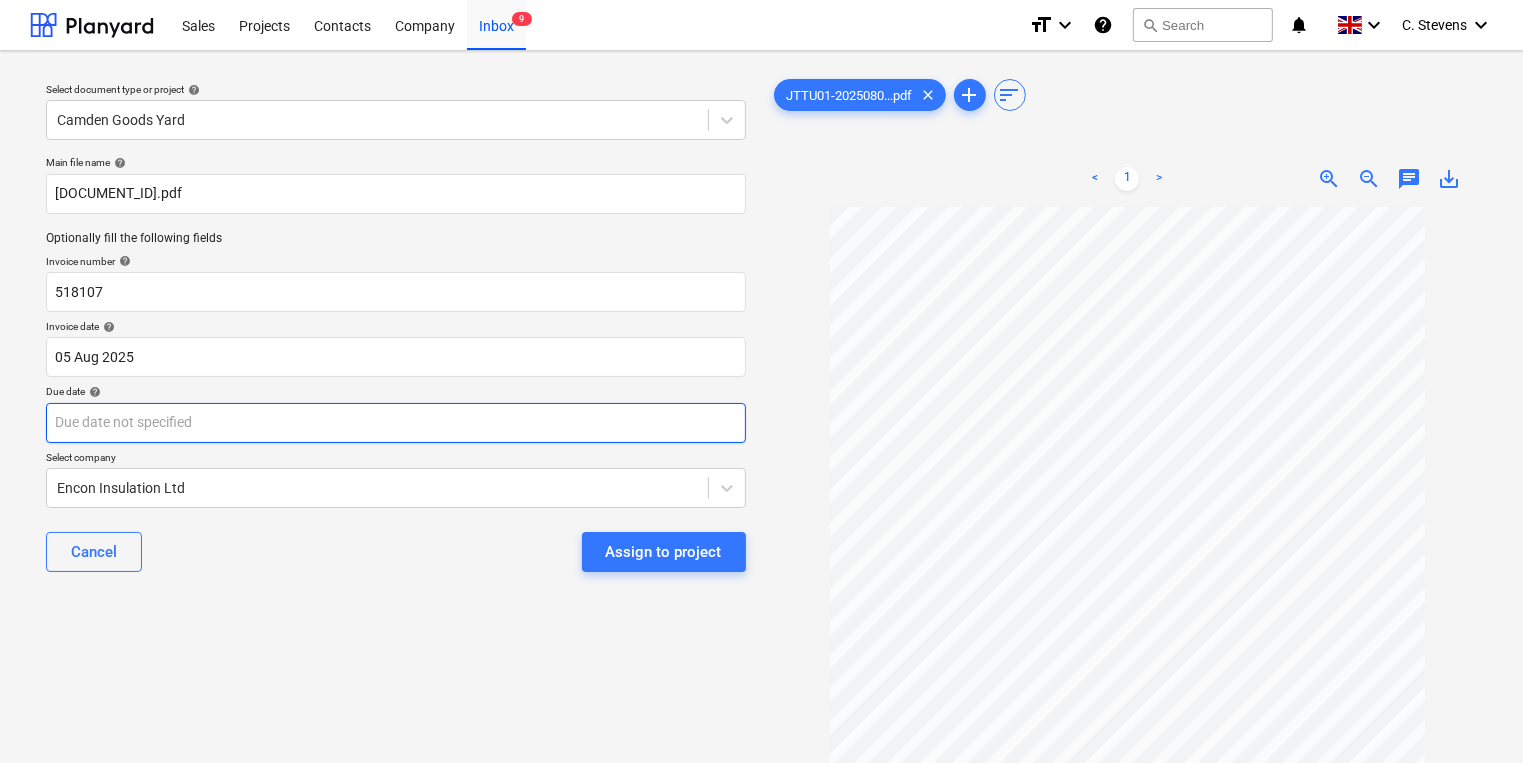 click on "Sales Projects Contacts Company Inbox 9 format_size keyboard_arrow_down help search Search notifications 0 keyboard_arrow_down C. [LAST] keyboard_arrow_down Select document type or project help Camden Goods Yard Main file name help JTTU01-20250806085759.pdf Optionally fill the following fields Invoice number help 518107 Invoice date help 05 Aug 2025 05.08.2025 Press the down arrow key to interact with the calendar and
select a date. Press the question mark key to get the keyboard shortcuts for changing dates. Due date help Press the down arrow key to interact with the calendar and
select a date. Press the question mark key to get the keyboard shortcuts for changing dates. Select company Encon Insulation Ltd   Cancel Assign to project JTTU01-2025080...pdf clear add sort < 1 > zoom_in zoom_out chat 0 save_alt" at bounding box center [761, 381] 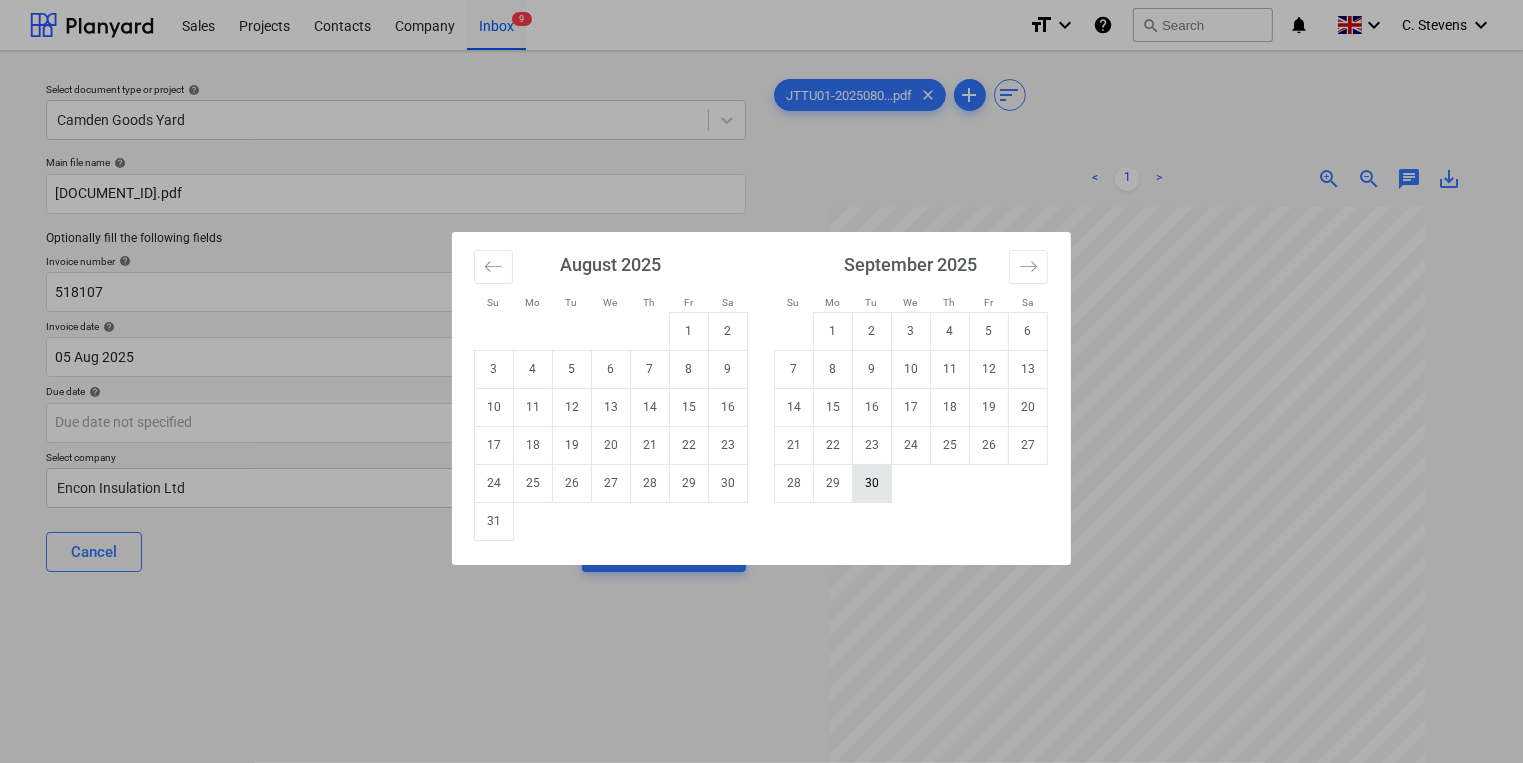 click on "30" at bounding box center (872, 483) 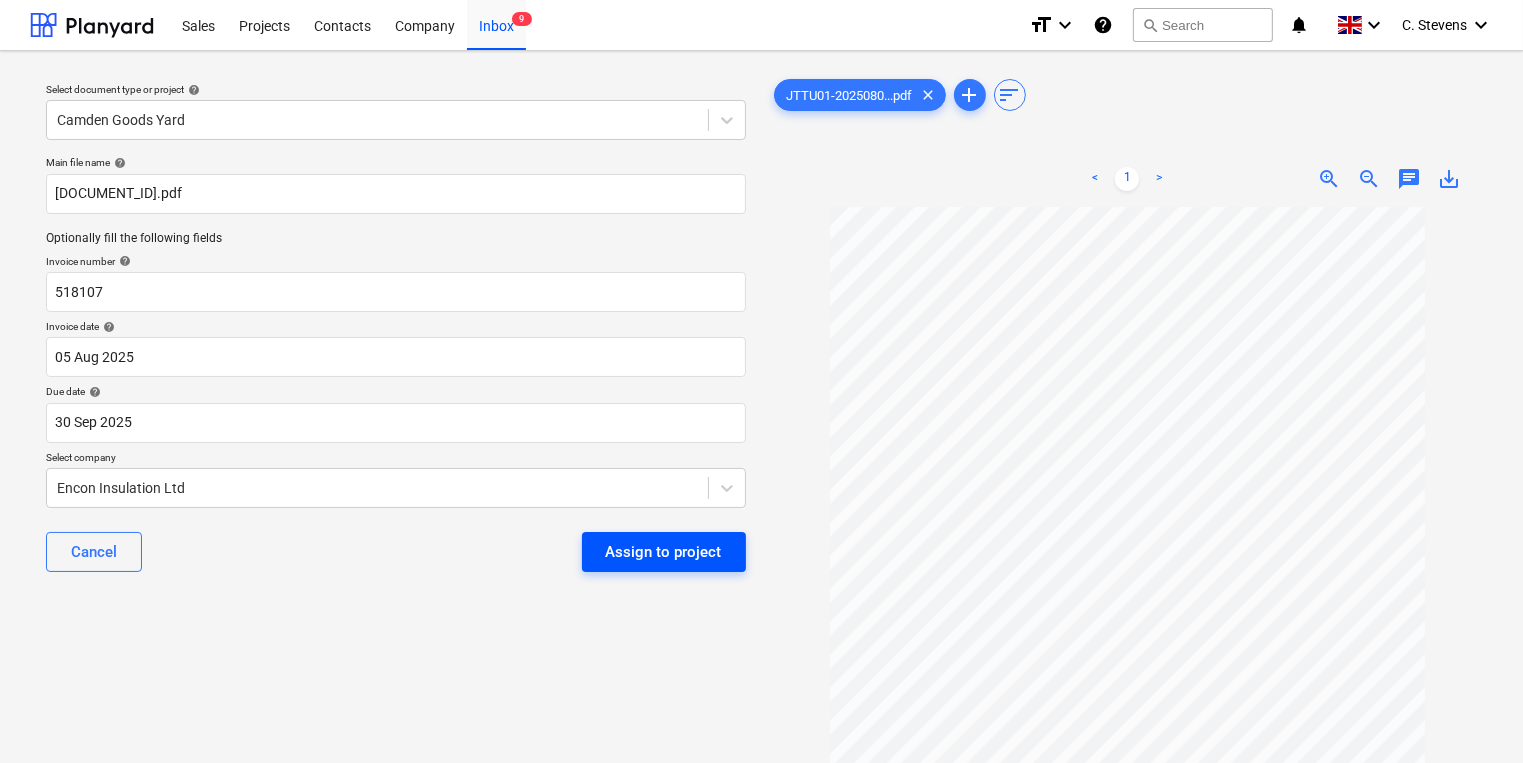 click on "Assign to project" at bounding box center [664, 552] 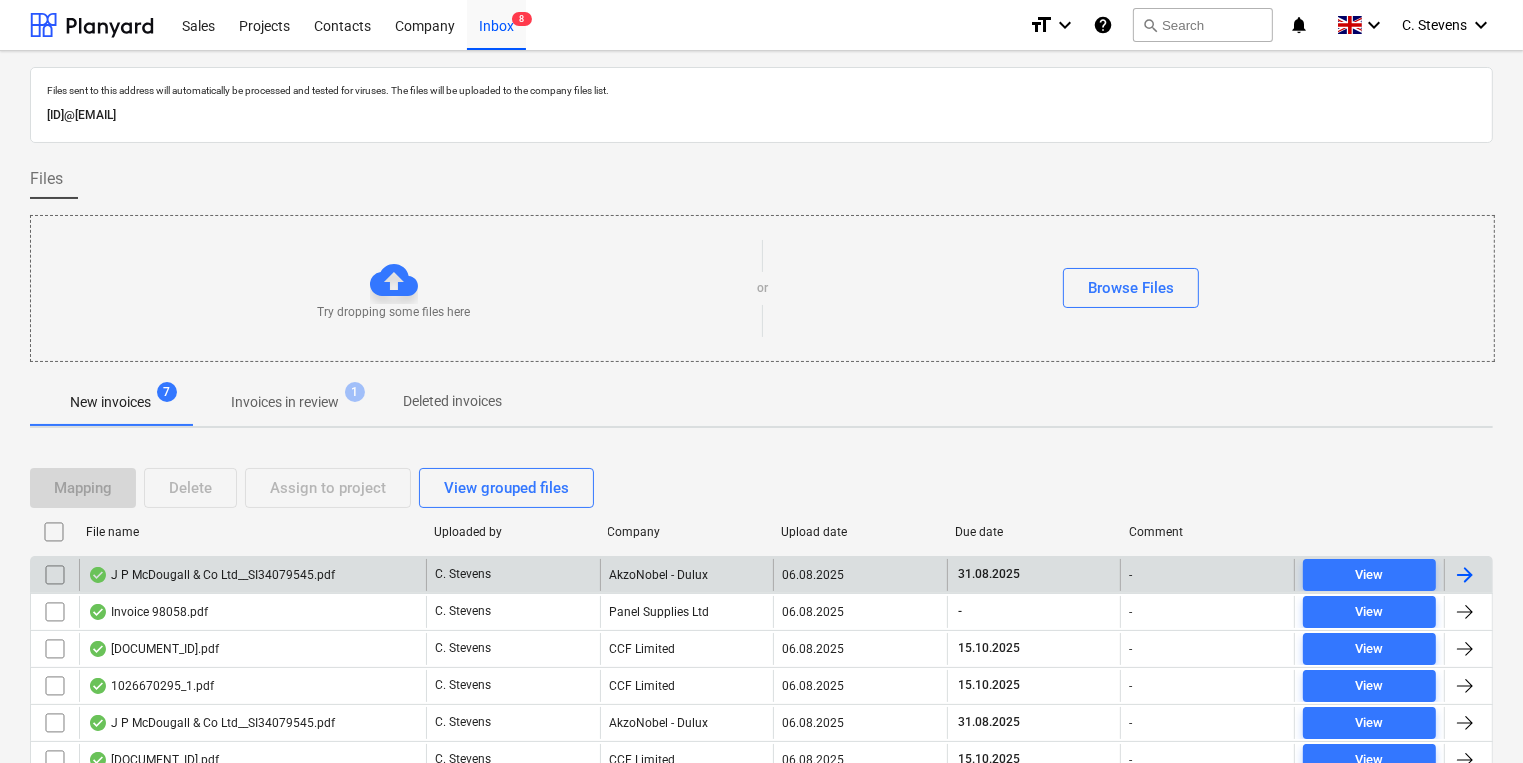 click on "J P McDougall & Co Ltd__SI34079545.pdf" at bounding box center [211, 575] 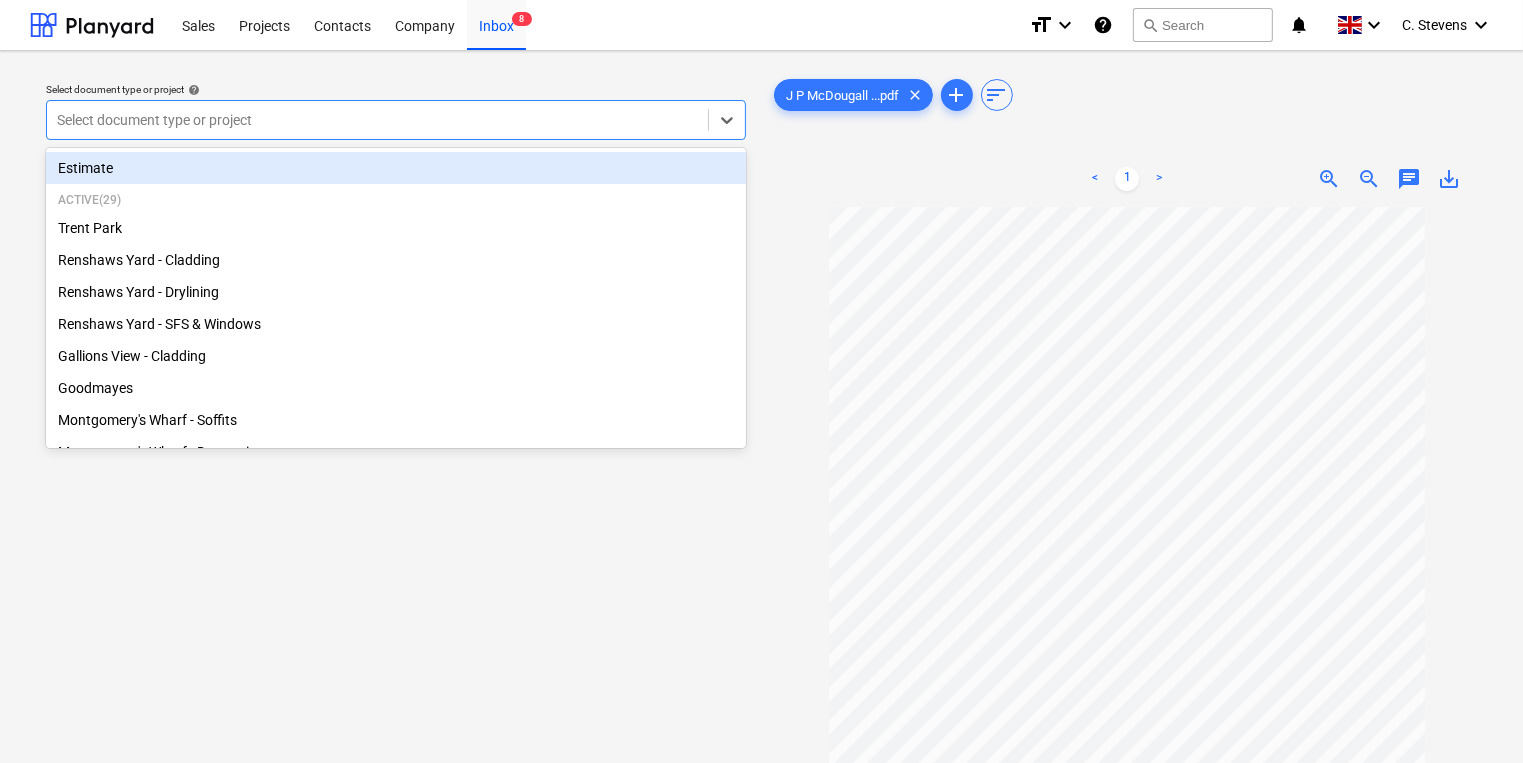 click at bounding box center [377, 120] 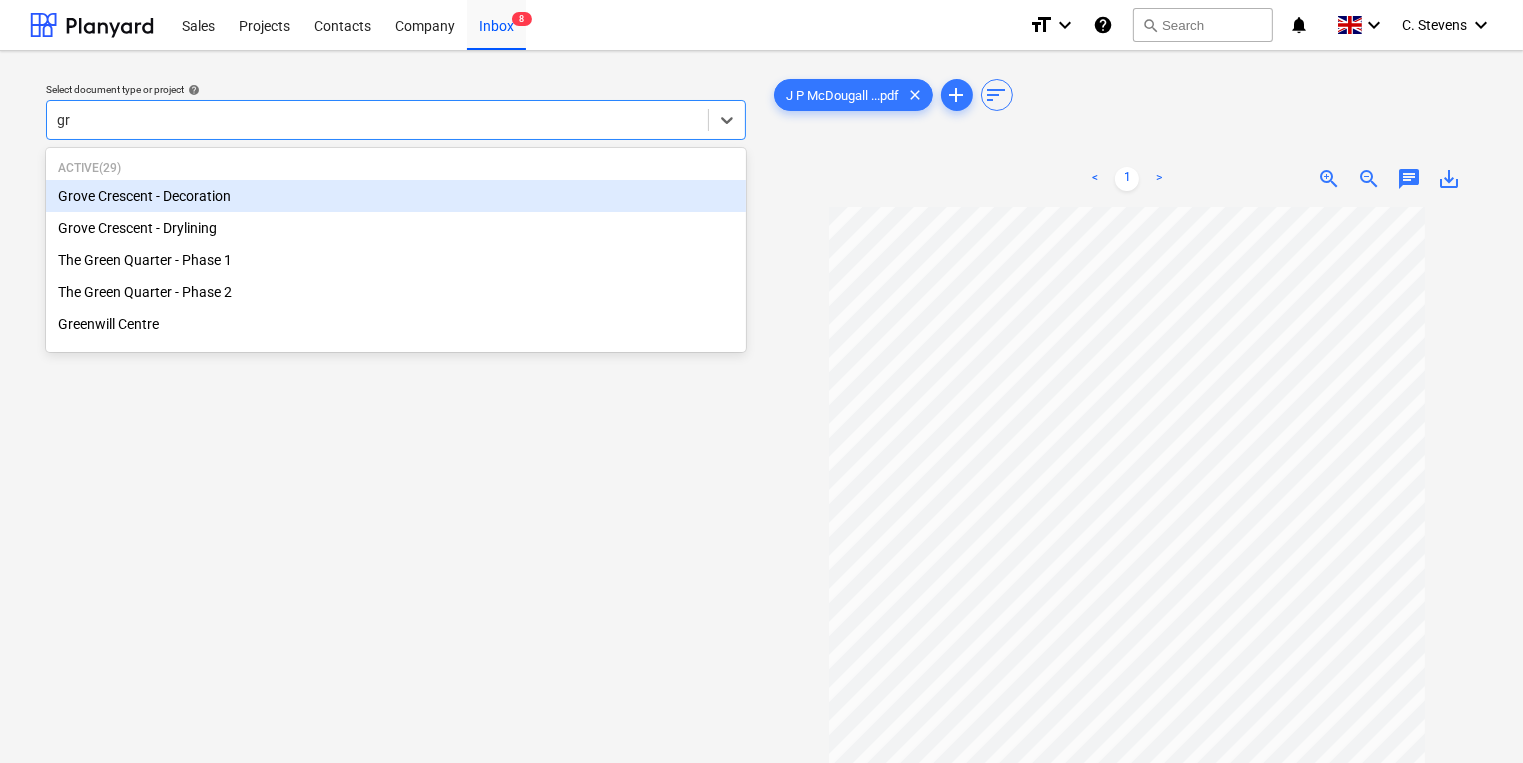 type on "gro" 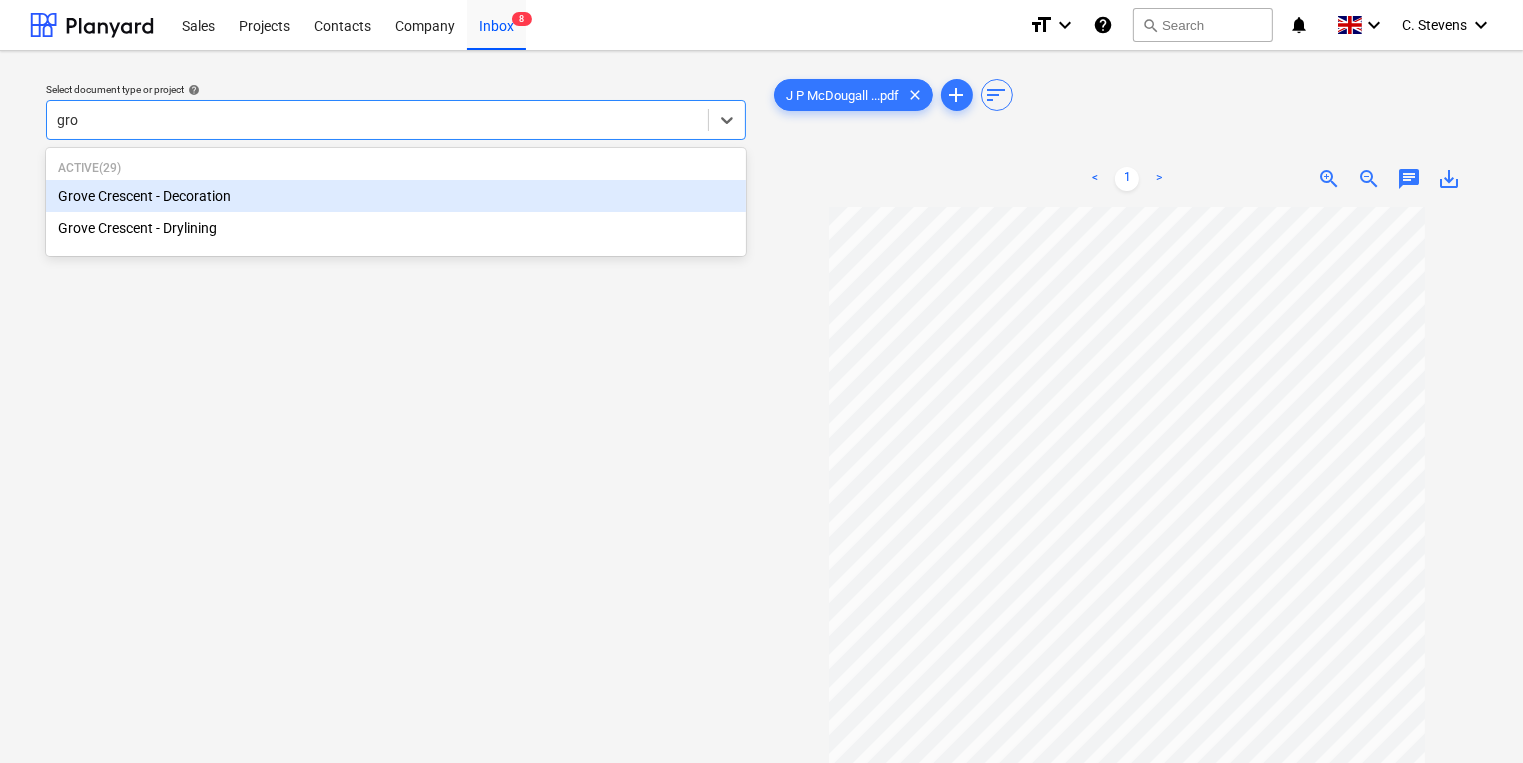 type 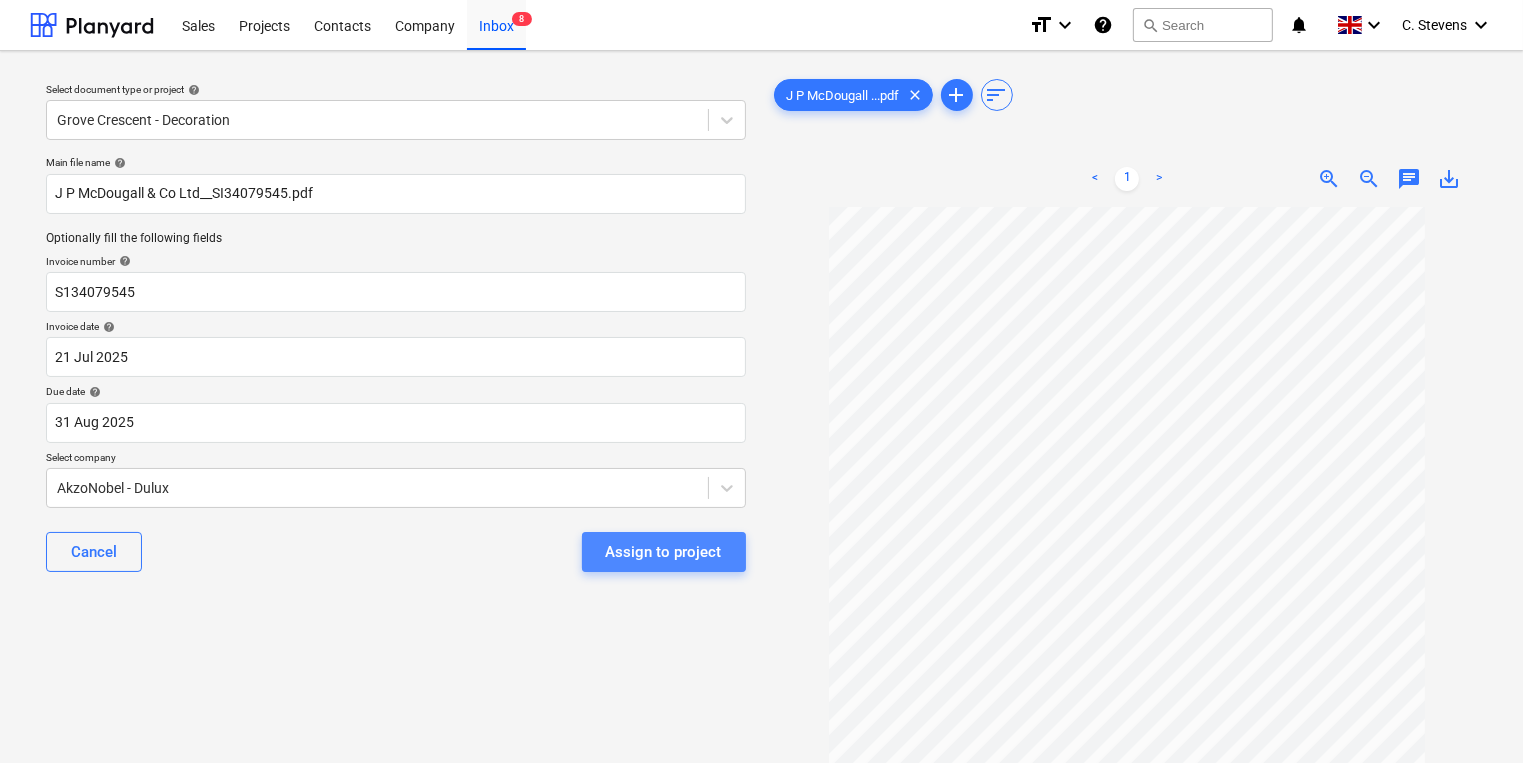 click on "Assign to project" at bounding box center [664, 552] 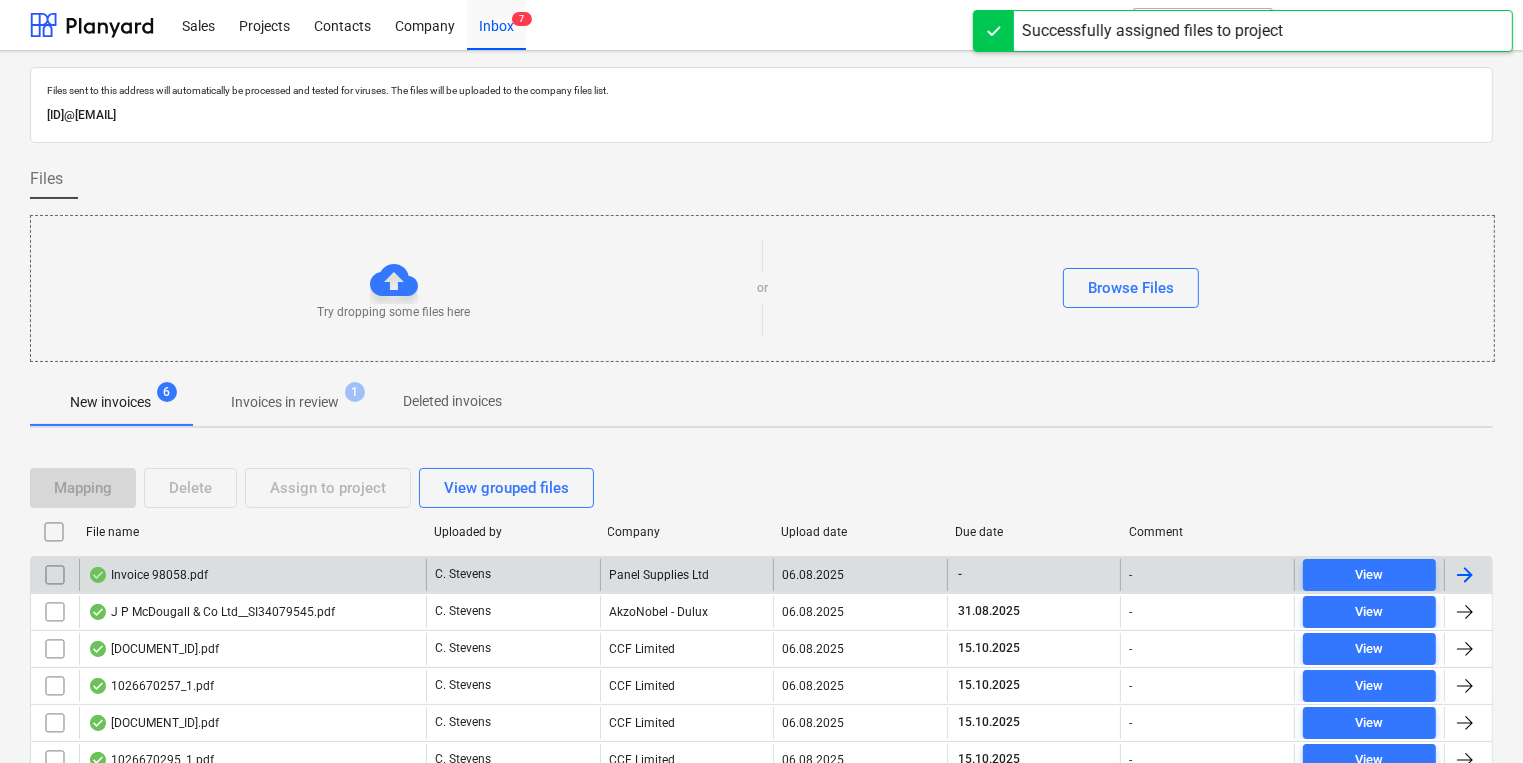 click on "Invoice 98058.pdf" at bounding box center [252, 575] 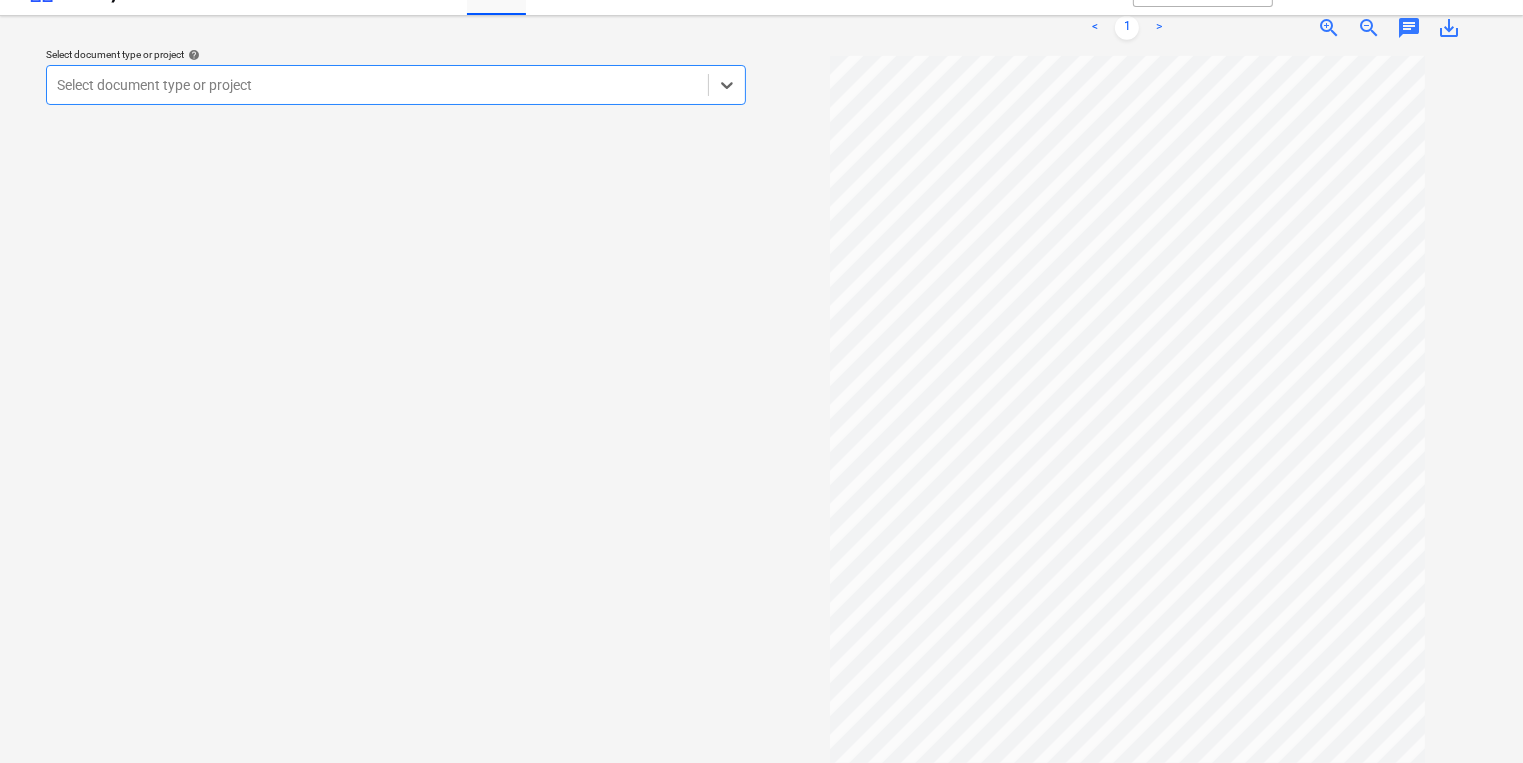 scroll, scrollTop: 0, scrollLeft: 0, axis: both 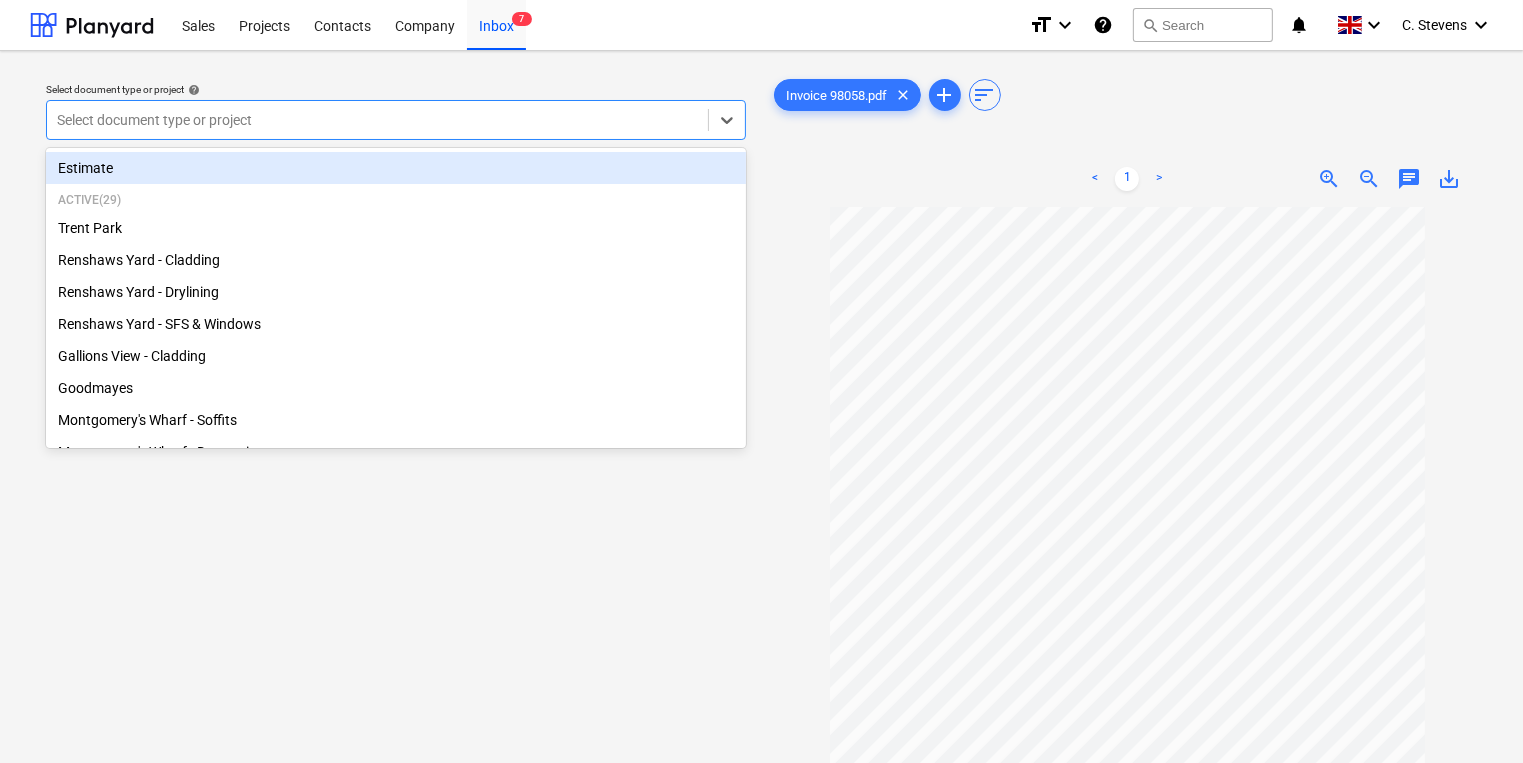 click at bounding box center (377, 120) 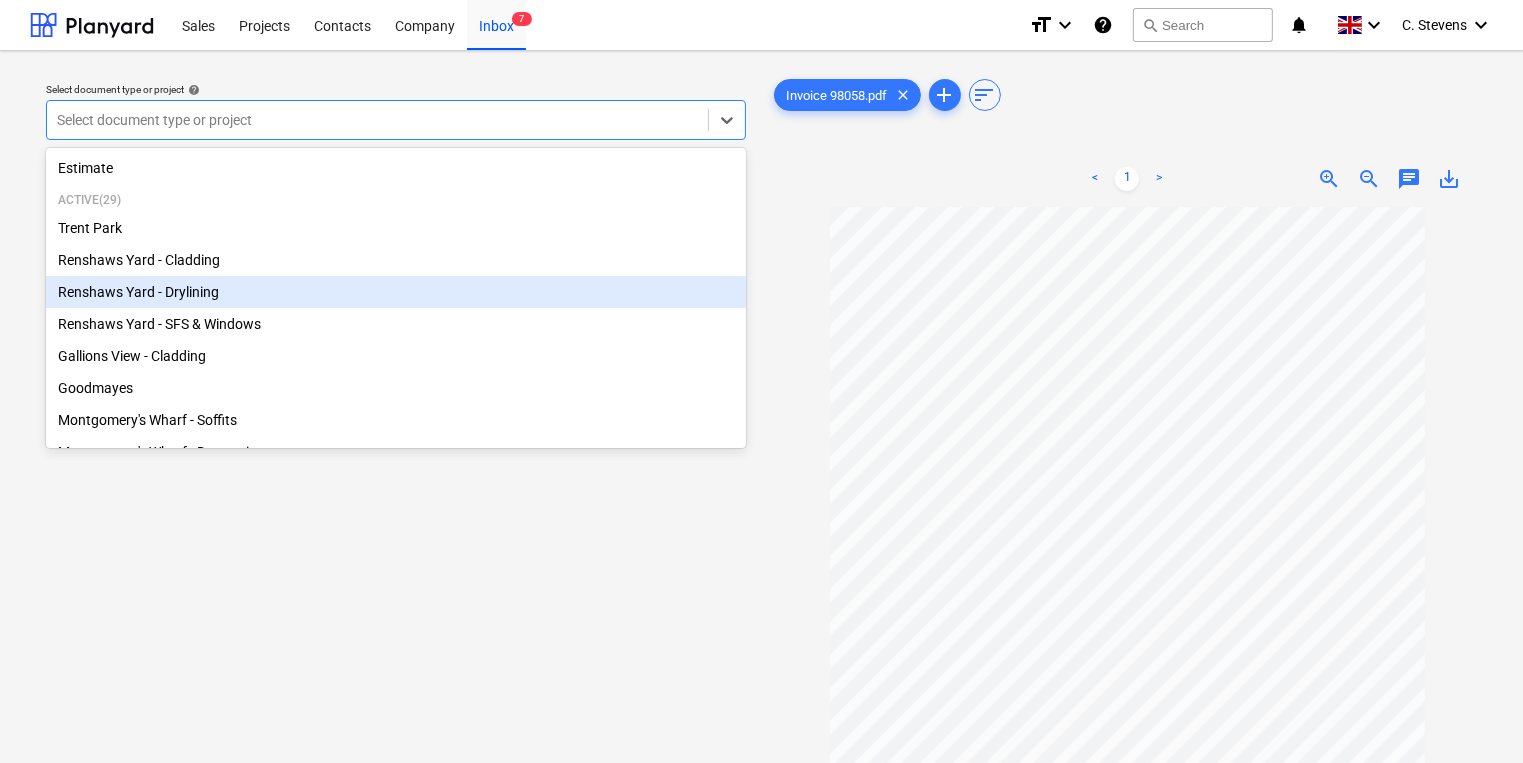 click on "Renshaws Yard -  Drylining" at bounding box center (396, 292) 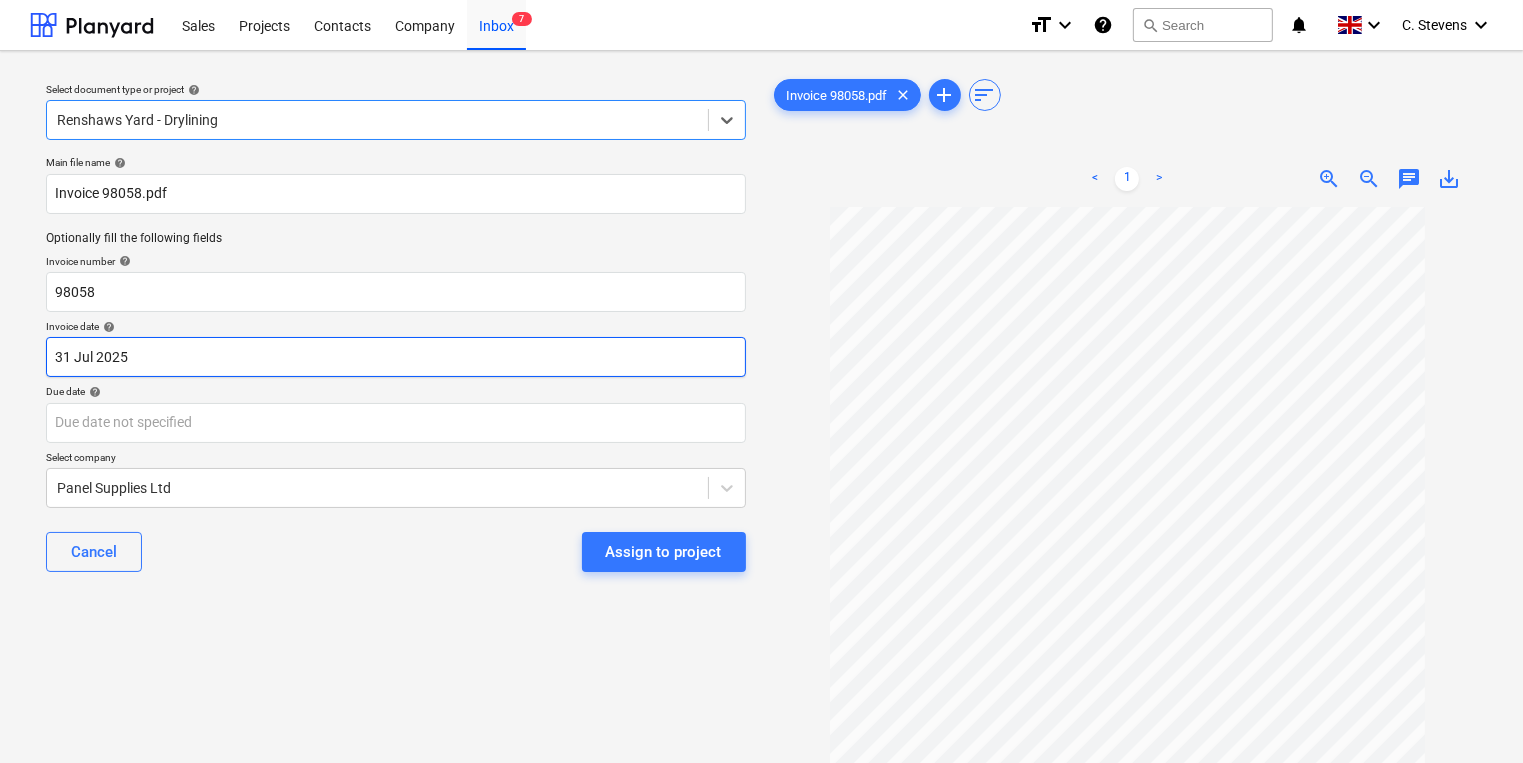 click on "Sales Projects Contacts Company Inbox 7 format_size keyboard_arrow_down help search Search notifications 0 keyboard_arrow_down C. [LAST] keyboard_arrow_down Select document type or project help option Renshaws Yard -  Drylining, selected.   Select is focused ,type to refine list, press Down to open the menu,  Renshaws Yard -  Drylining Main file name help Invoice 98058.pdf Optionally fill the following fields Invoice number help 98058 Invoice date help 31 Jul 2025 31.07.2025 Press the down arrow key to interact with the calendar and
select a date. Press the question mark key to get the keyboard shortcuts for changing dates. Due date help Press the down arrow key to interact with the calendar and
select a date. Press the question mark key to get the keyboard shortcuts for changing dates. Select company Panel Supplies Ltd   Cancel Assign to project Invoice 98058.pdf clear add sort < 1 > zoom_in zoom_out chat 0 save_alt" at bounding box center (761, 381) 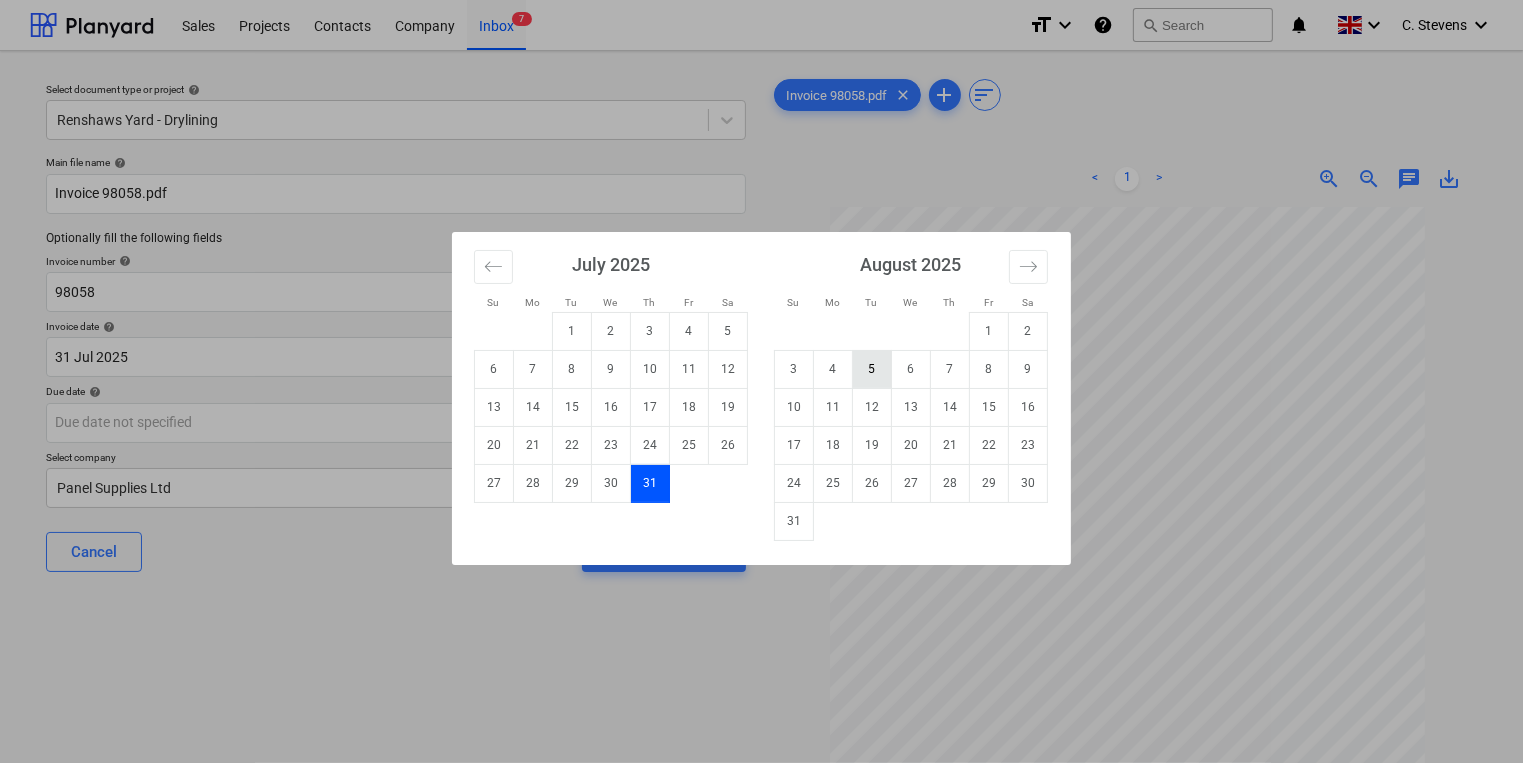 click on "5" at bounding box center [872, 369] 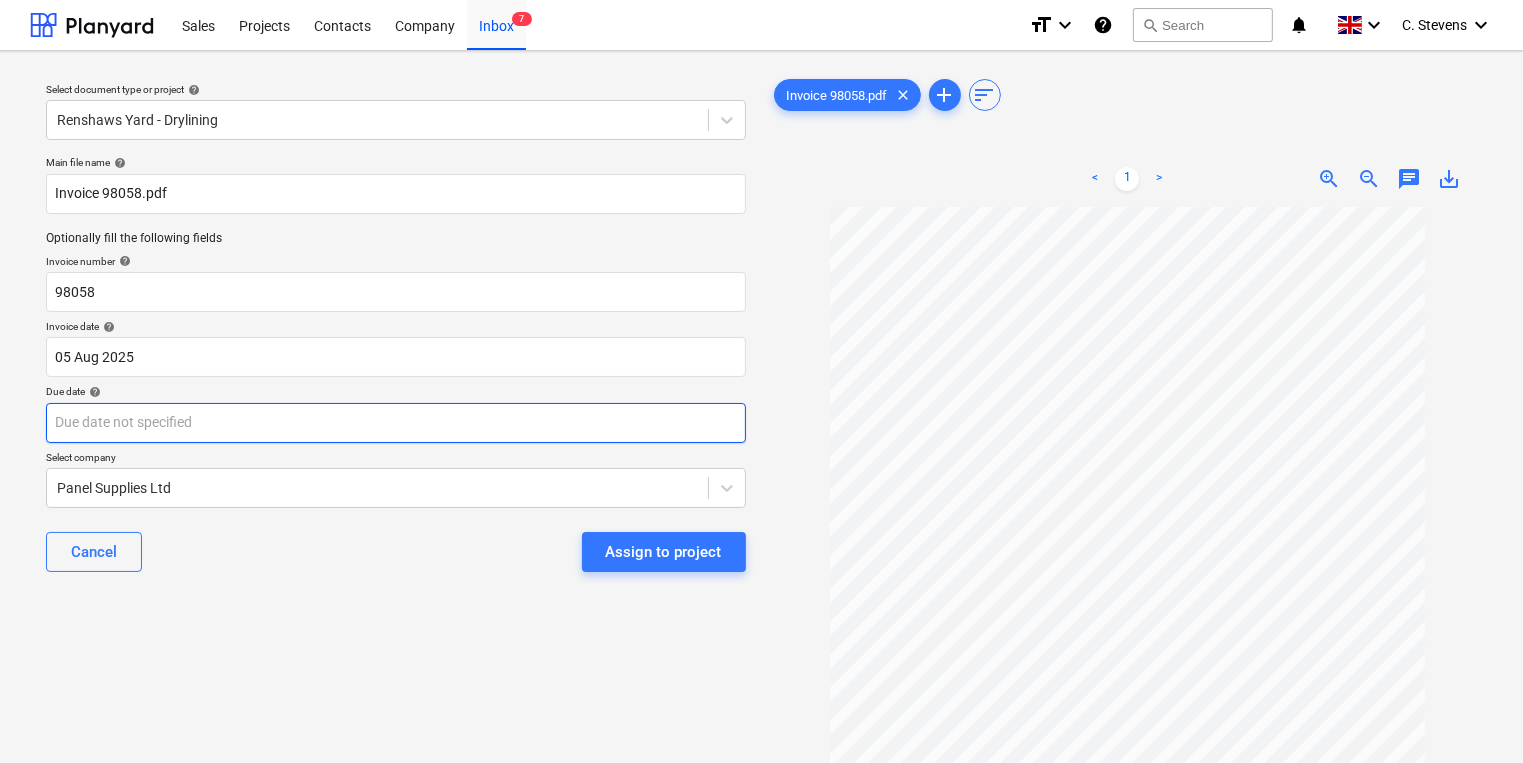 click on "Invoice 98058.pdf Optionally fill the following fields Invoice number help 98058 Invoice date help 05 Aug 2025 05.08.2025 Press the down arrow key to interact with the calendar and
select a date. Press the question mark key to get the keyboard shortcuts for changing dates. Due date help Press the down arrow key to interact with the calendar and
select a date. Press the question mark key to get the keyboard shortcuts for changing dates. Select company Panel Supplies Ltd   Cancel Assign to project Invoice 98058.pdf clear add sort" at bounding box center (761, 381) 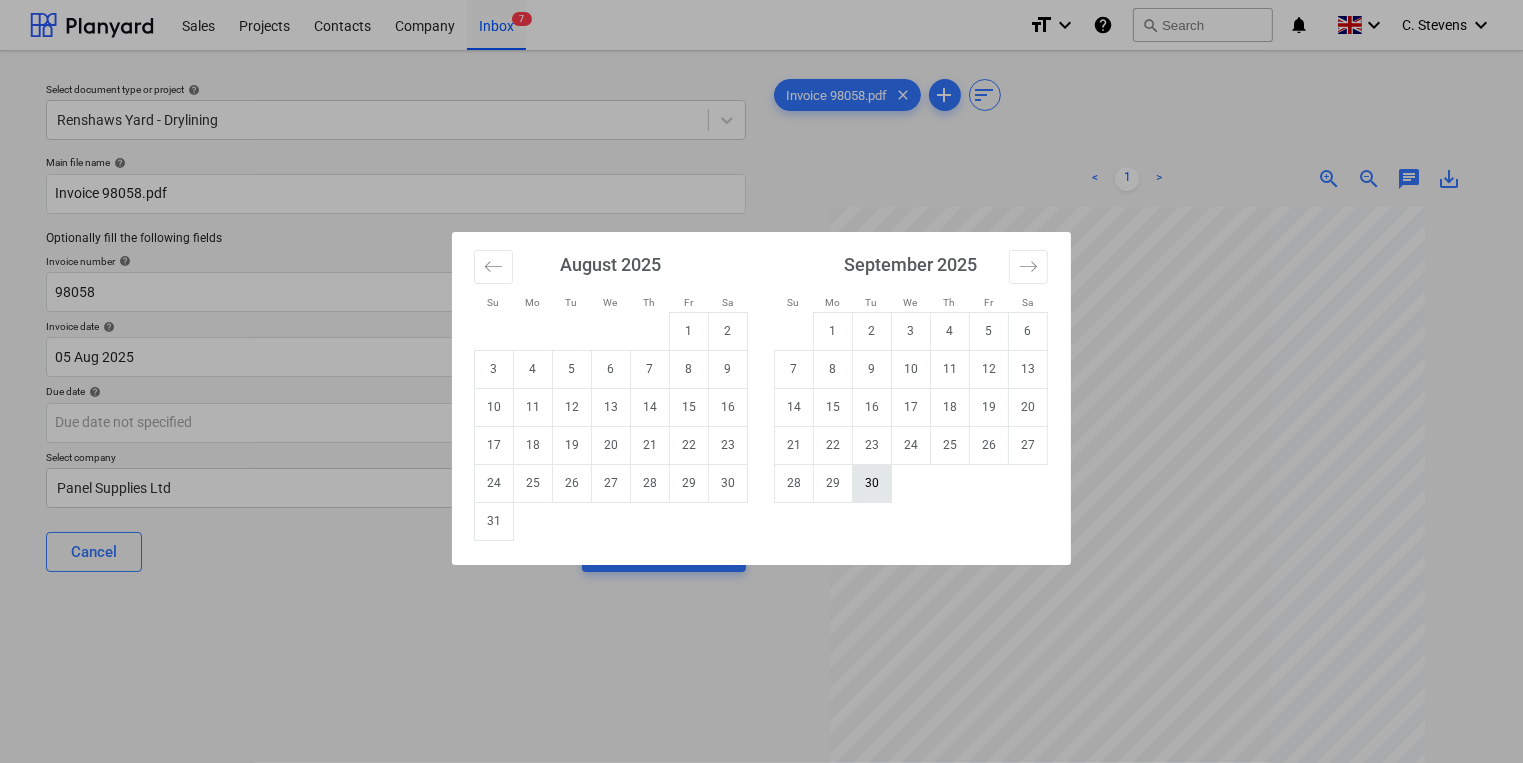 click on "30" at bounding box center (872, 483) 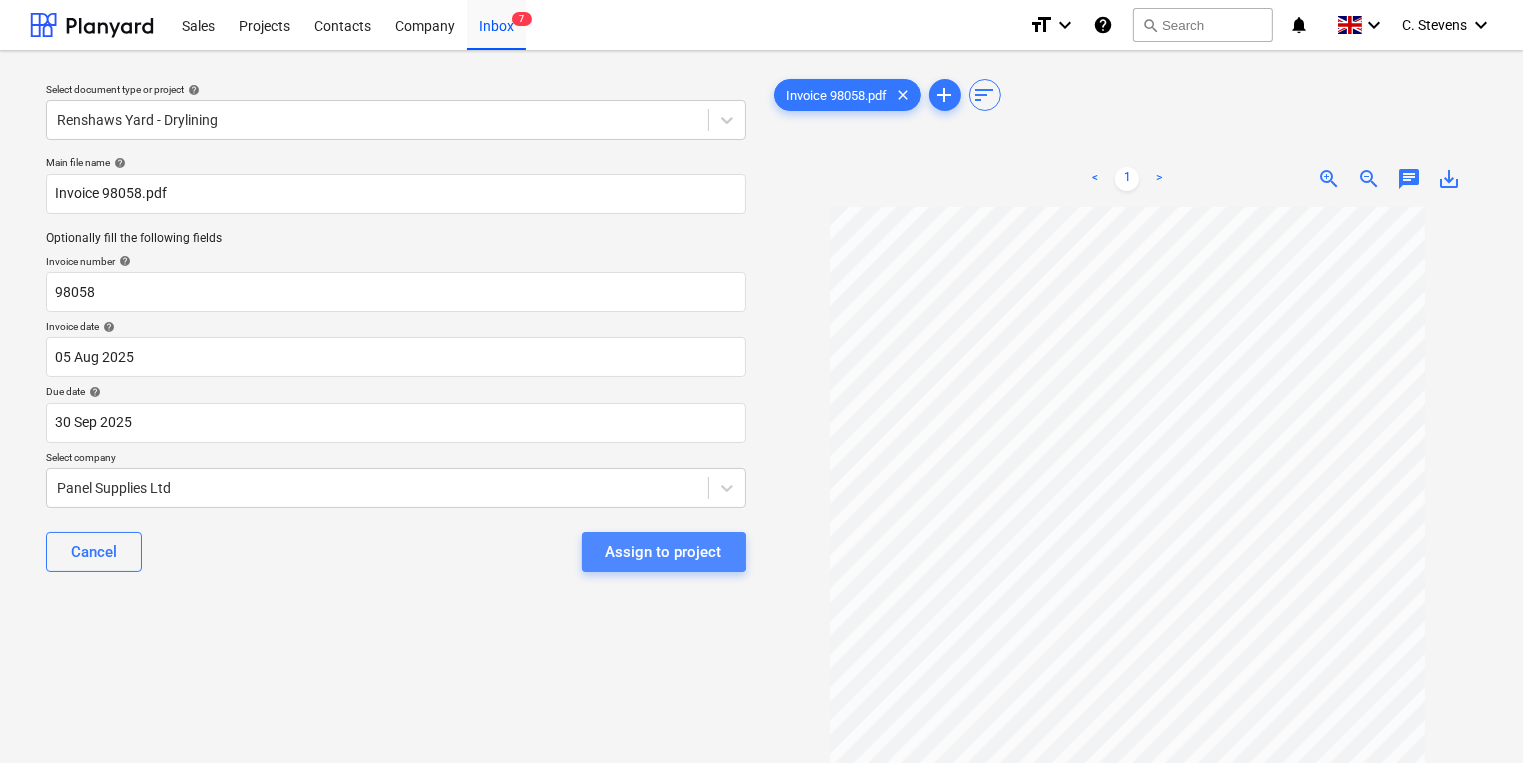click on "Assign to project" at bounding box center [664, 552] 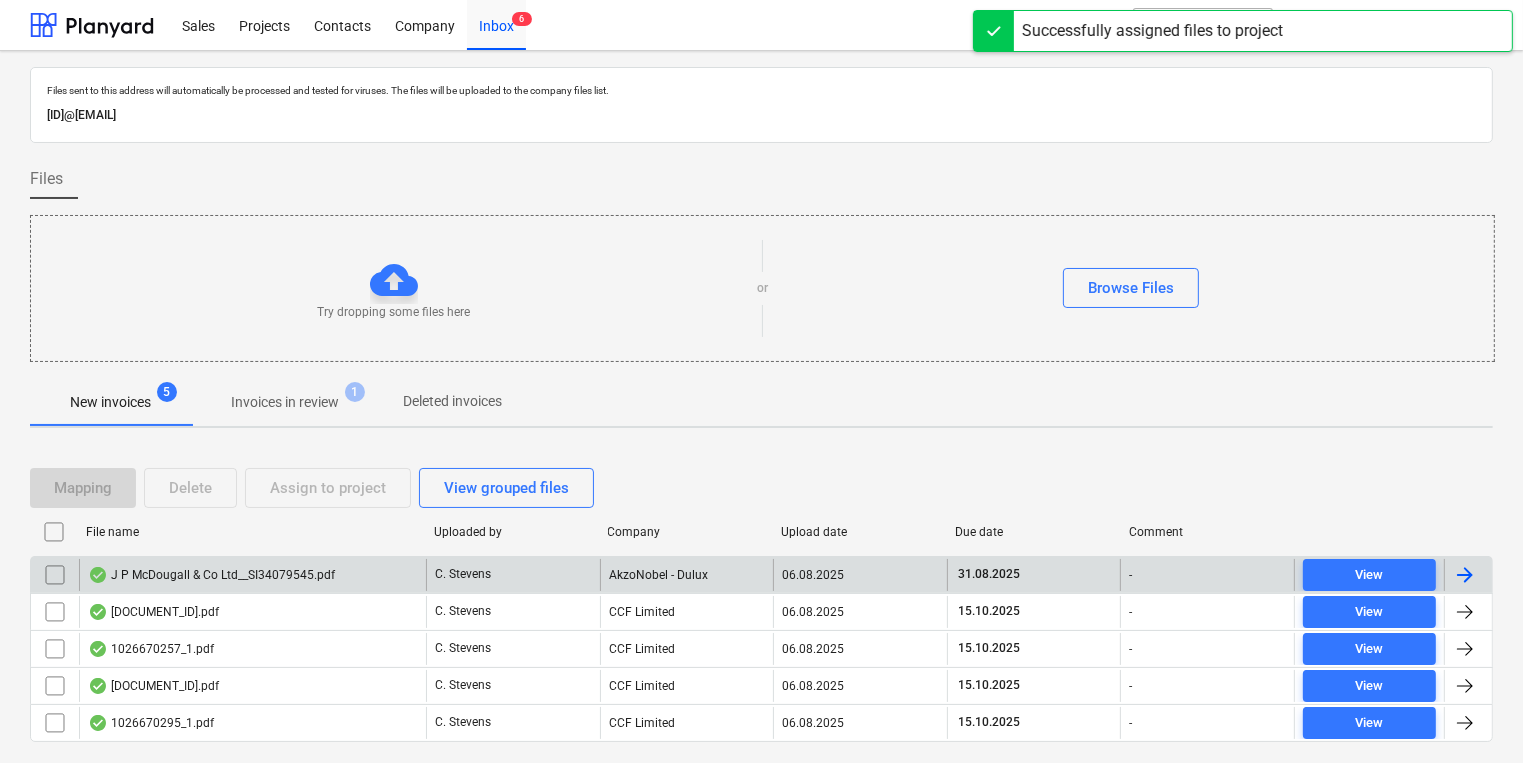 click on "J P McDougall & Co Ltd__SI34079545.pdf" at bounding box center (252, 575) 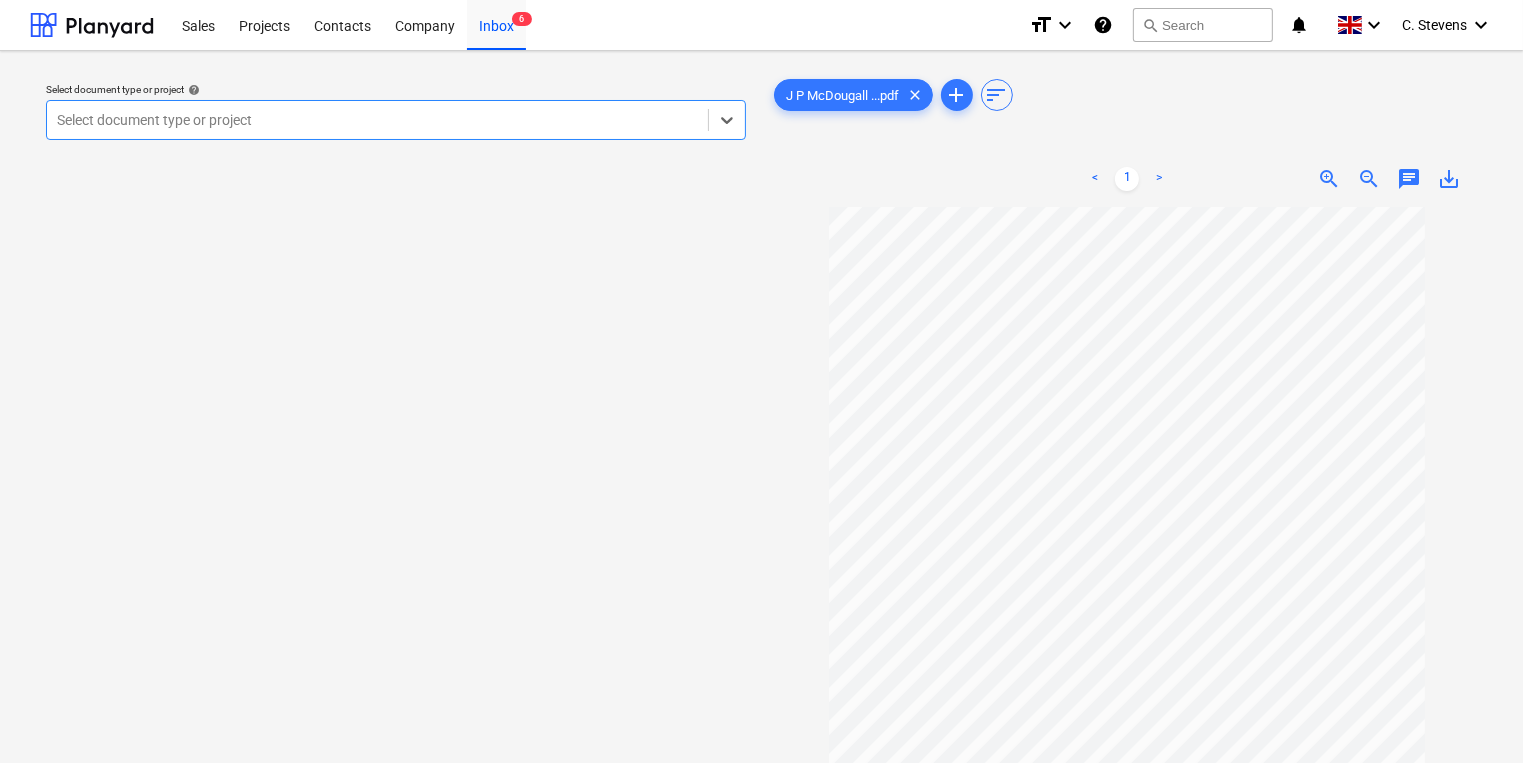 click at bounding box center [377, 120] 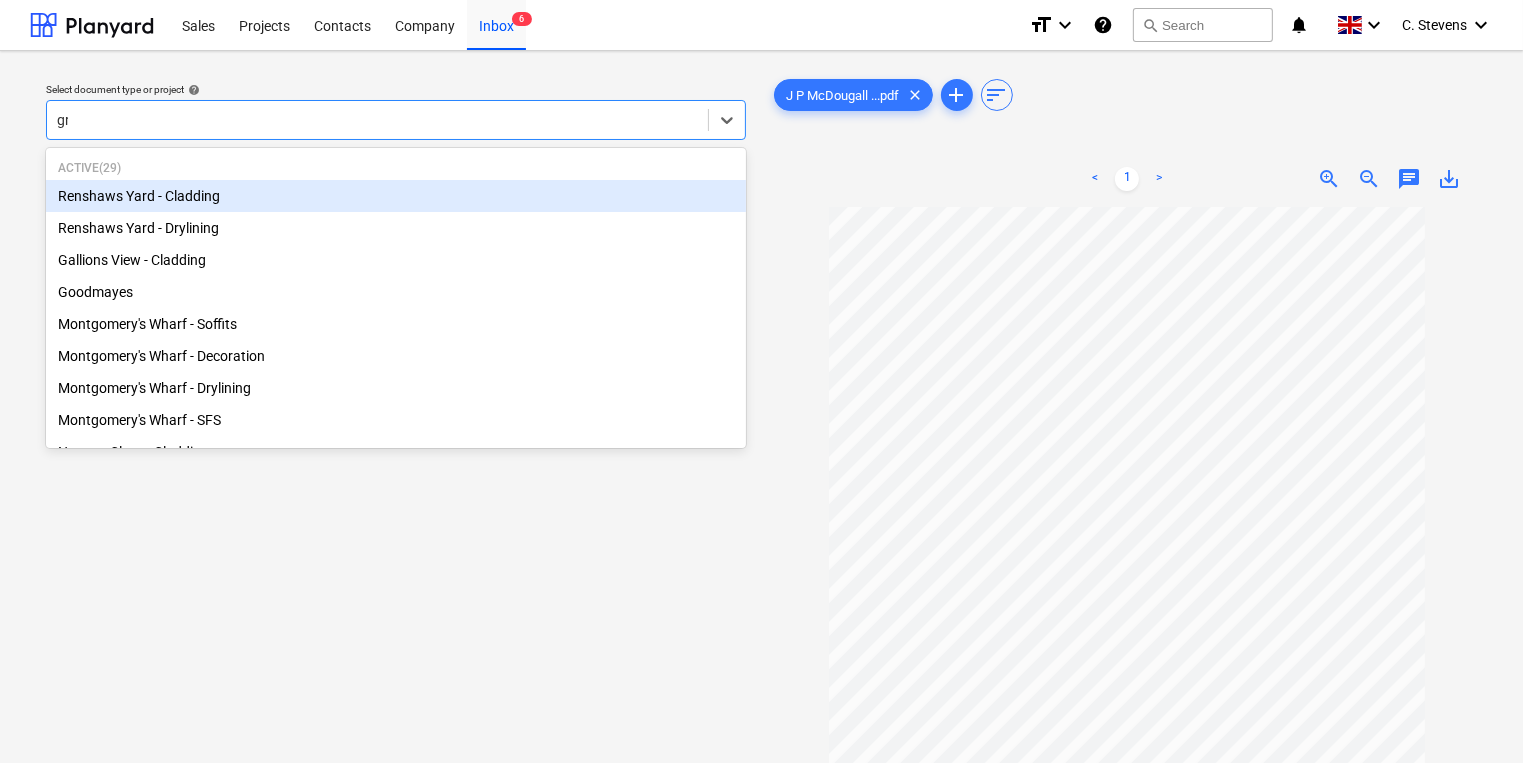 type on "gro" 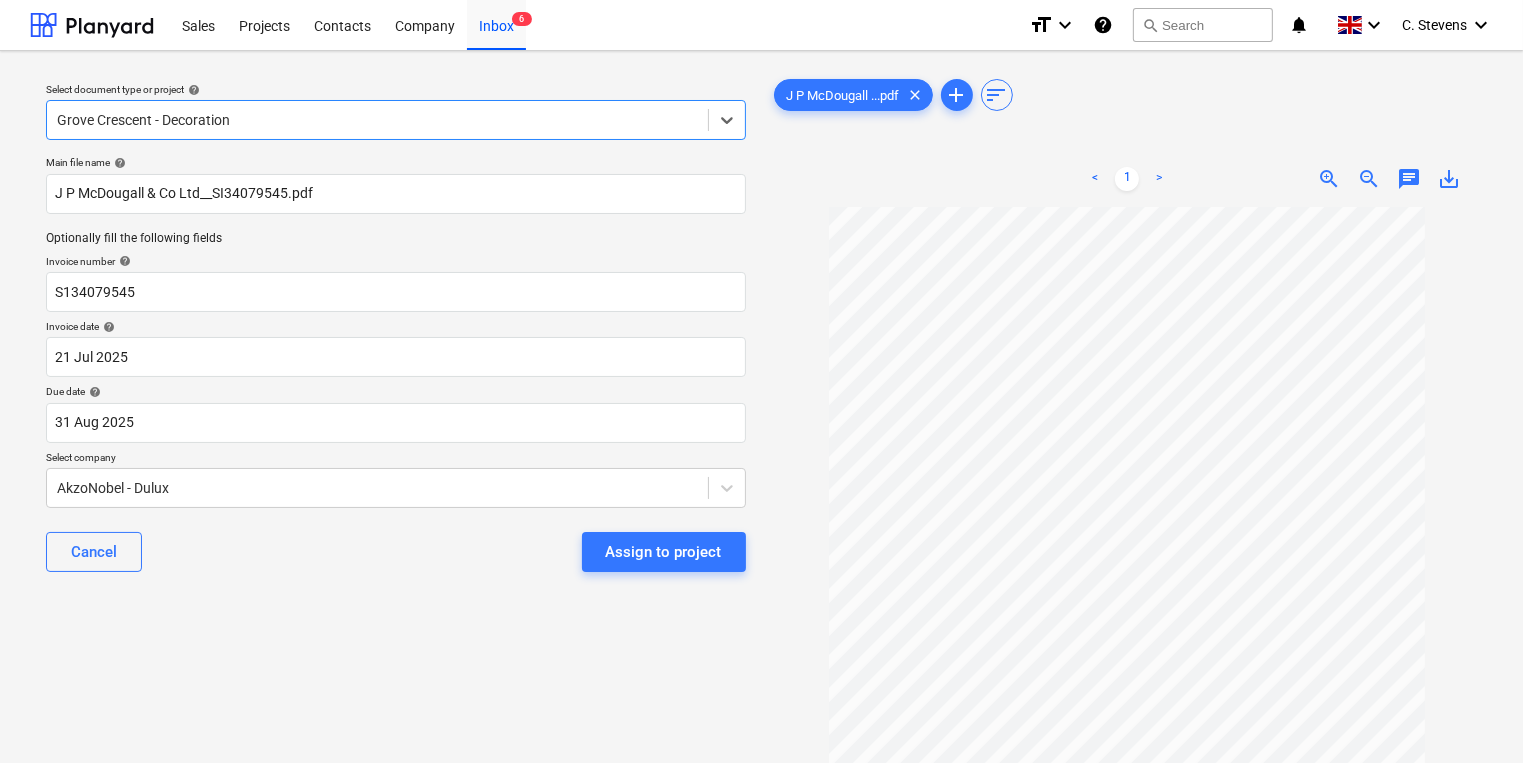 type 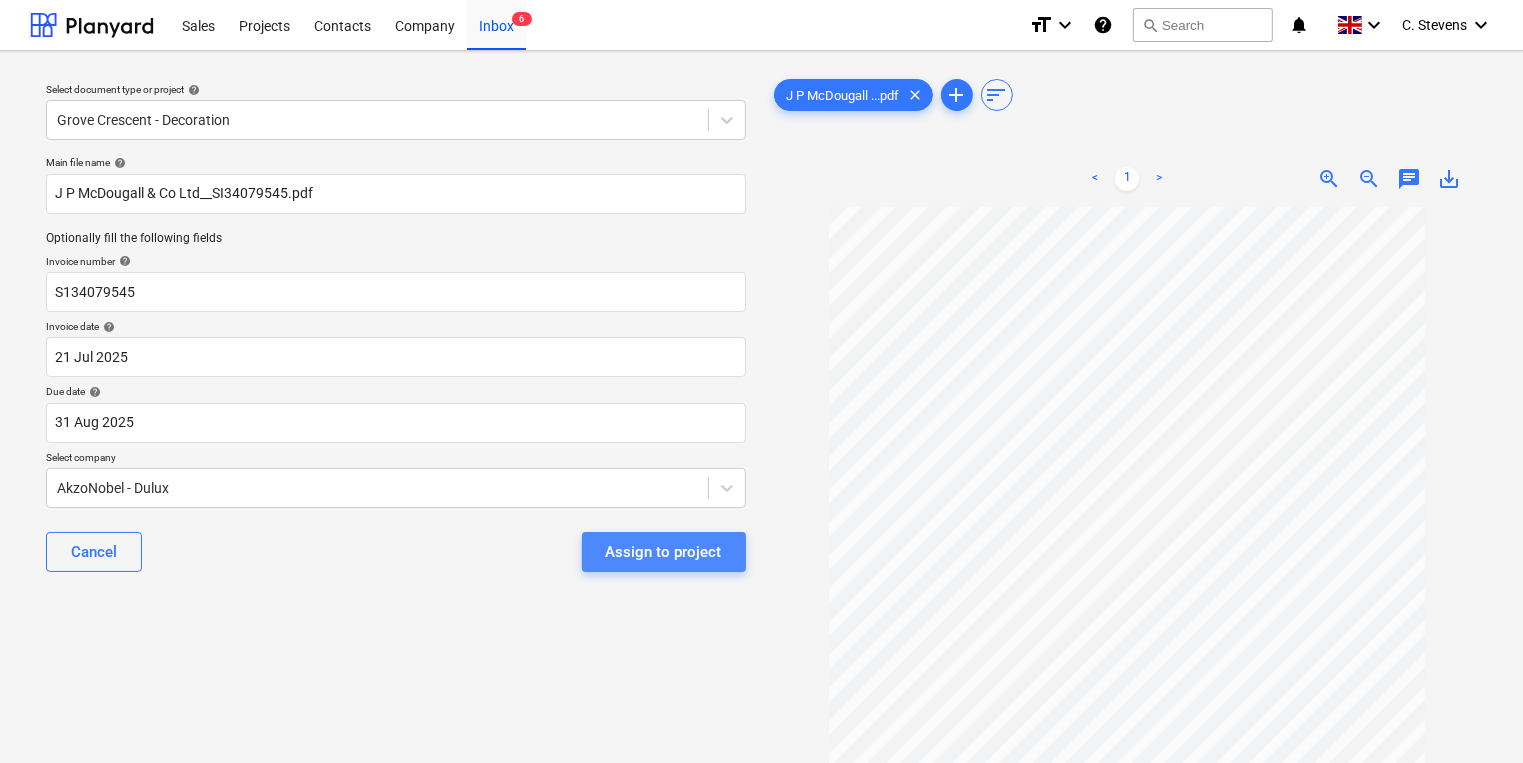 click on "Assign to project" at bounding box center (664, 552) 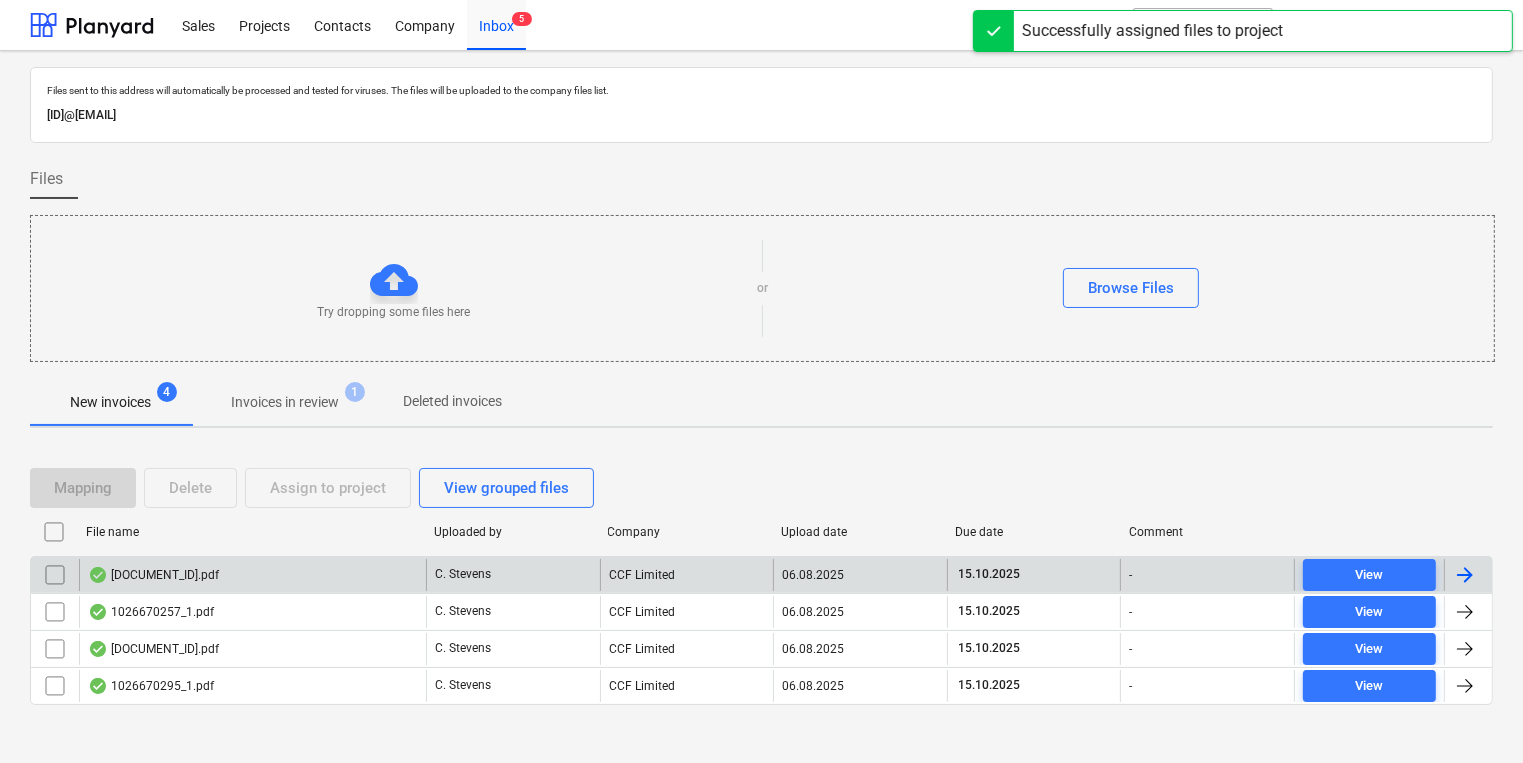 click on "[DOCUMENT_ID].pdf" at bounding box center [252, 575] 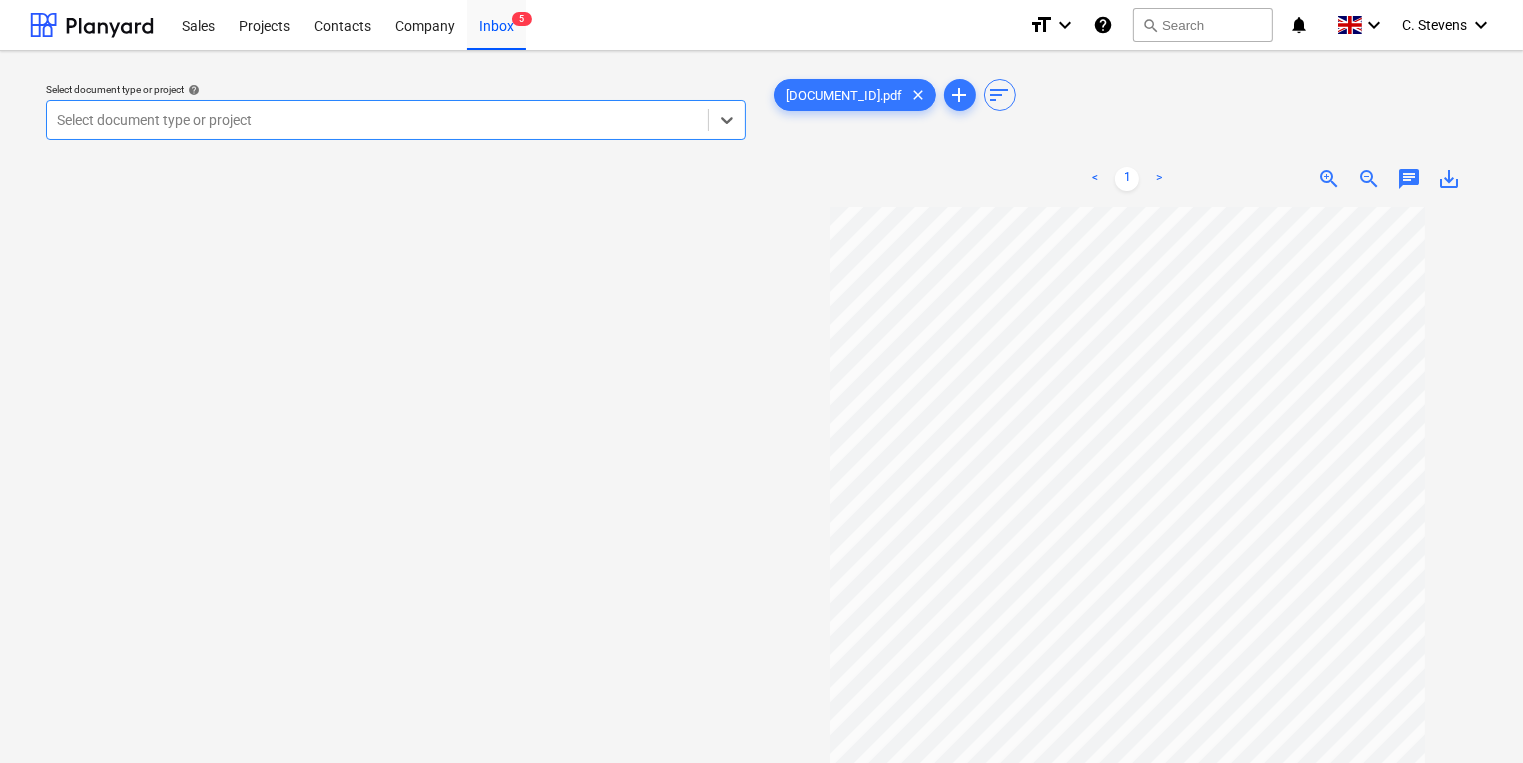 click at bounding box center [377, 120] 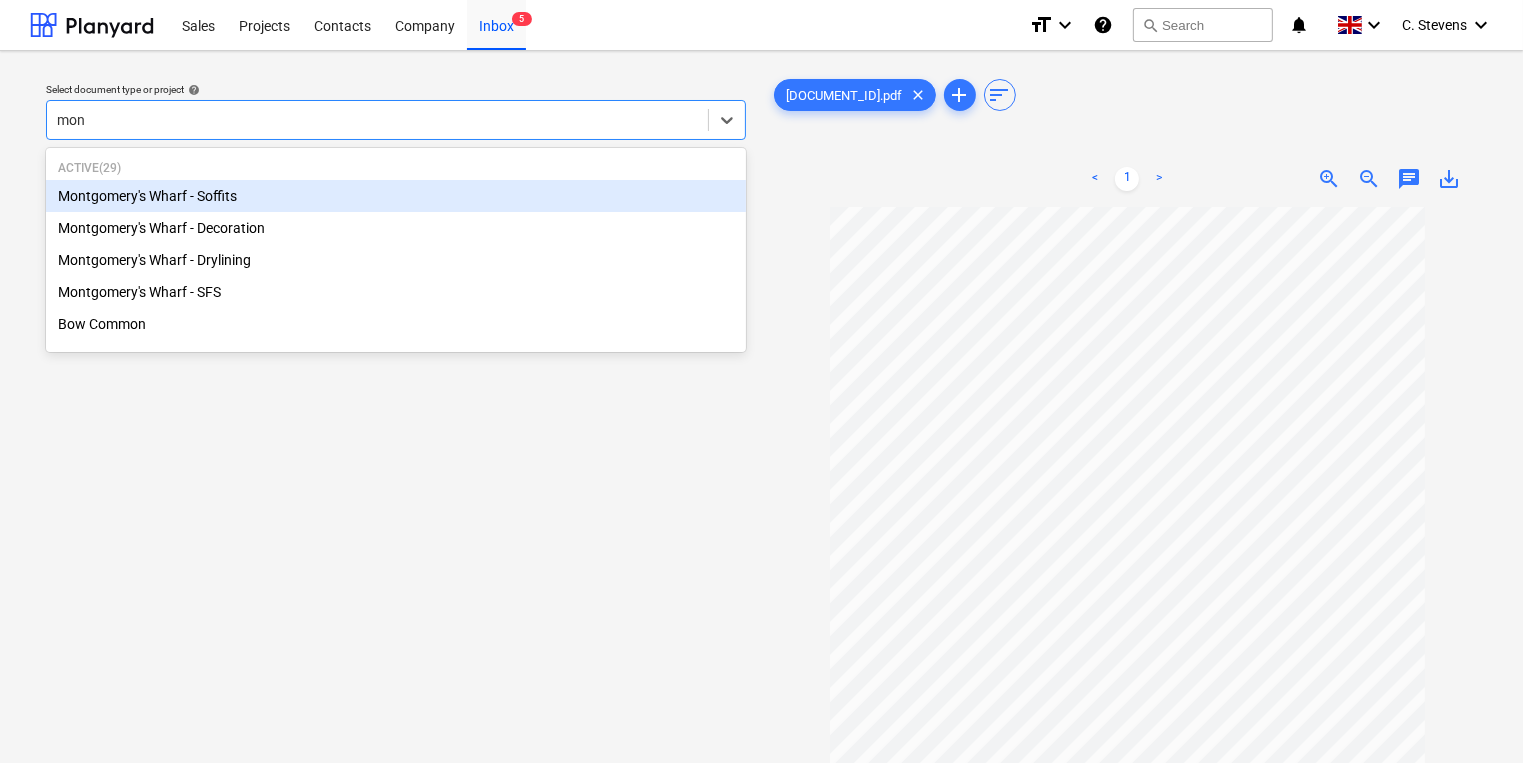 type on "mont" 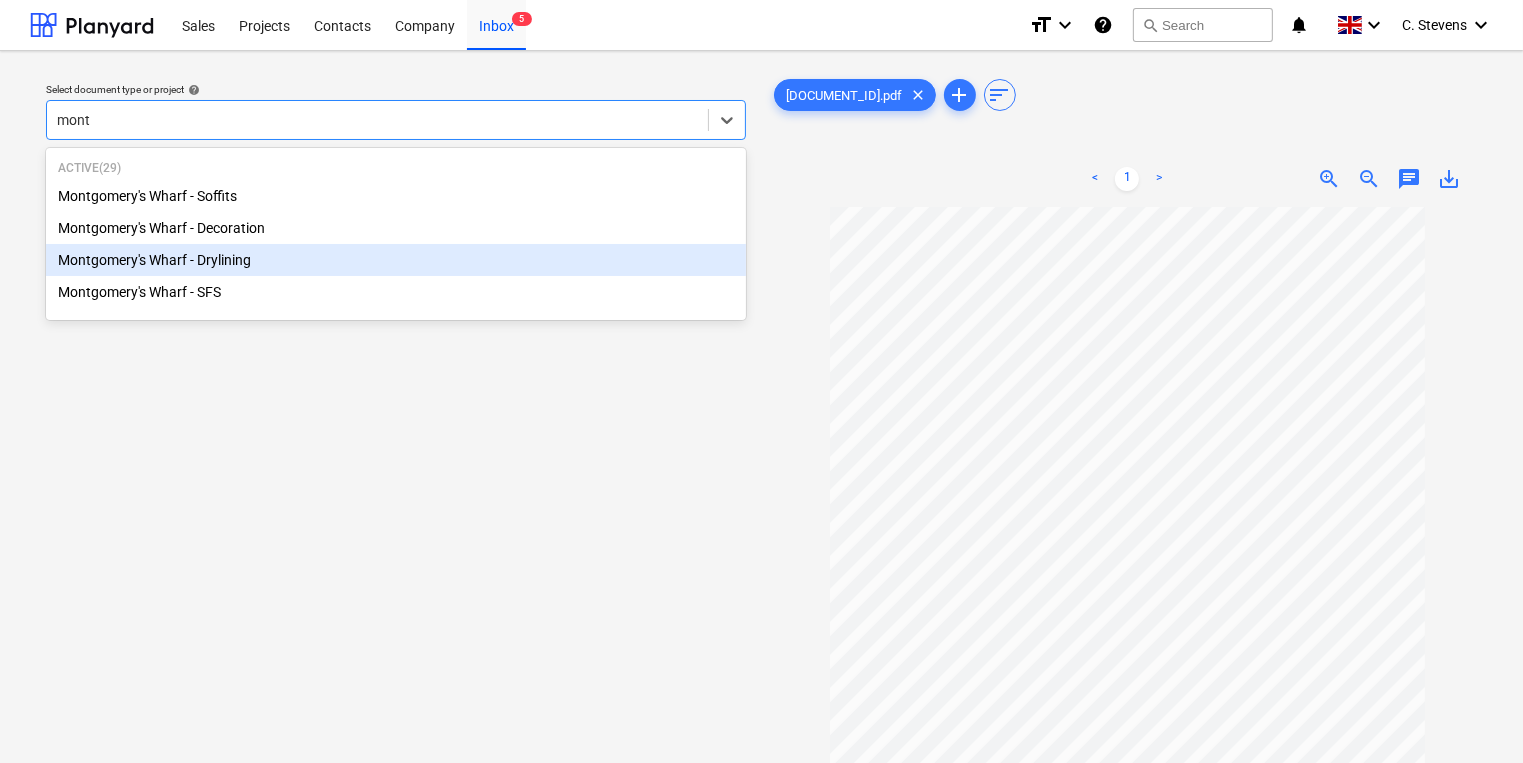 type 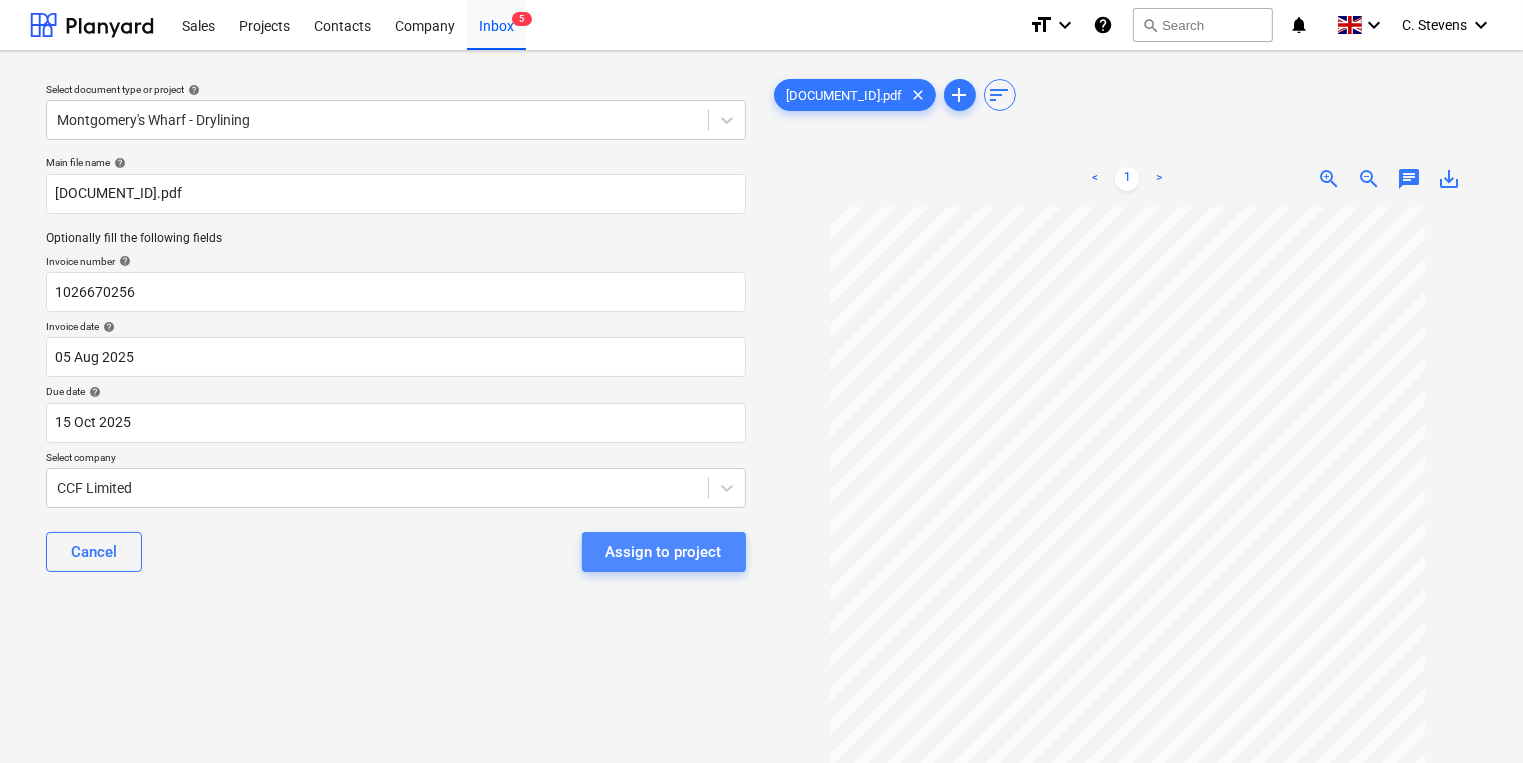click on "Assign to project" at bounding box center [664, 552] 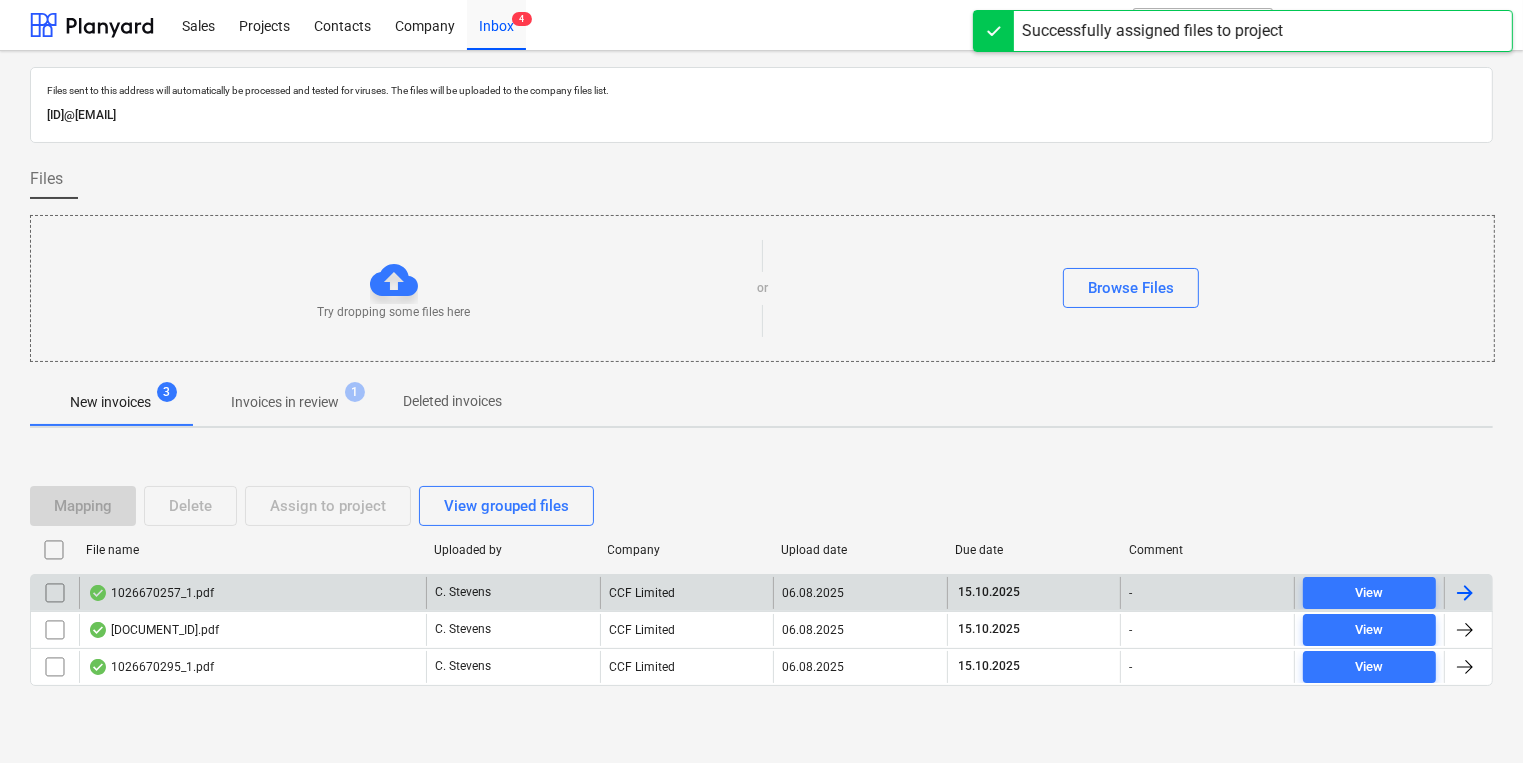 click on "1026670257_1.pdf" at bounding box center [252, 593] 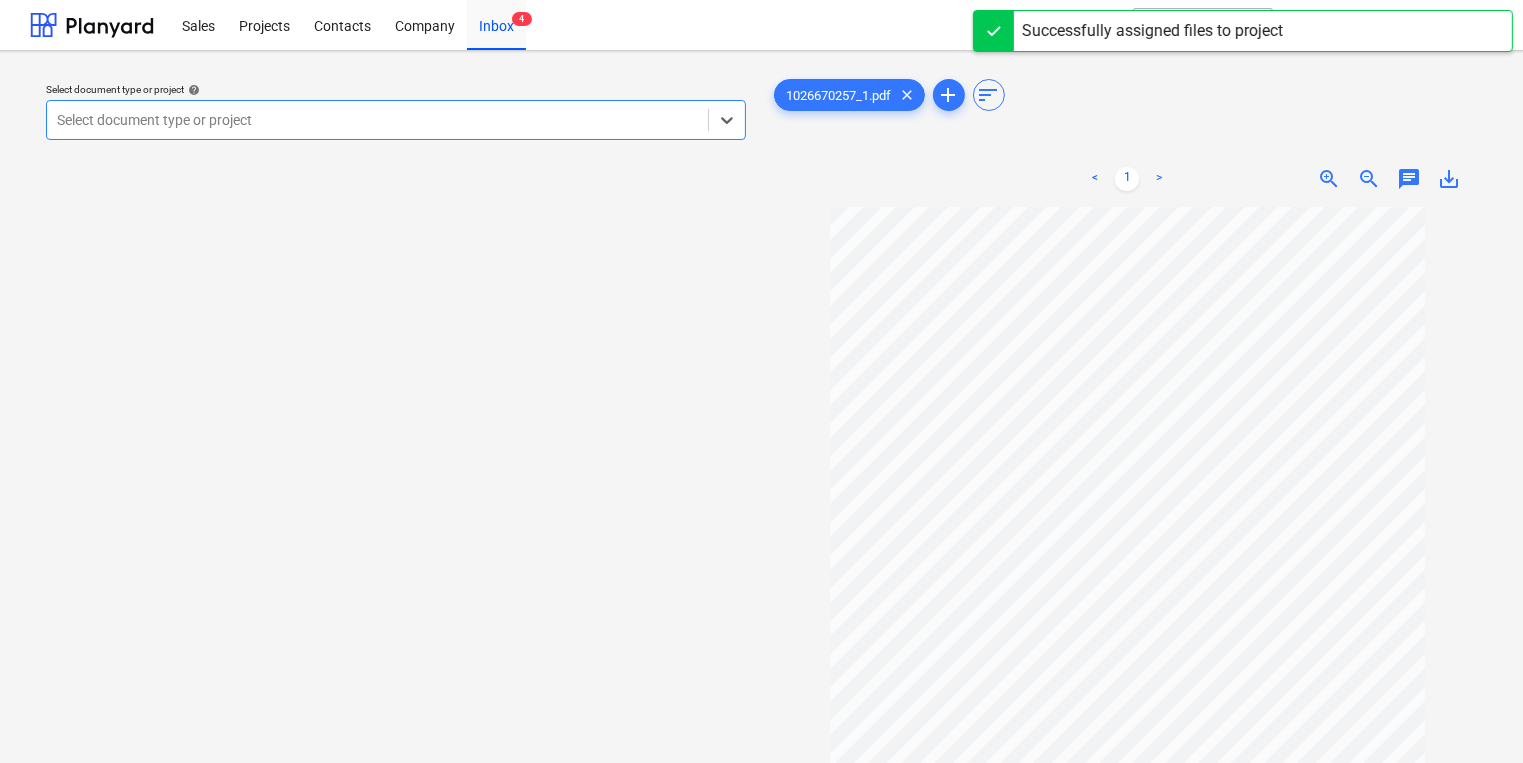 click on "Select document type or project help" at bounding box center [396, 89] 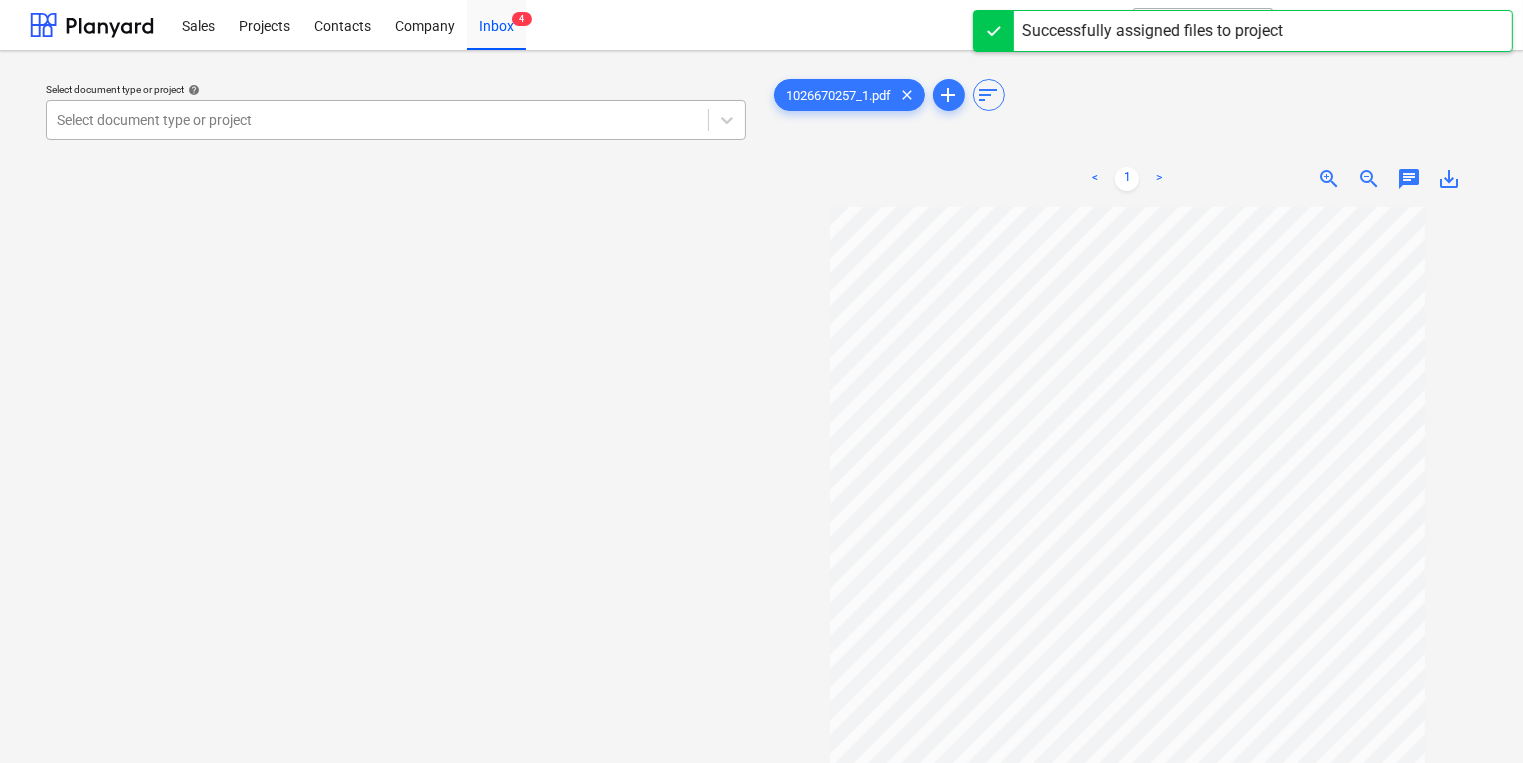 click at bounding box center [377, 120] 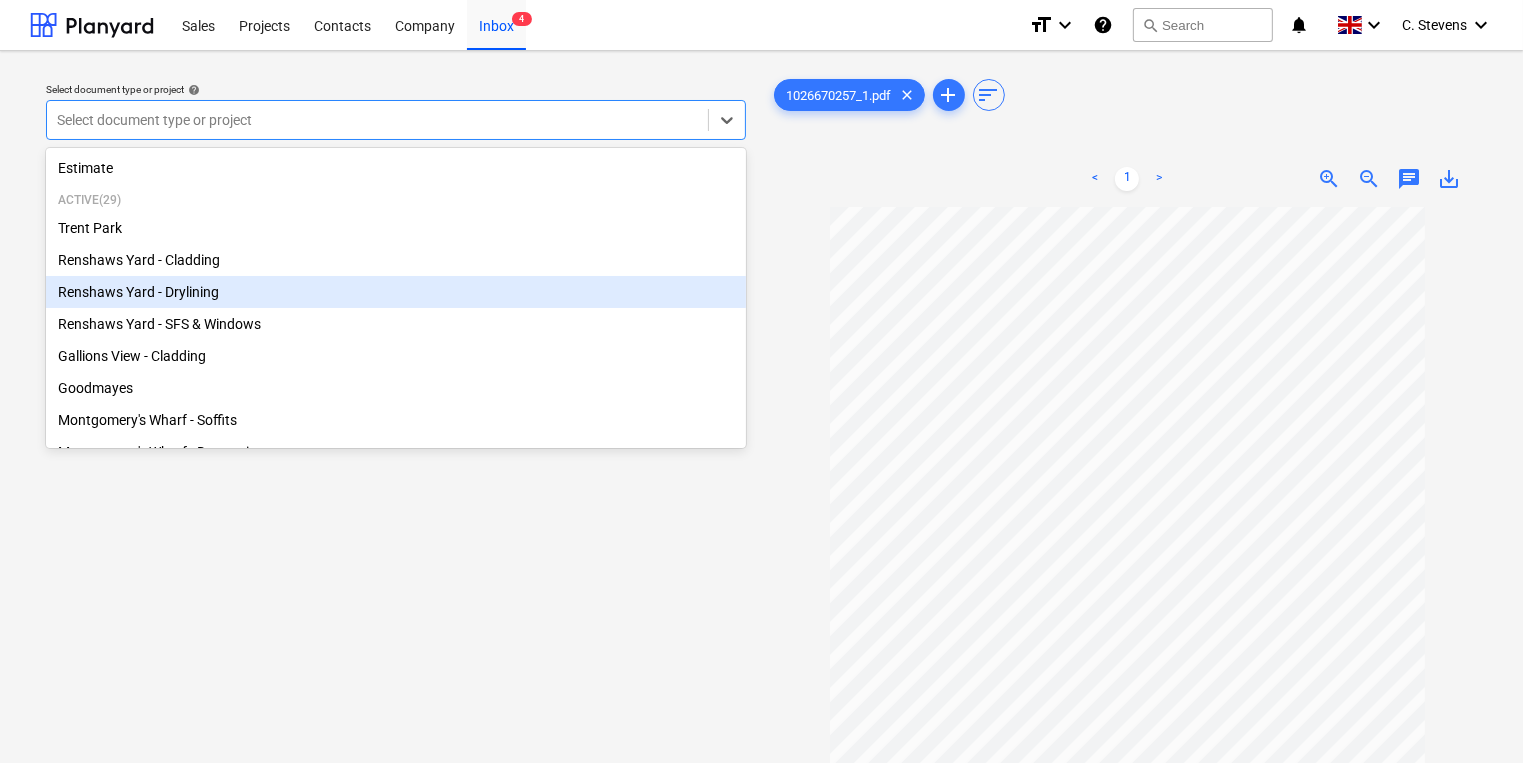 click on "Renshaws Yard -  Drylining" at bounding box center (396, 292) 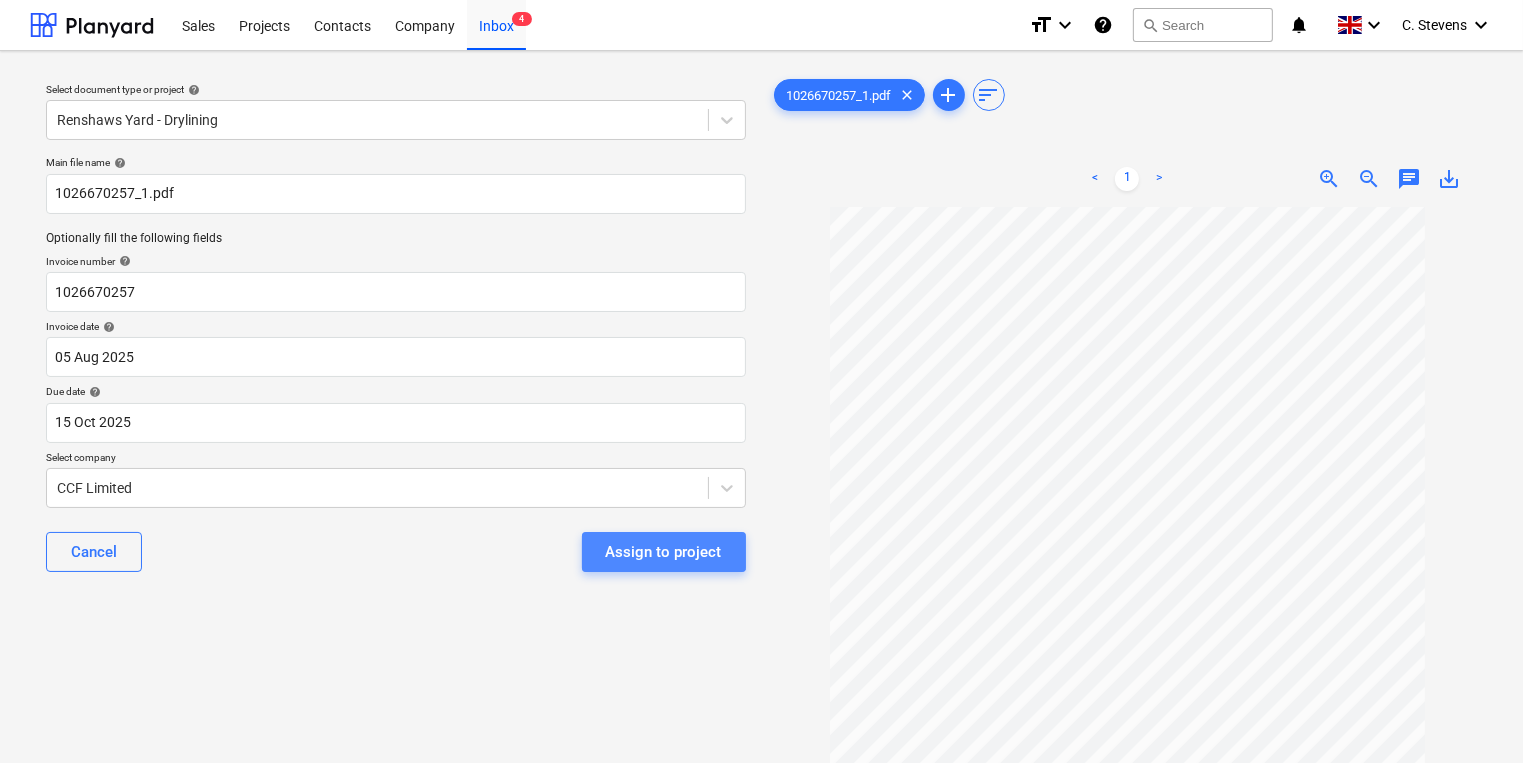 click on "Assign to project" at bounding box center [664, 552] 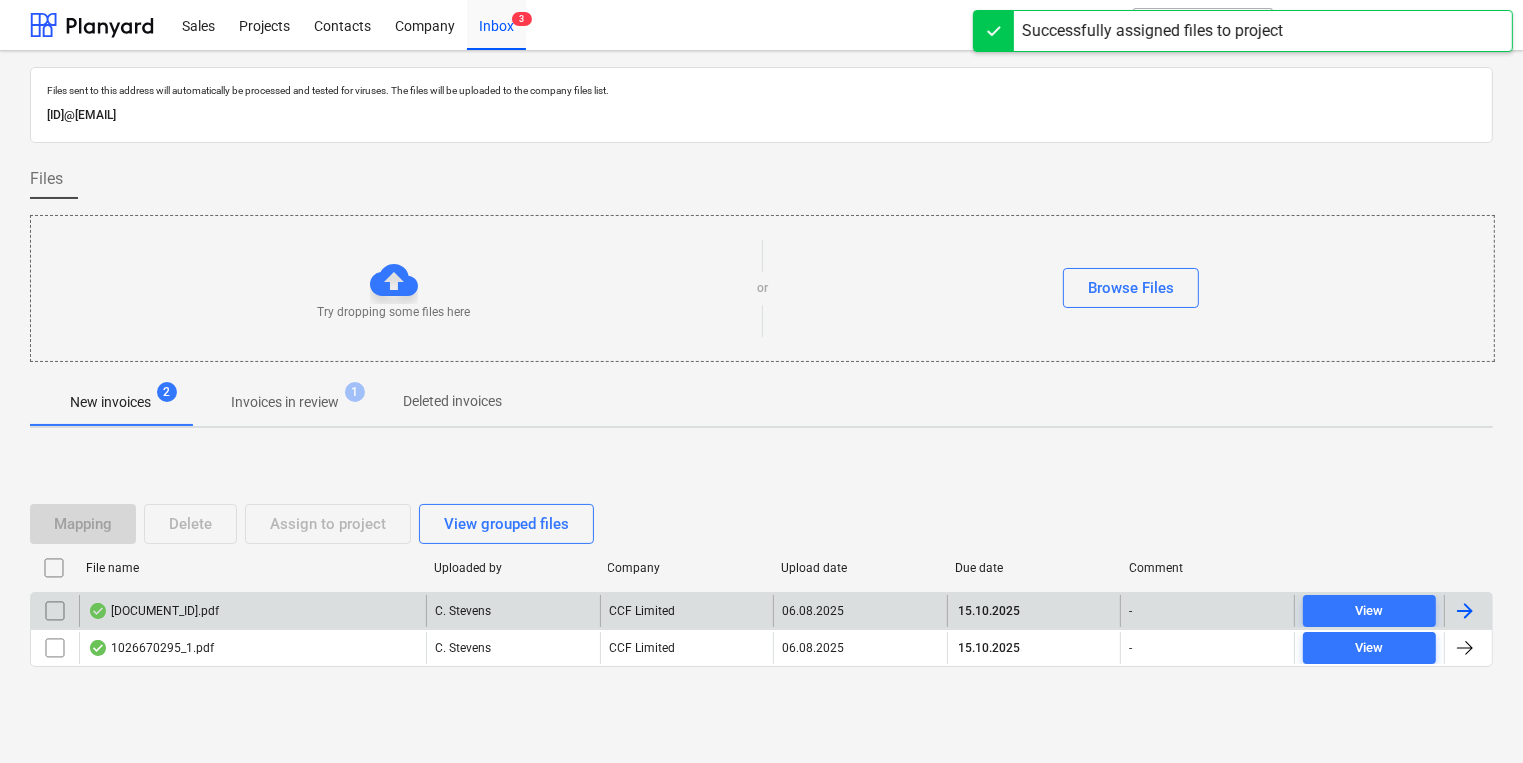 click on "[DOCUMENT_ID].pdf" at bounding box center (252, 611) 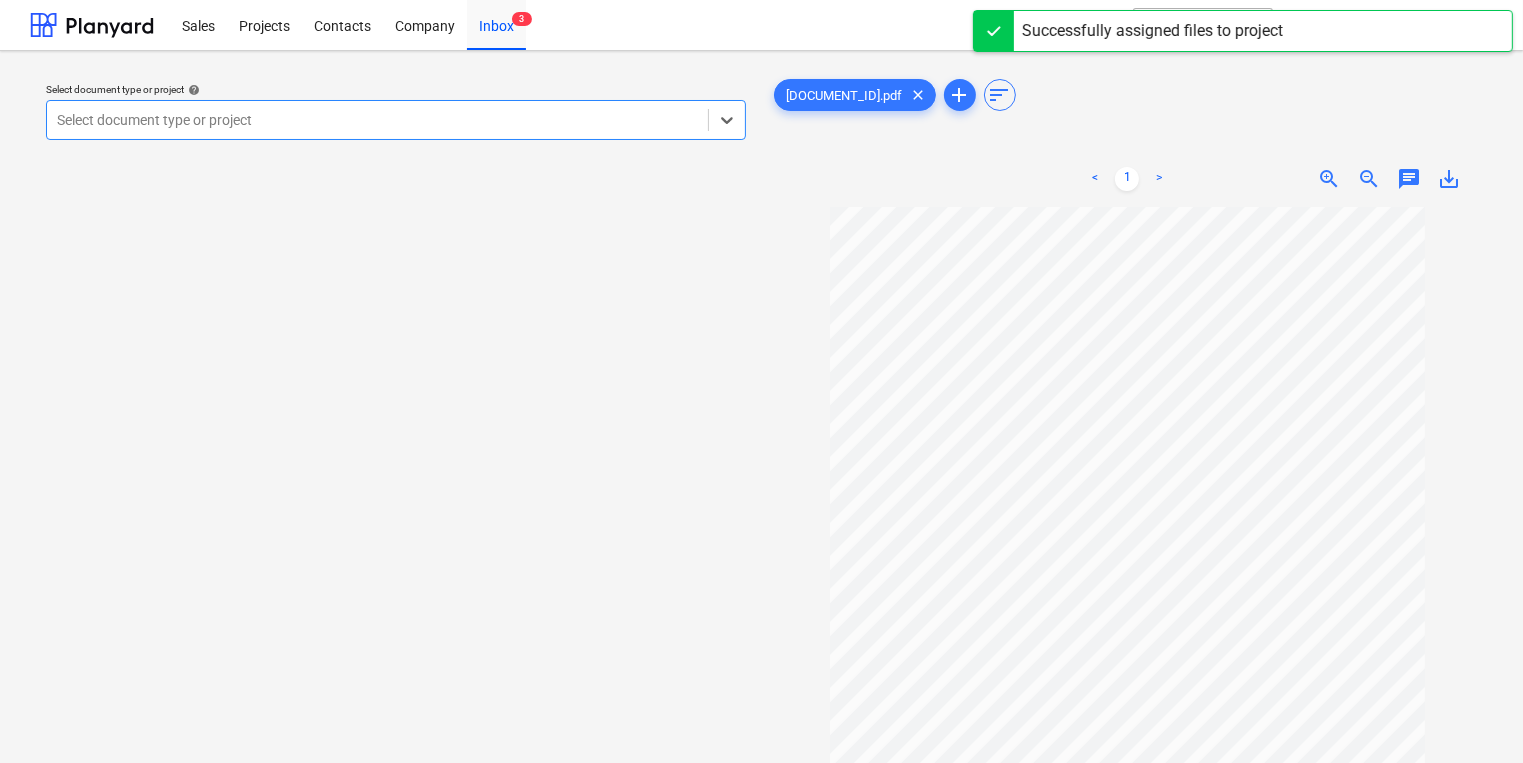 click at bounding box center (377, 120) 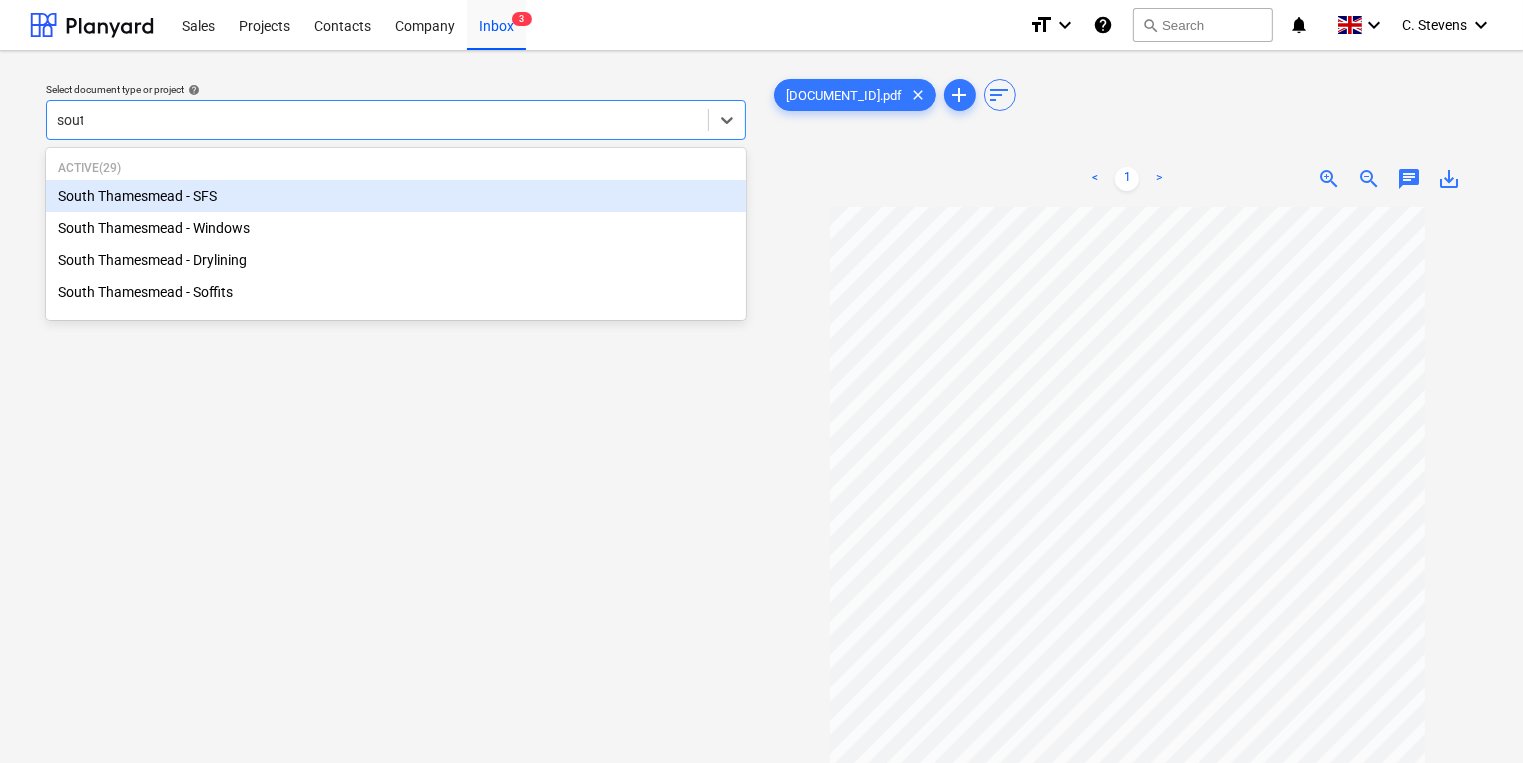 type on "south" 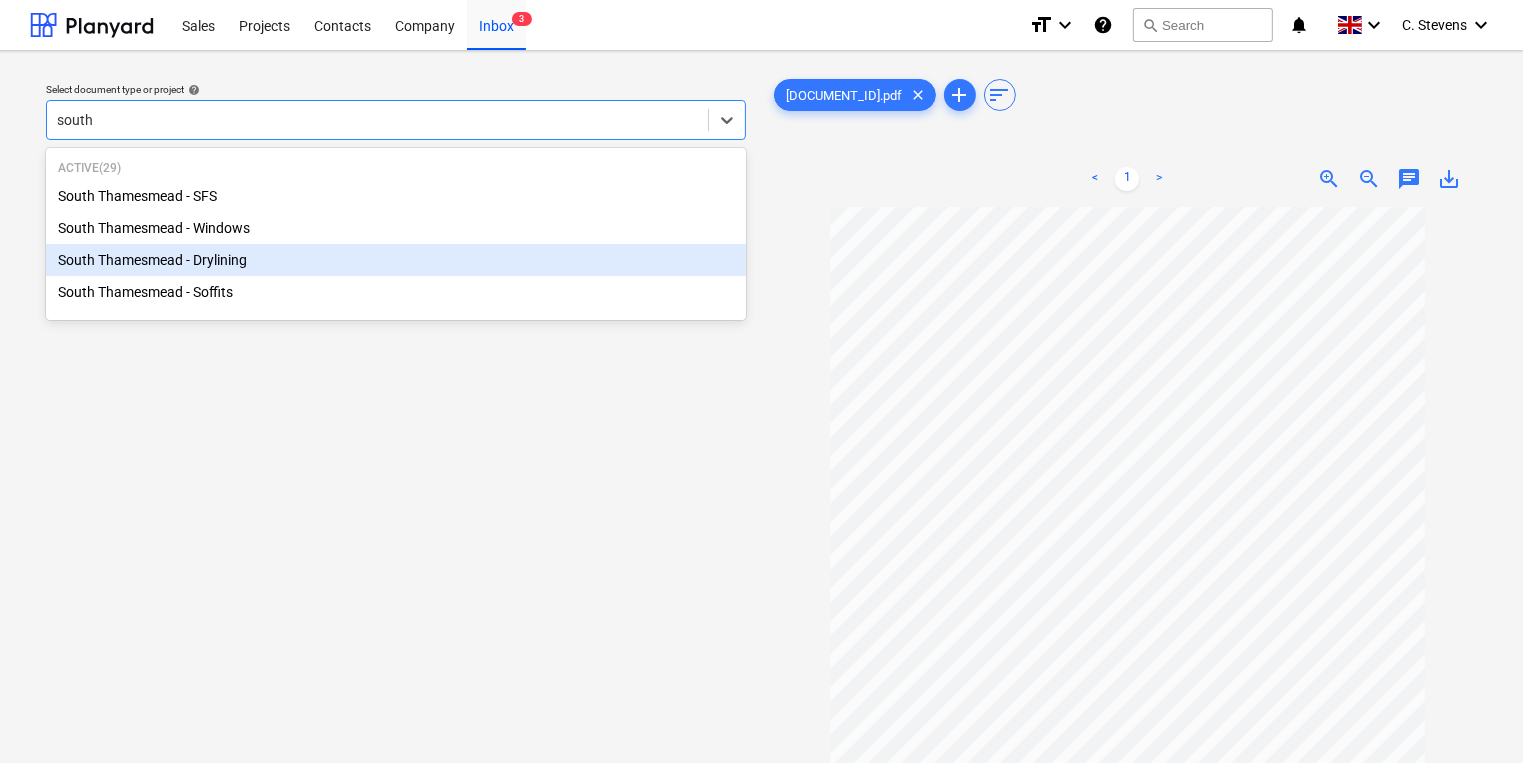 type 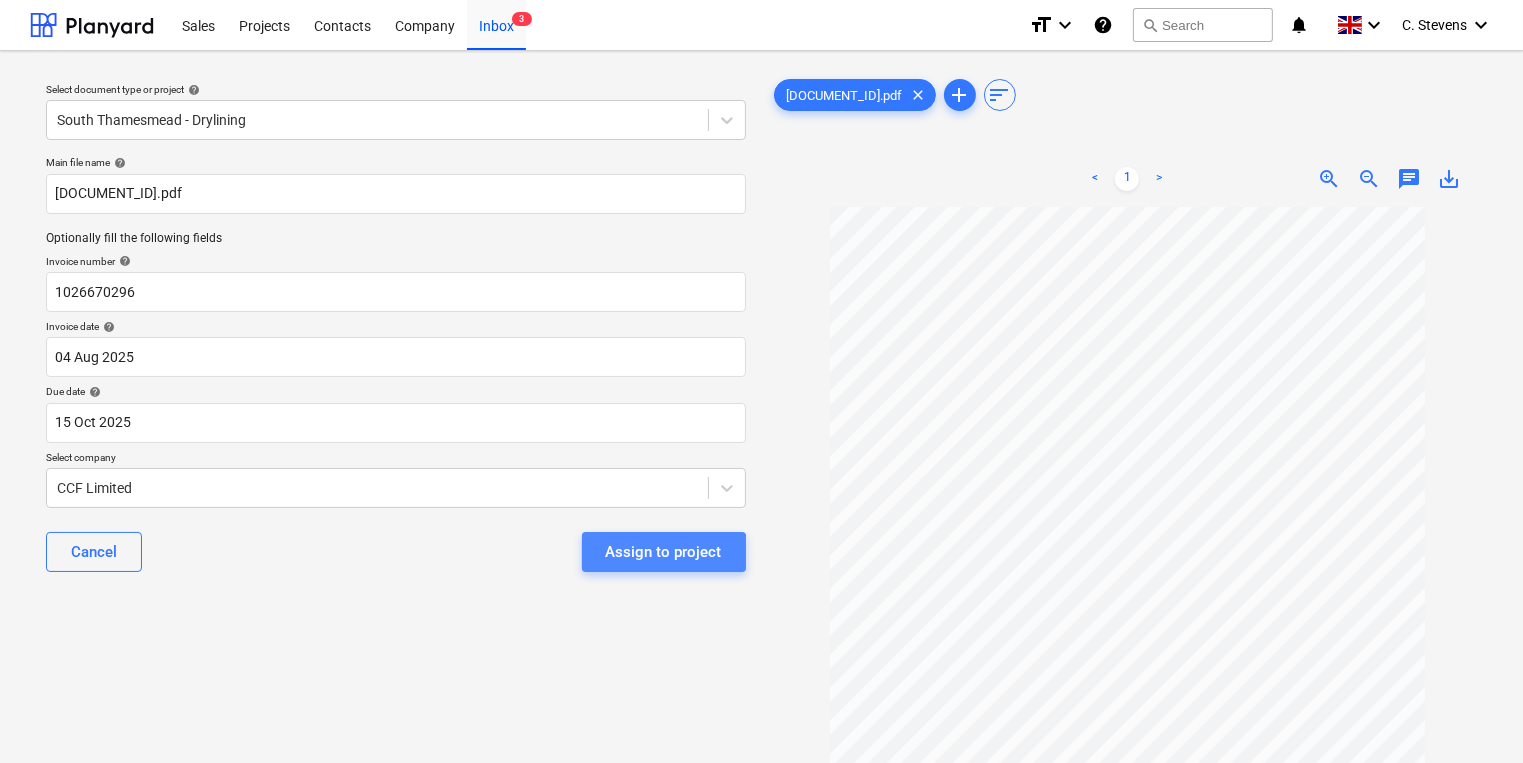 click on "Assign to project" at bounding box center (664, 552) 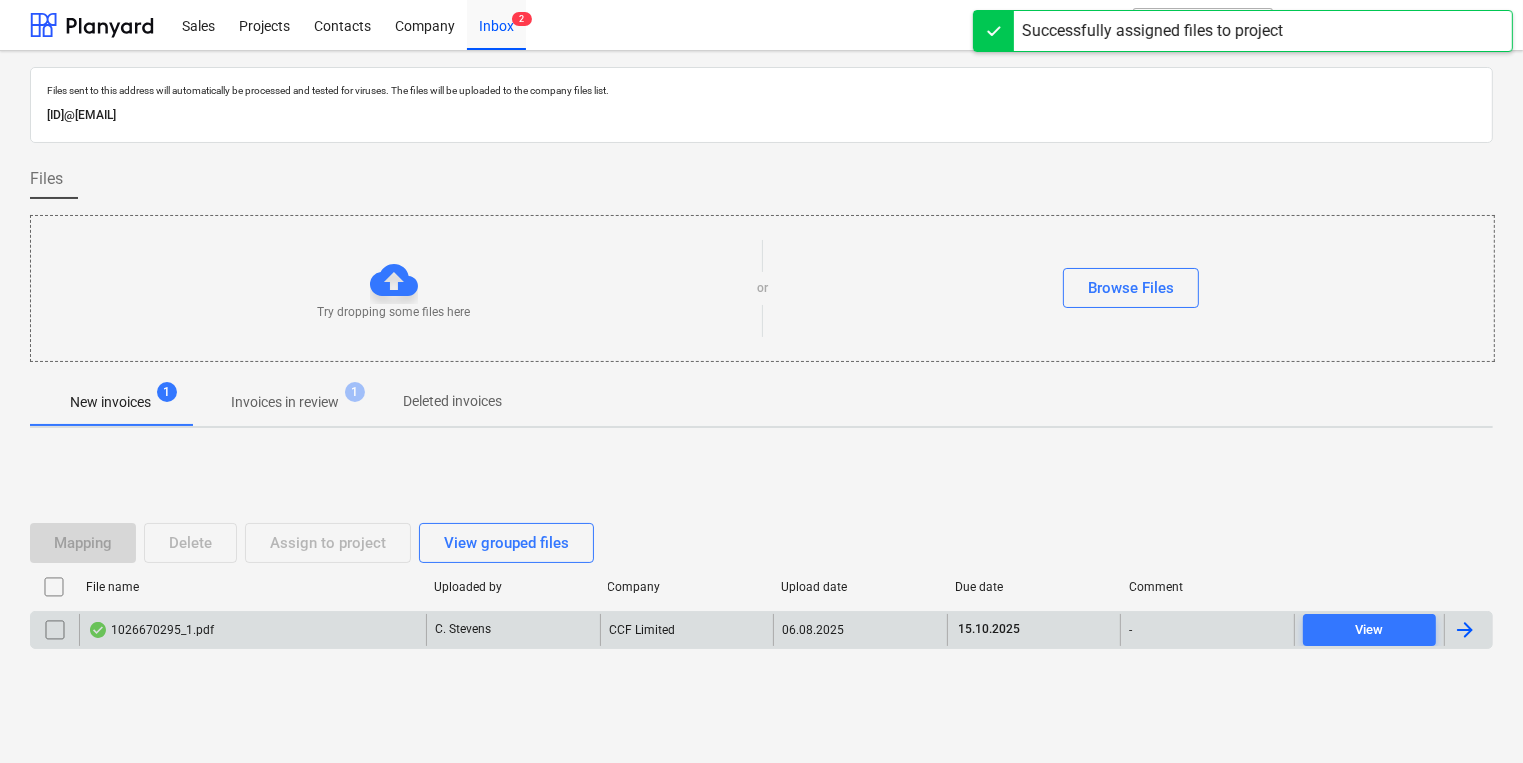 click on "1026670295_1.pdf" at bounding box center [252, 630] 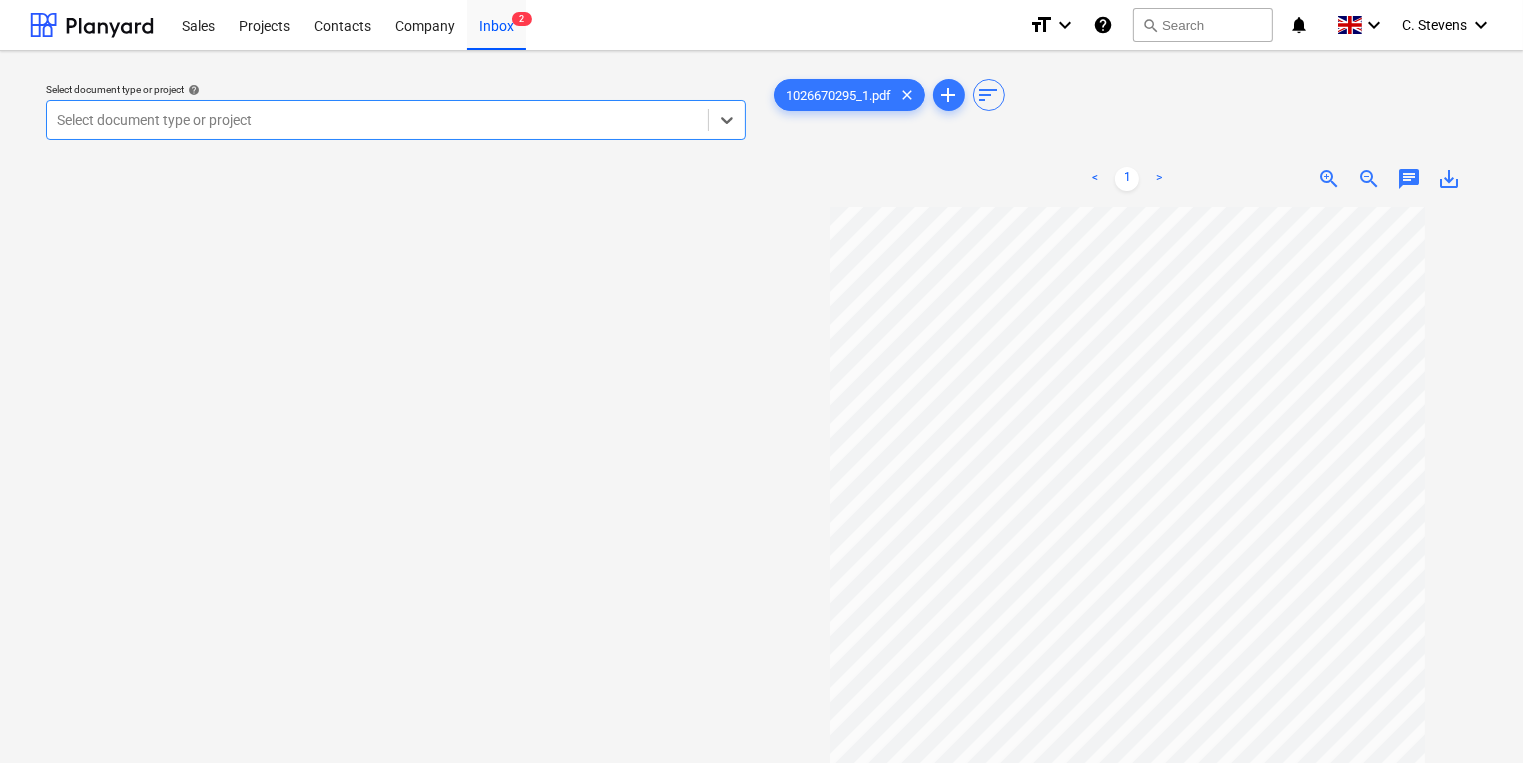 click at bounding box center (377, 120) 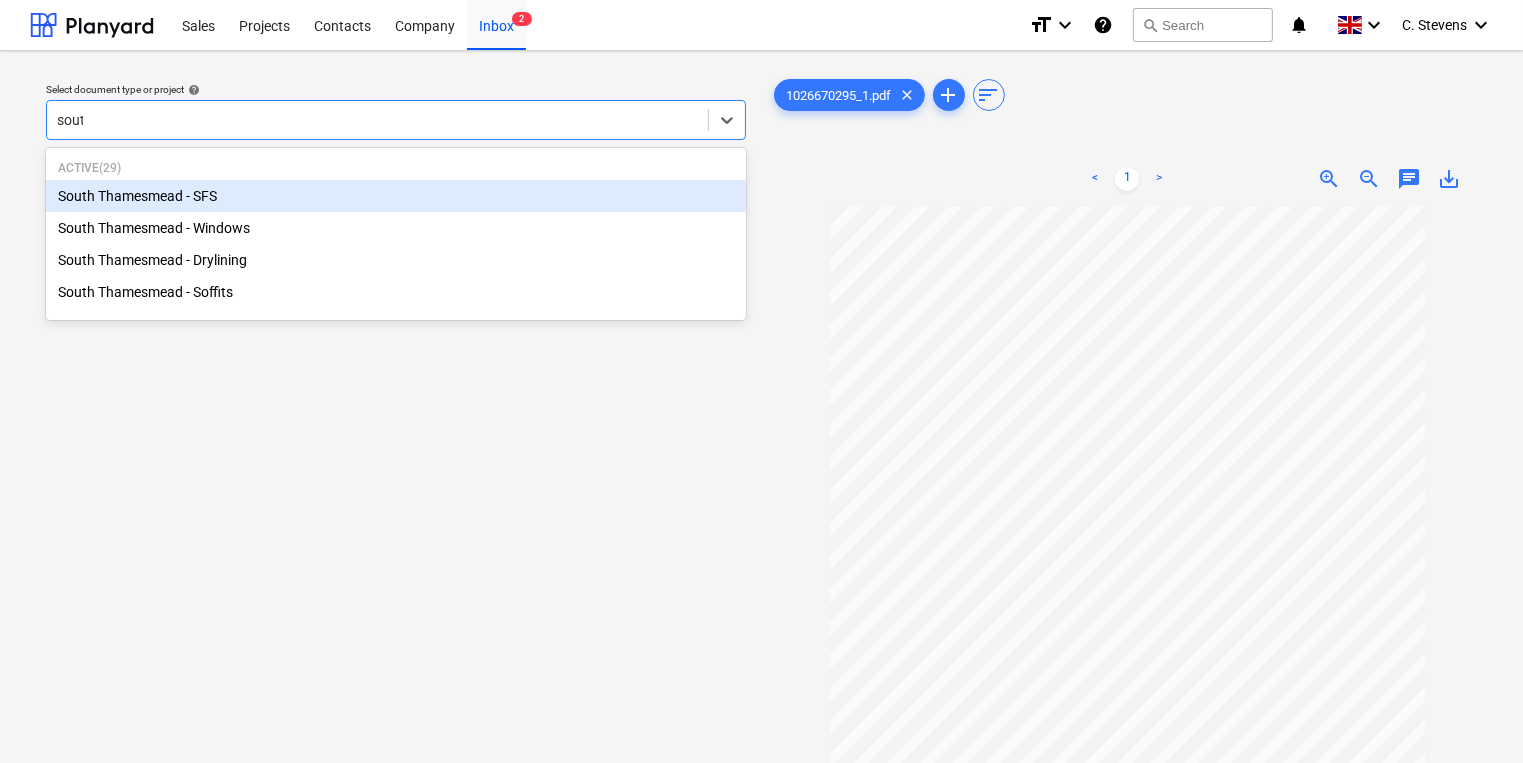 type on "south" 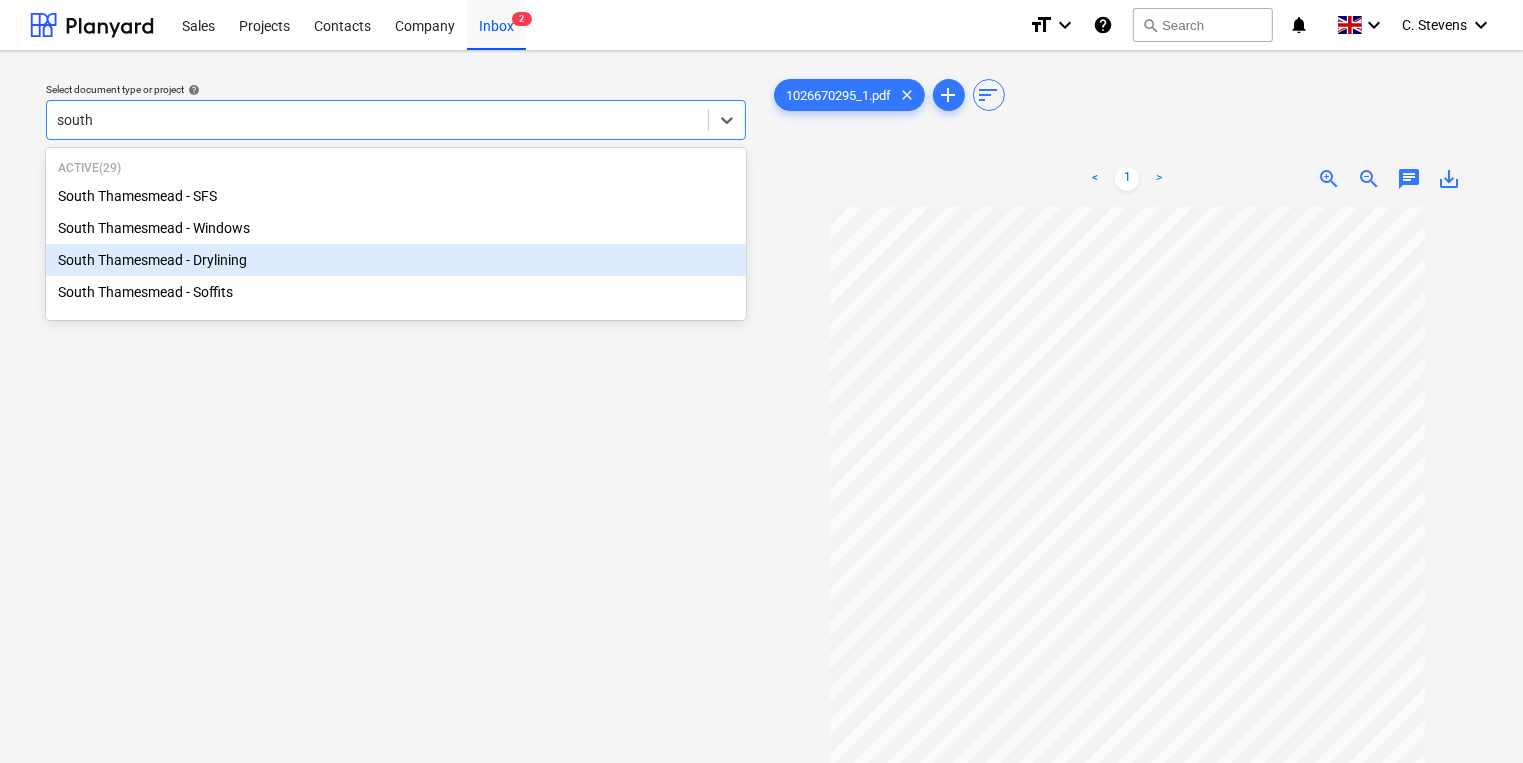 type 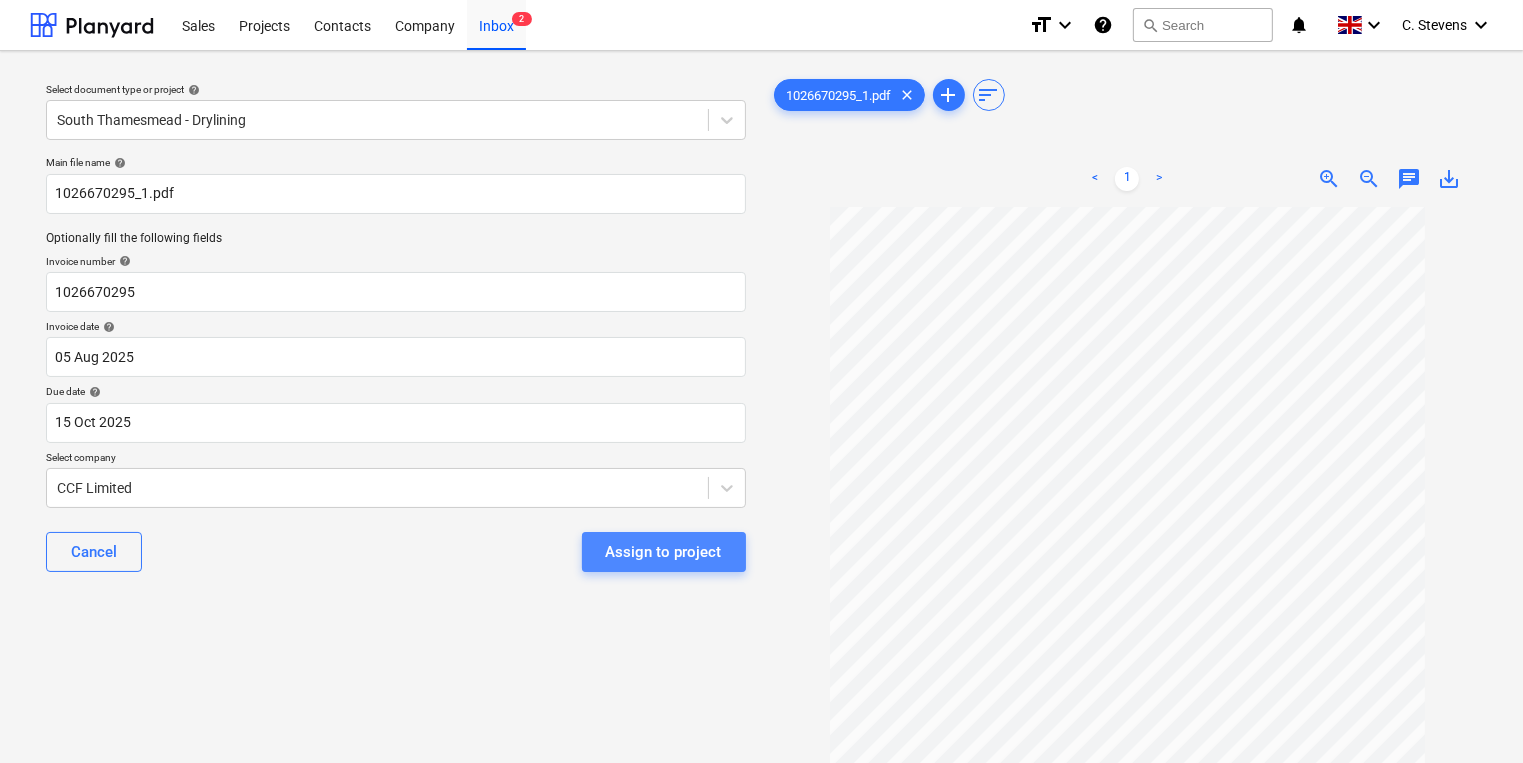 click on "Assign to project" at bounding box center (664, 552) 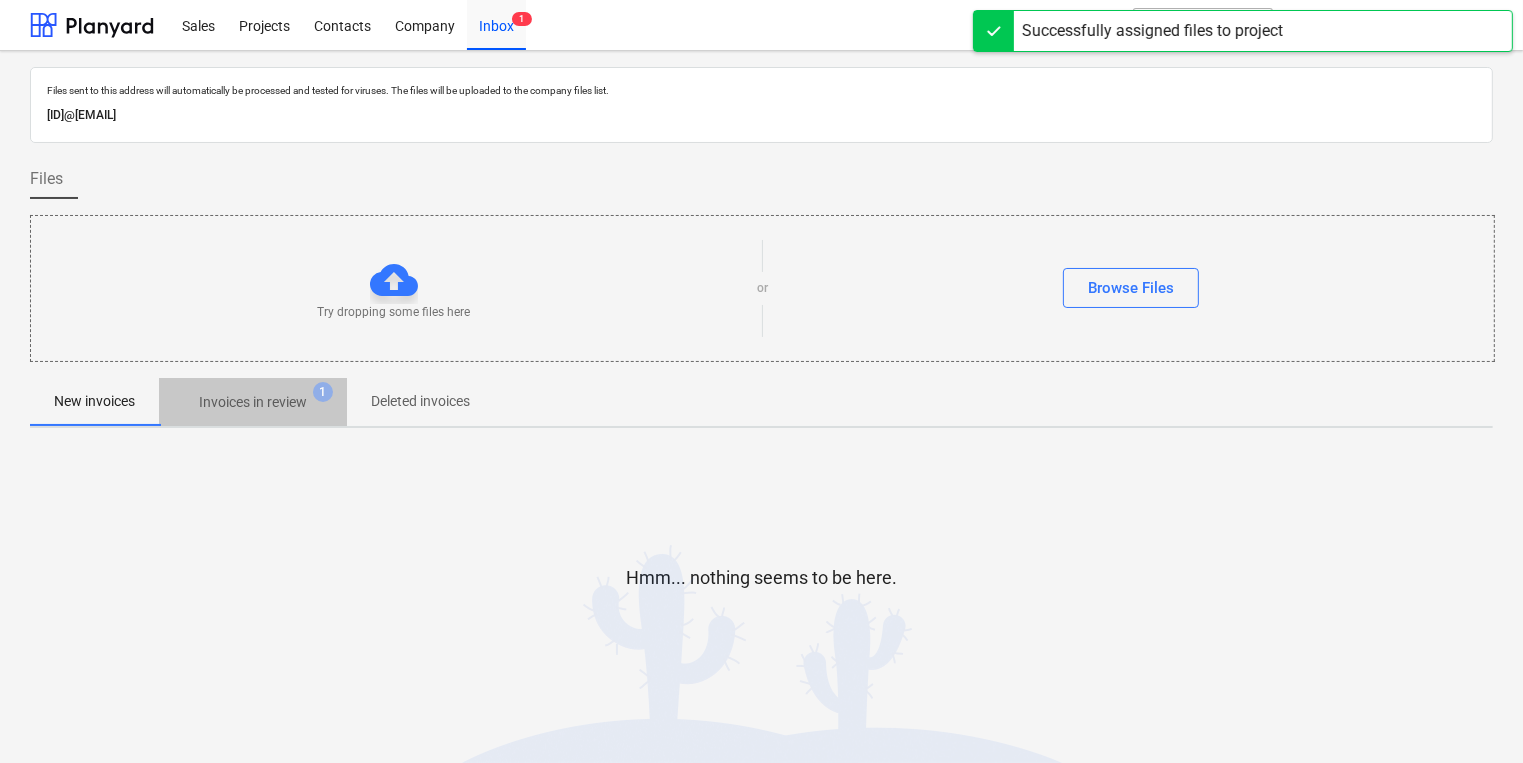 click on "Invoices in review" at bounding box center (253, 402) 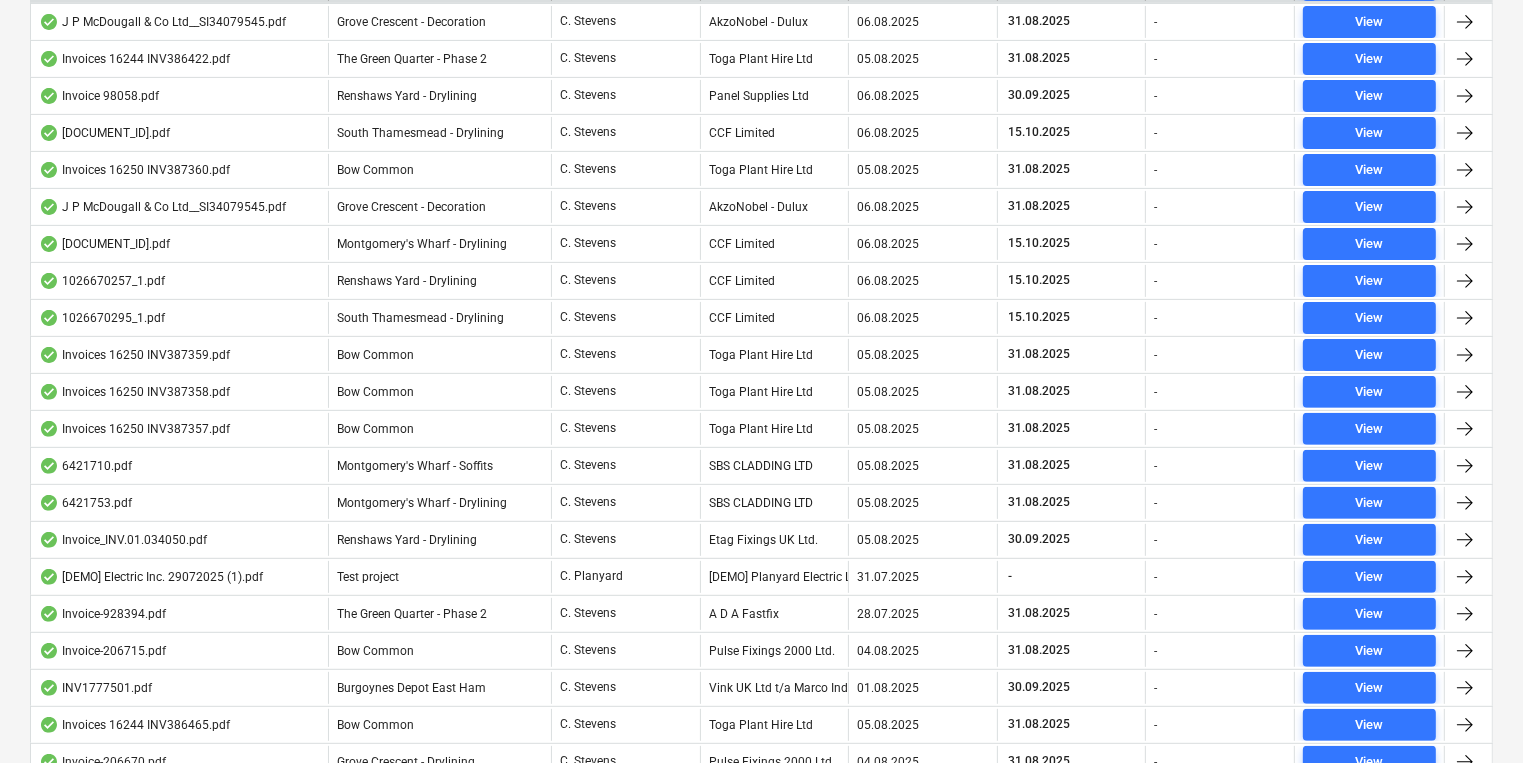 scroll, scrollTop: 8, scrollLeft: 0, axis: vertical 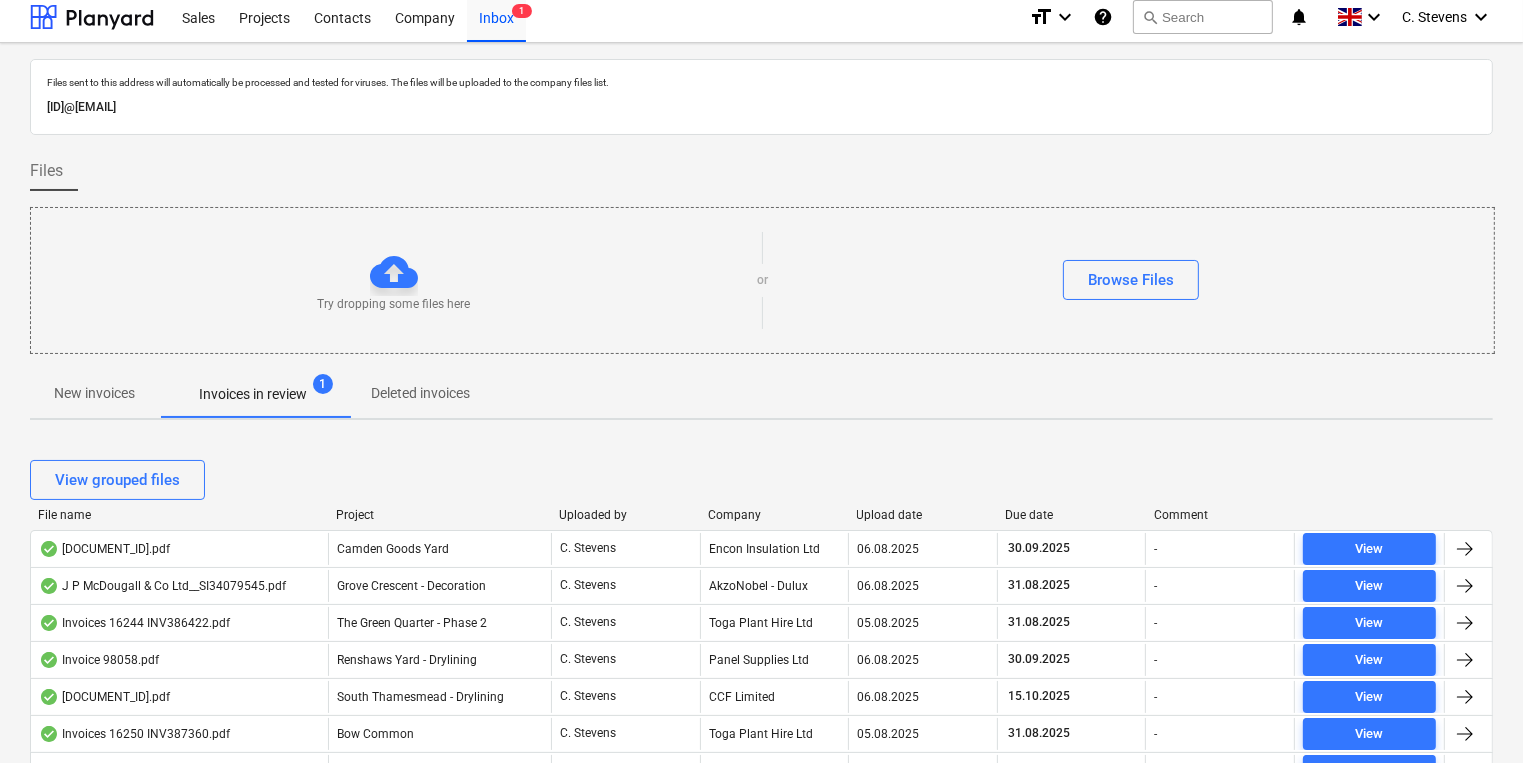 click on "Company" at bounding box center [774, 515] 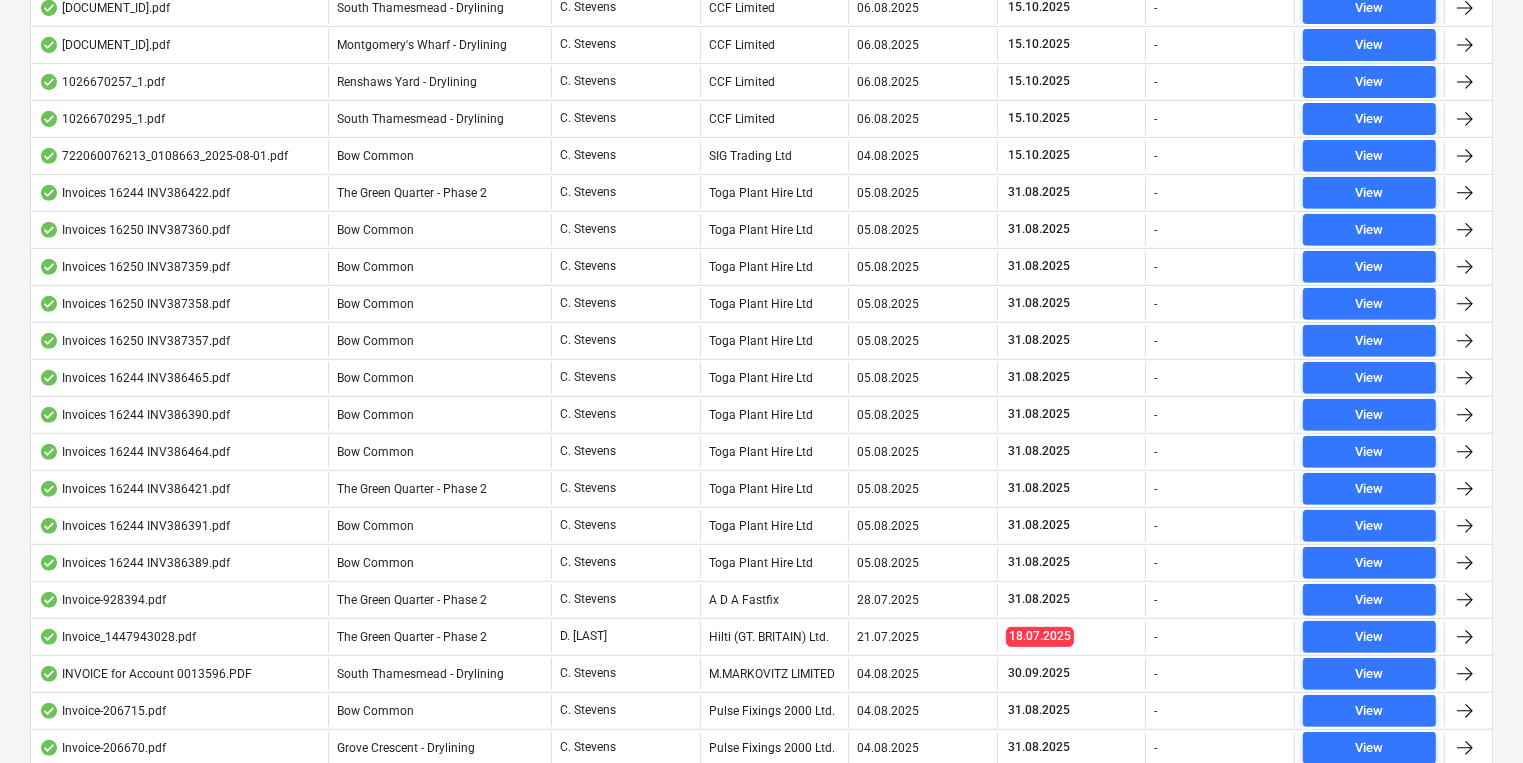 scroll, scrollTop: 1208, scrollLeft: 0, axis: vertical 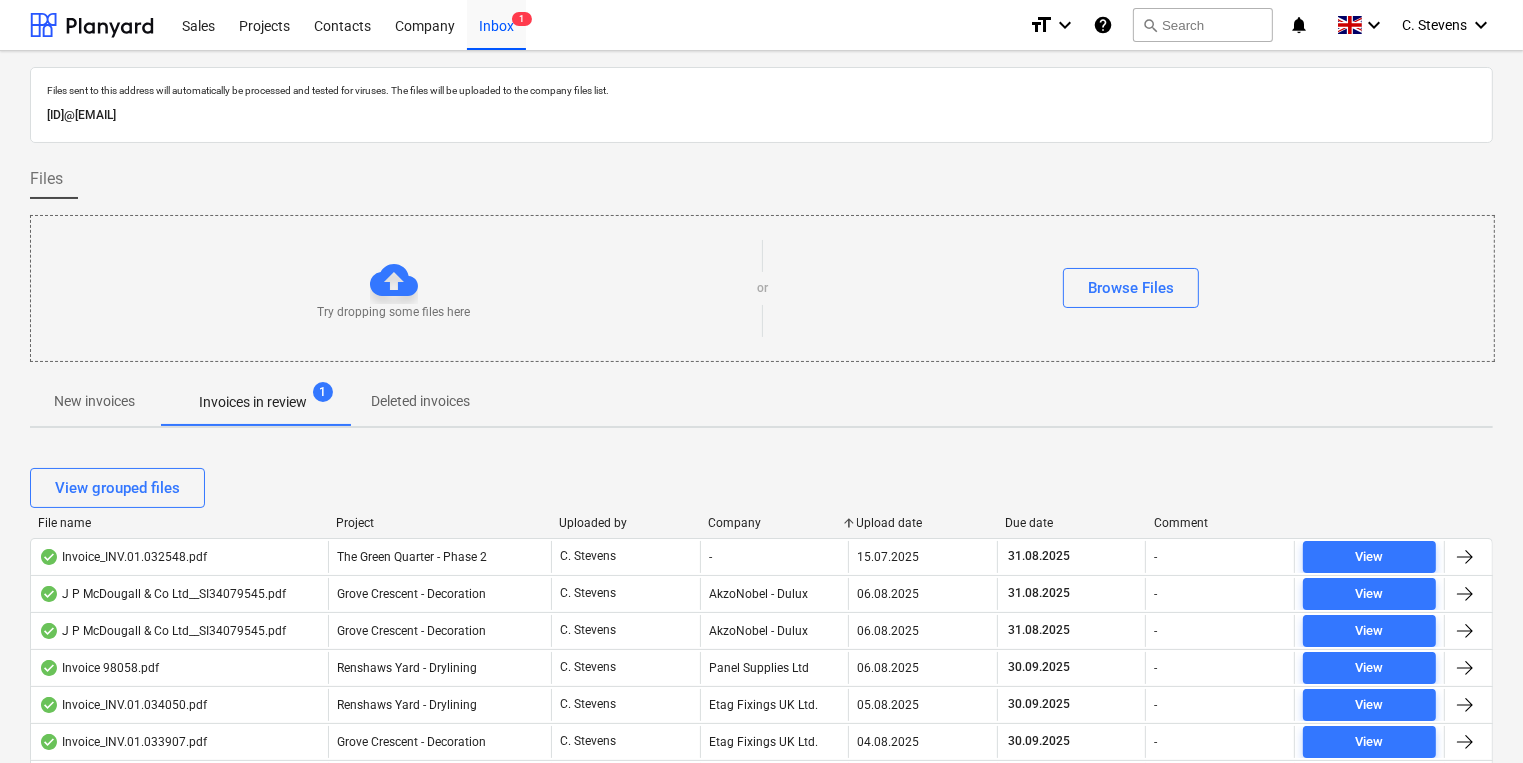 click on "New invoices" at bounding box center (94, 401) 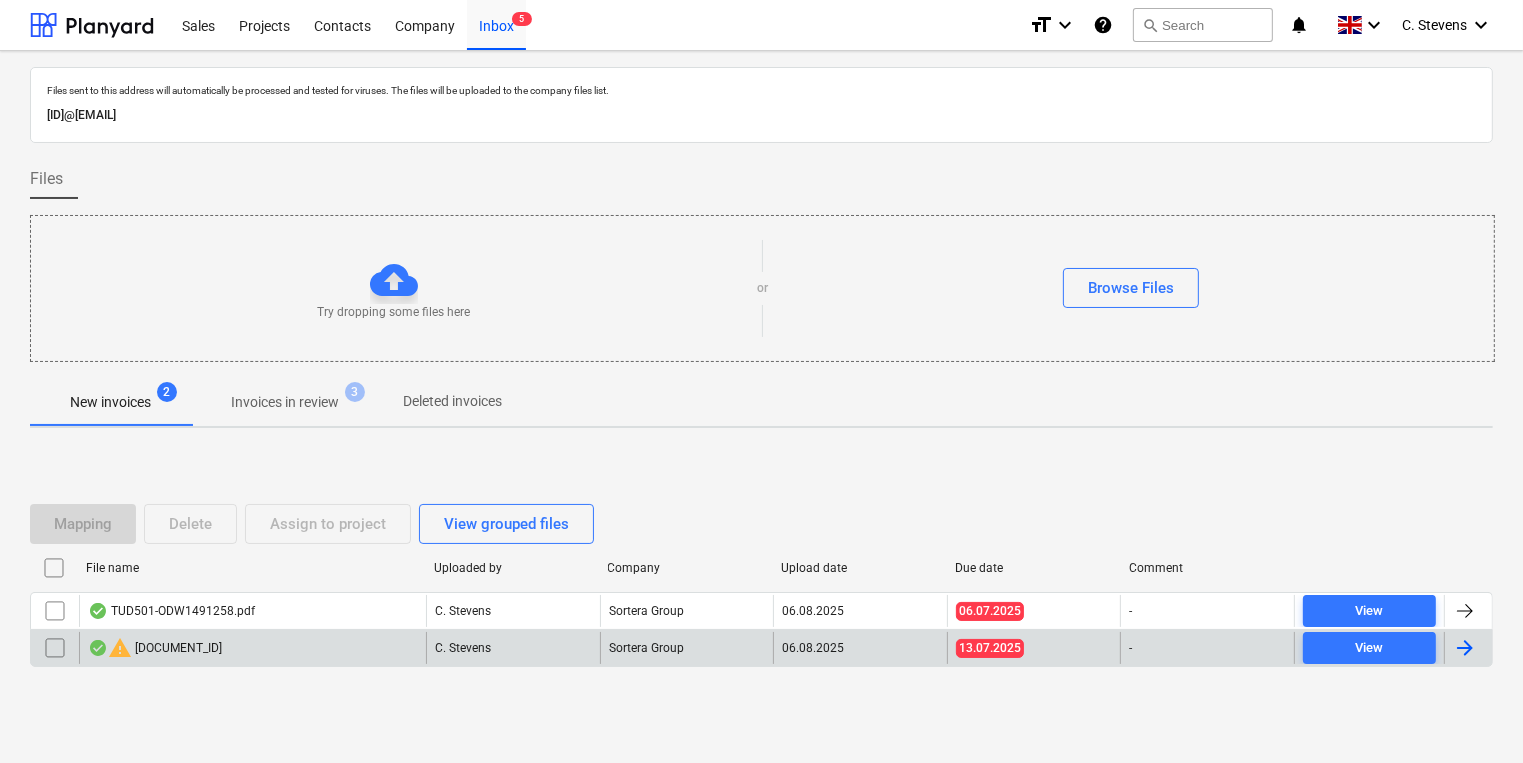 click at bounding box center [55, 648] 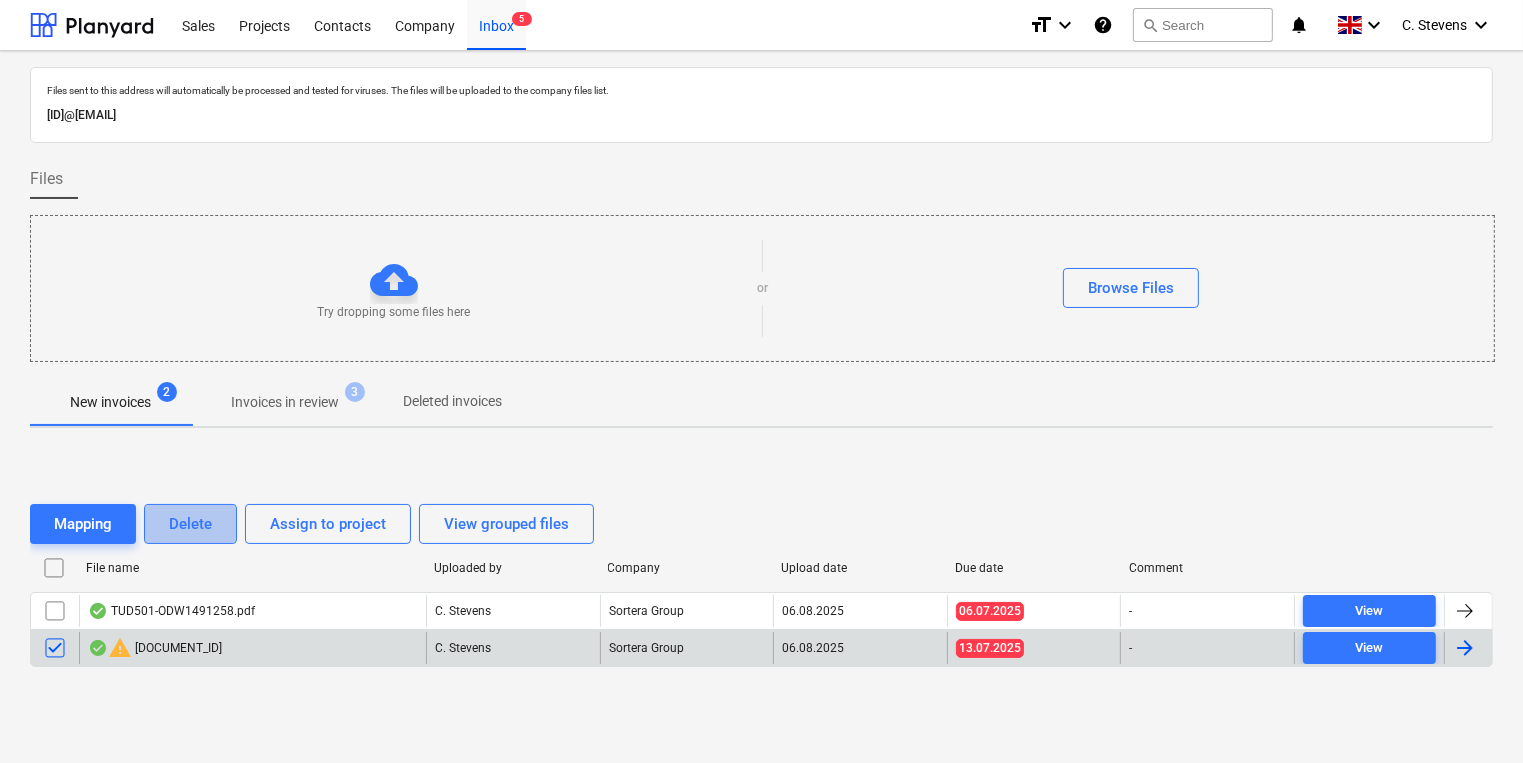 click on "Delete" at bounding box center [190, 524] 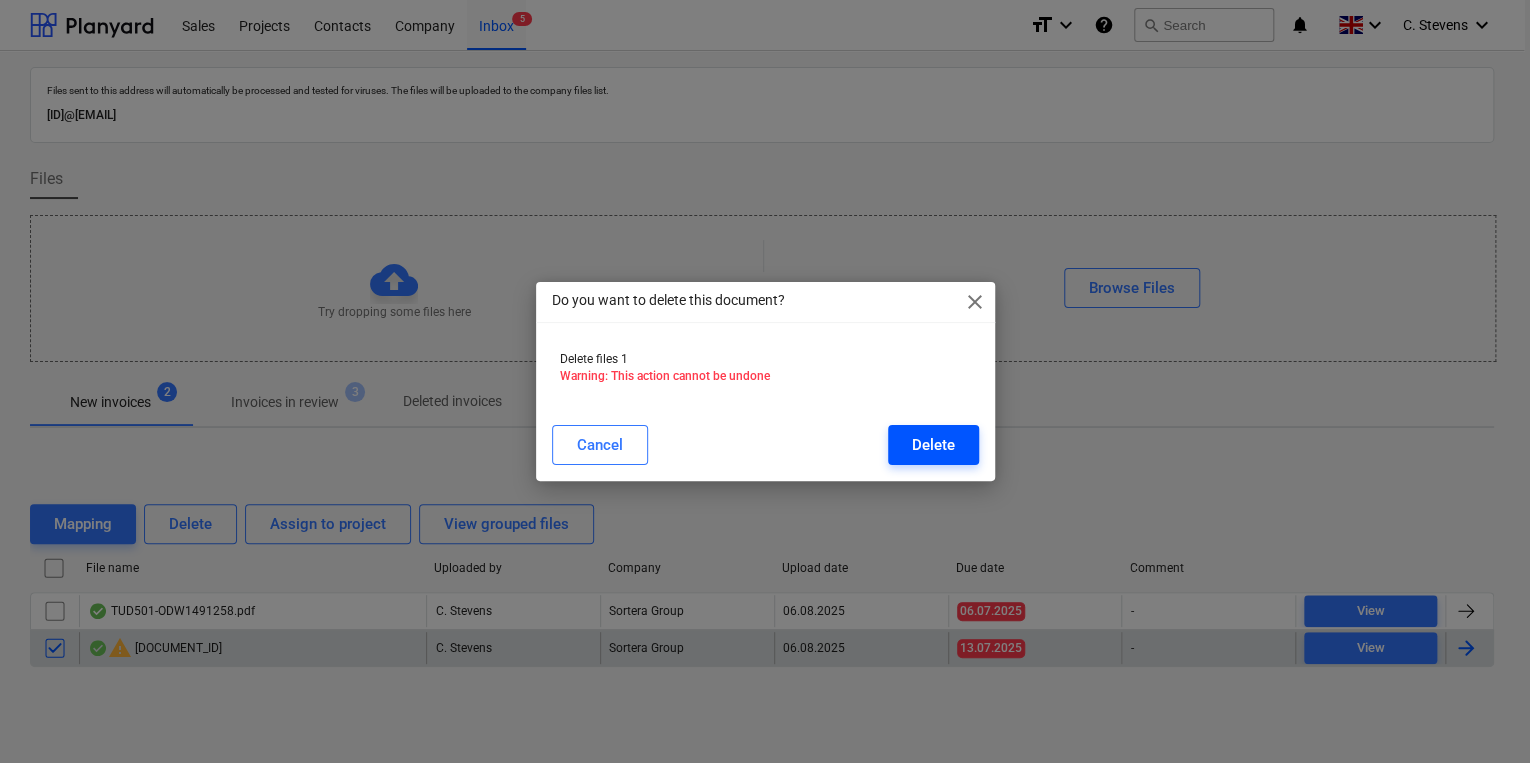 click on "Delete" at bounding box center (933, 445) 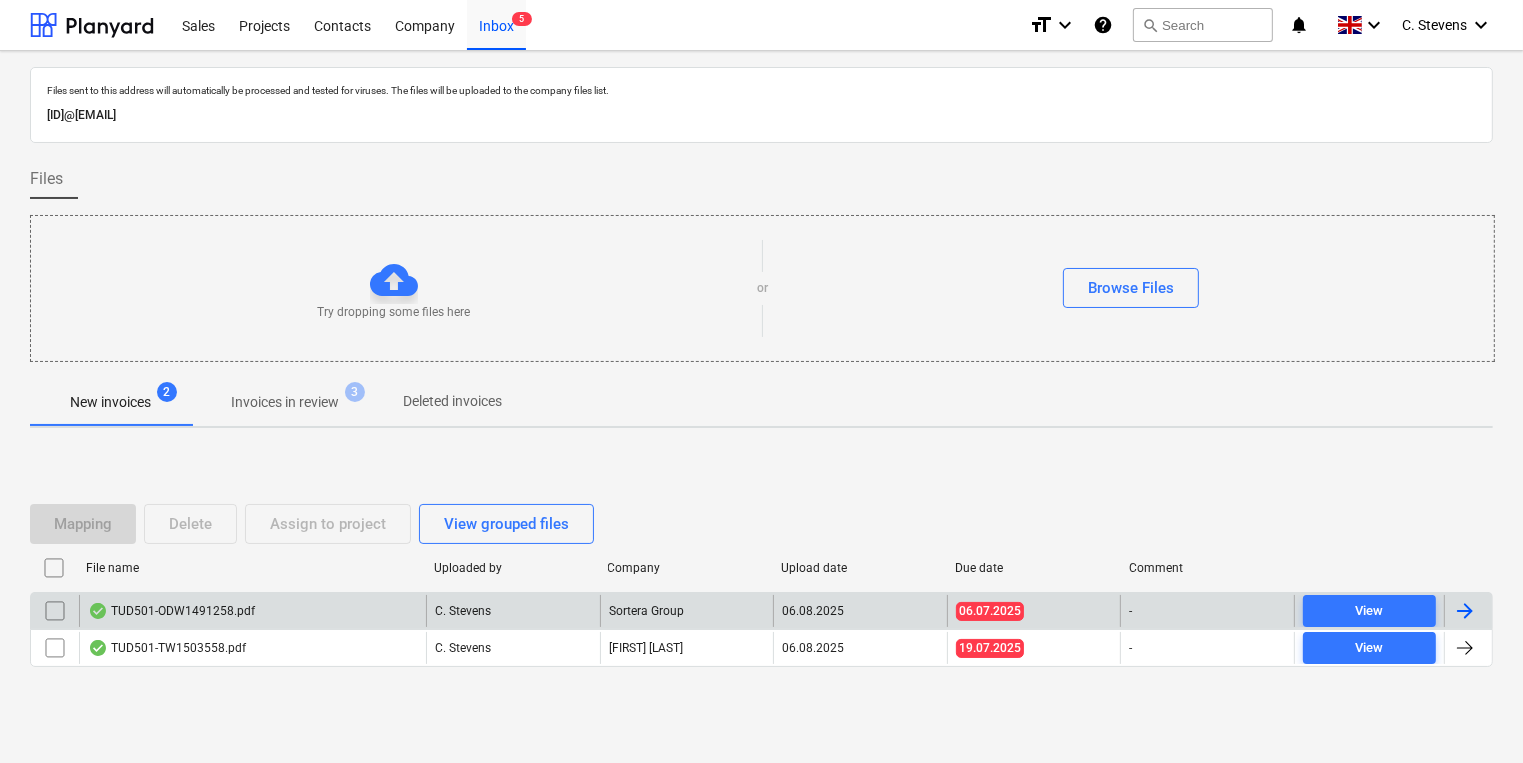 click on "TUD501-ODW1491258.pdf" at bounding box center (252, 611) 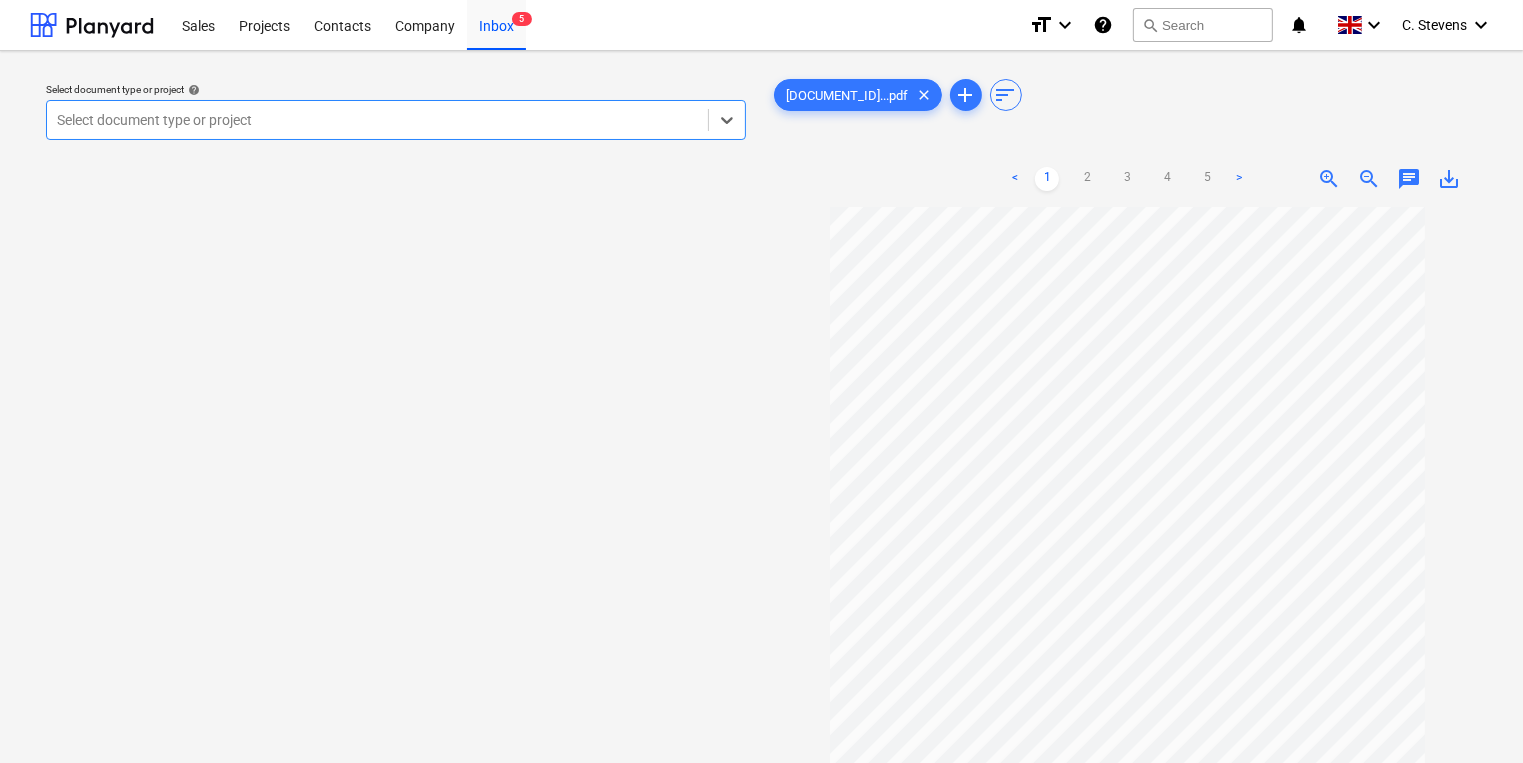 click at bounding box center [377, 120] 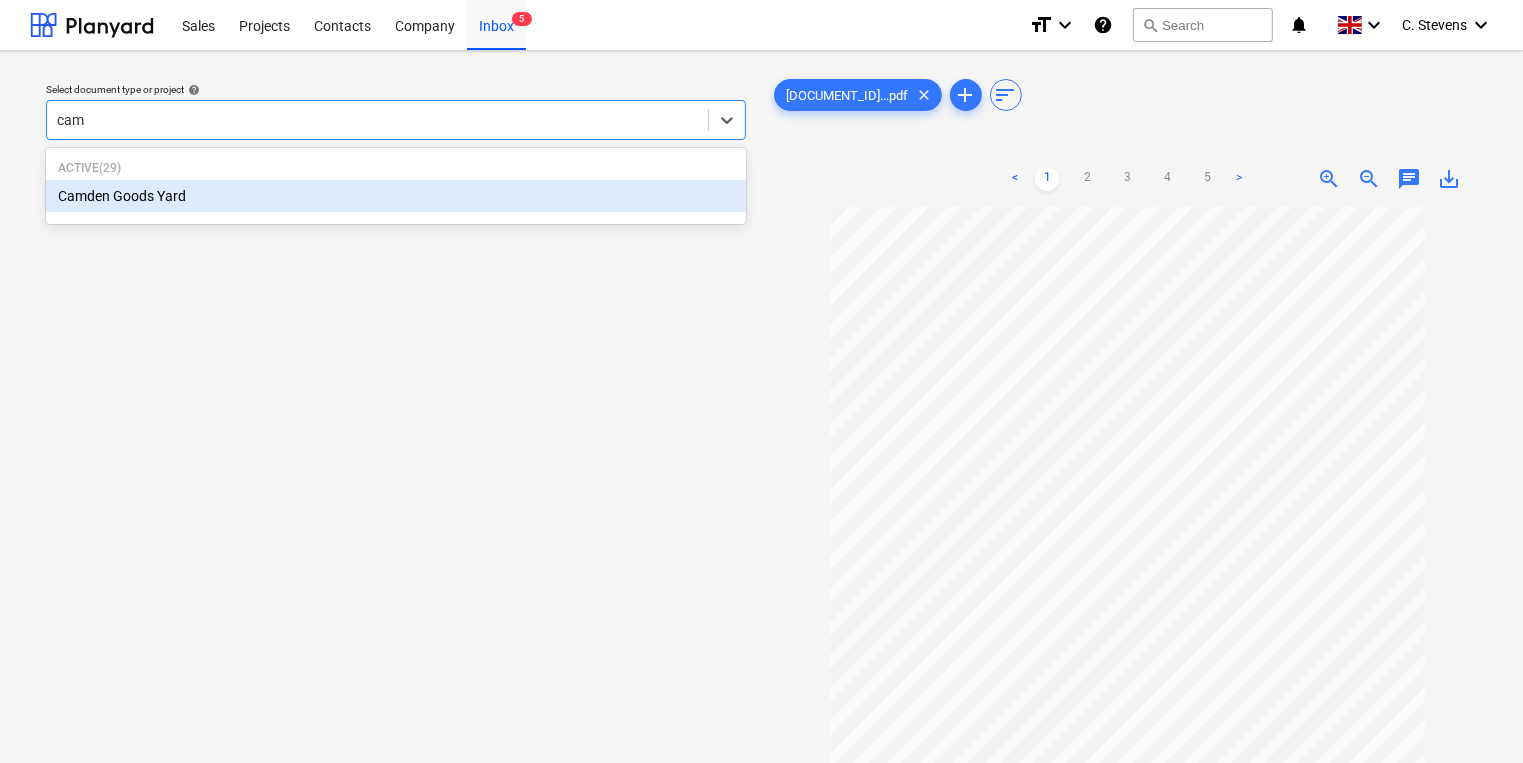 type on "camd" 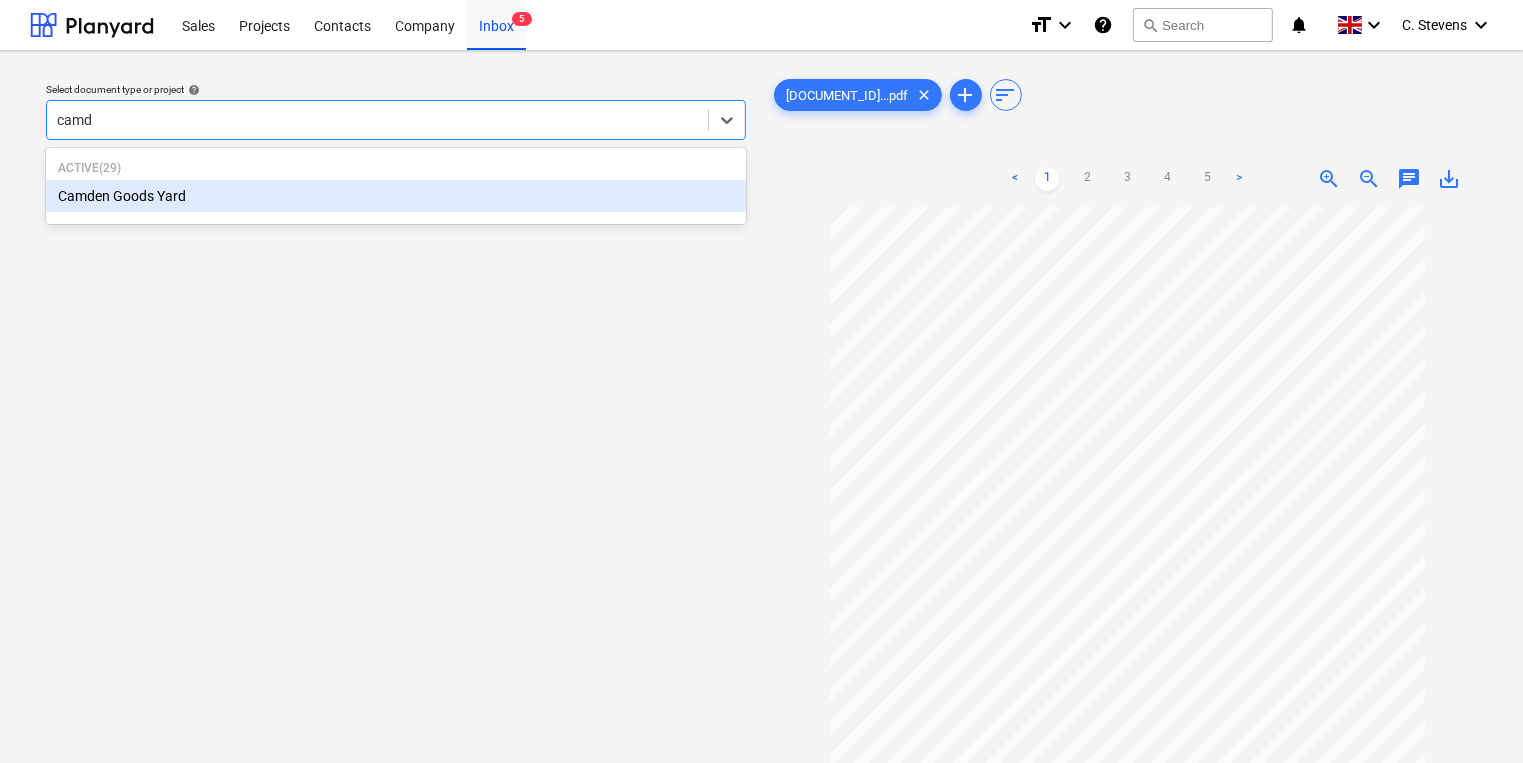 type 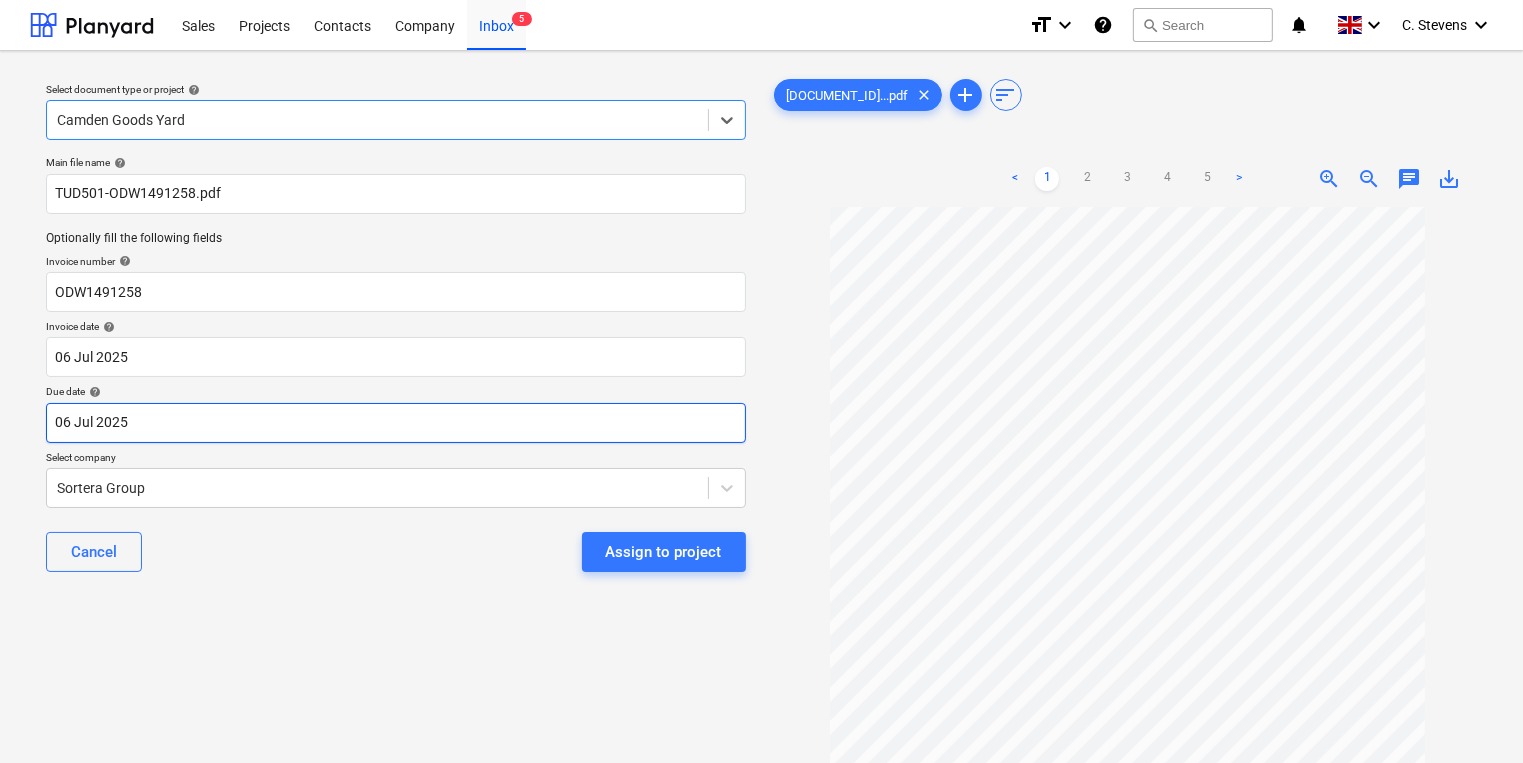 click on "Sales Projects Contacts Company Inbox 5 format_size keyboard_arrow_down help search Search notifications 0 keyboard_arrow_down C. [LAST] keyboard_arrow_down Select document type or project help option Camden Goods Yard, selected.   Select is focused ,type to refine list, press Down to open the menu,  Camden Goods Yard Main file name help TUD501-ODW1491258.pdf Optionally fill the following fields Invoice number help ODW1491258 Invoice date help 06 Jul 2025 06.07.2025 Press the down arrow key to interact with the calendar and
select a date. Press the question mark key to get the keyboard shortcuts for changing dates. Due date help 06 Jul 2025 06.07.2025 Press the down arrow key to interact with the calendar and
select a date. Press the question mark key to get the keyboard shortcuts for changing dates. Select company Sortera Group   Cancel Assign to project TUD501-ODW1491...pdf clear add sort < 1 2 3 4 5 > zoom_in zoom_out chat 0 save_alt" at bounding box center [761, 381] 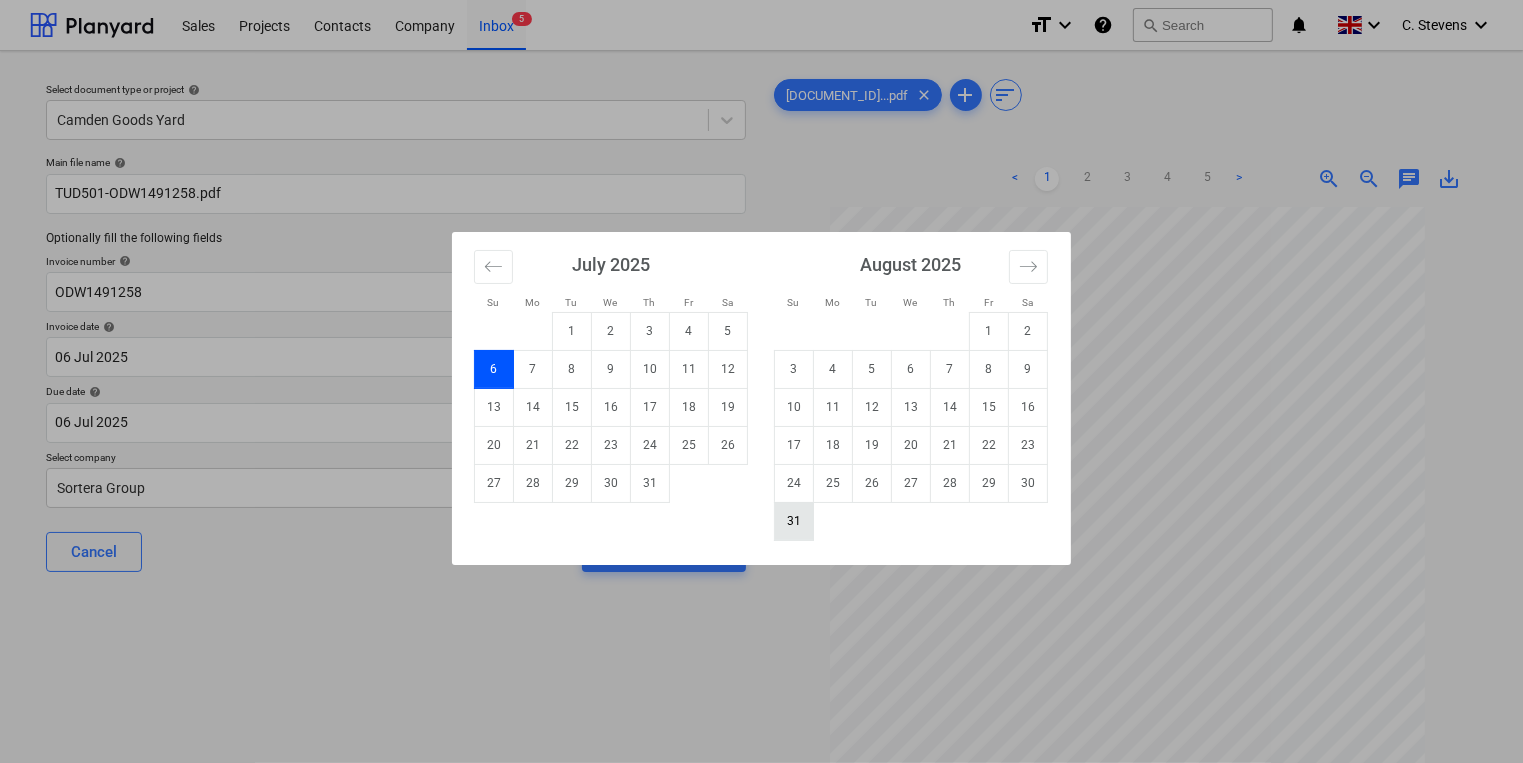 click on "31" at bounding box center [794, 521] 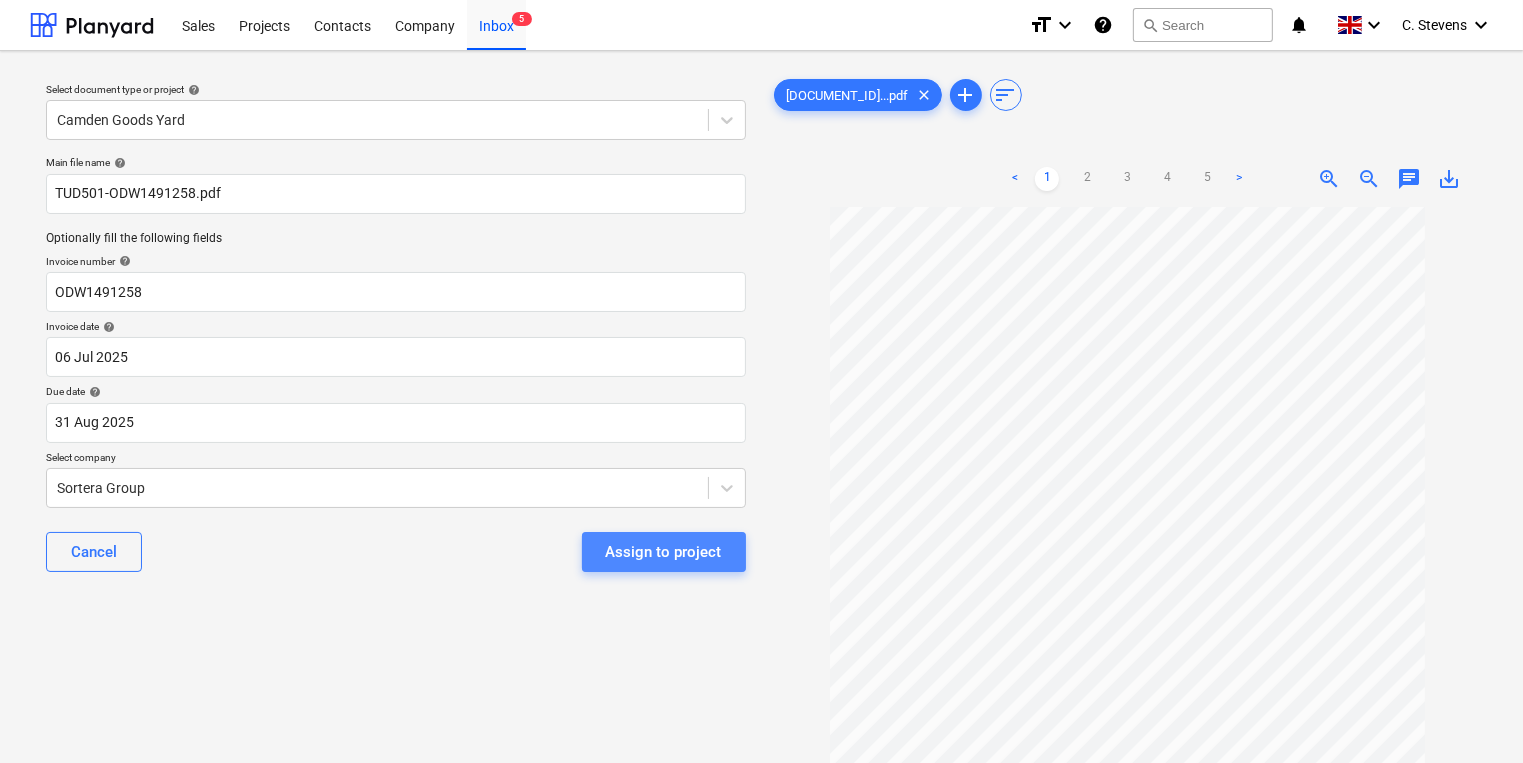 click on "Assign to project" at bounding box center [664, 552] 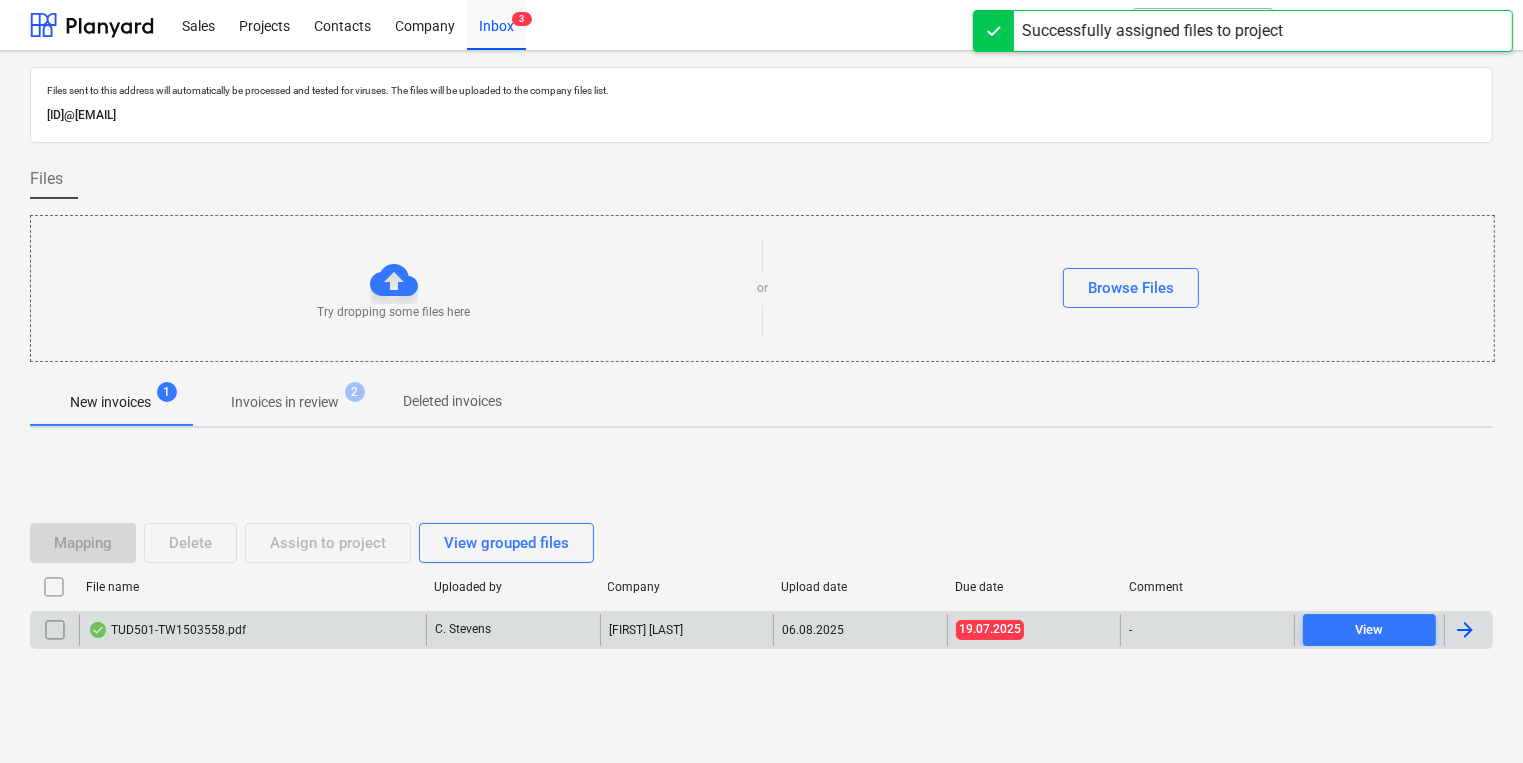 click on "TUD501-TW1503558.pdf" at bounding box center (252, 630) 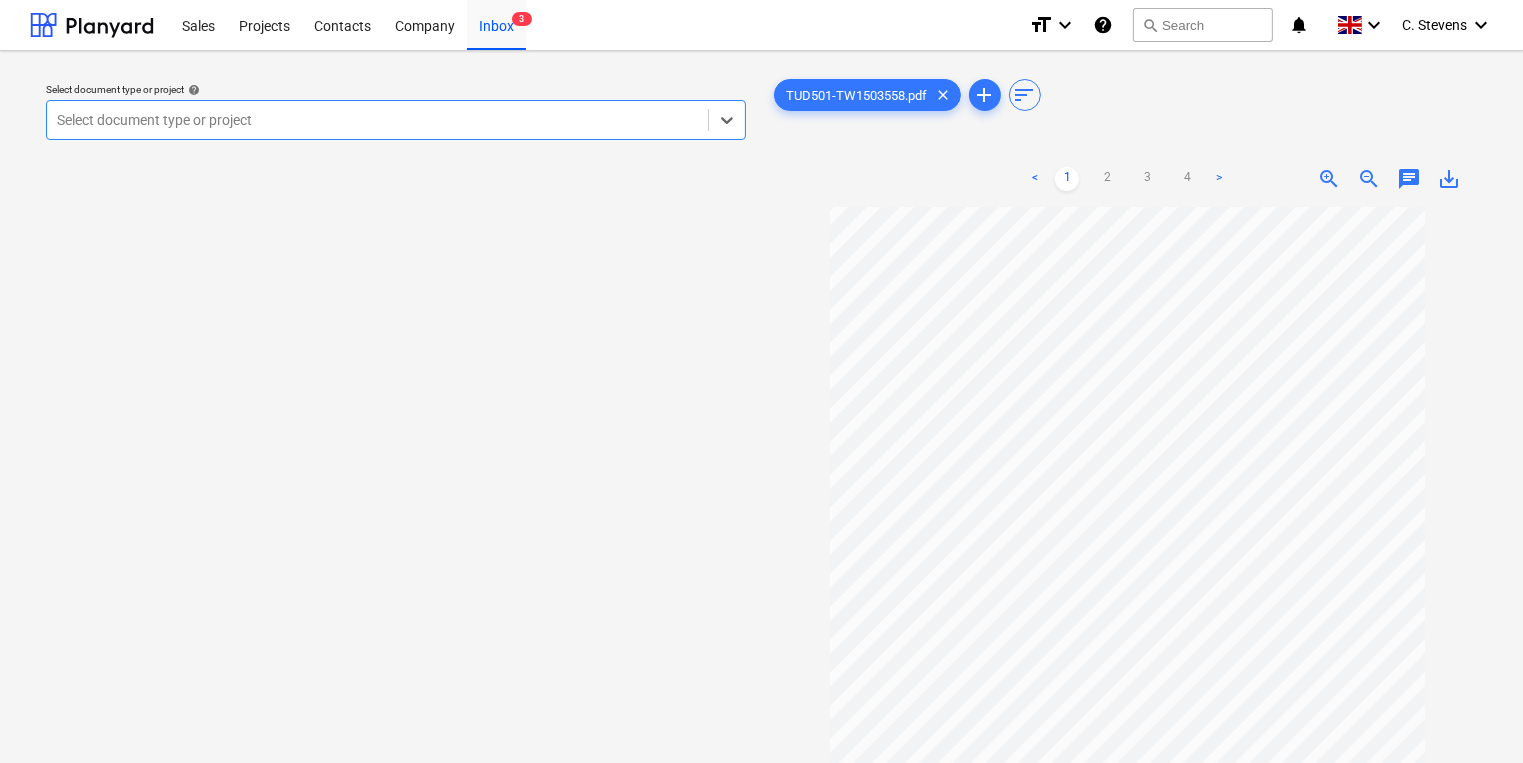 scroll, scrollTop: 138, scrollLeft: 0, axis: vertical 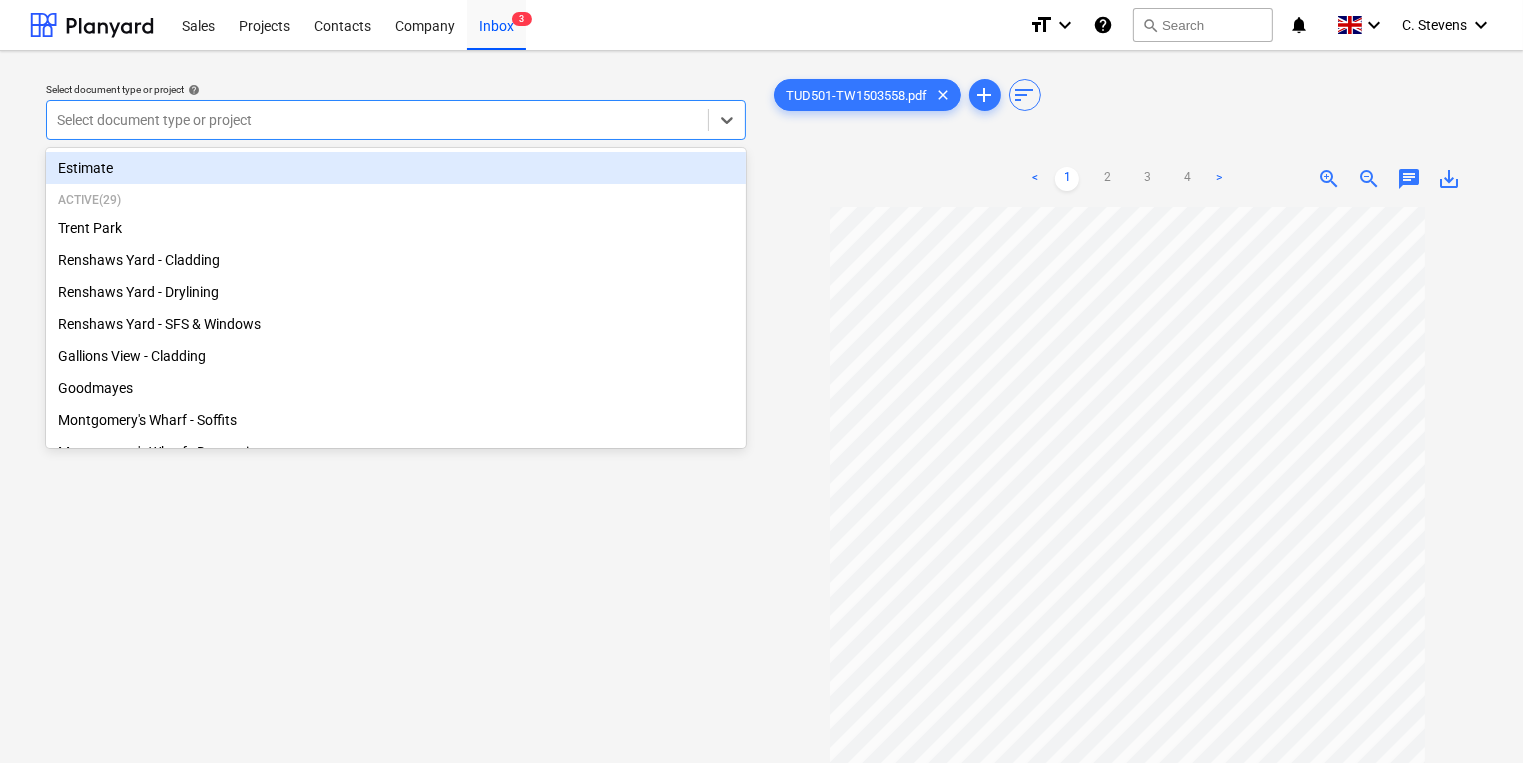 click at bounding box center [377, 120] 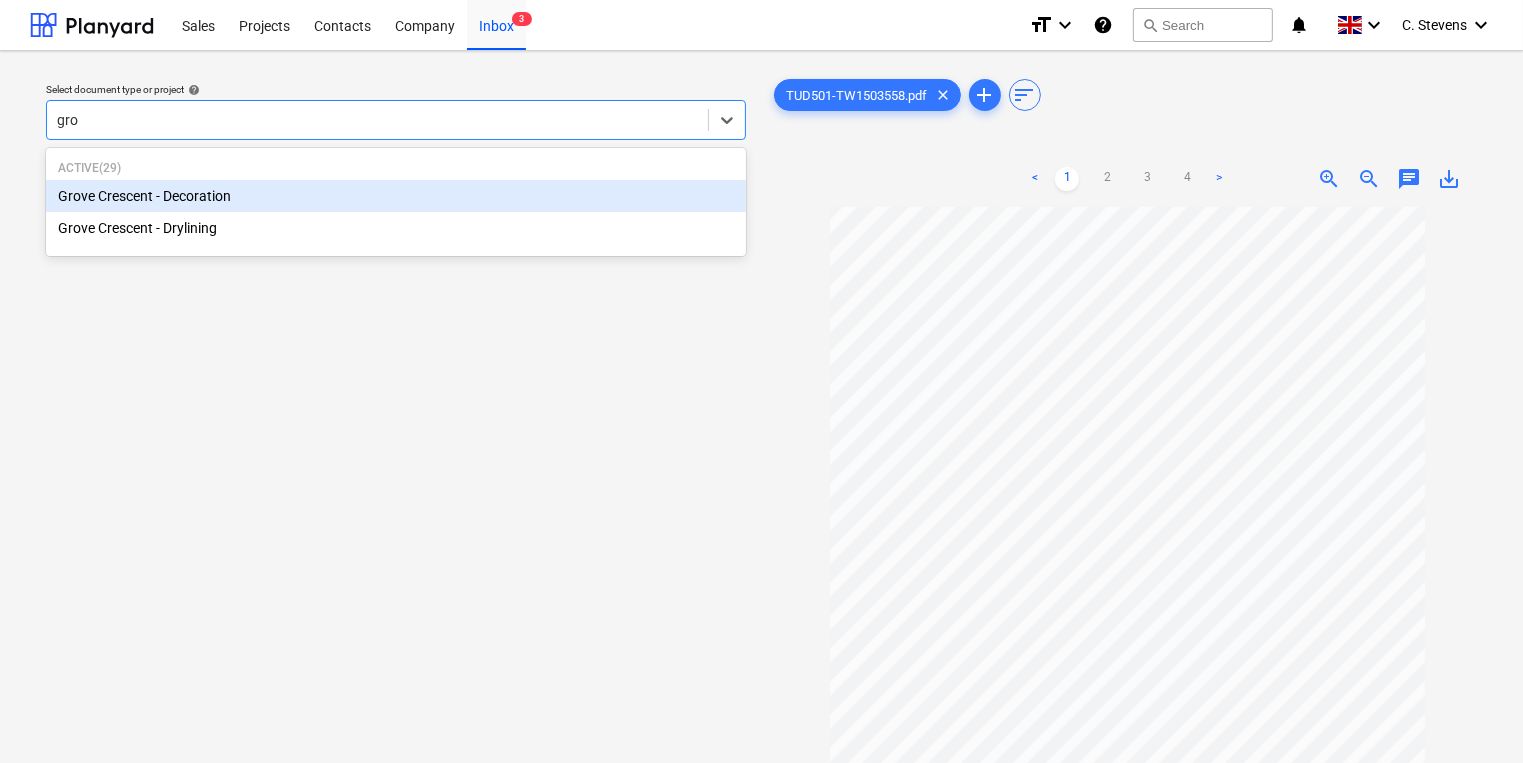 type on "grov" 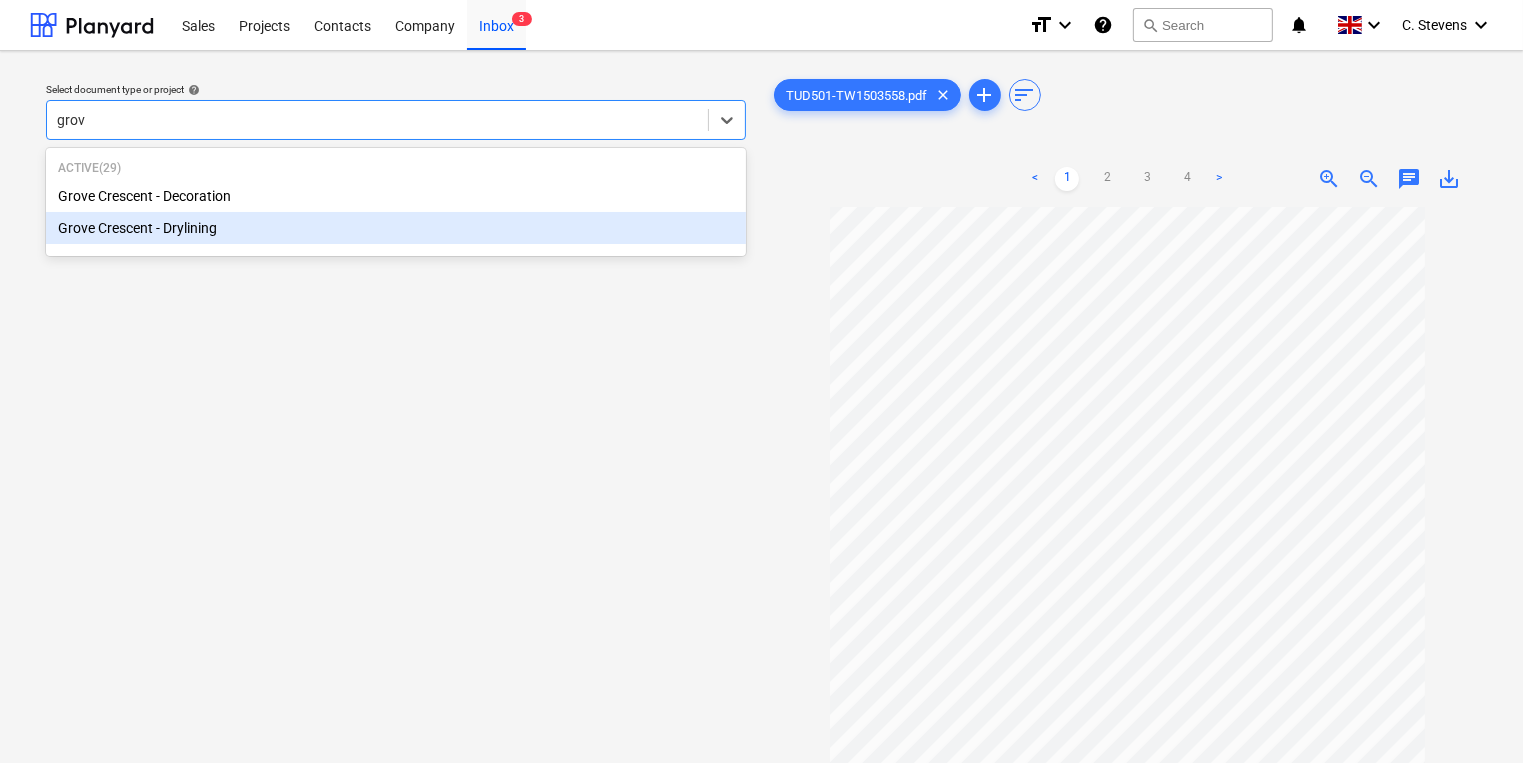 type 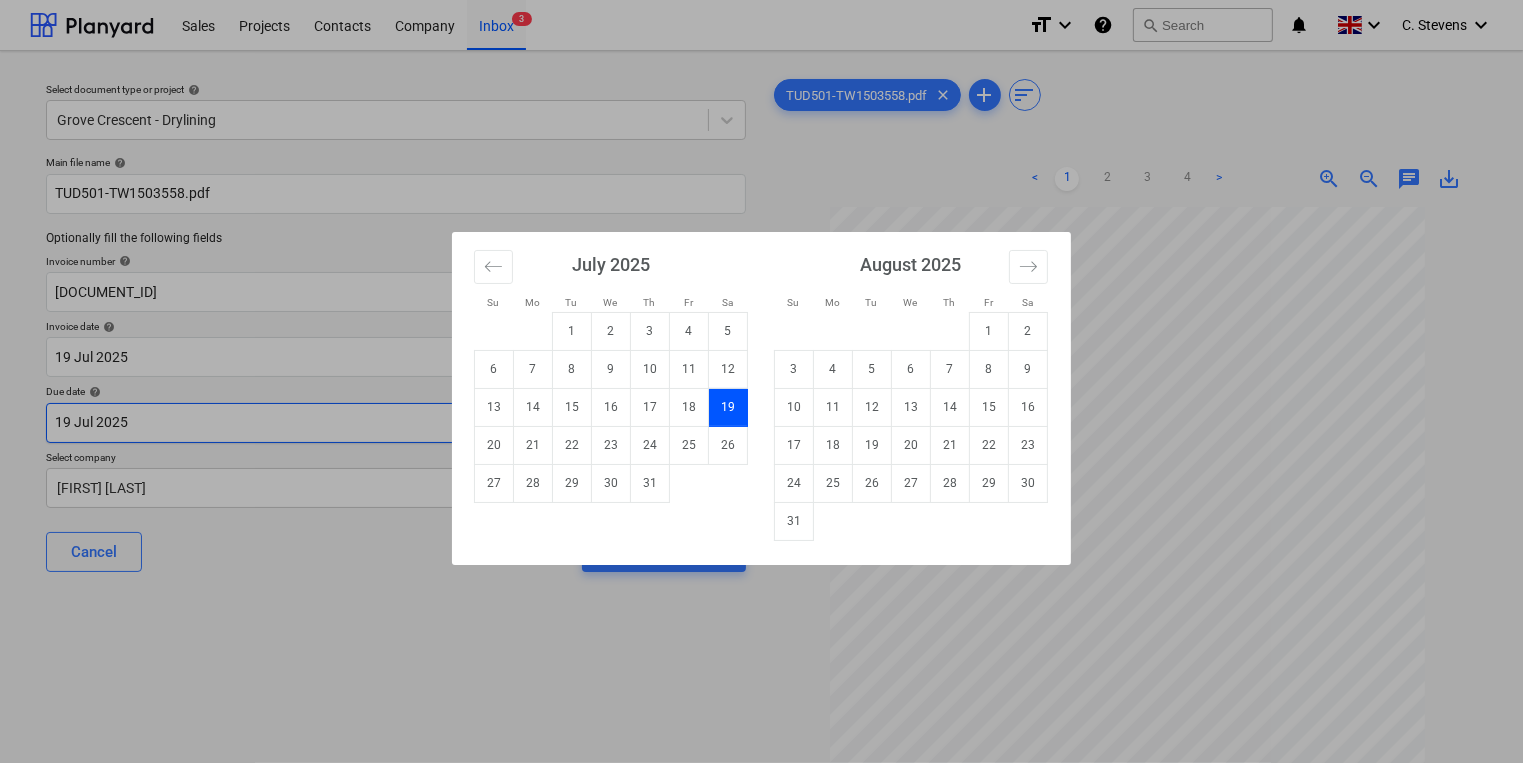 click on "Sales Projects Contacts Company Inbox 3 format_size keyboard_arrow_down help search Search notifications 0 keyboard_arrow_down C. [LAST] keyboard_arrow_down Select document type or project help Grove Crescent - Drylining Main file name help TUD501-TW1503558.pdf Optionally fill the following fields Invoice number help TW1503558 Invoice date help 19 Jul 2025 19.07.2025 Press the down arrow key to interact with the calendar and
select a date. Press the question mark key to get the keyboard shortcuts for changing dates. Due date help 19 Jul 2025 19.07.2025 Press the down arrow key to interact with the calendar and
select a date. Press the question mark key to get the keyboard shortcuts for changing dates. Select company Tudor May   Cancel Assign to project TUD501-TW1503558.pdf clear add sort < 1 2 3 4 > zoom_in zoom_out chat 0 save_alt
Su Mo Tu We Th Fr Sa Su Mo Tu We Th Fr Sa June 2025 1 2 3 4 5 6 7 8 9 10 11 12 13 14 15 16 17 18 19 20 21 22 23 24 25 26 27 28 29 30 July 2025 1 2 3 4 5 6 7" at bounding box center (761, 381) 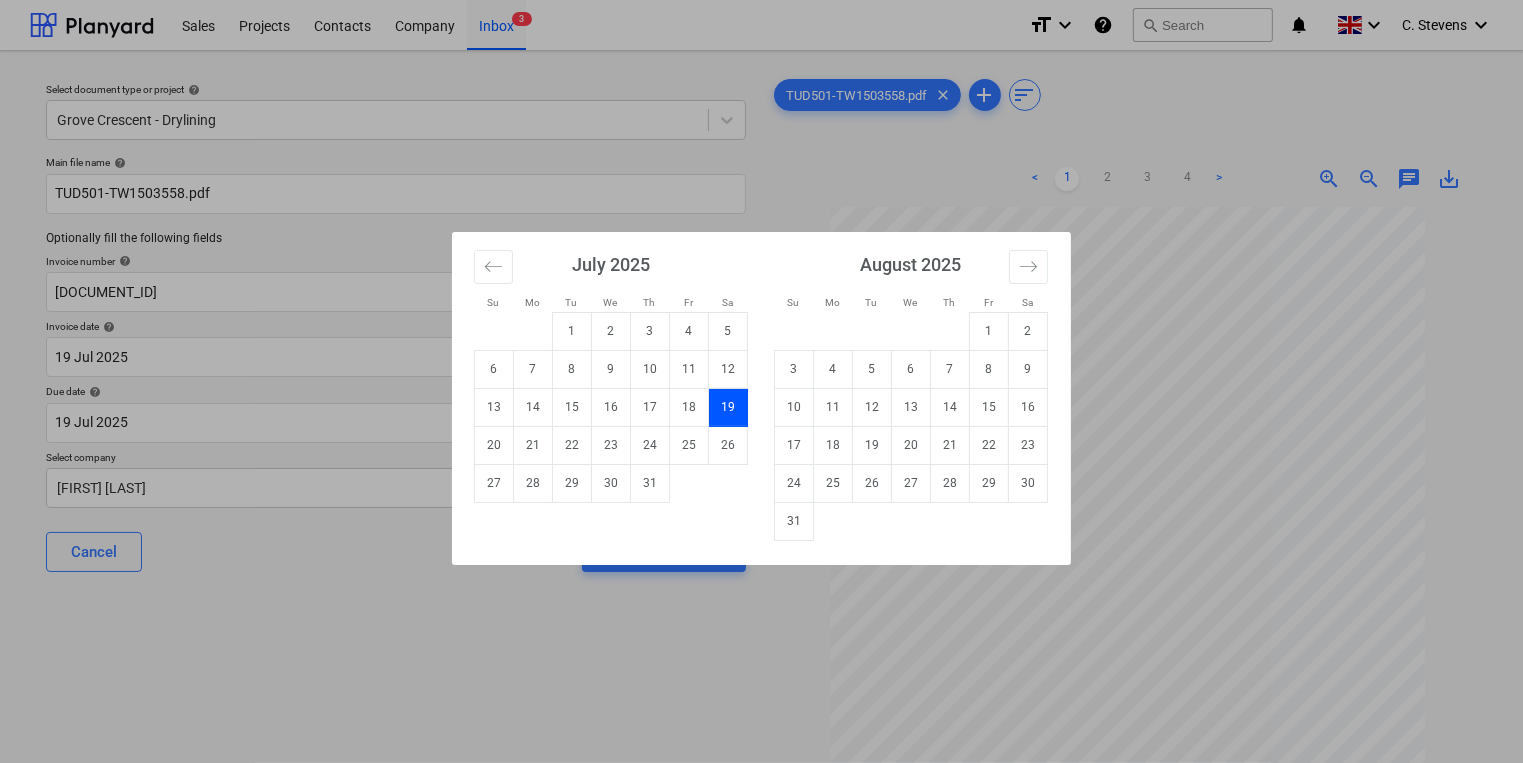 click on "31" at bounding box center (794, 521) 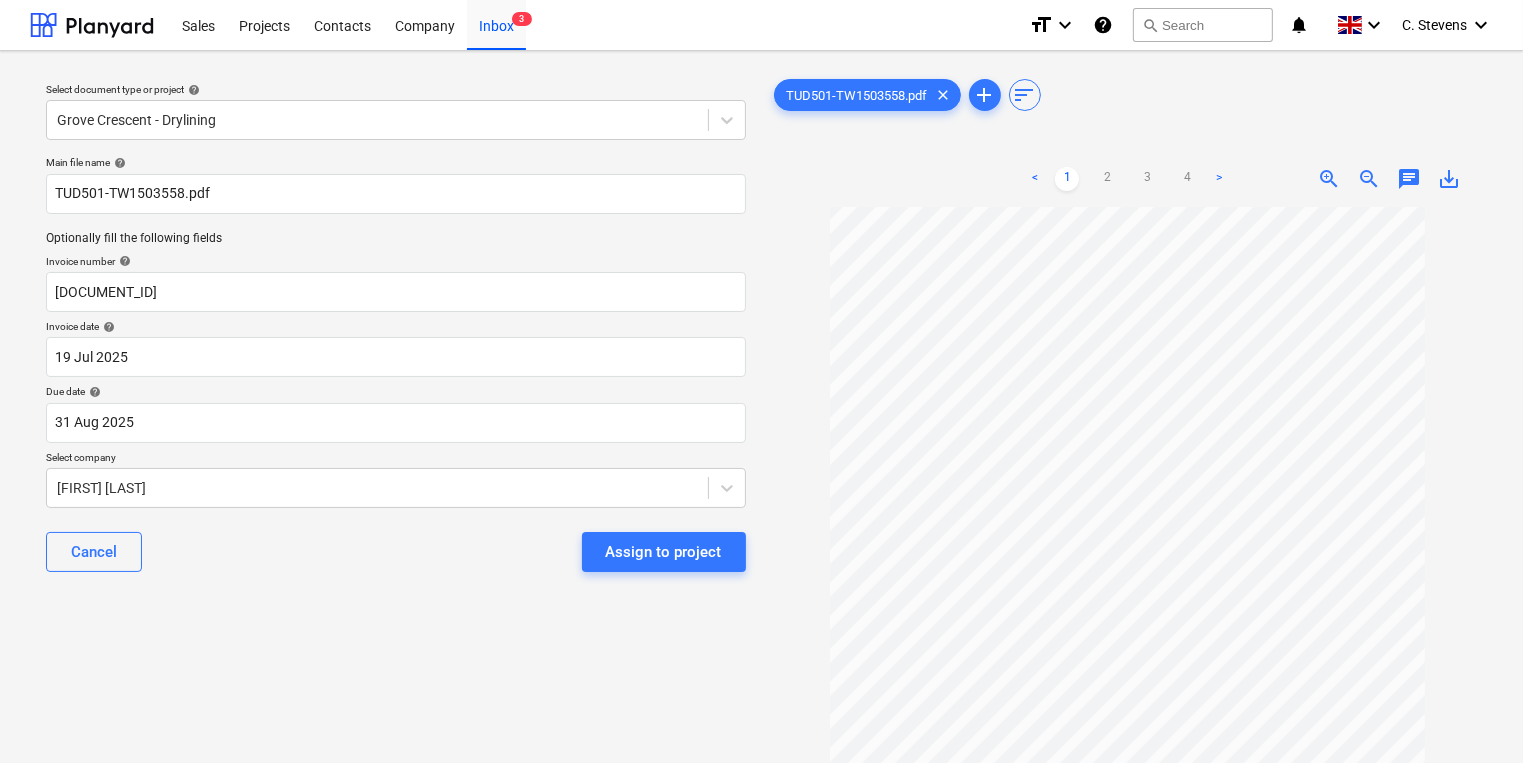 scroll, scrollTop: 0, scrollLeft: 0, axis: both 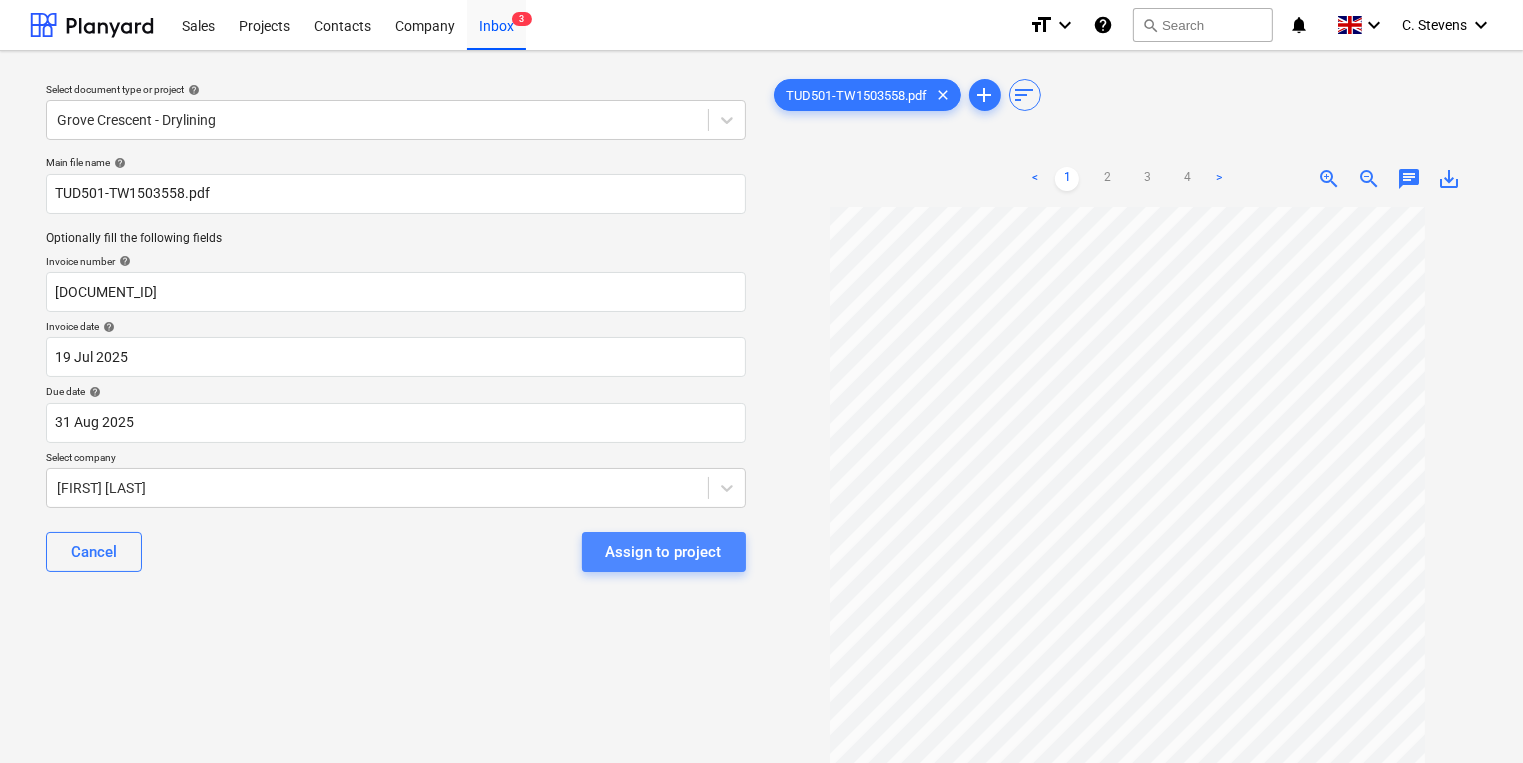 click on "Assign to project" at bounding box center [664, 552] 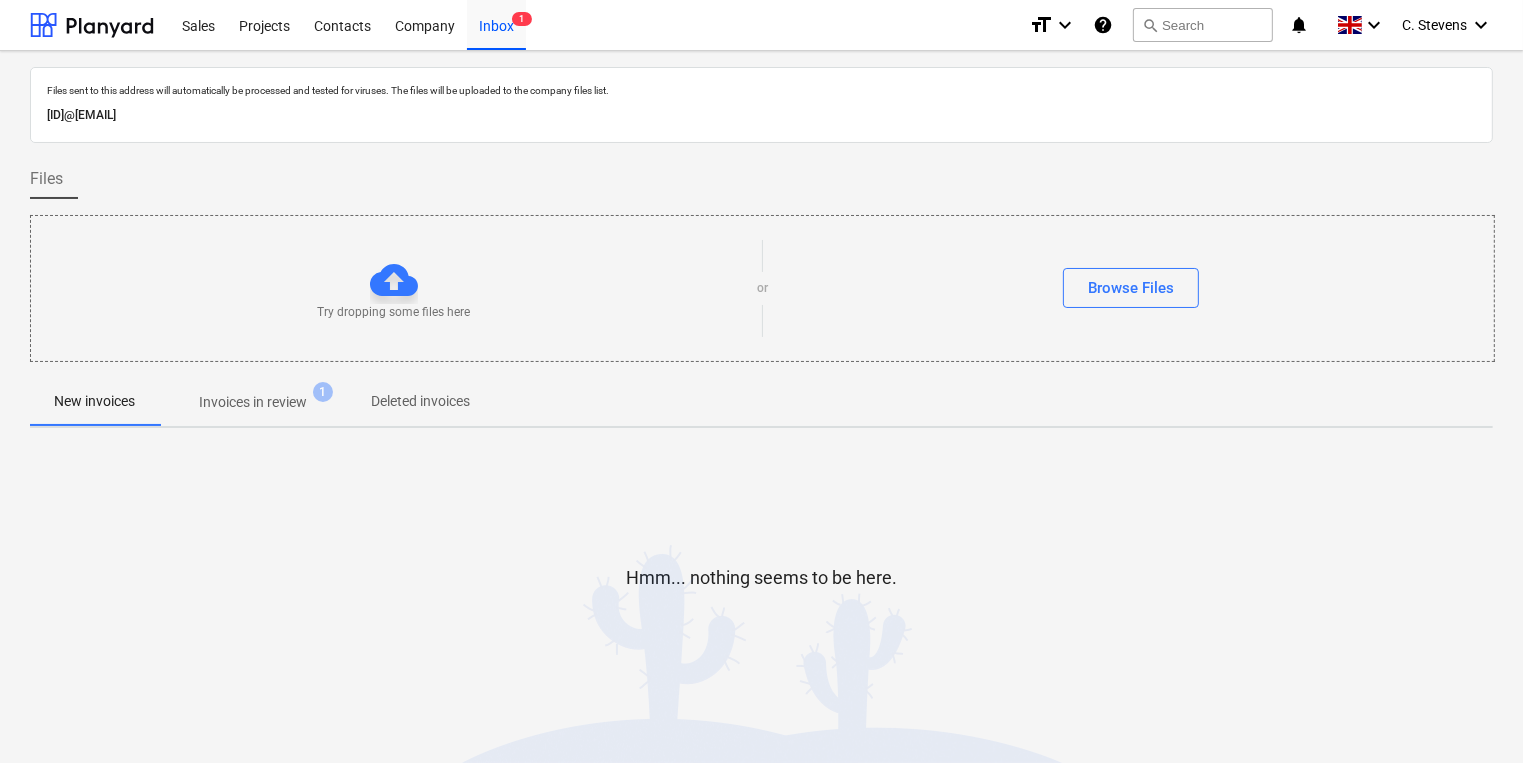 click on "Invoices in review" at bounding box center [253, 402] 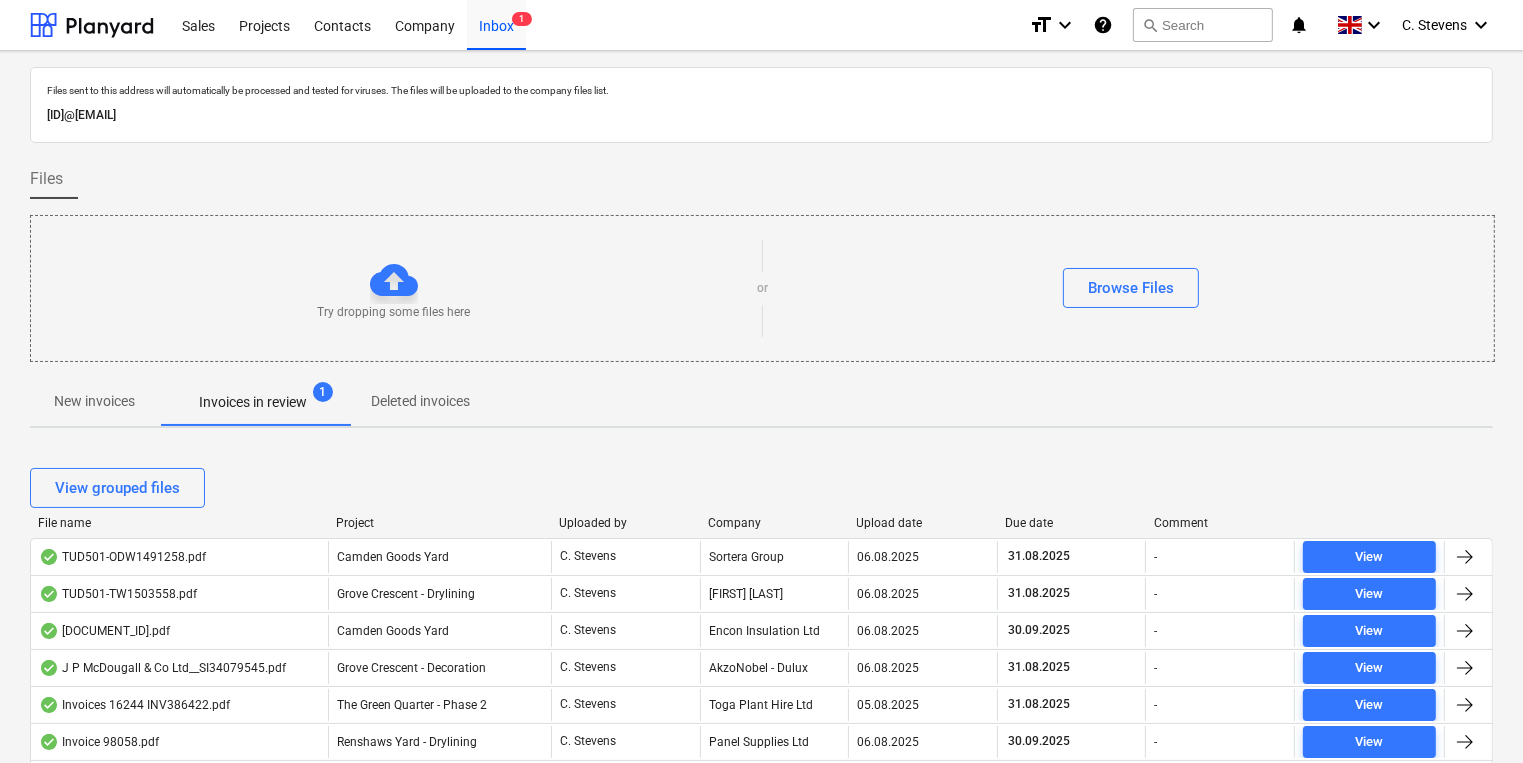 click on "Company" at bounding box center [774, 523] 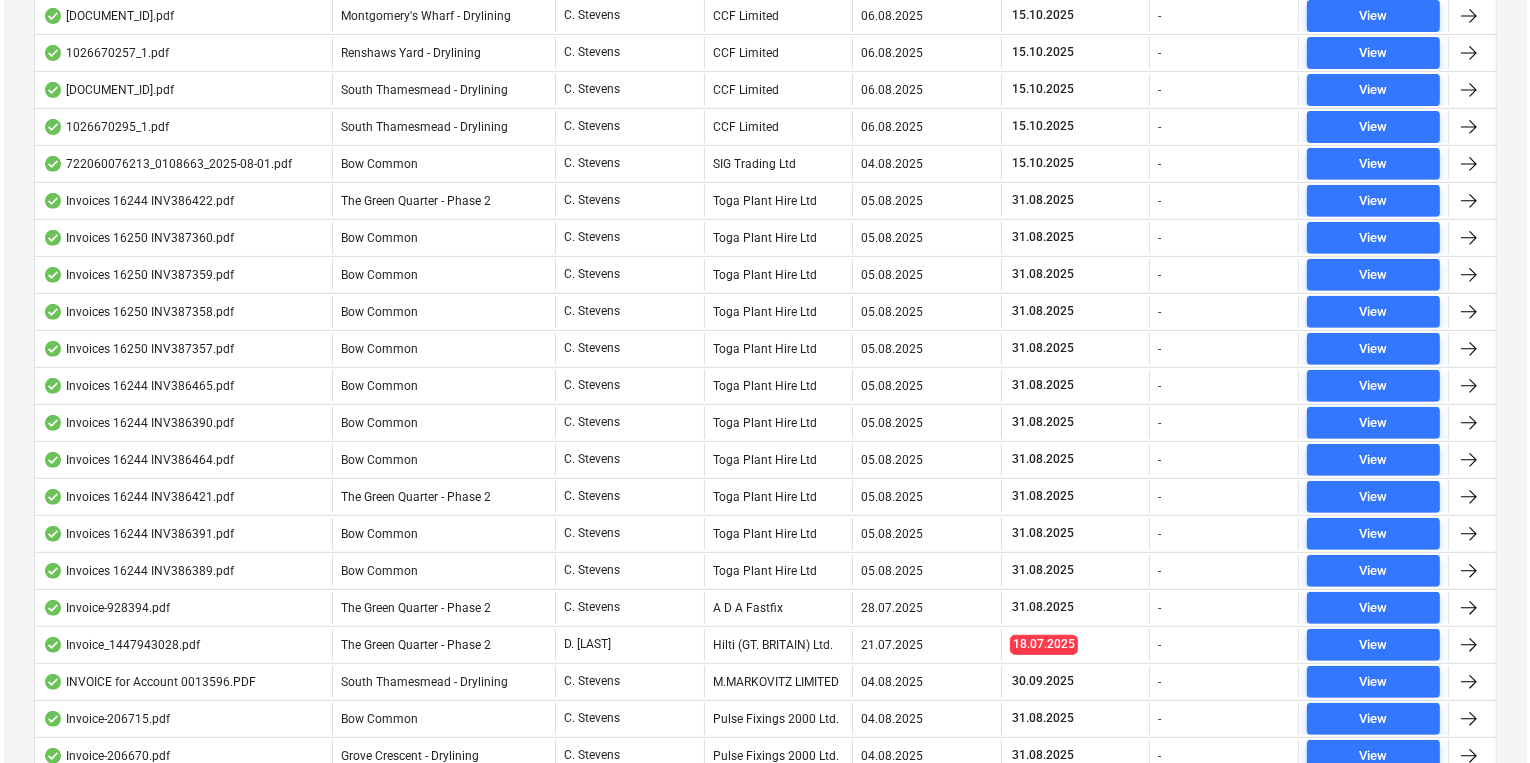scroll, scrollTop: 1200, scrollLeft: 0, axis: vertical 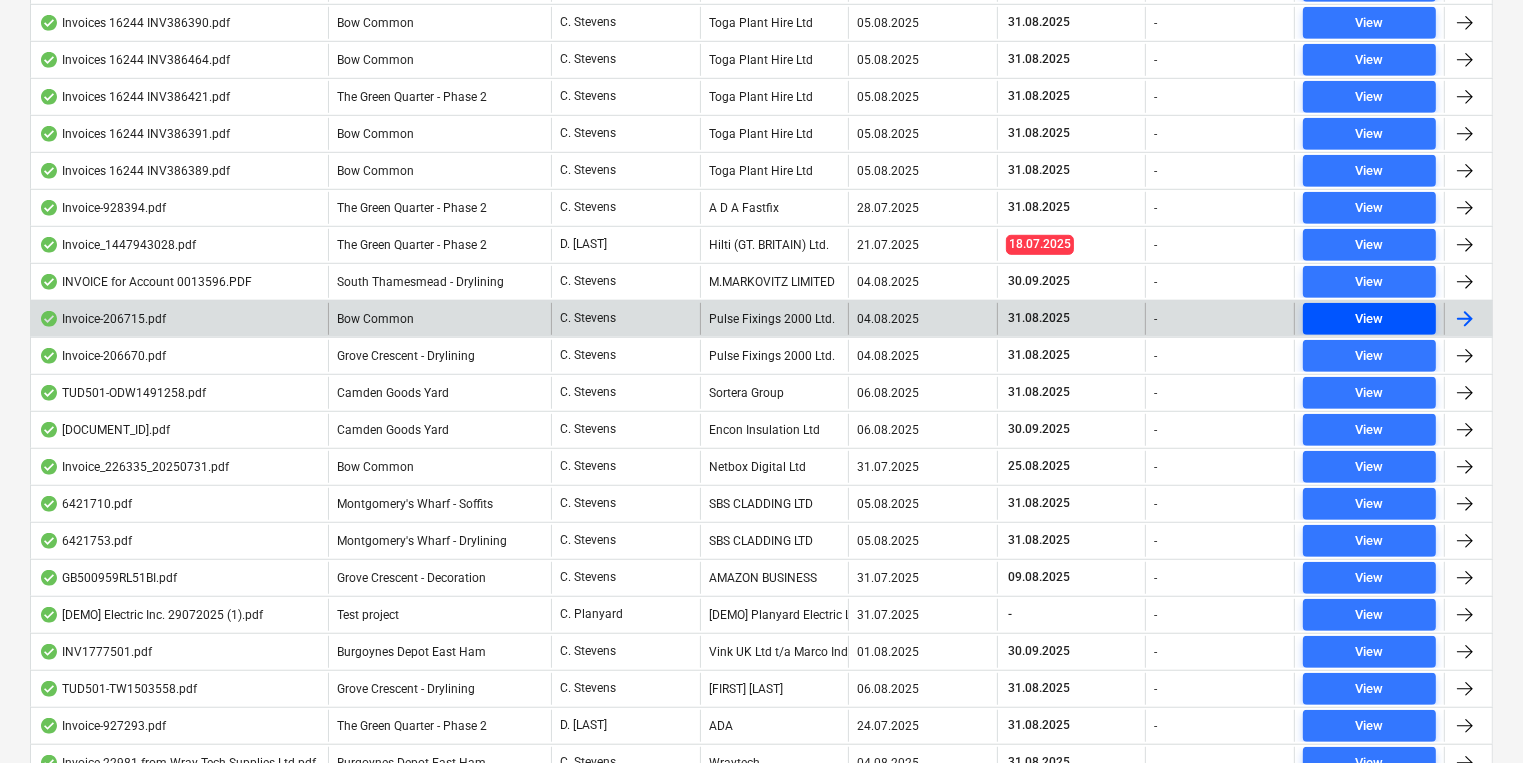 click on "View" at bounding box center (1369, 319) 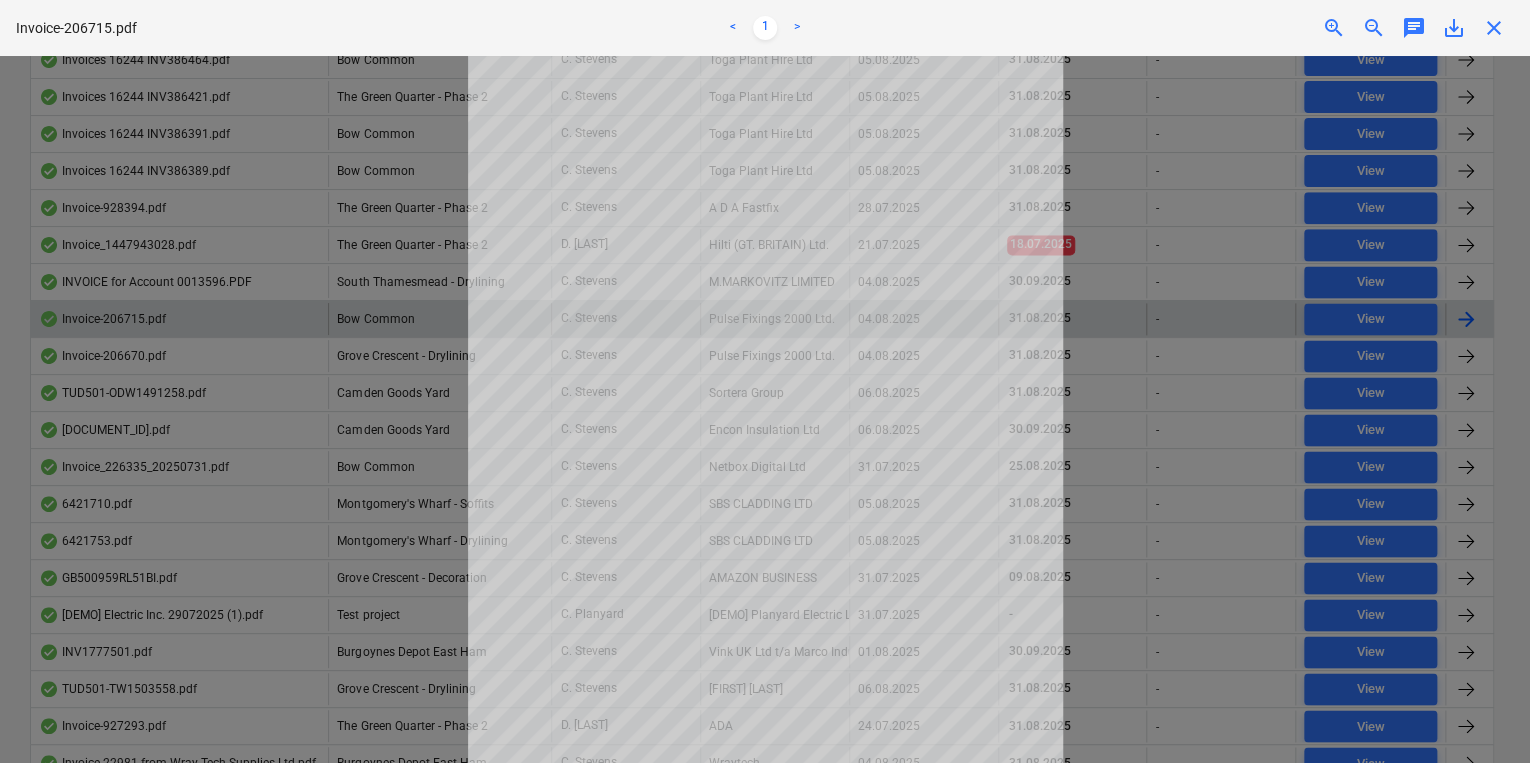 scroll, scrollTop: 139, scrollLeft: 0, axis: vertical 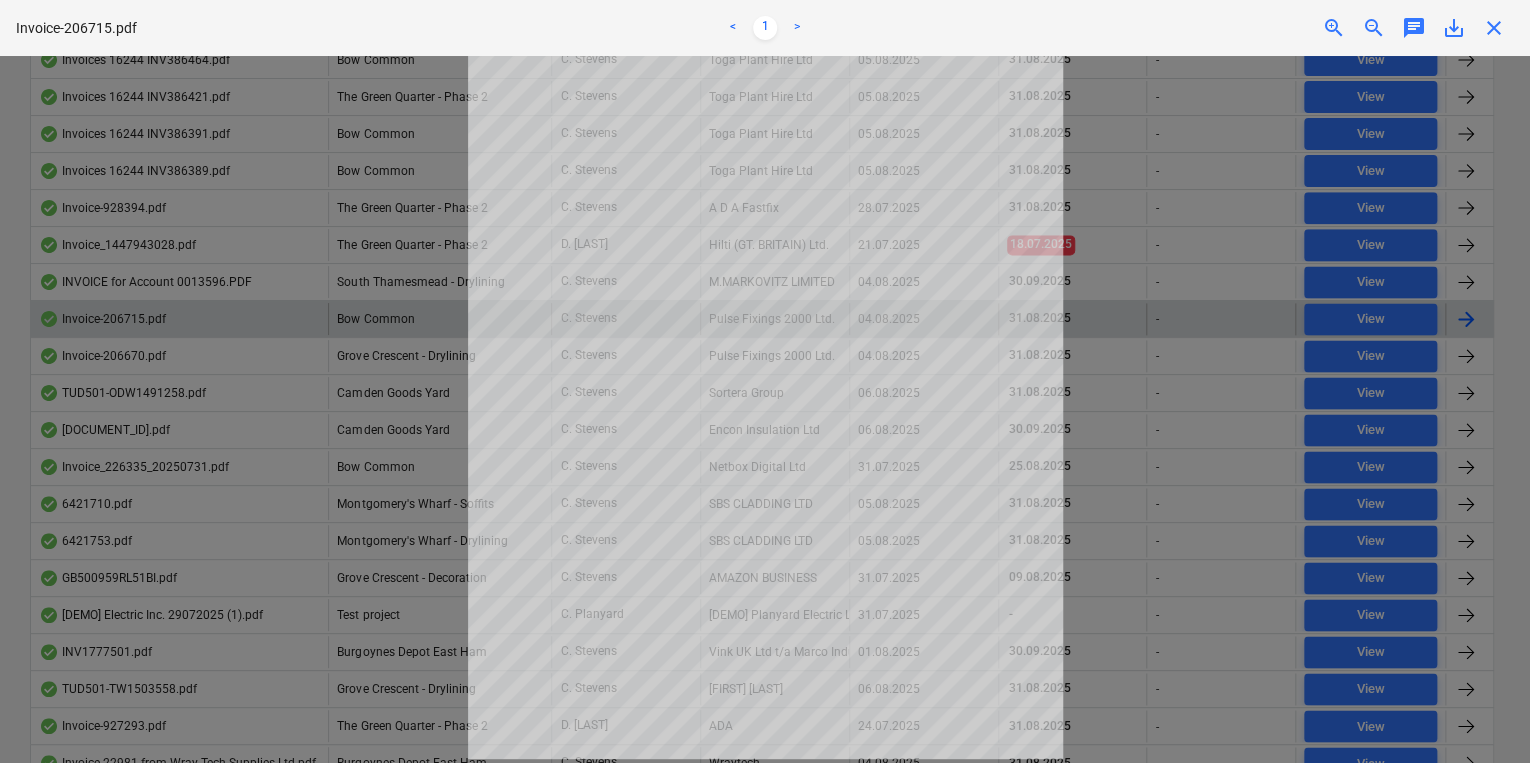 click on "close" at bounding box center (1494, 28) 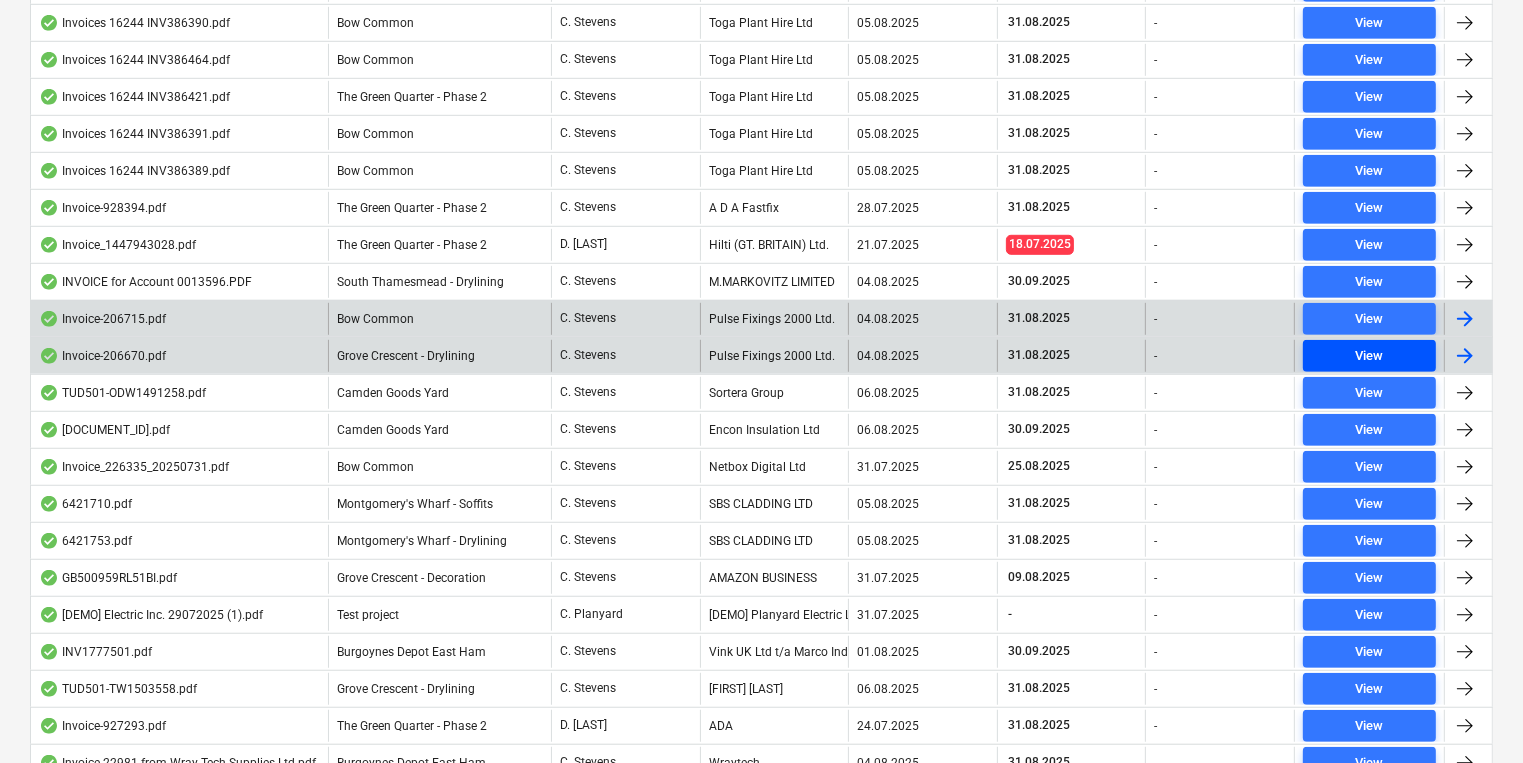 click on "View" at bounding box center (1369, 356) 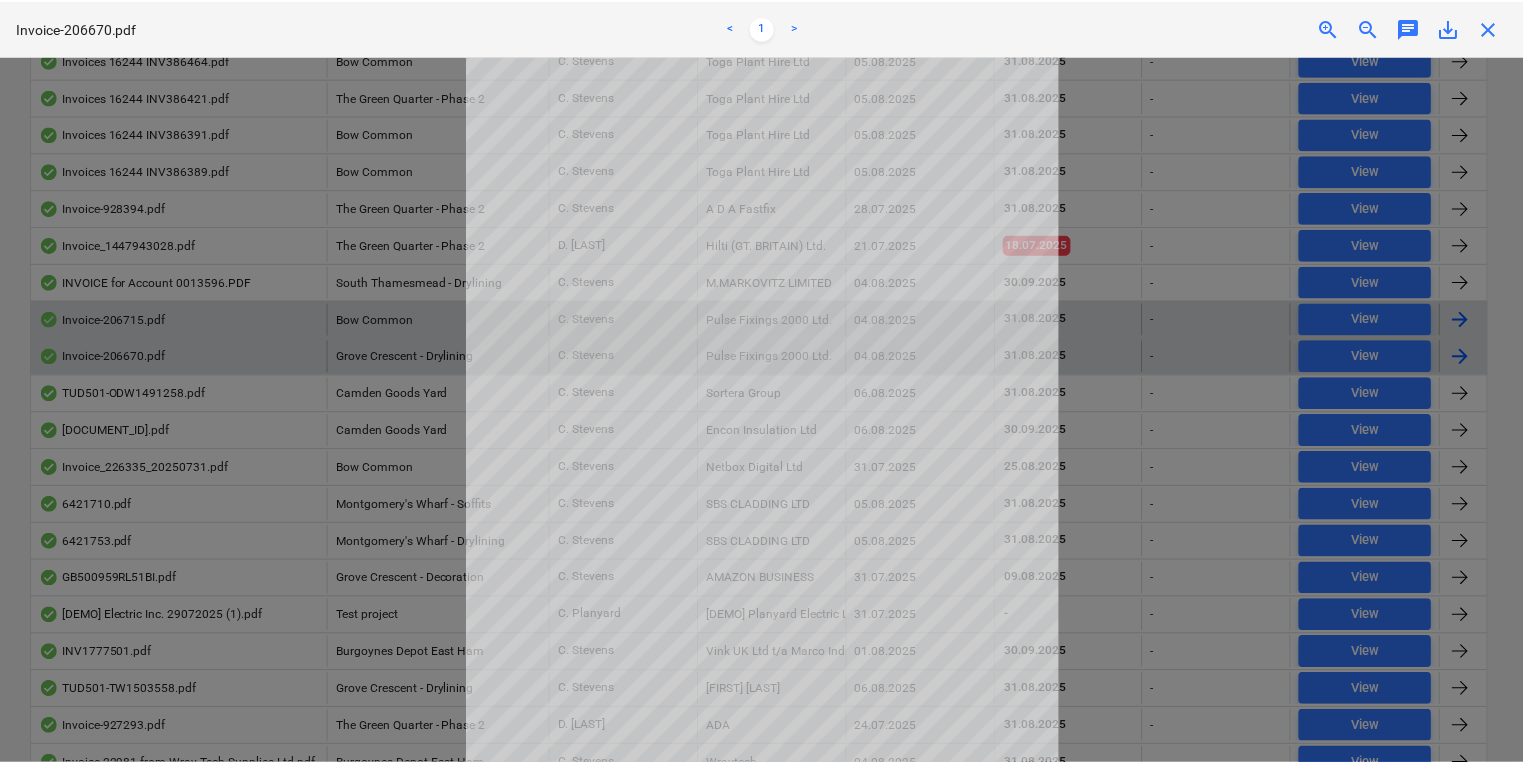 scroll, scrollTop: 139, scrollLeft: 0, axis: vertical 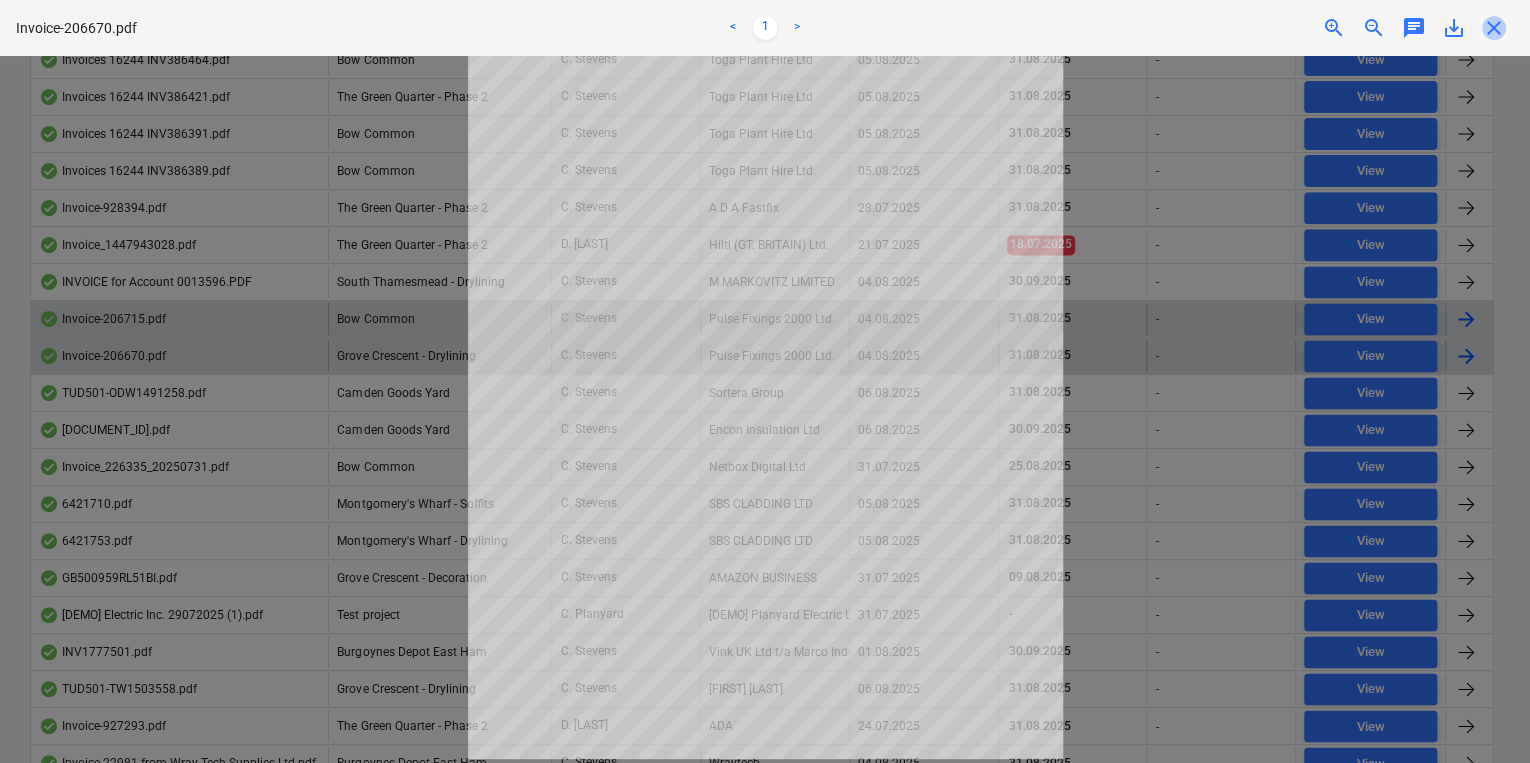 click on "close" at bounding box center (1494, 28) 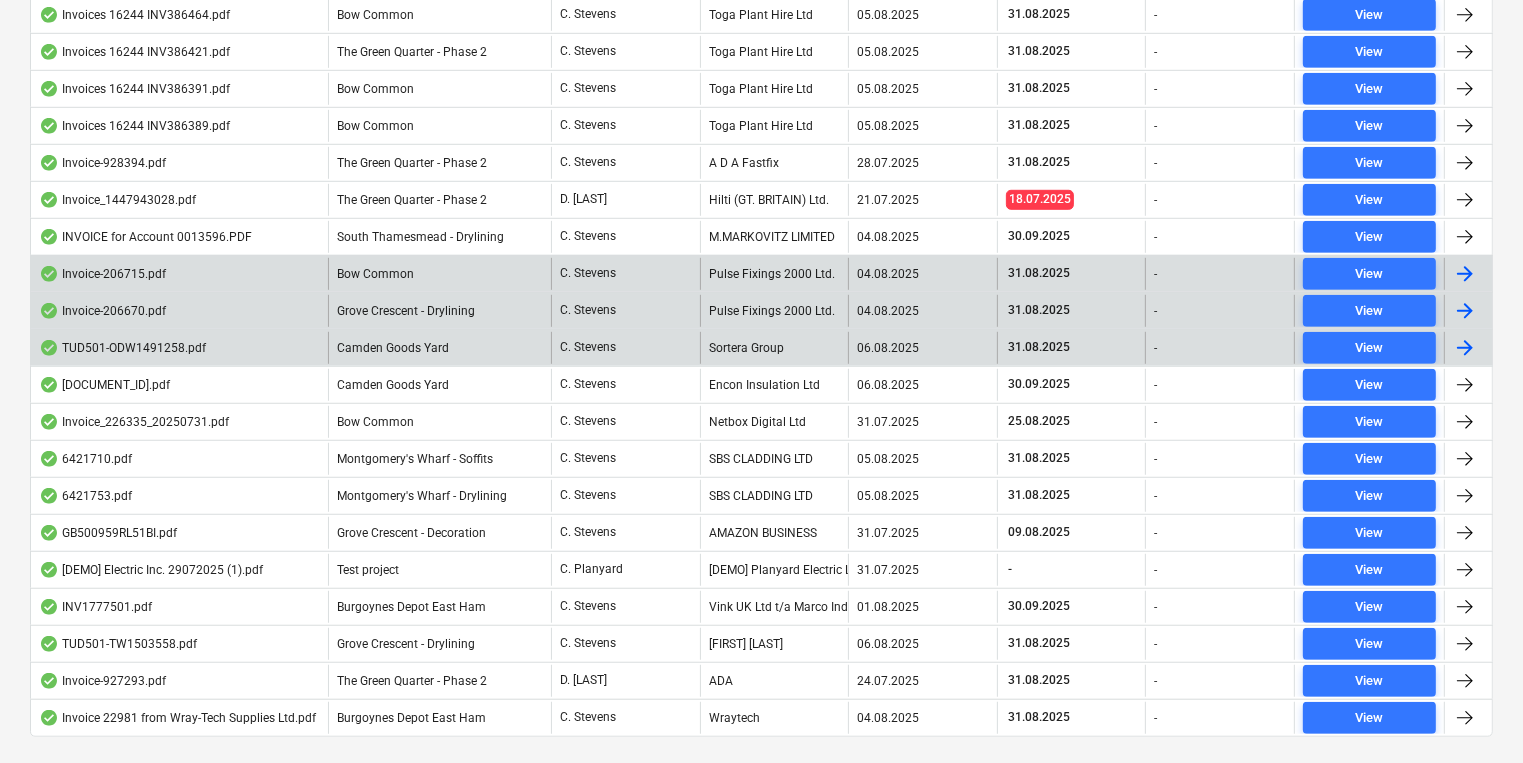 scroll, scrollTop: 1281, scrollLeft: 0, axis: vertical 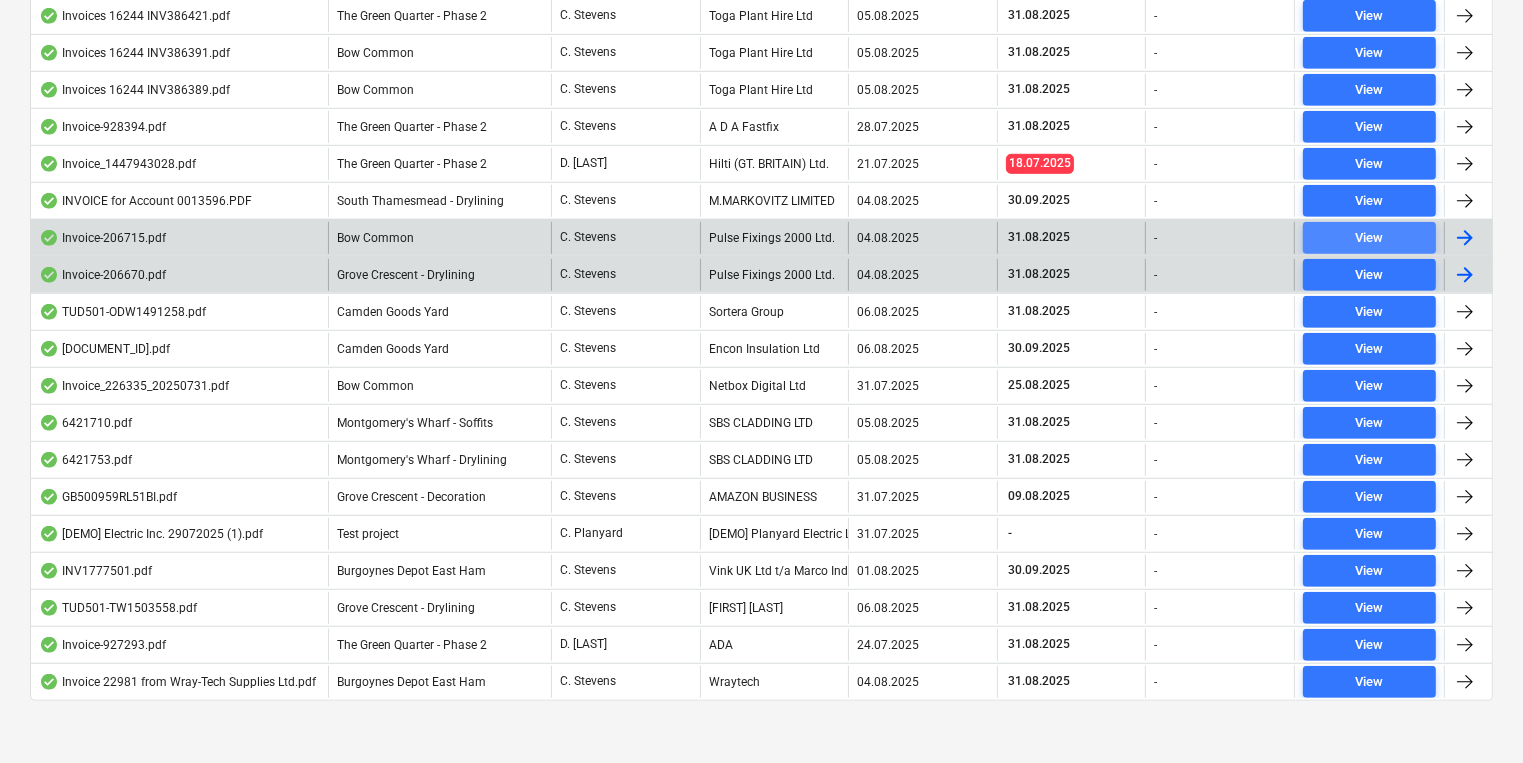 click on "View" at bounding box center [1370, 238] 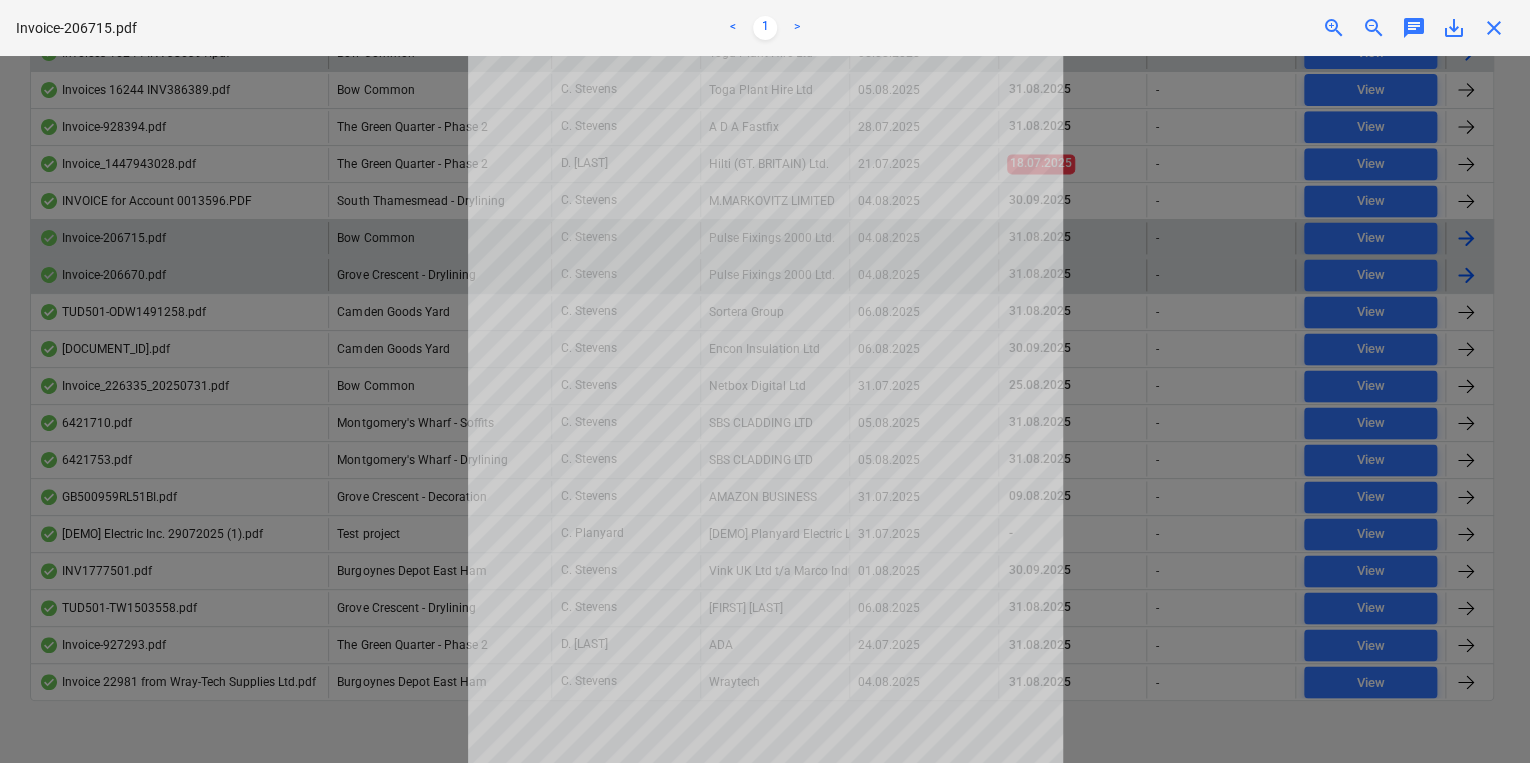 drag, startPoint x: 1490, startPoint y: 30, endPoint x: 1480, endPoint y: 40, distance: 14.142136 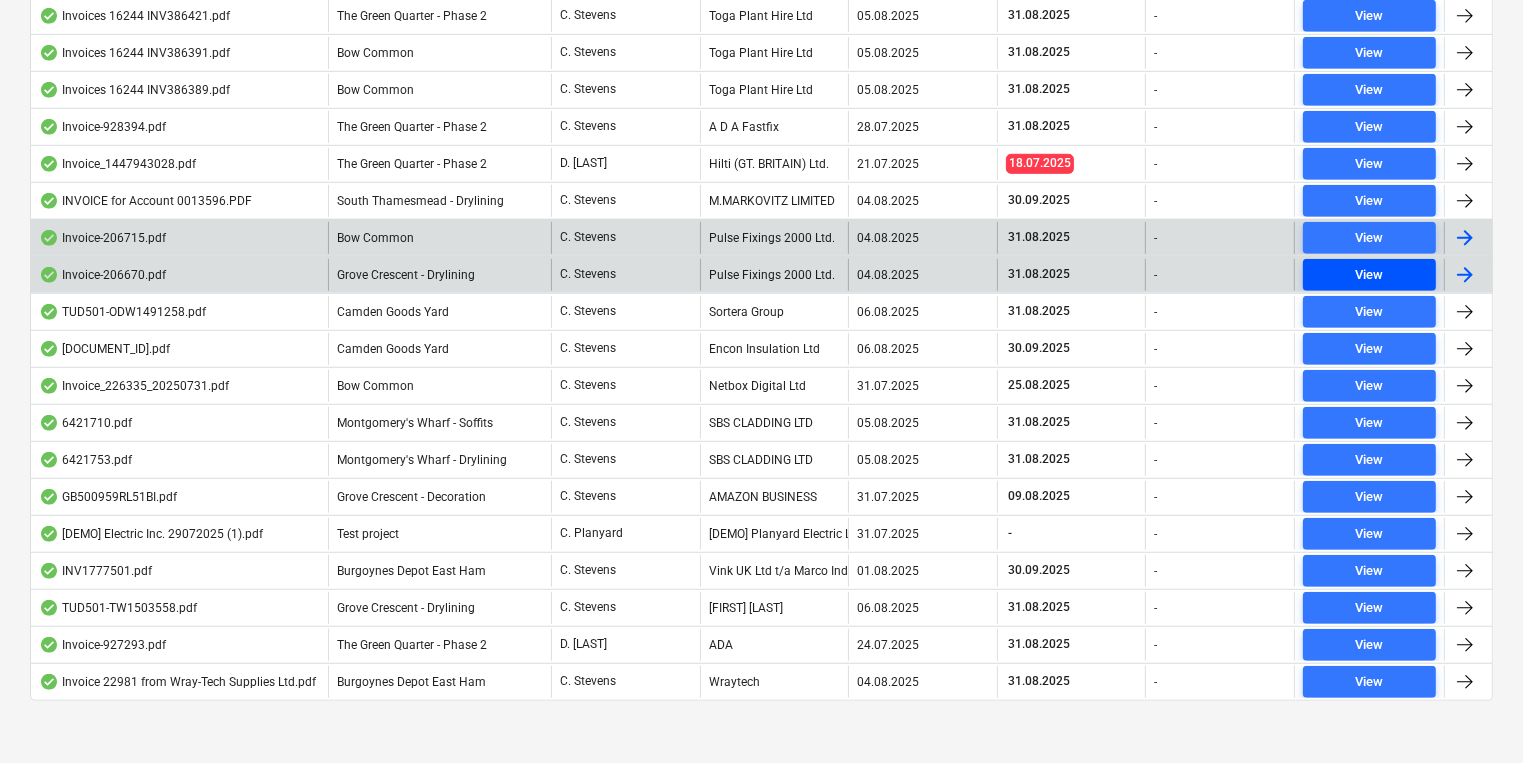 click on "View" at bounding box center (1369, 275) 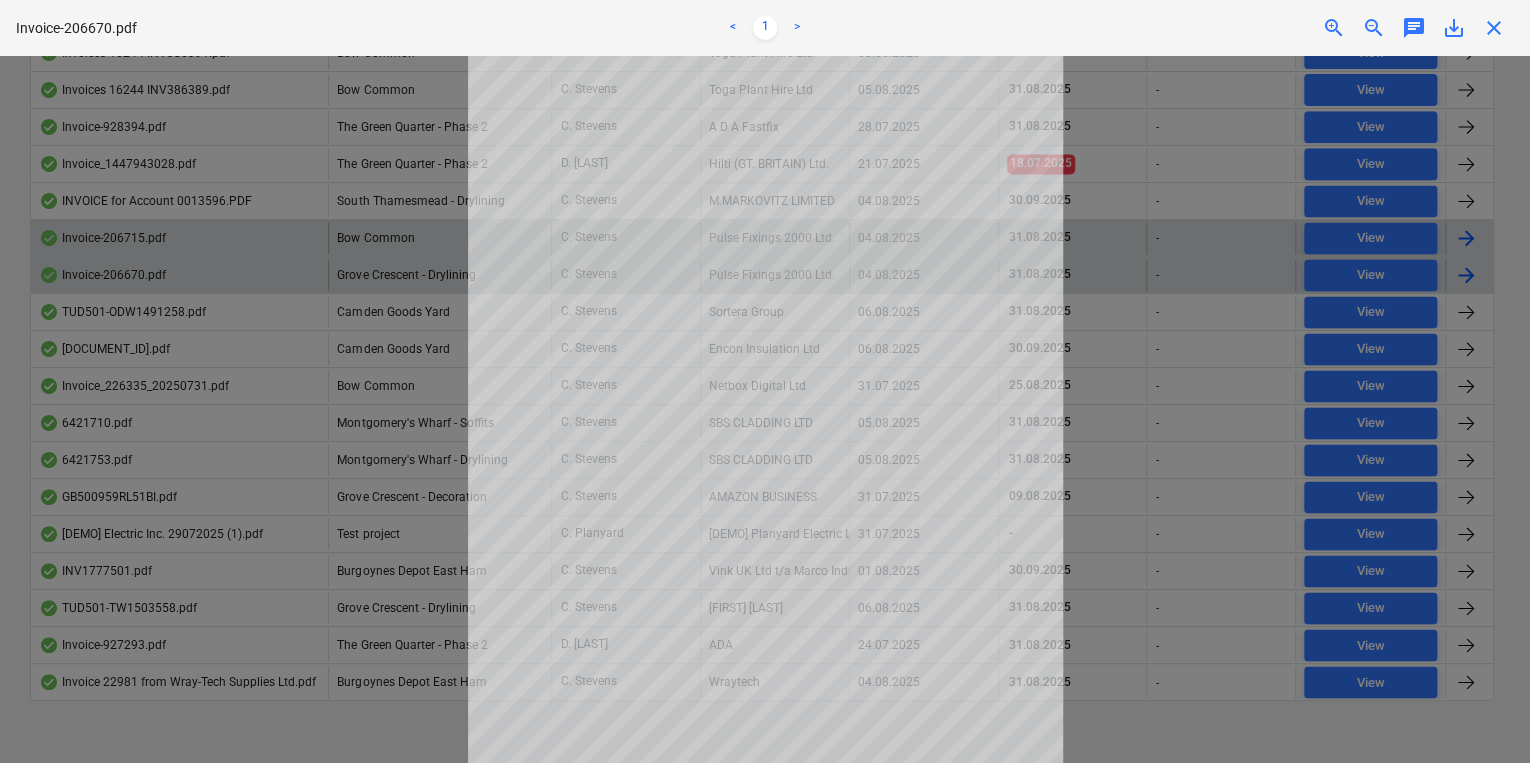 click on "close" at bounding box center (1494, 28) 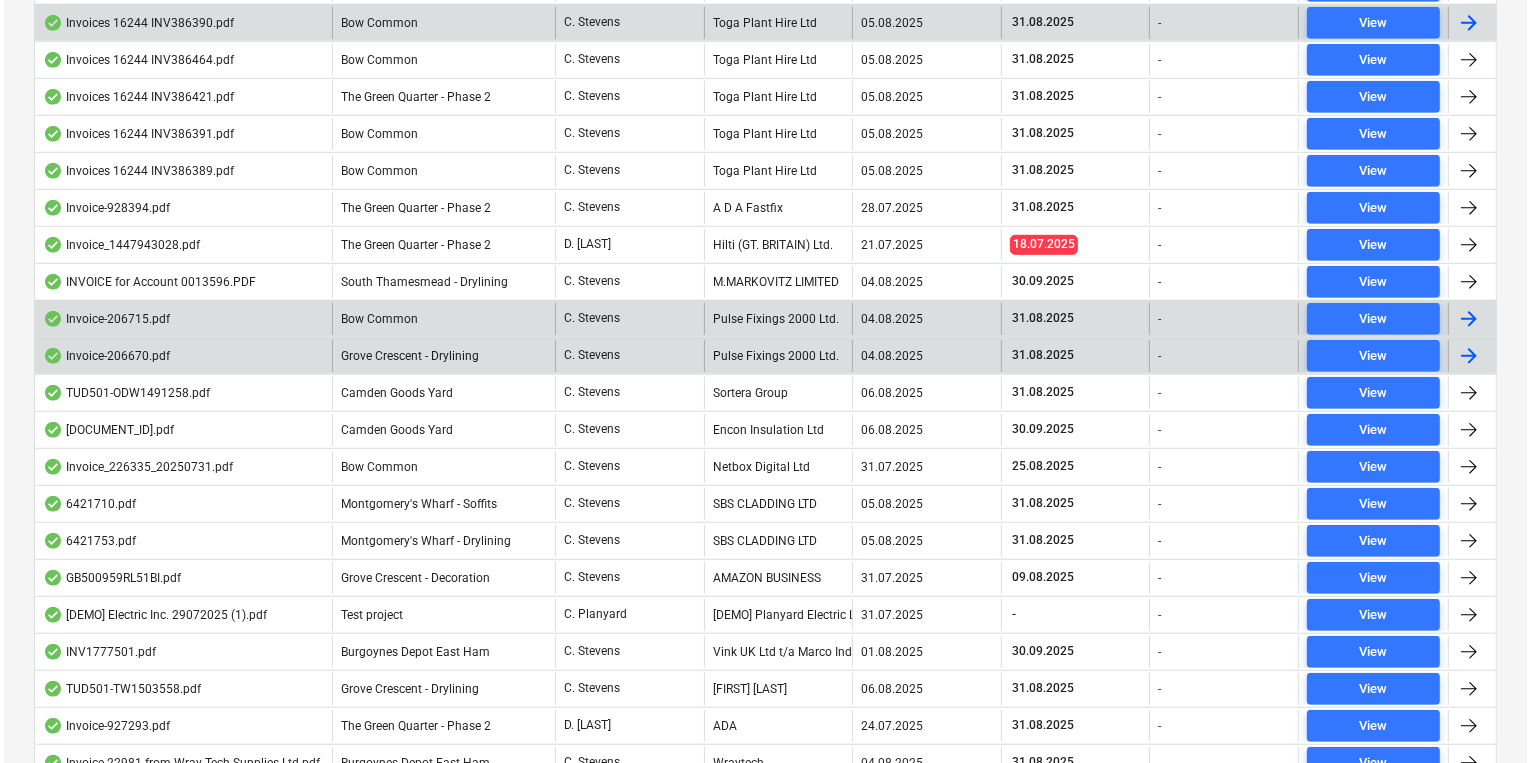 scroll, scrollTop: 1281, scrollLeft: 0, axis: vertical 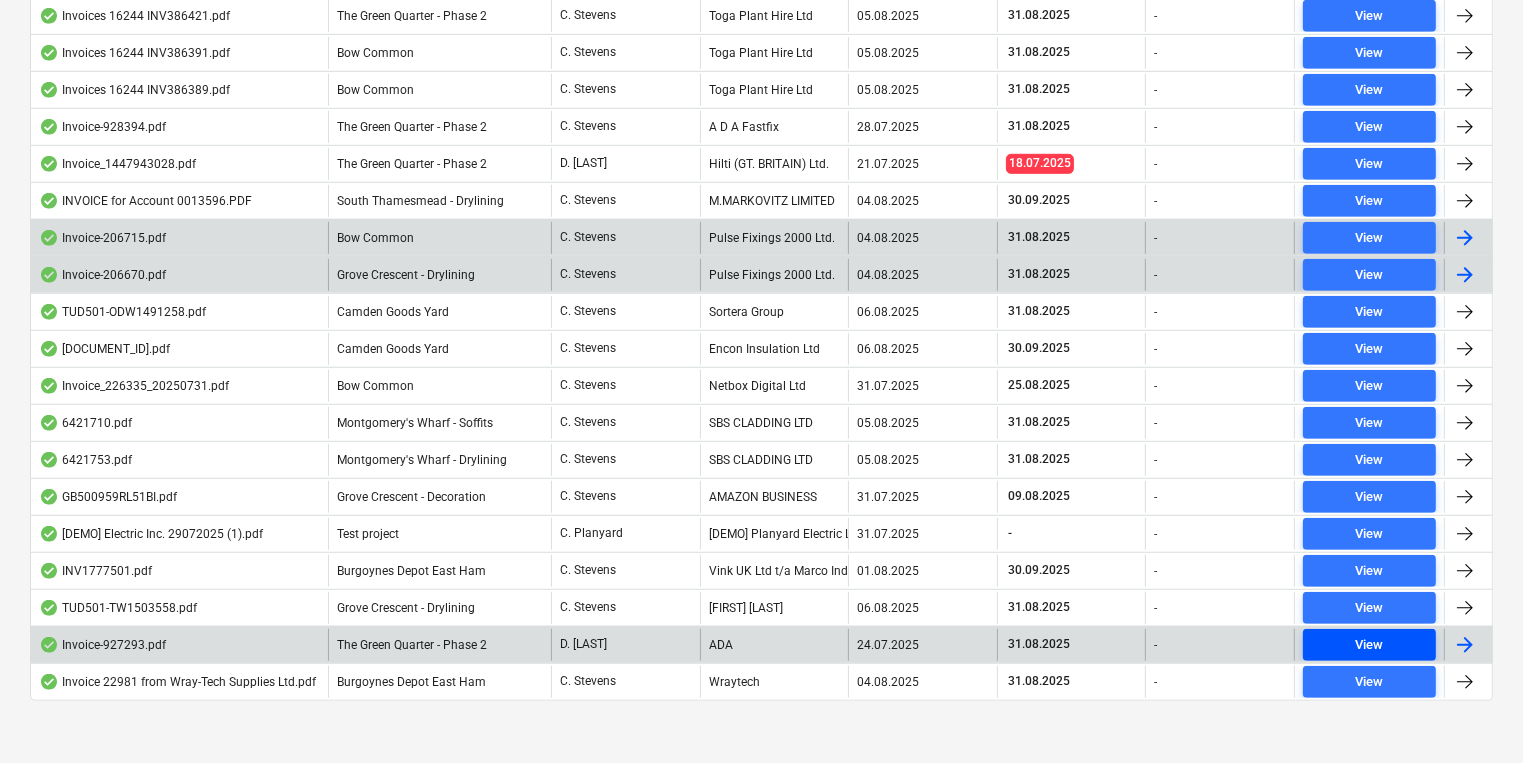 click on "View" at bounding box center [1369, 645] 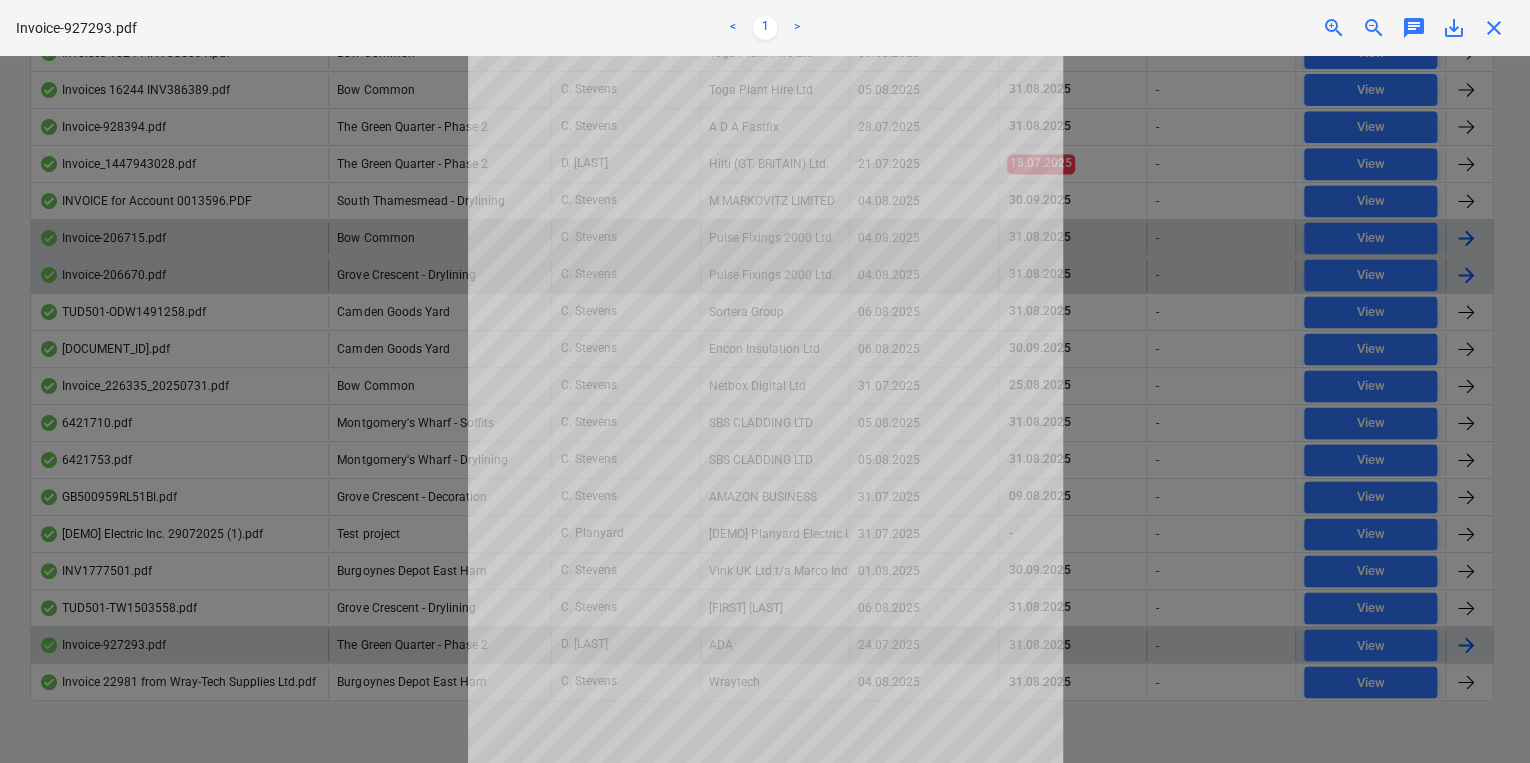 scroll, scrollTop: 139, scrollLeft: 0, axis: vertical 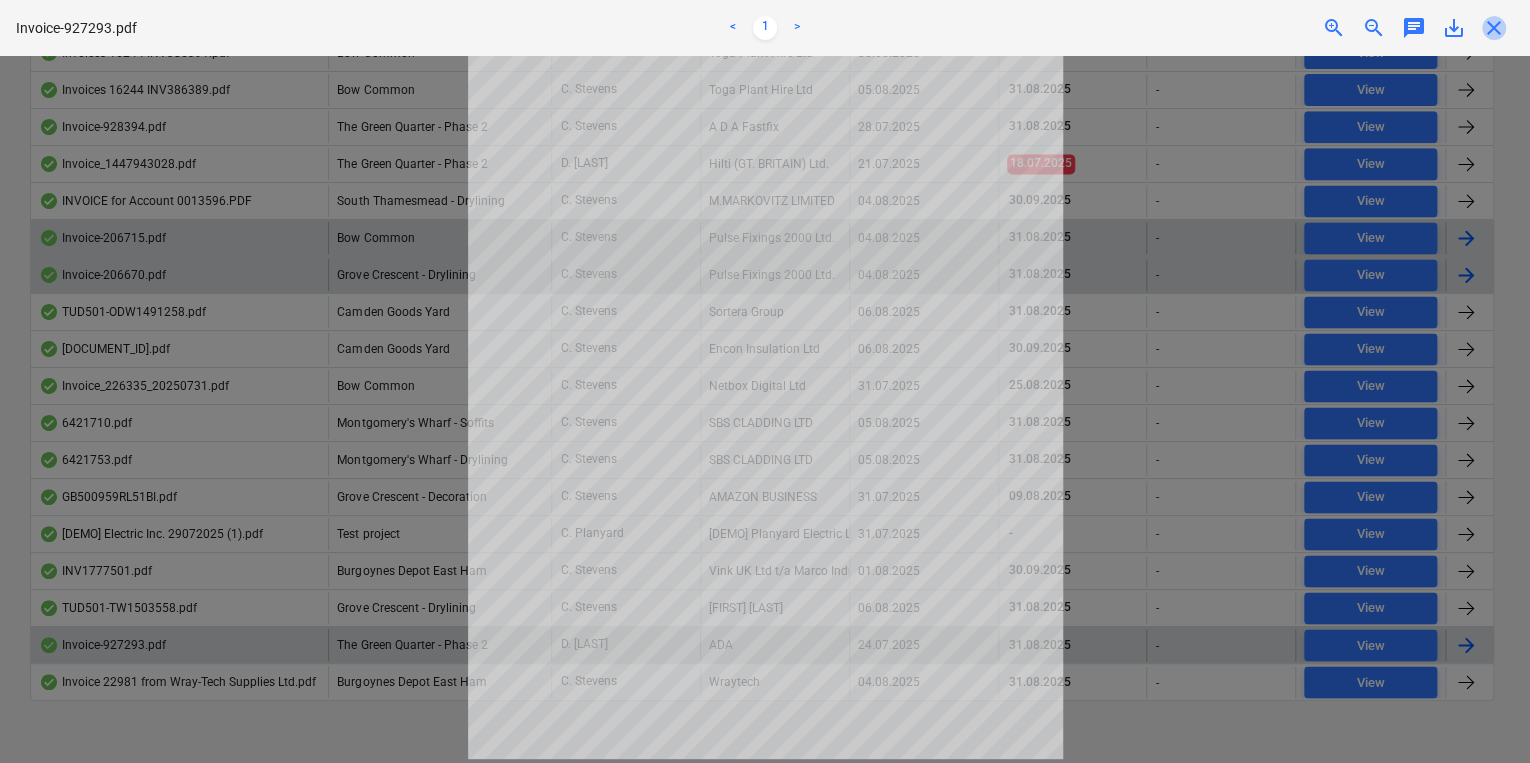 click on "close" at bounding box center (1494, 28) 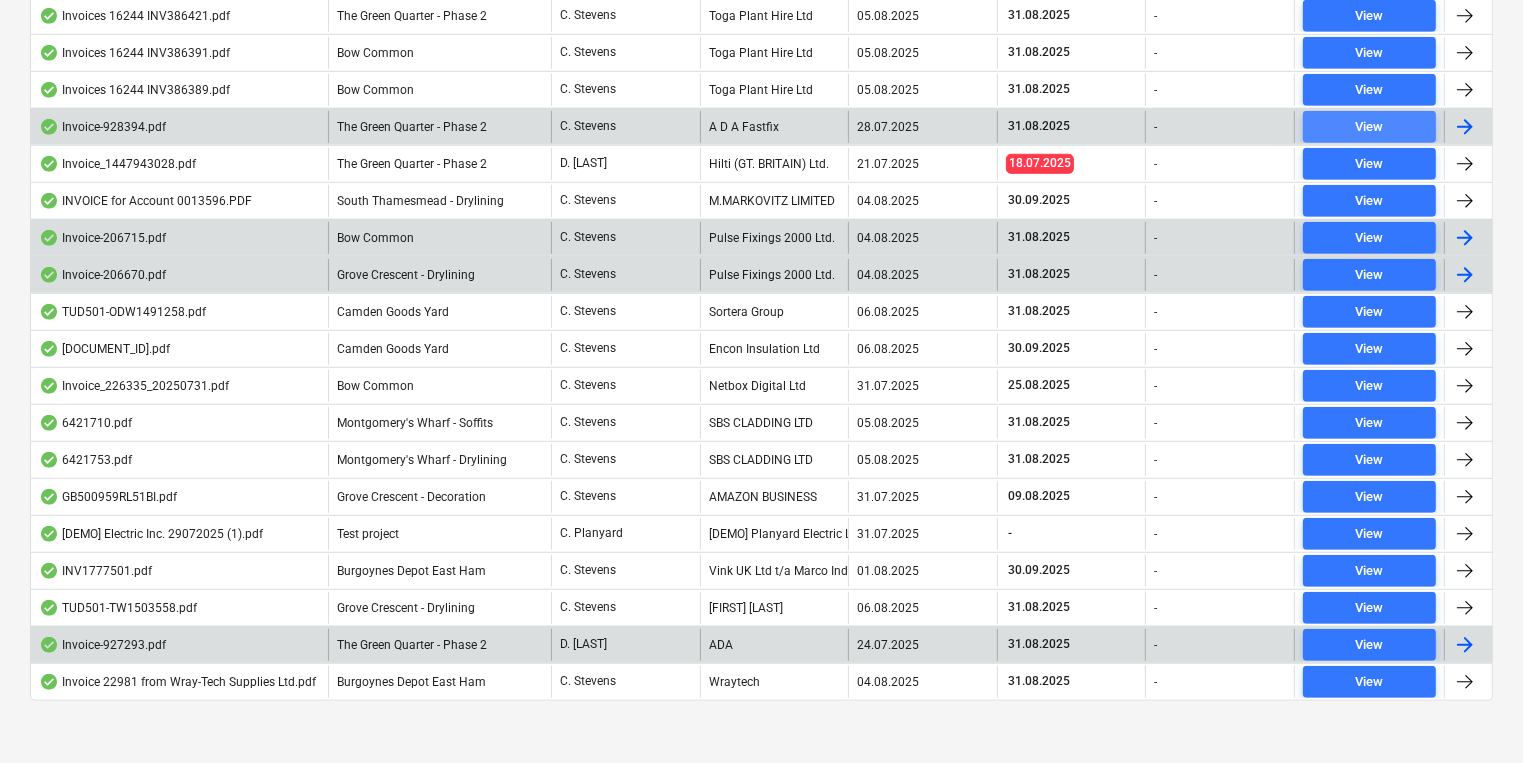 click on "View" at bounding box center [1370, 127] 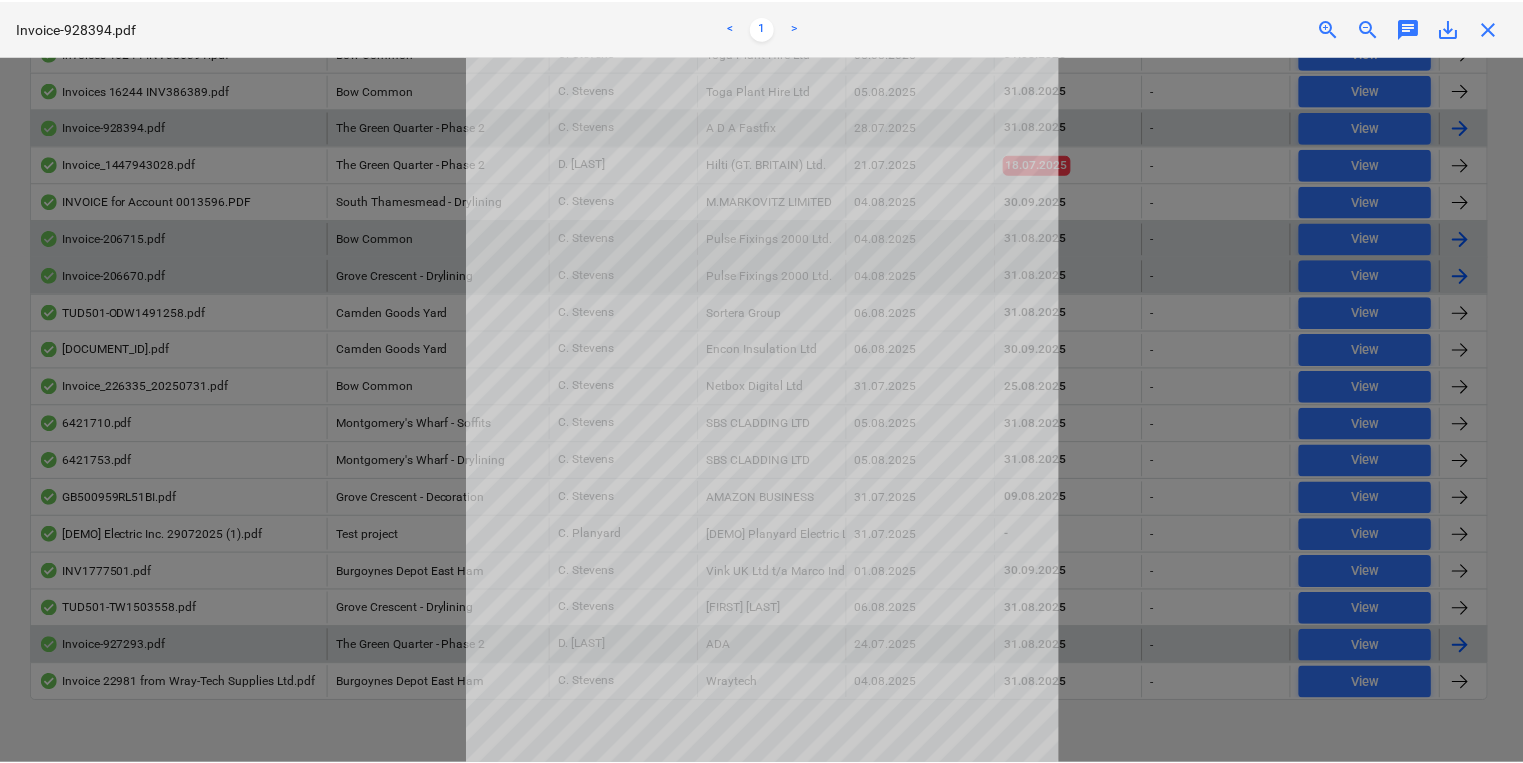 scroll, scrollTop: 0, scrollLeft: 0, axis: both 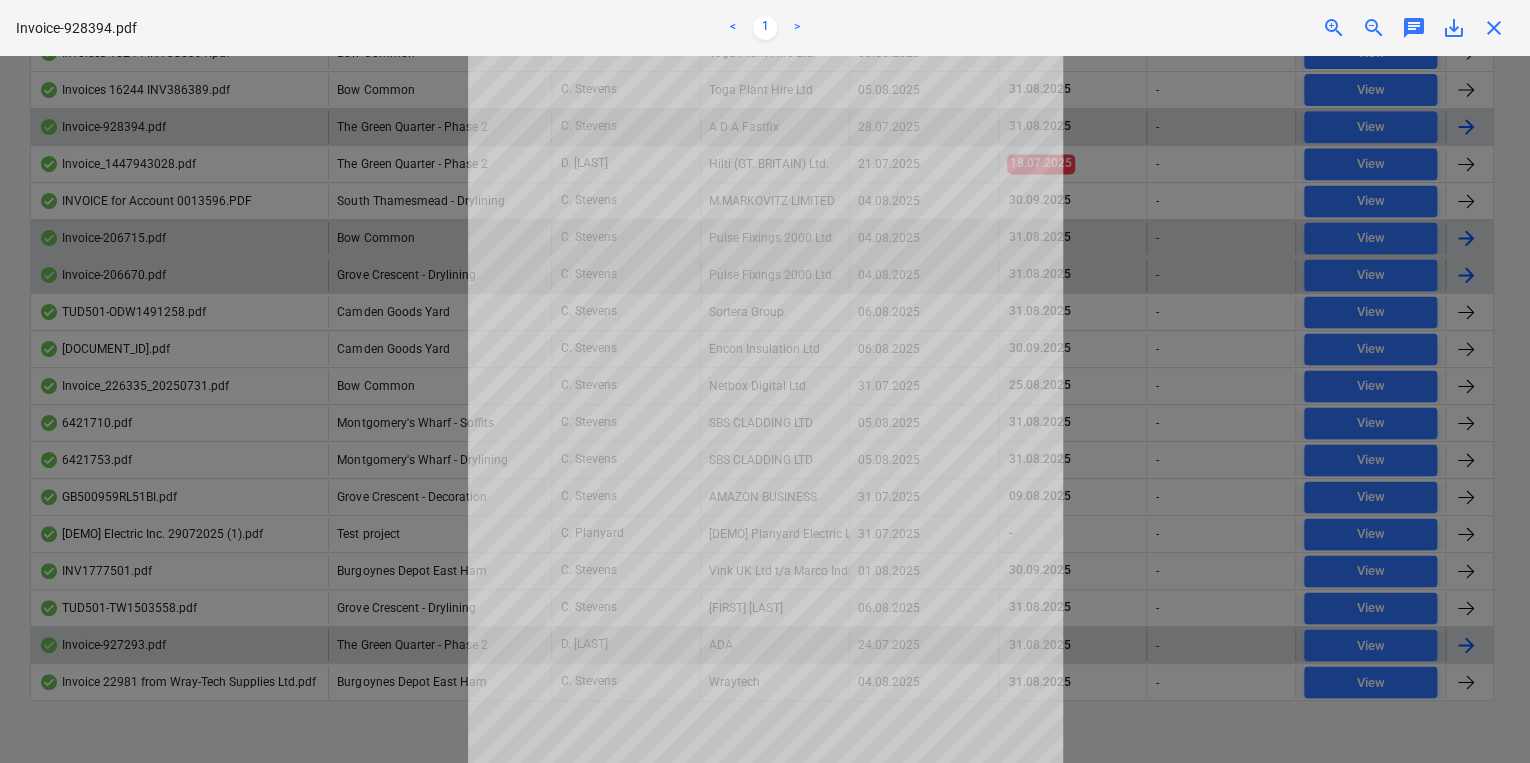 click on "close" at bounding box center (1494, 28) 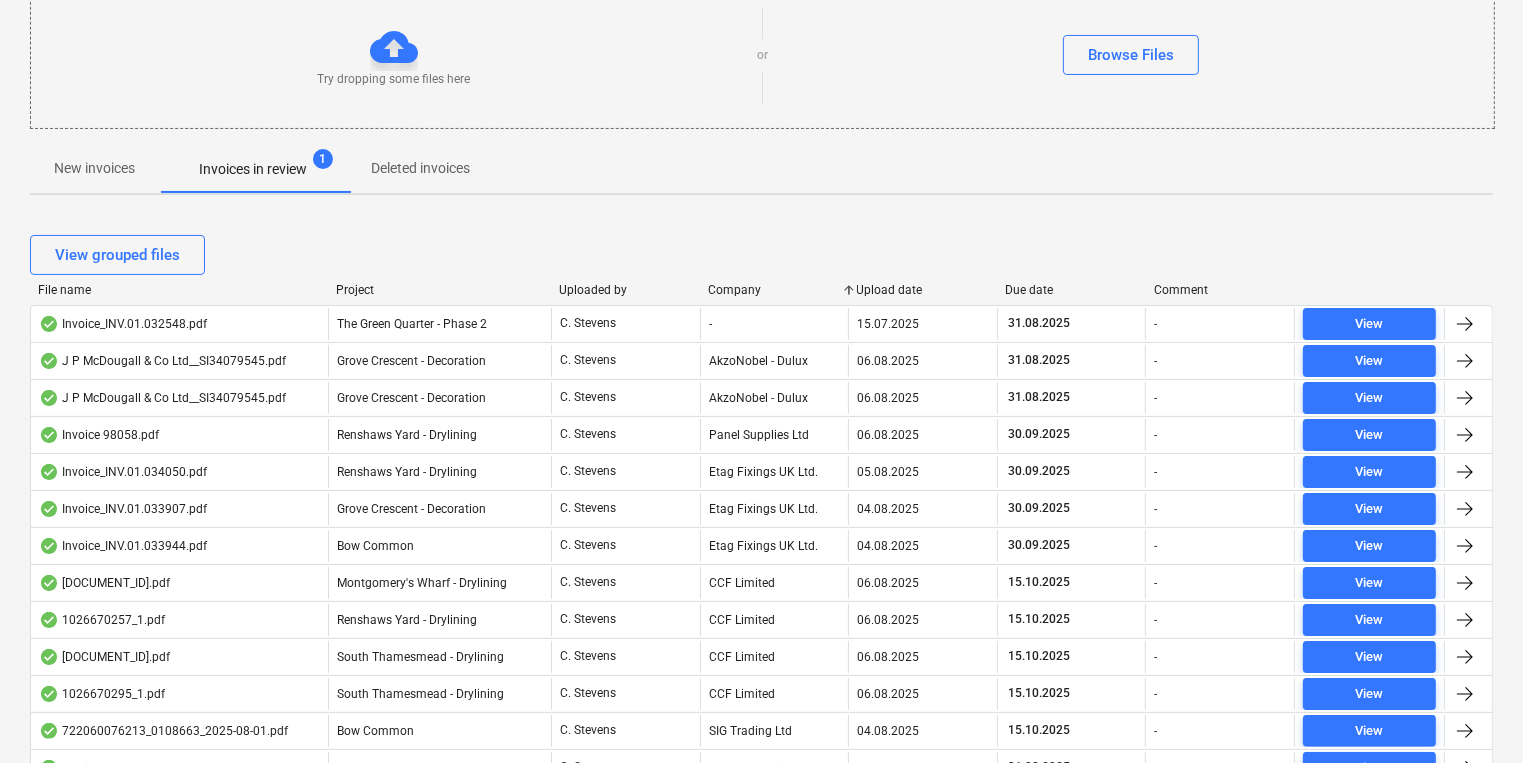 scroll, scrollTop: 81, scrollLeft: 0, axis: vertical 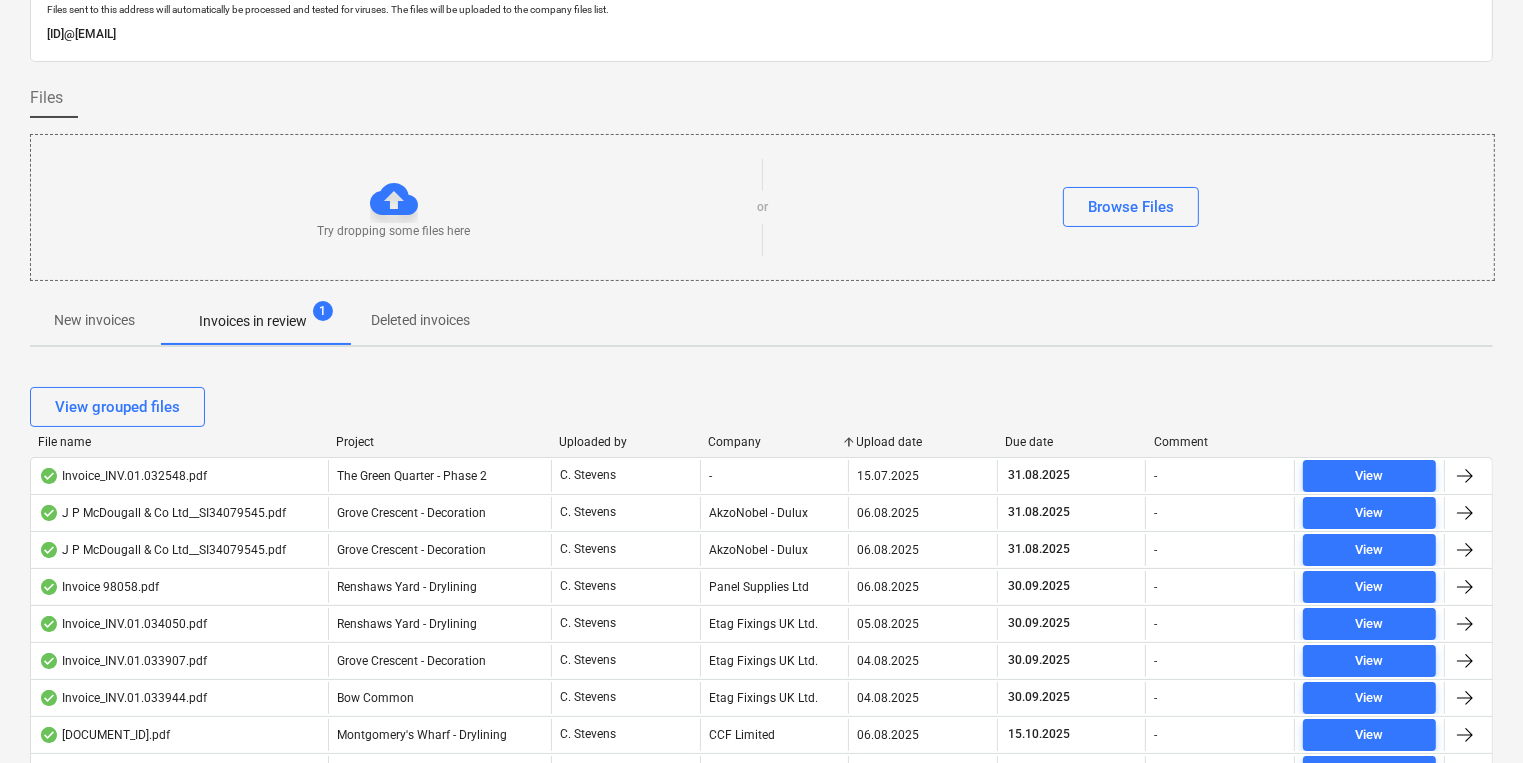 click on "Company" at bounding box center (774, 442) 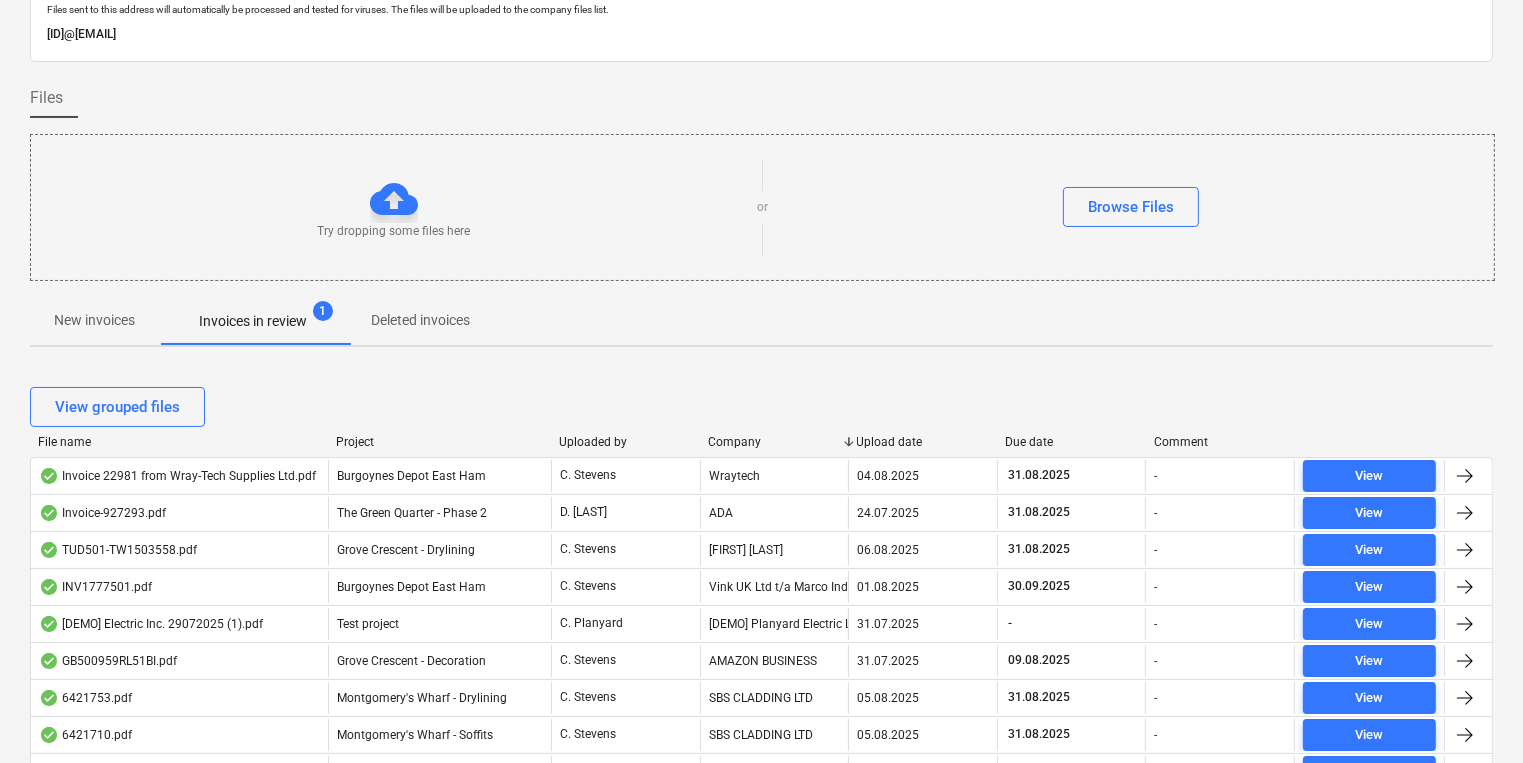 click on "Company" at bounding box center (774, 442) 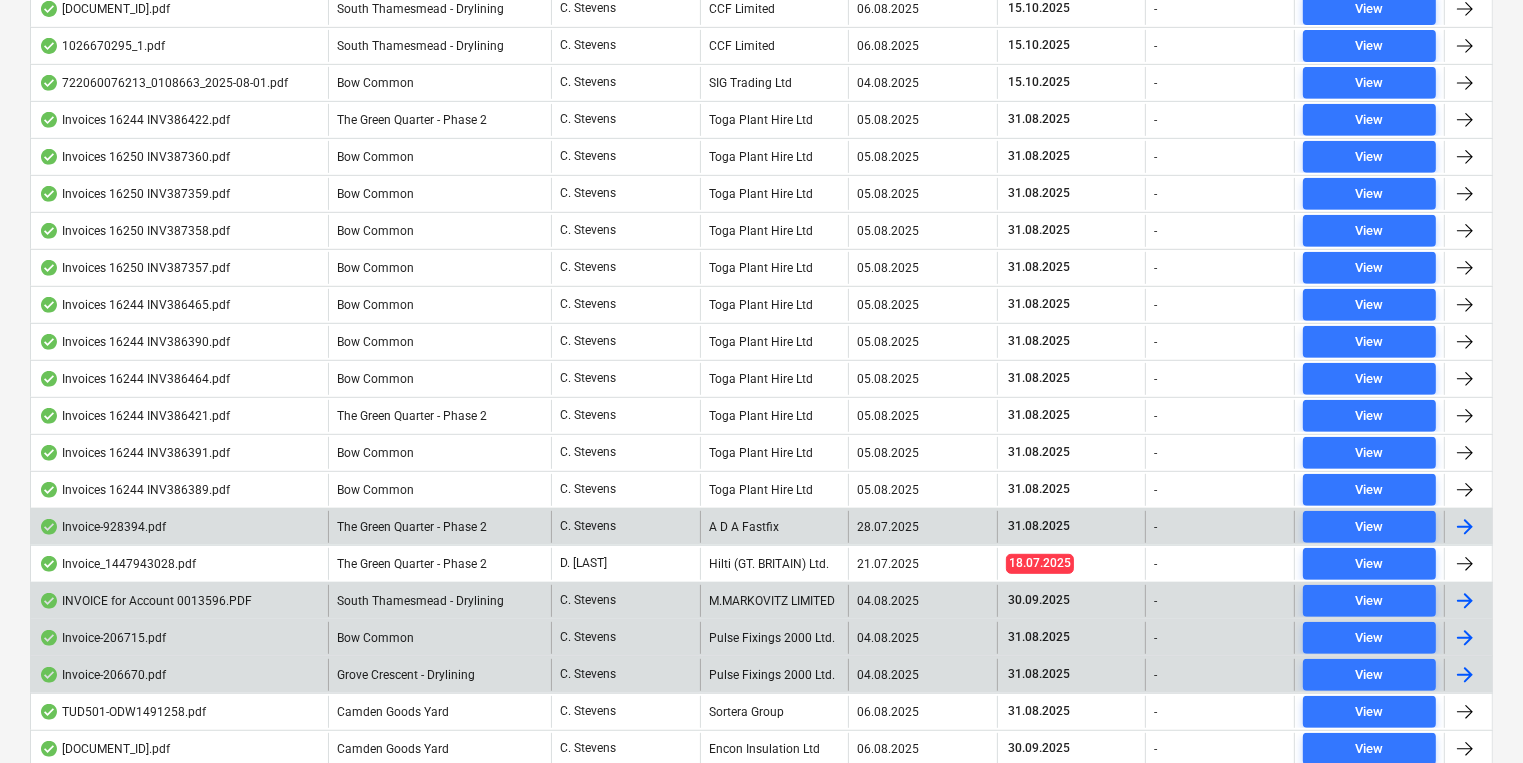 scroll, scrollTop: 1281, scrollLeft: 0, axis: vertical 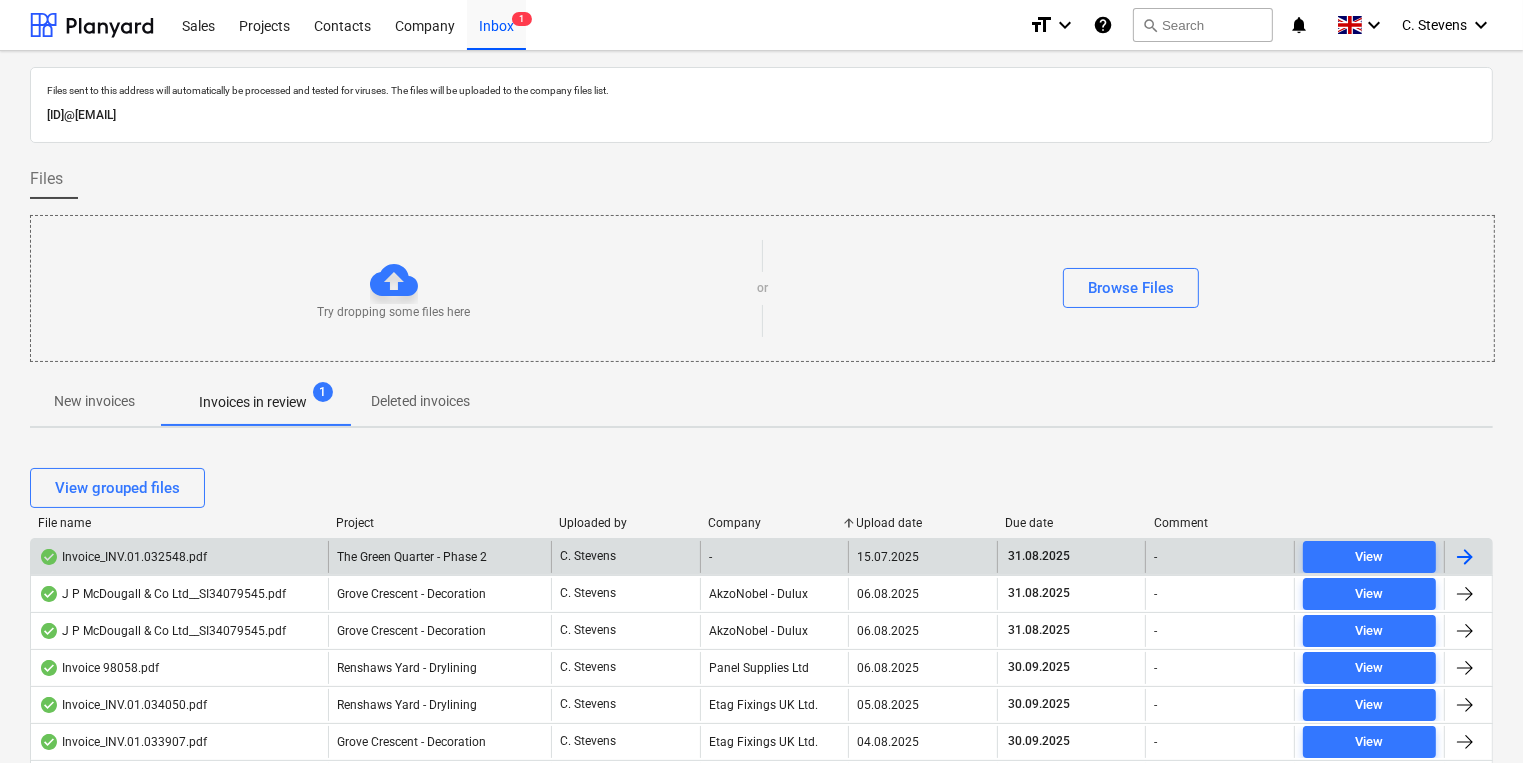 drag, startPoint x: 728, startPoint y: 522, endPoint x: 774, endPoint y: 564, distance: 62.289646 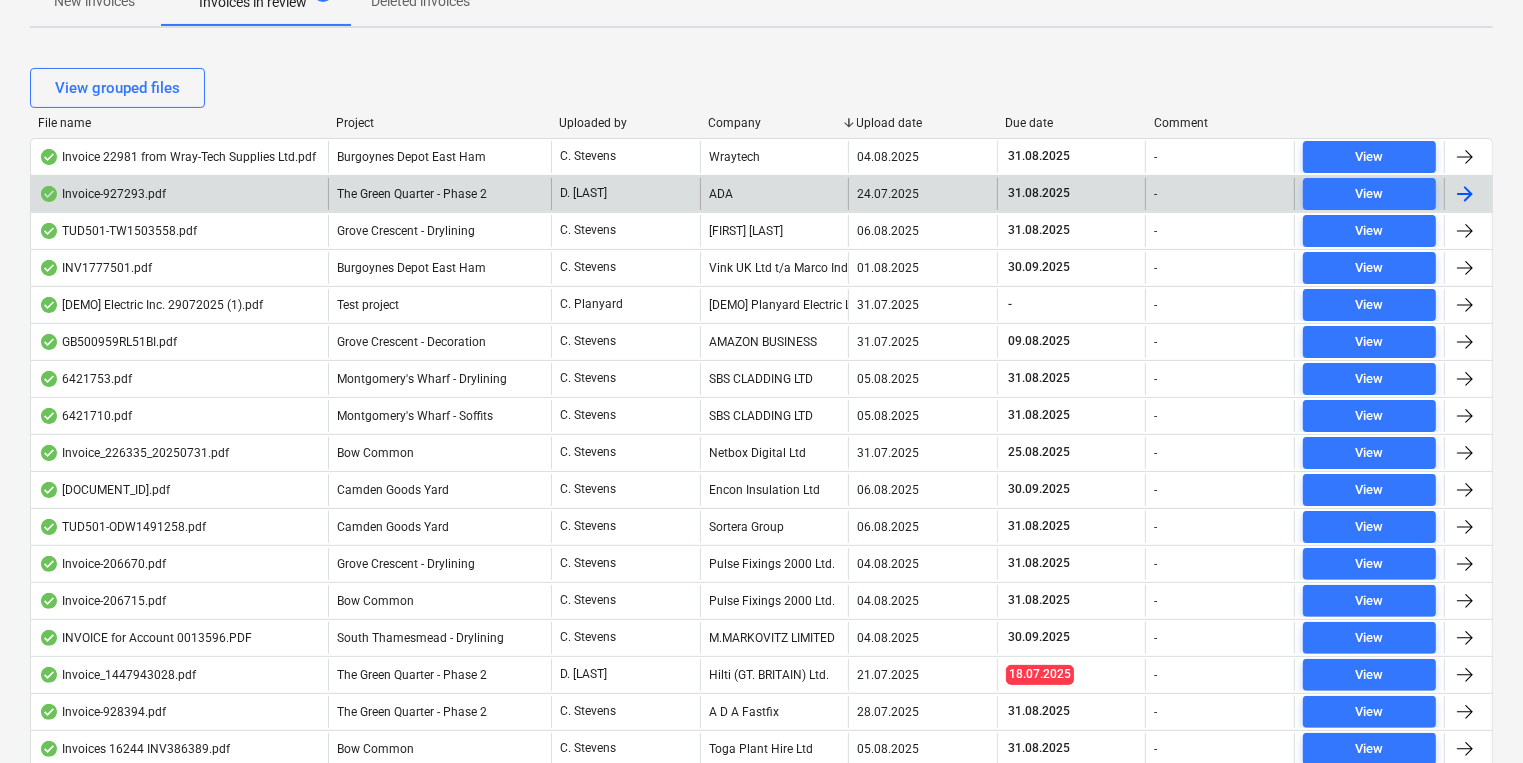 scroll, scrollTop: 800, scrollLeft: 0, axis: vertical 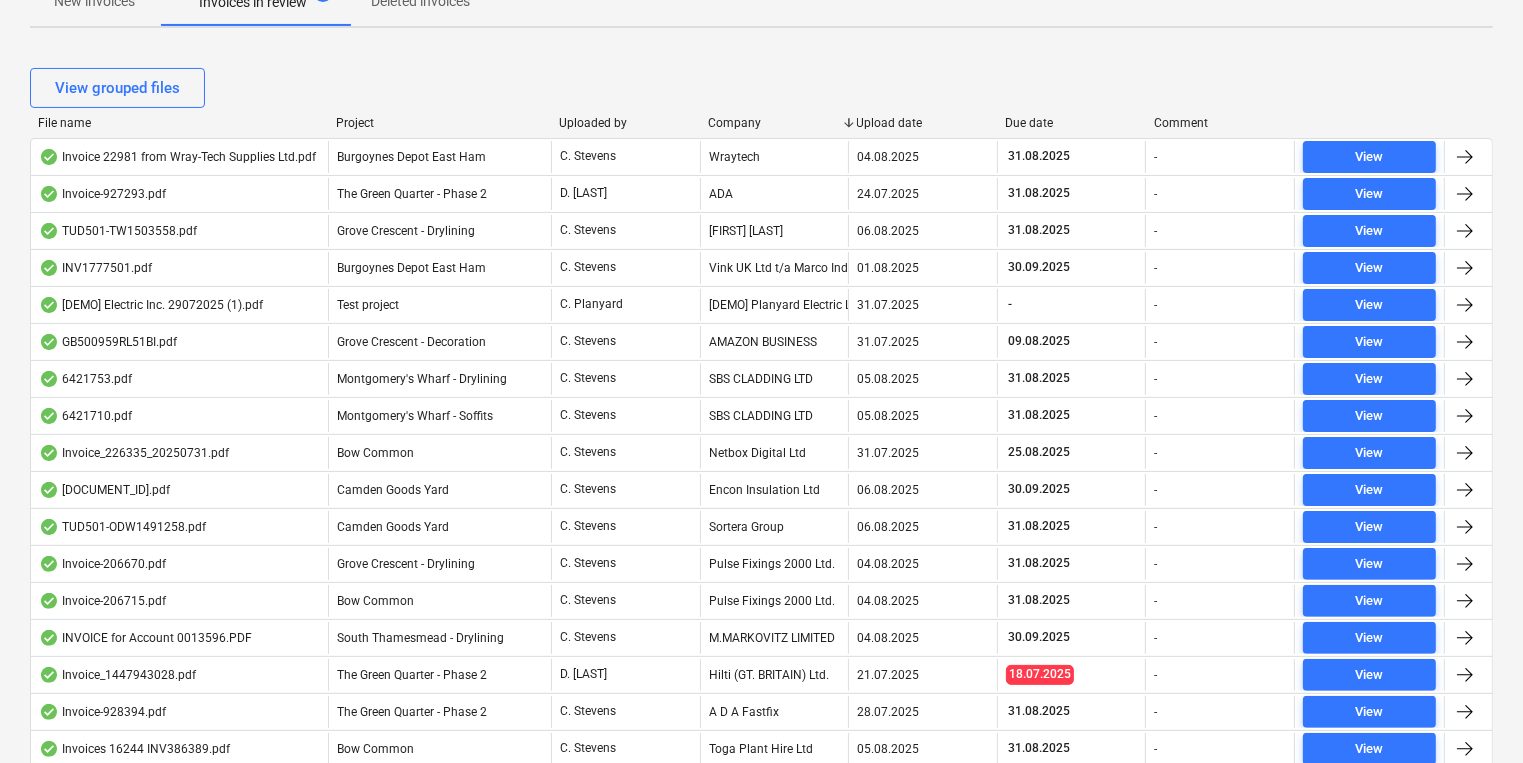 click on "View grouped files" at bounding box center (761, 88) 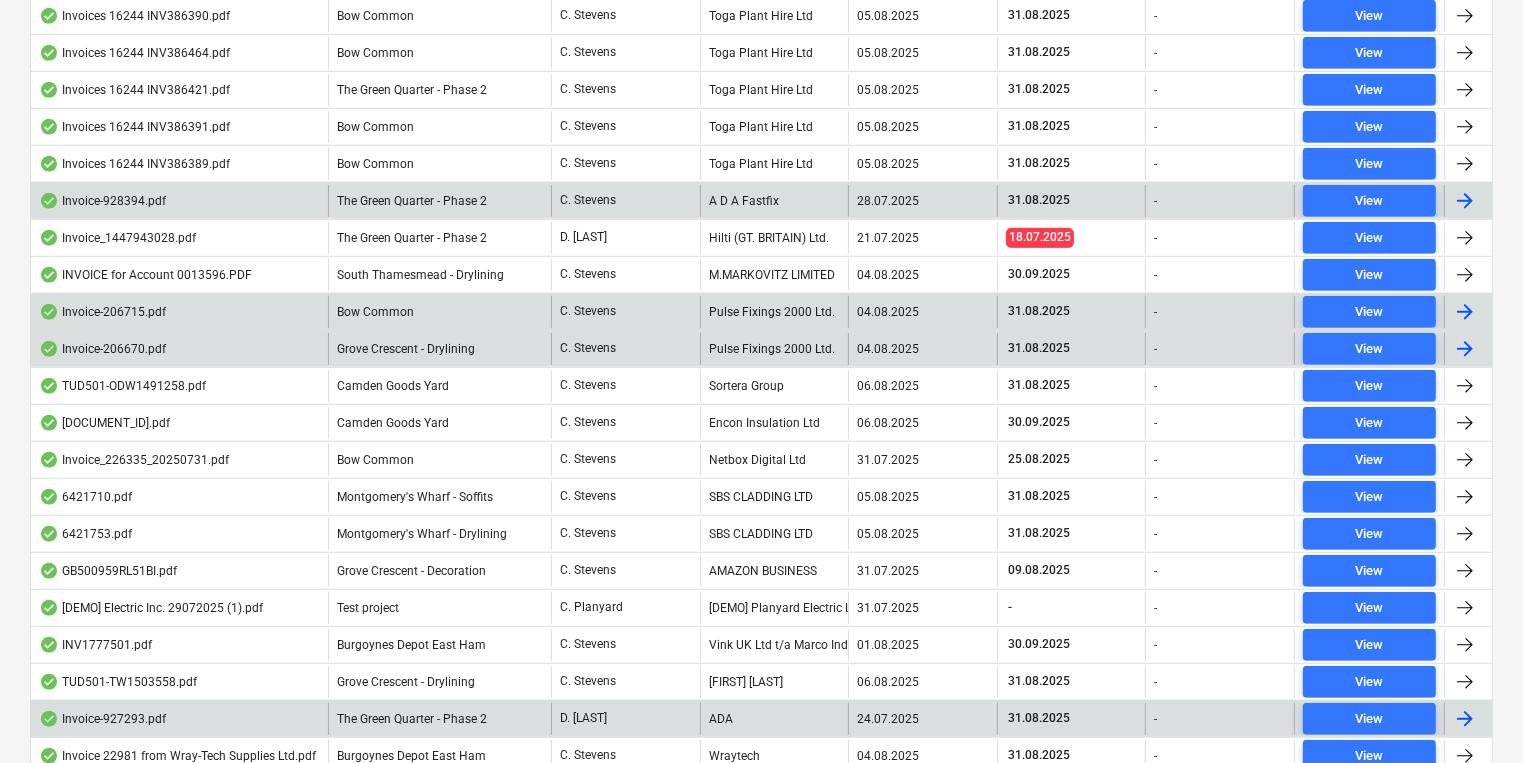 scroll, scrollTop: 1225, scrollLeft: 0, axis: vertical 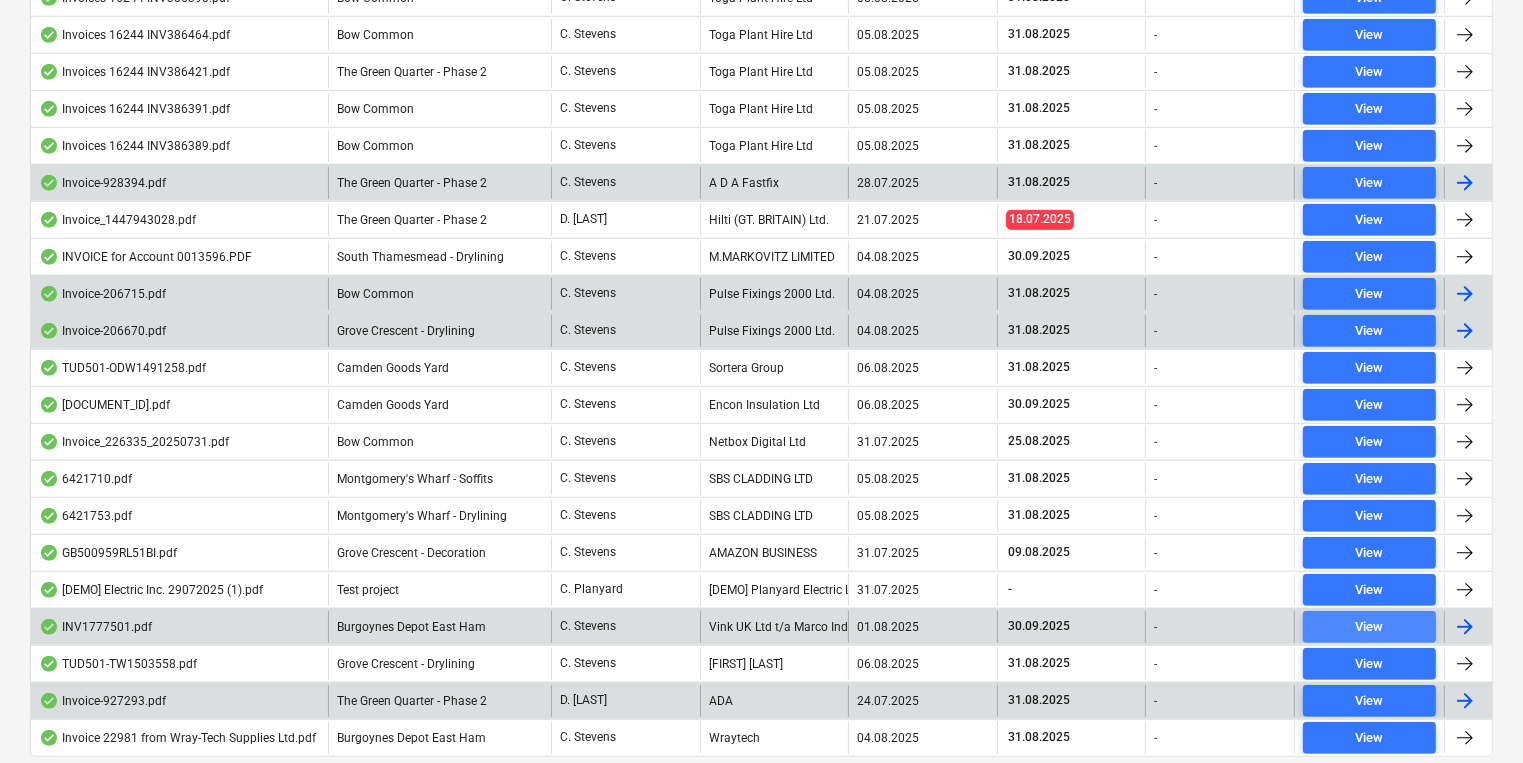 click on "View" at bounding box center [1370, 627] 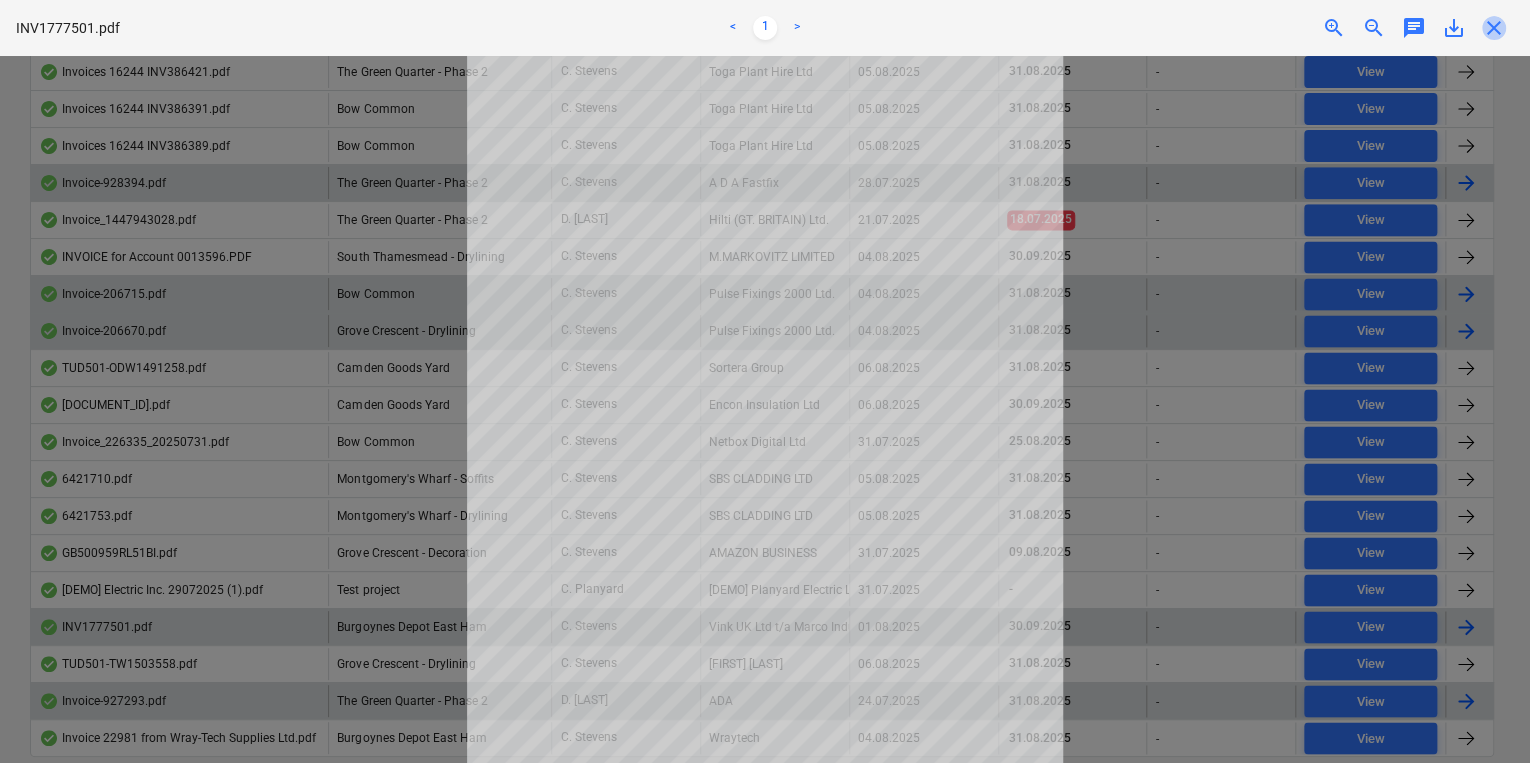 click on "close" at bounding box center [1494, 28] 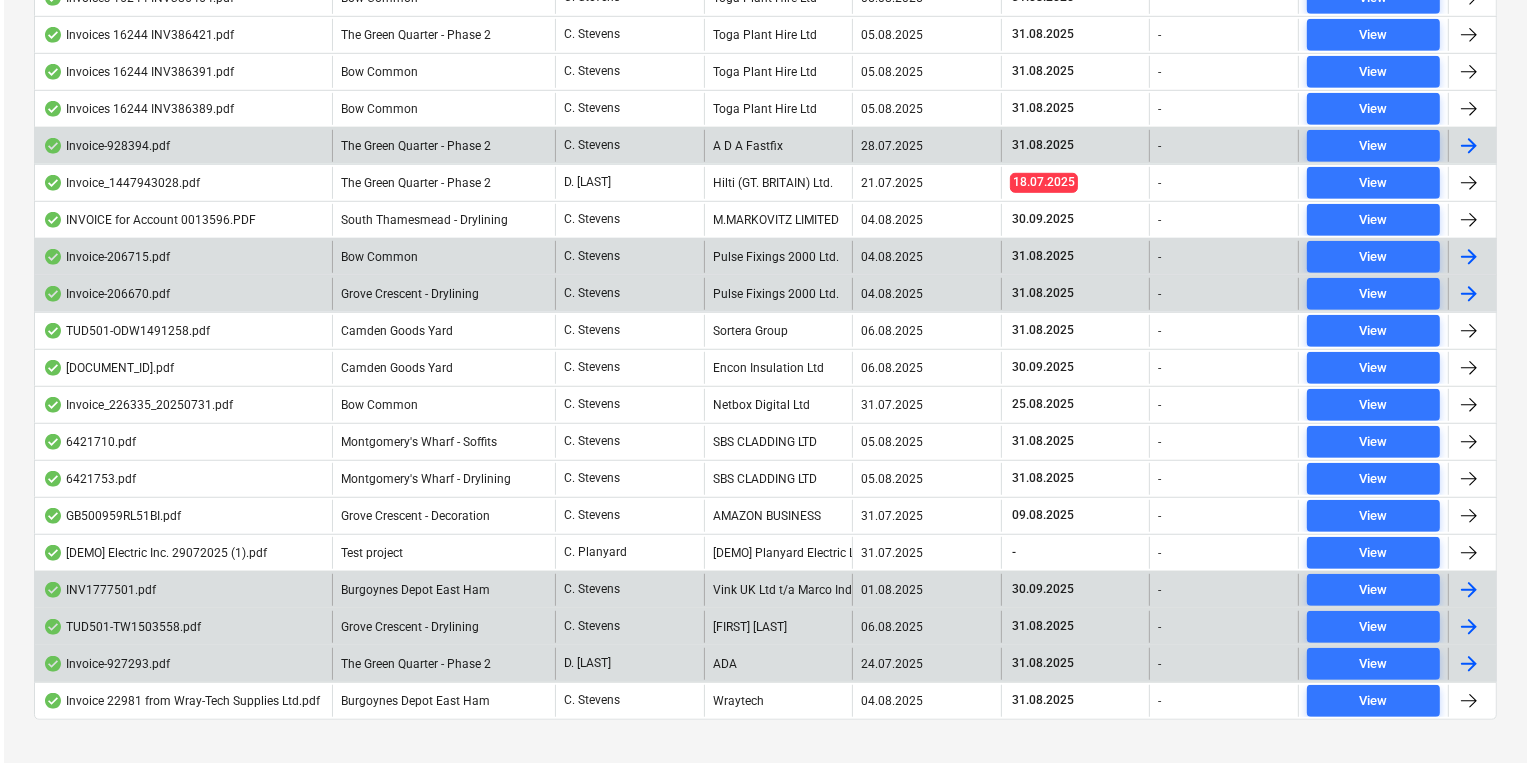 scroll, scrollTop: 1281, scrollLeft: 0, axis: vertical 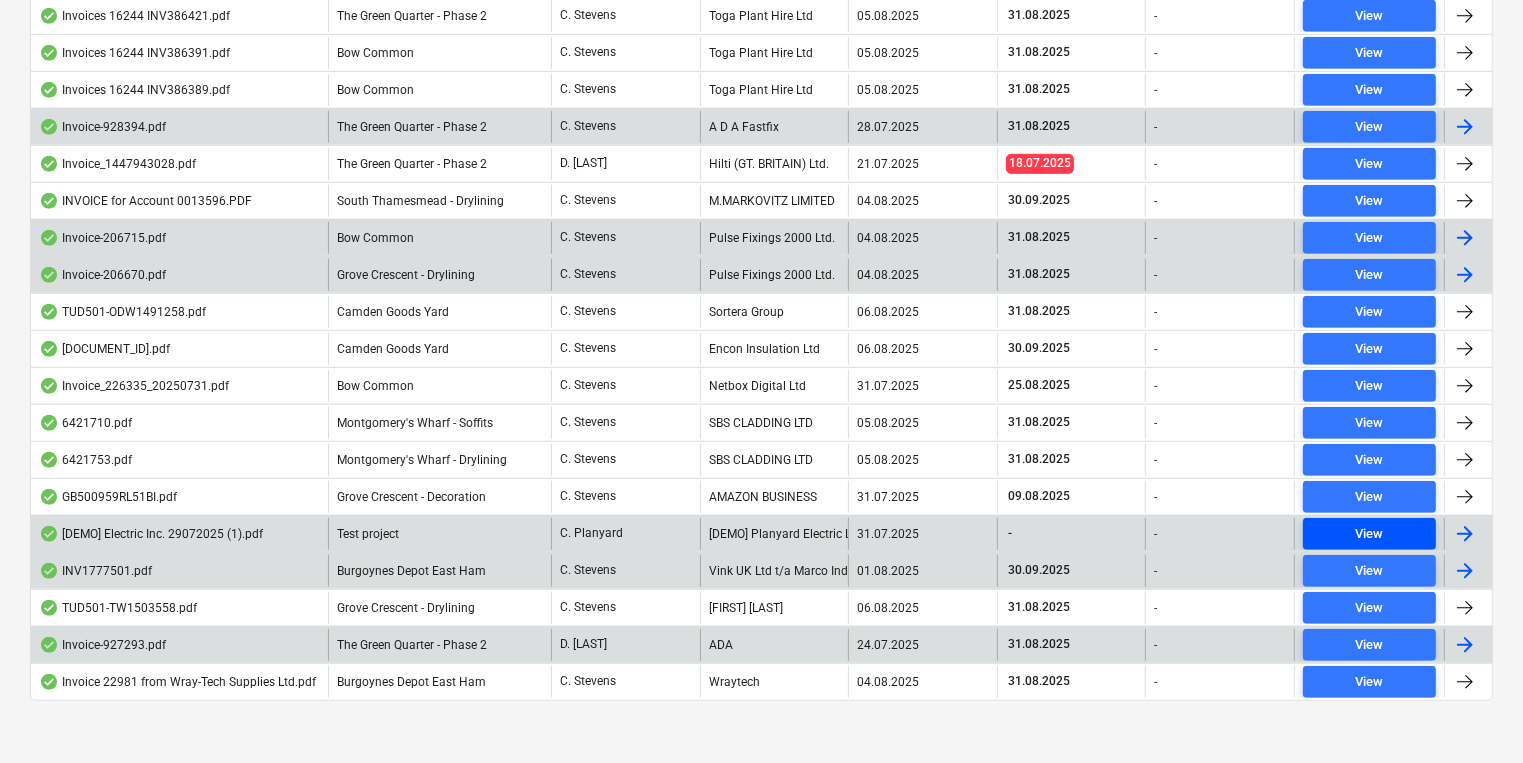 click on "View" at bounding box center (1369, 534) 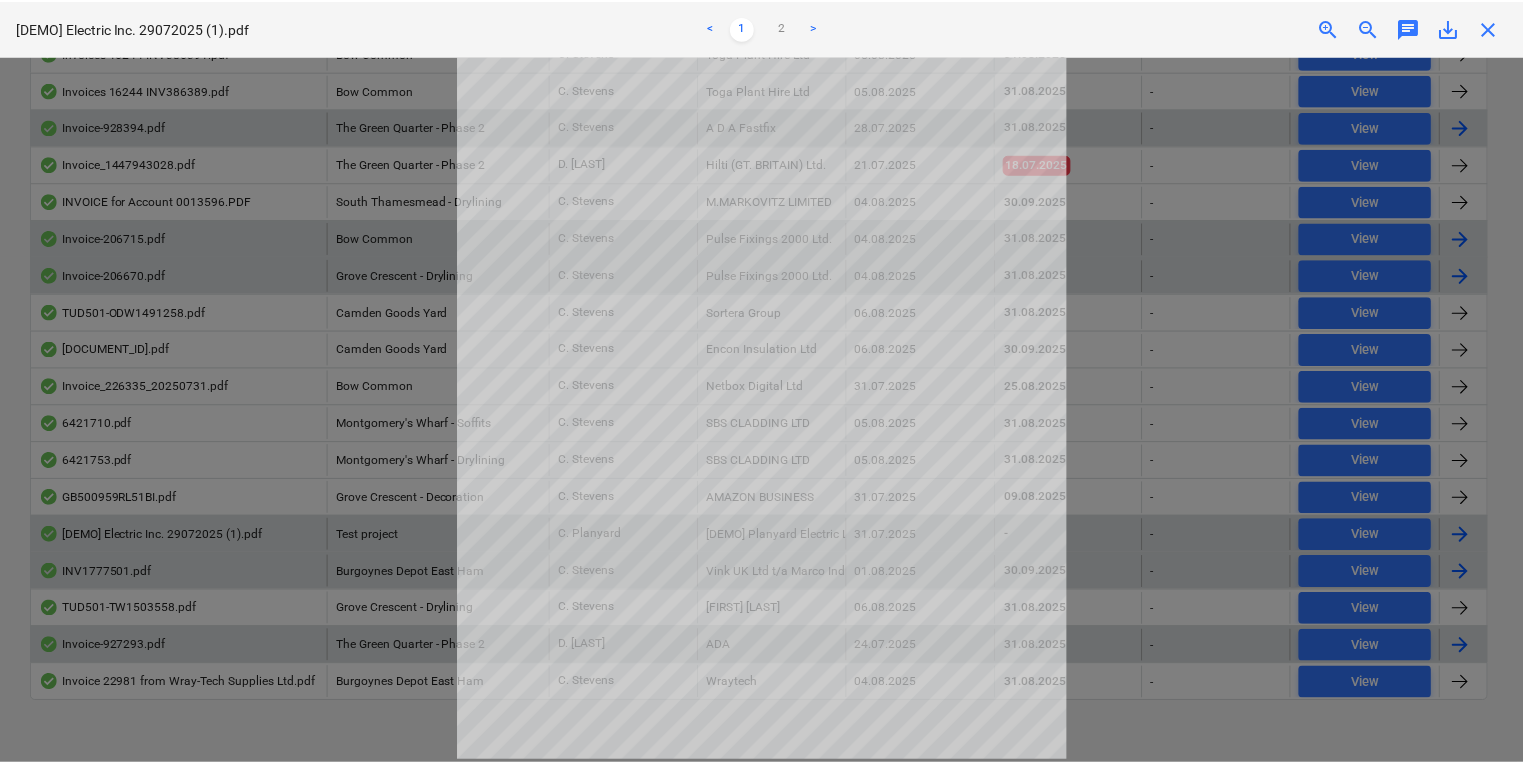 scroll, scrollTop: 0, scrollLeft: 0, axis: both 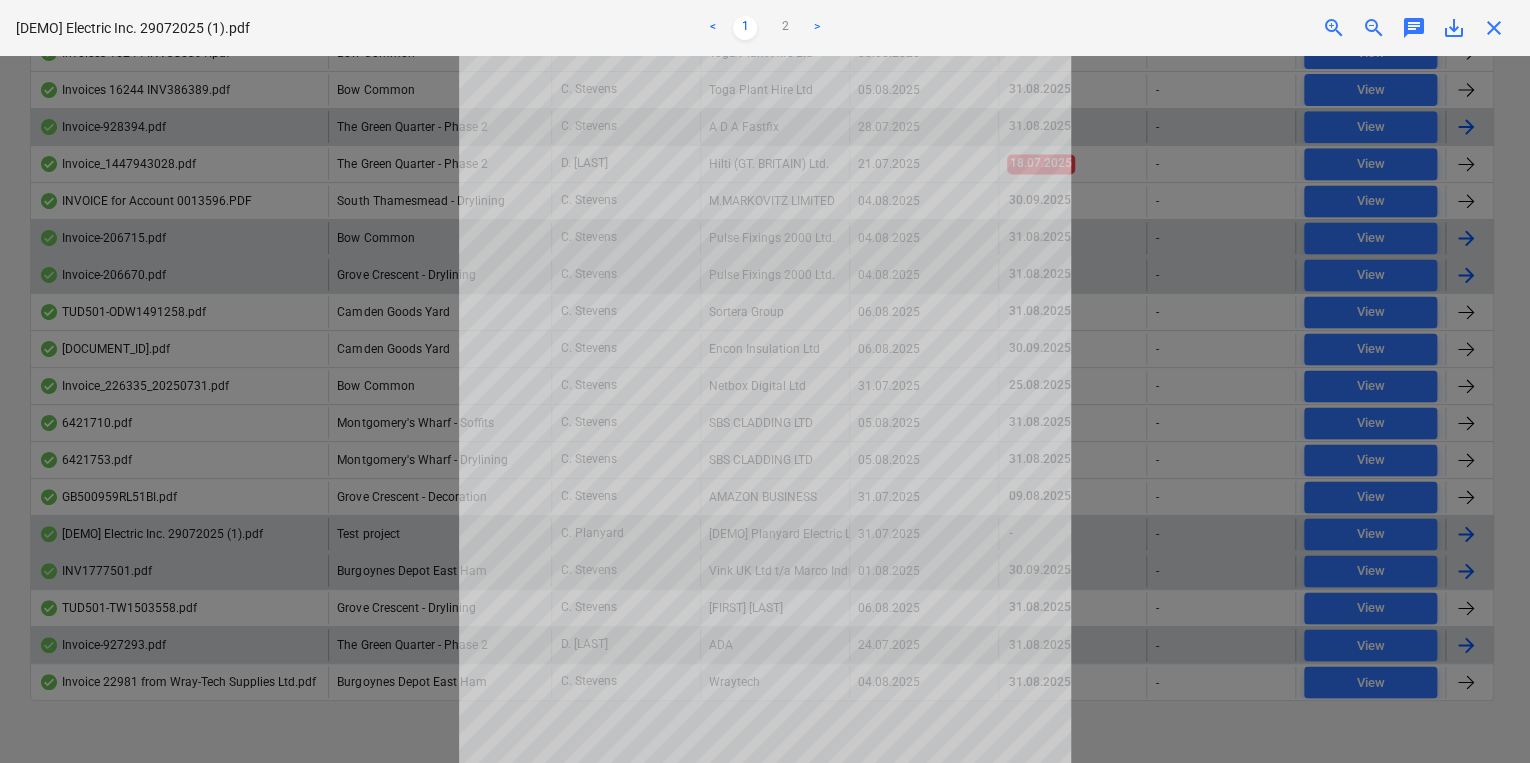 click on "close" at bounding box center (1494, 28) 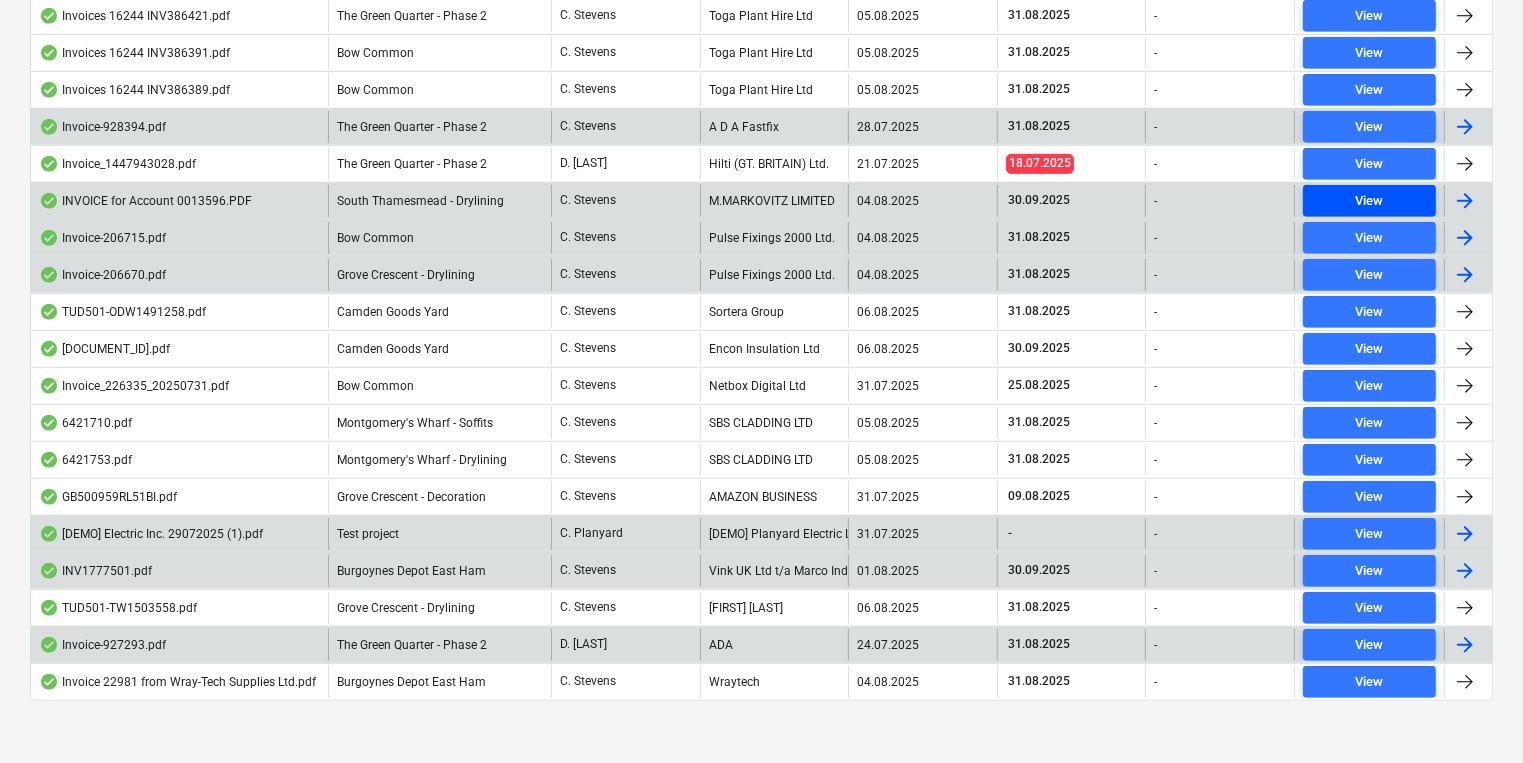 click on "View" at bounding box center [1369, 201] 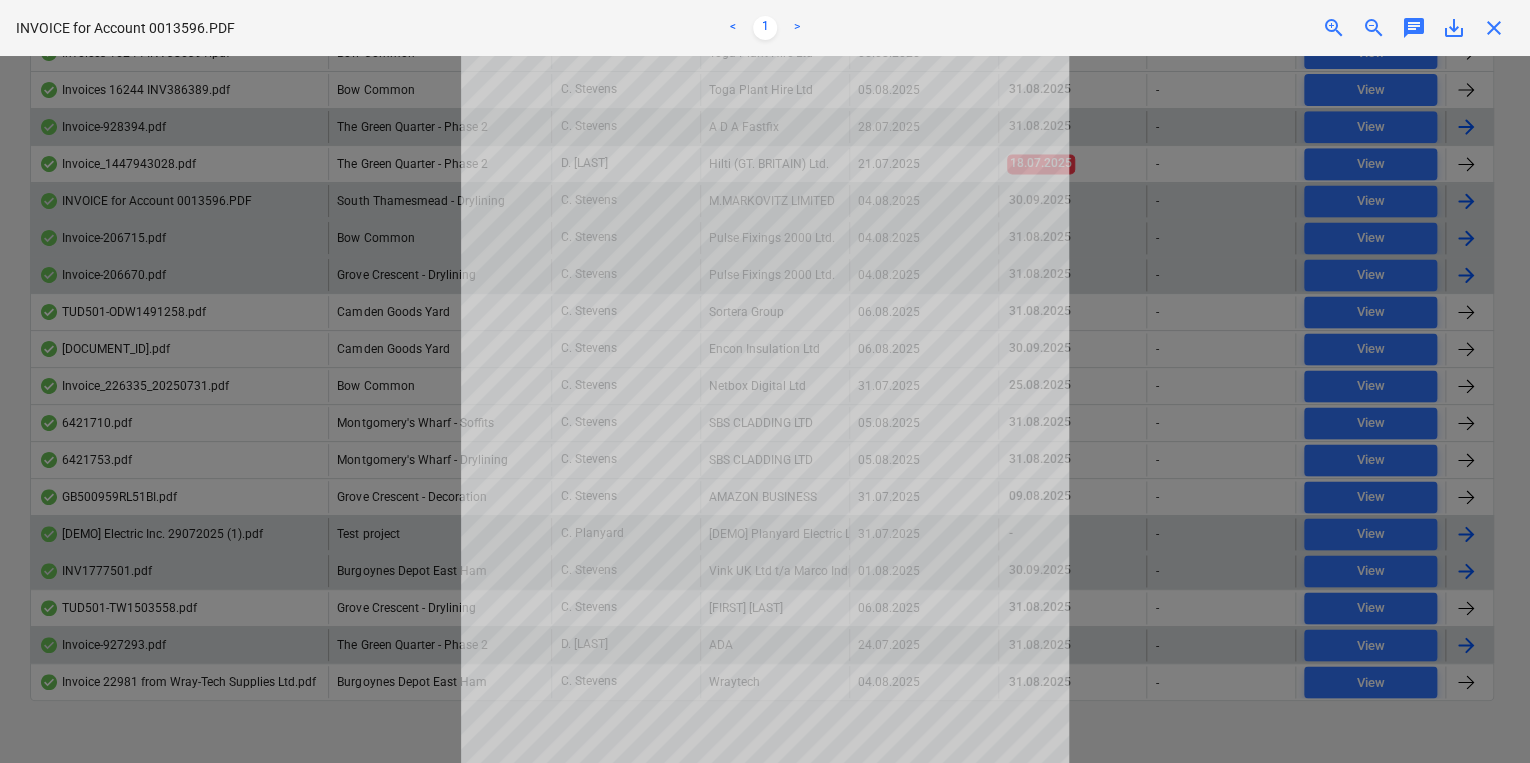 click on "close" at bounding box center (1494, 28) 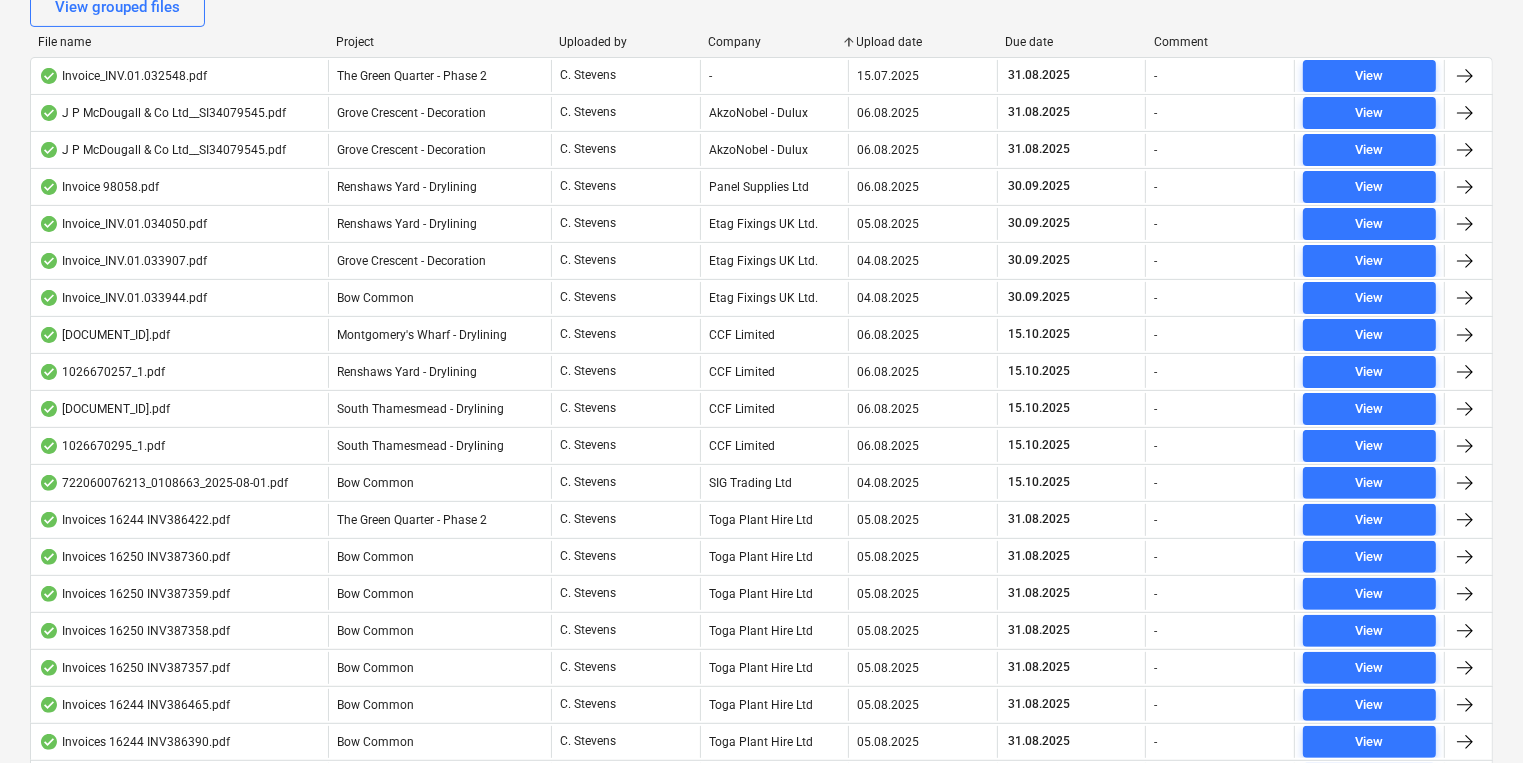 scroll, scrollTop: 0, scrollLeft: 0, axis: both 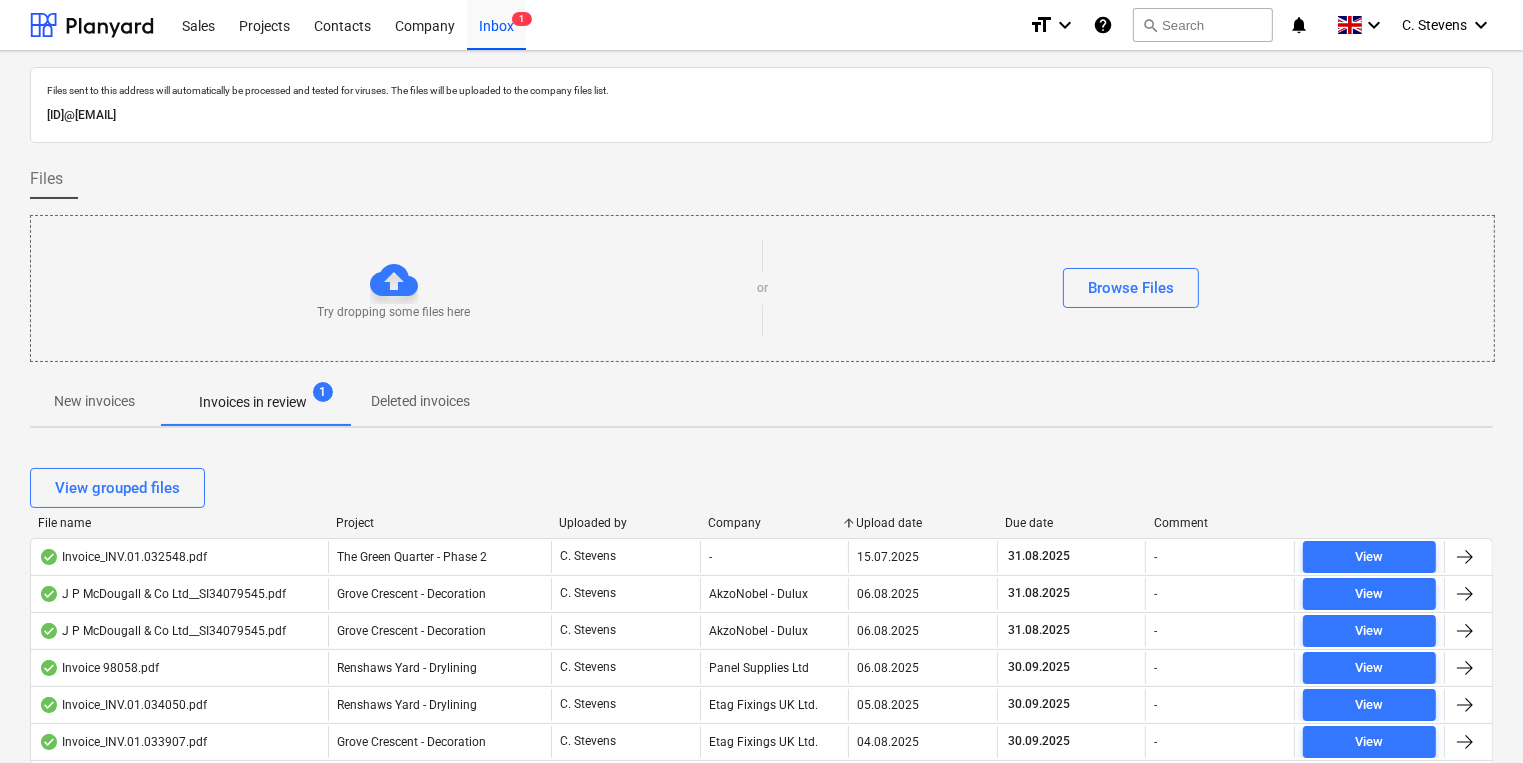 click on "New invoices" at bounding box center (94, 401) 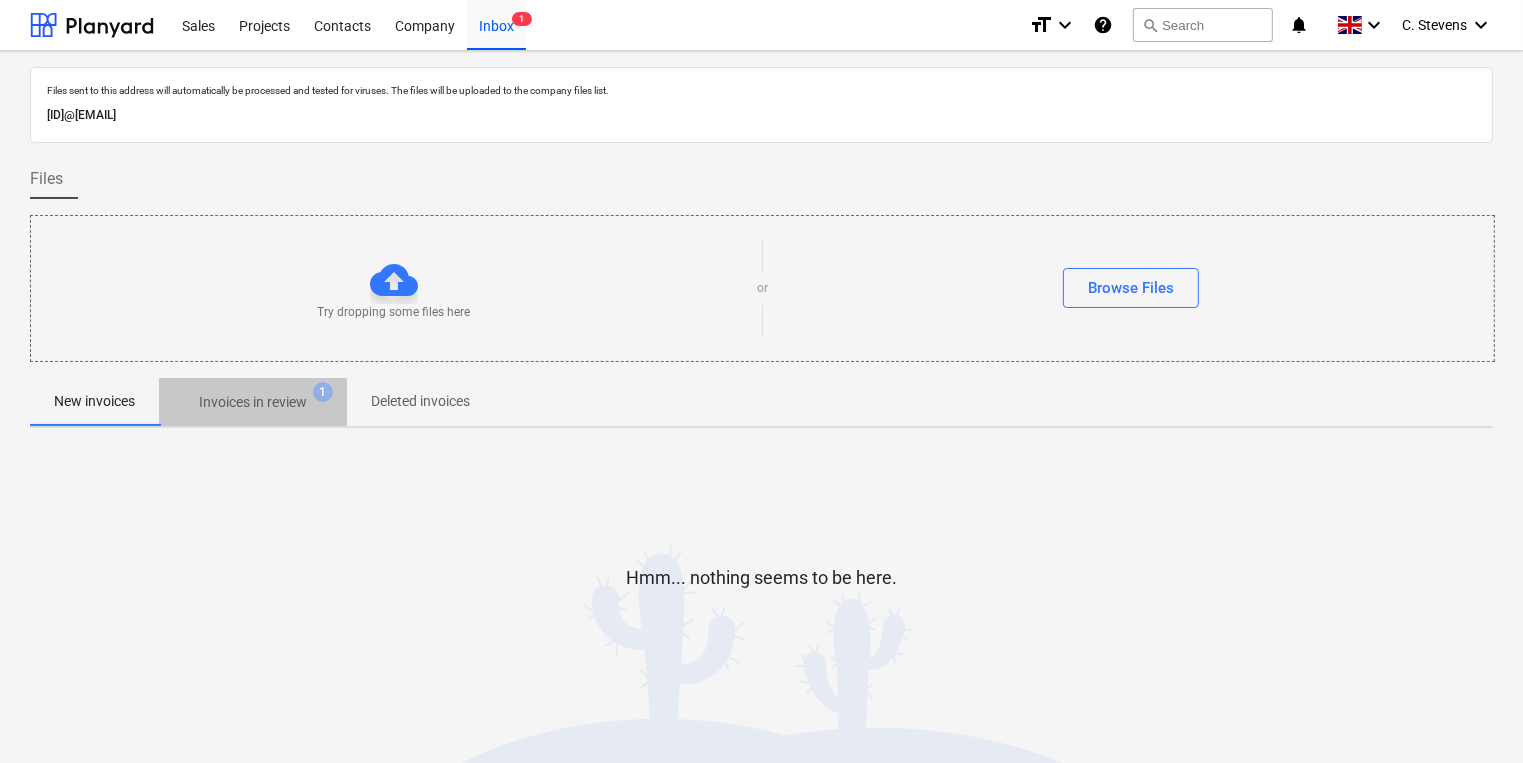 click on "Invoices in review" at bounding box center [253, 402] 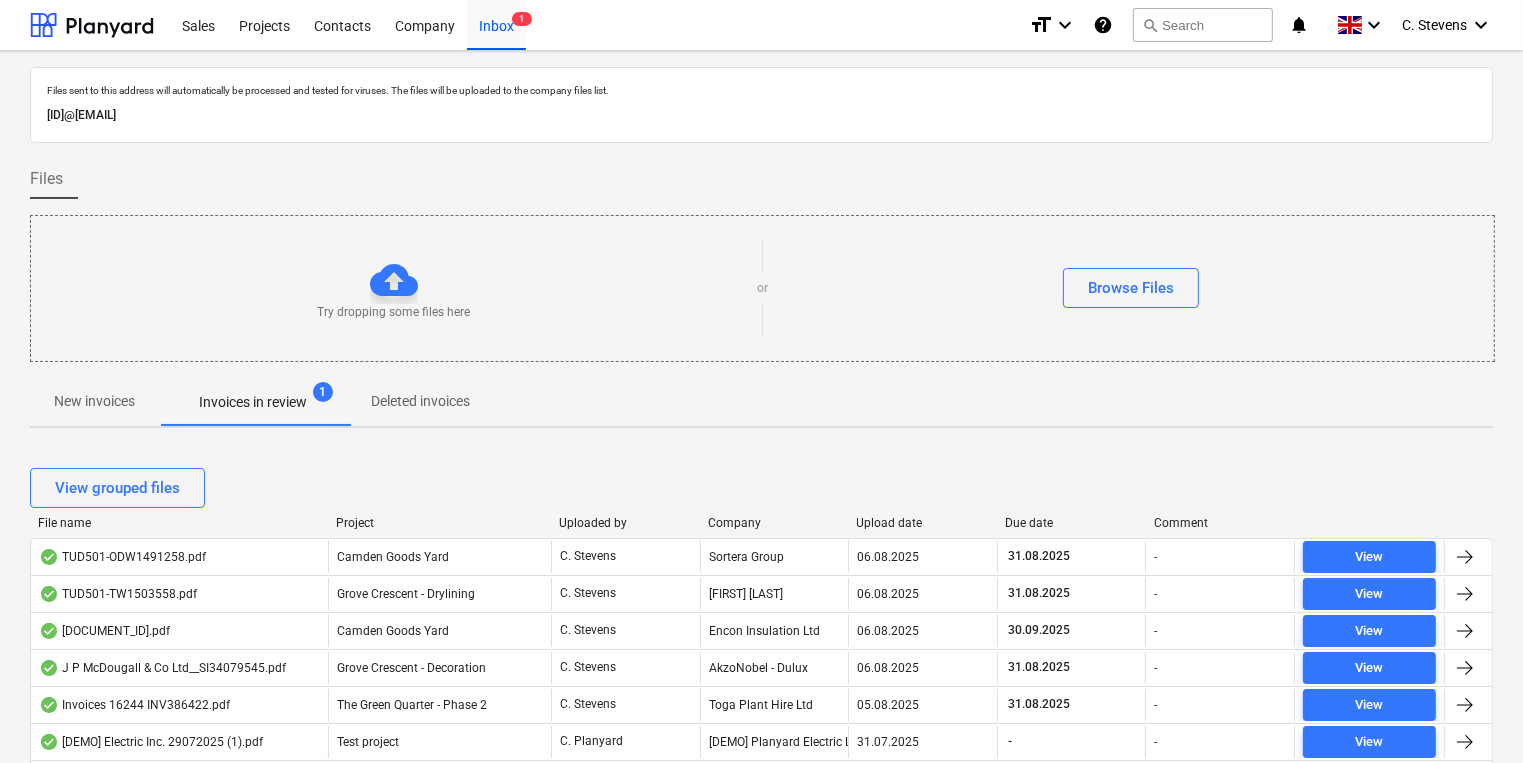click on "New invoices" at bounding box center [94, 401] 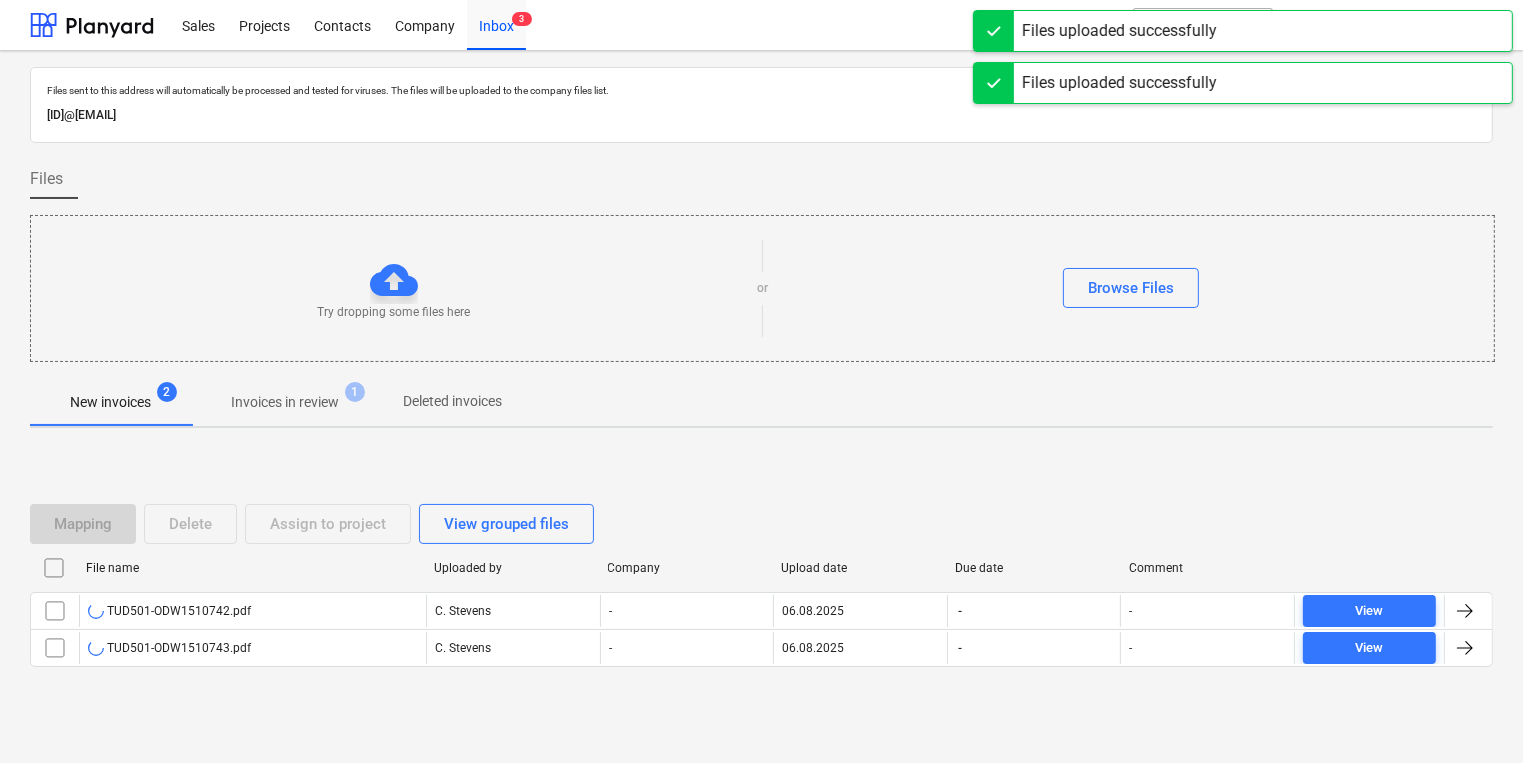 type 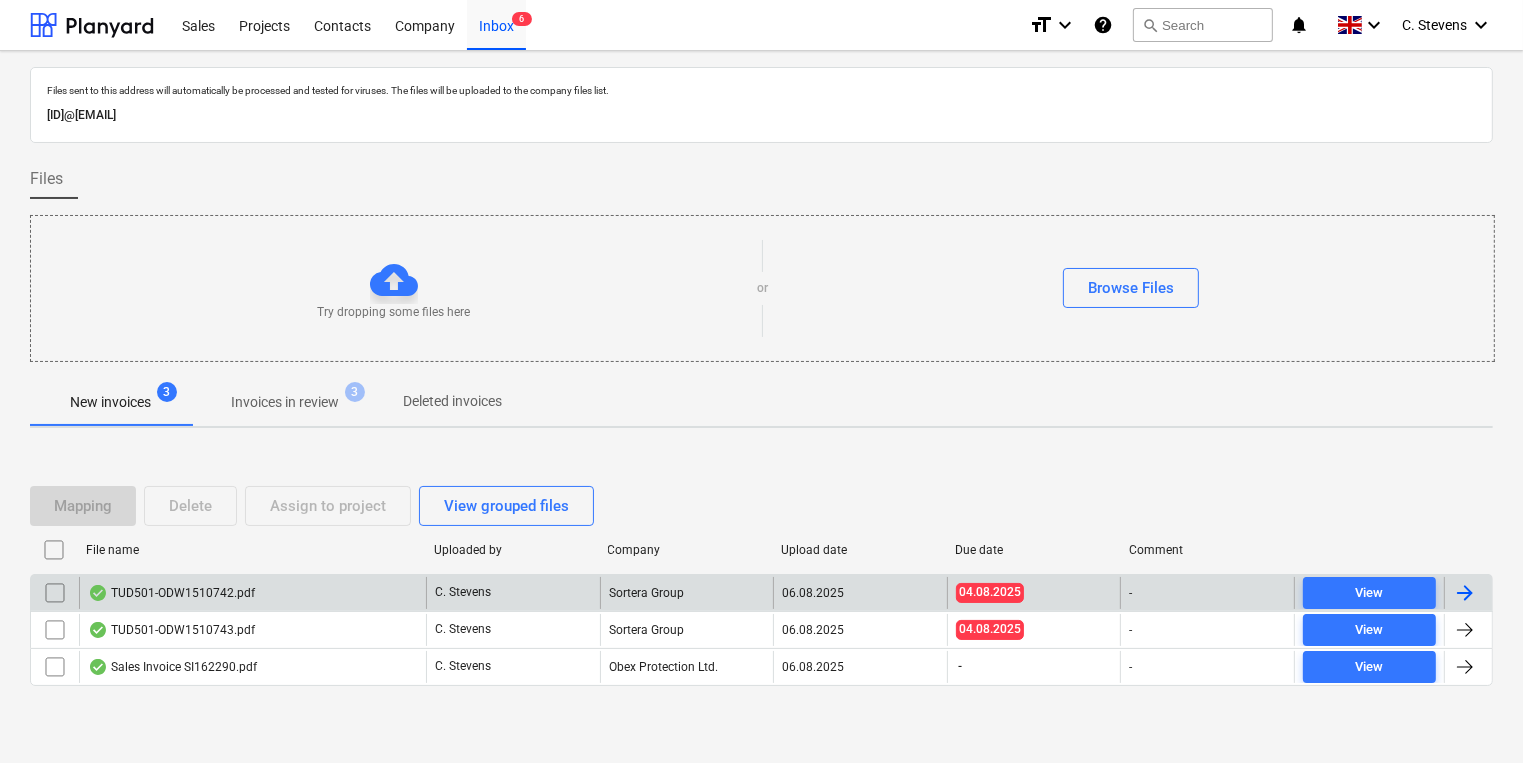 click on "TUD501-ODW1510742.pdf" at bounding box center [171, 593] 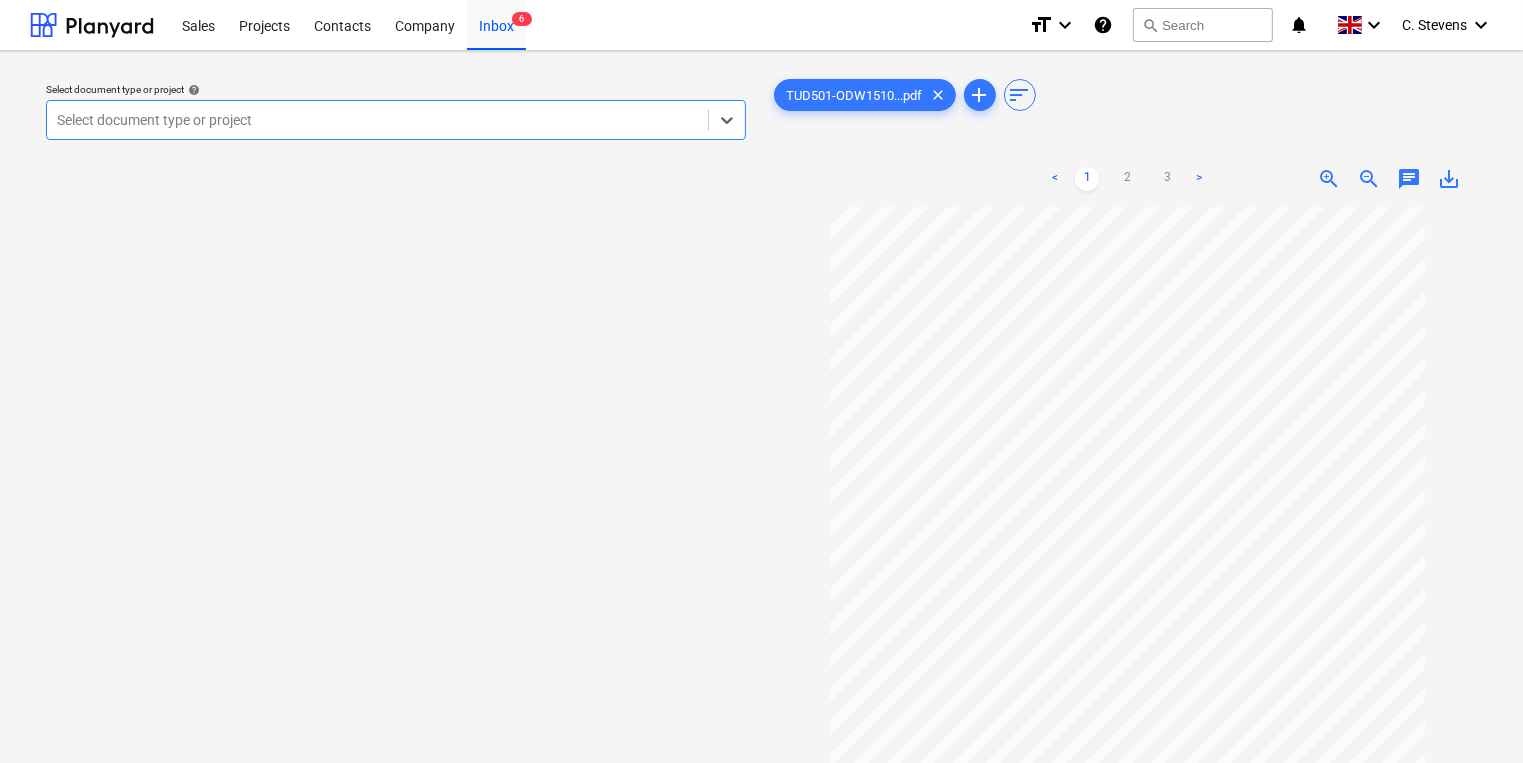 click at bounding box center [377, 120] 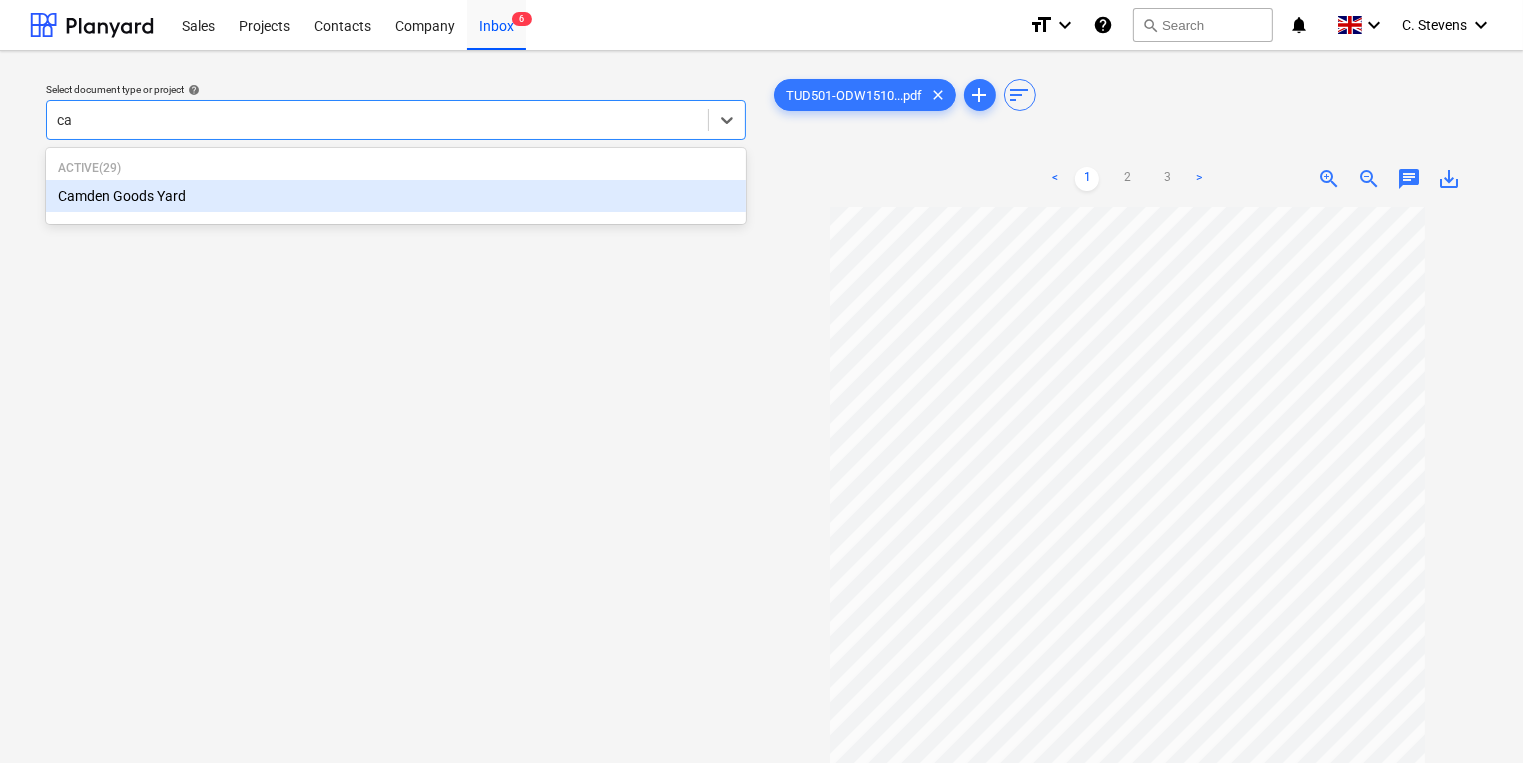 type on "cam" 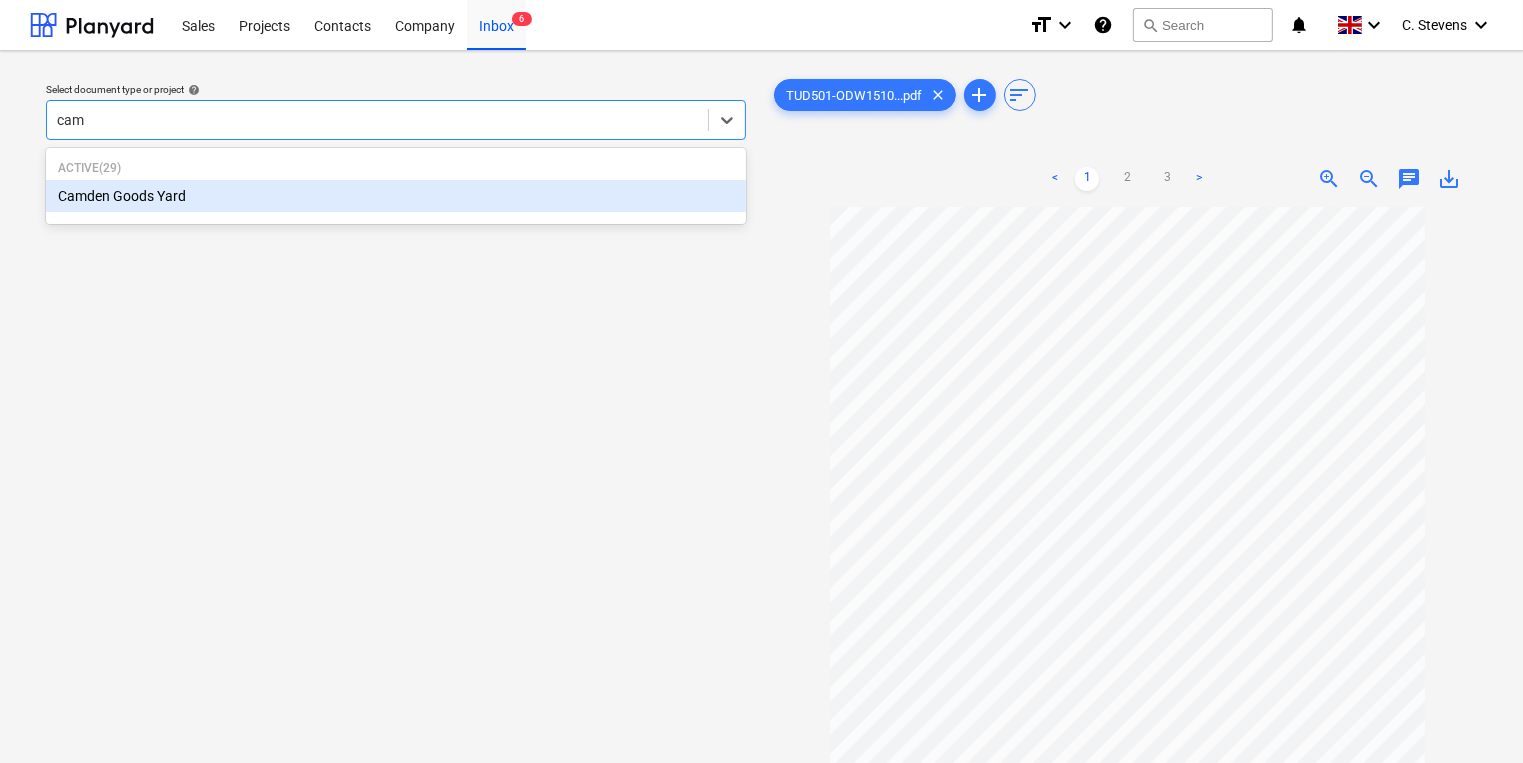 type 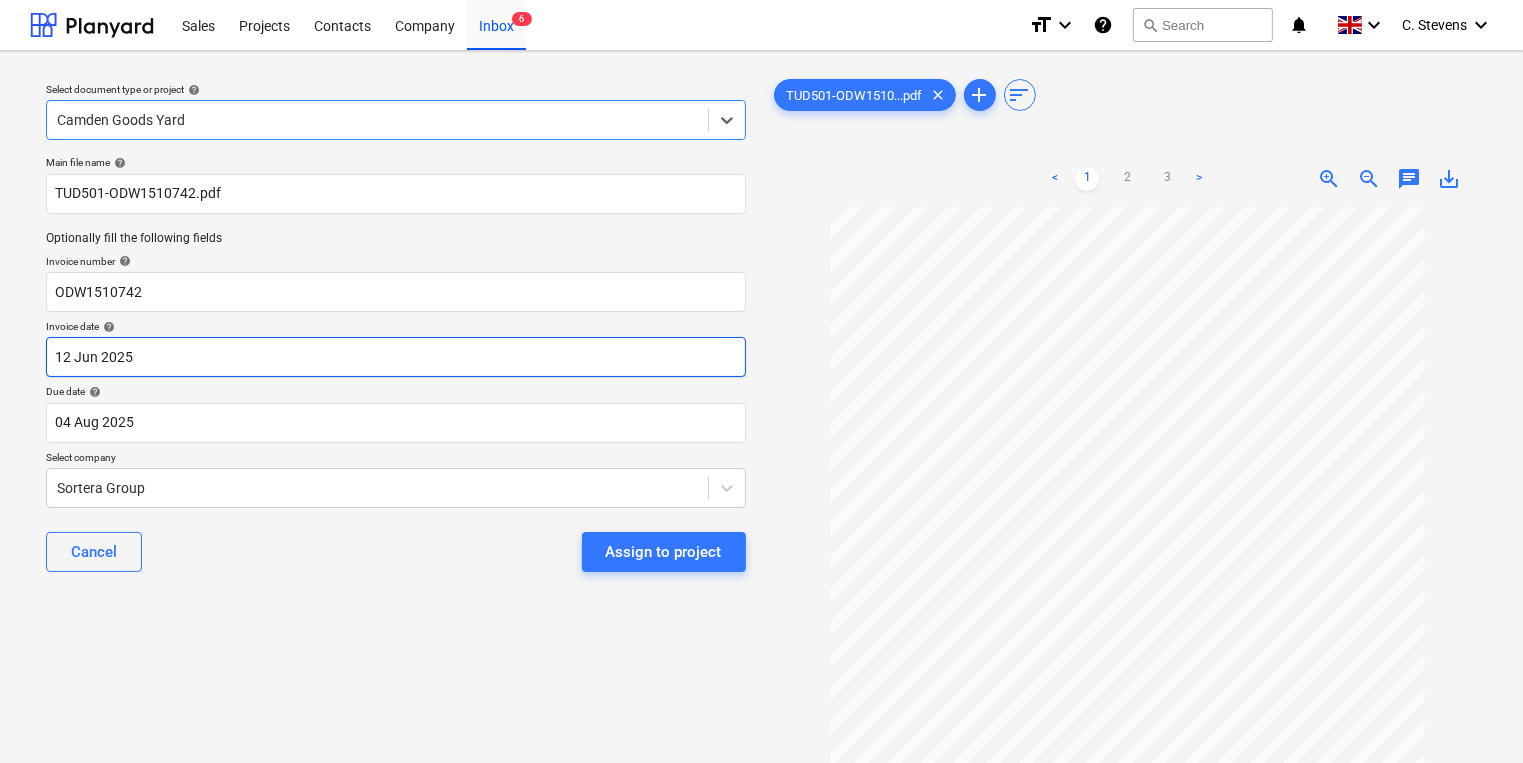 click on "TUD501-ODW1510742.pdf Optionally fill the following fields Invoice number help ODW1510742 Invoice date help 12 Jun 2025 12.06.2025 Press the down arrow key to interact with the calendar and
select a date. Press the question mark key to get the keyboard shortcuts for changing dates. Due date help 04 Aug 2025 04.08.2025 Press the down arrow key to interact with the calendar and
select a date. Press the question mark key to get the keyboard shortcuts for changing dates. Select company Sortera Group   Cancel Assign to project TUD501-ODW1510...pdf clear add sort < 1 2 3 > zoom_in zoom_out chat 0 save_alt" at bounding box center (761, 381) 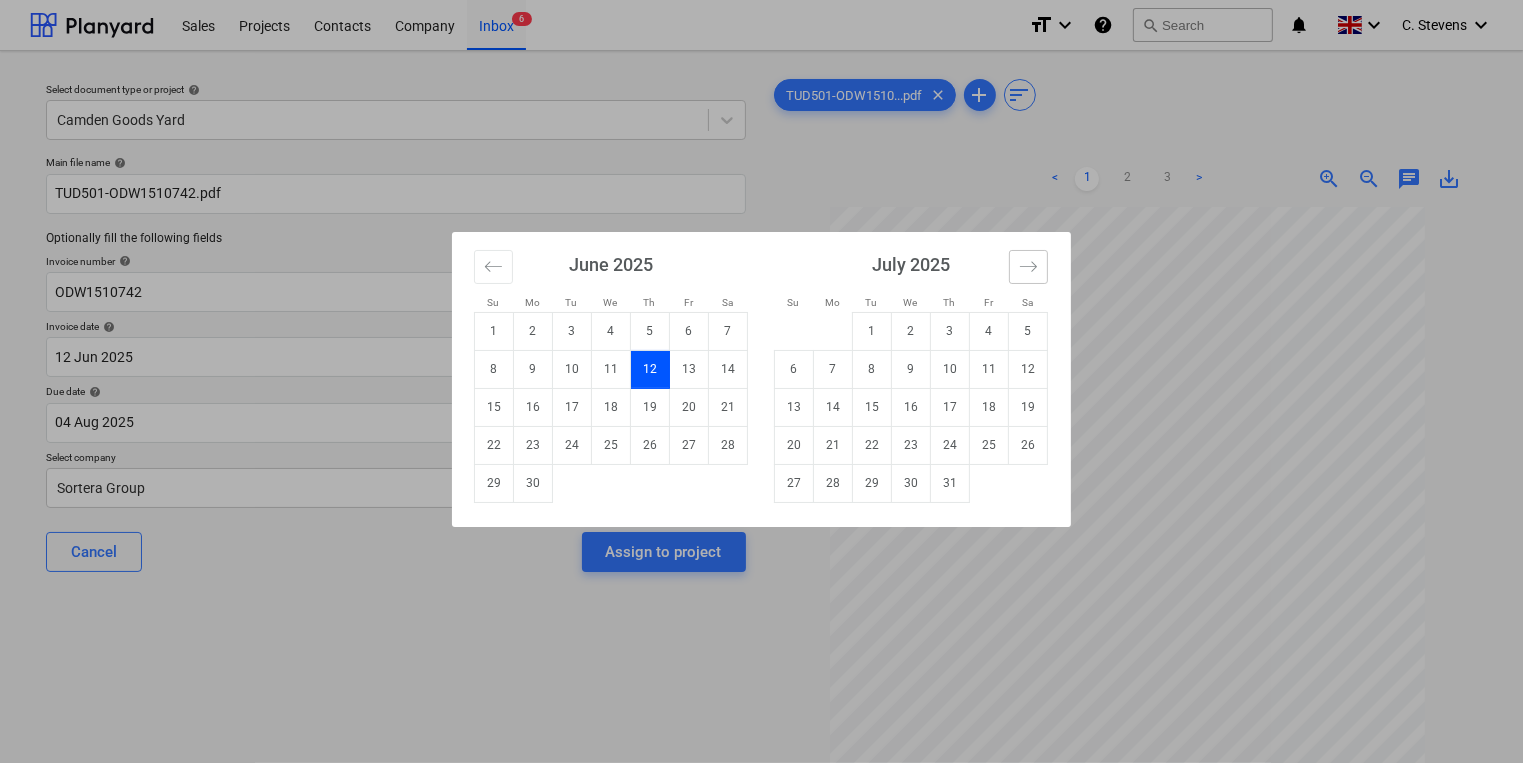 click 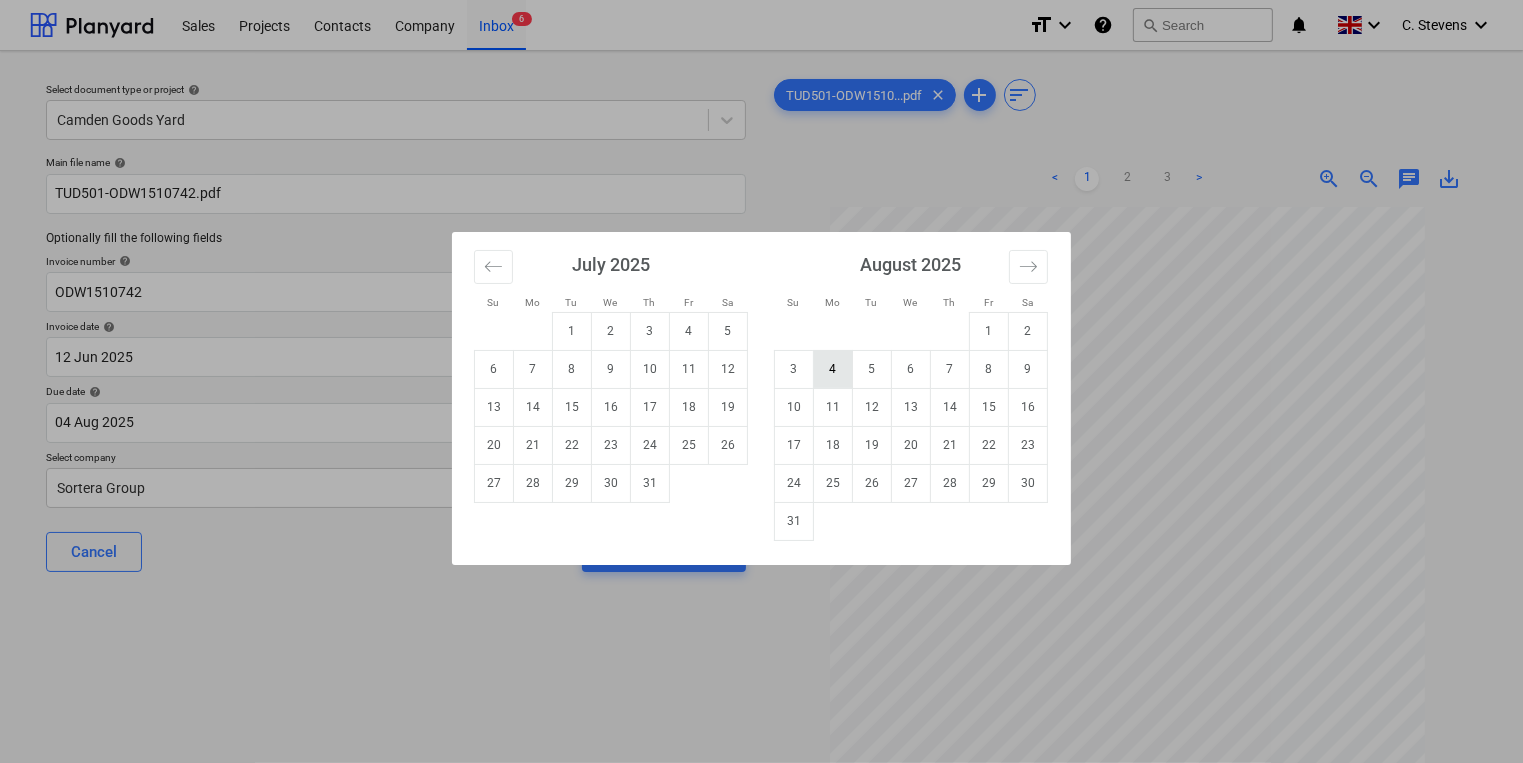click on "4" at bounding box center (833, 369) 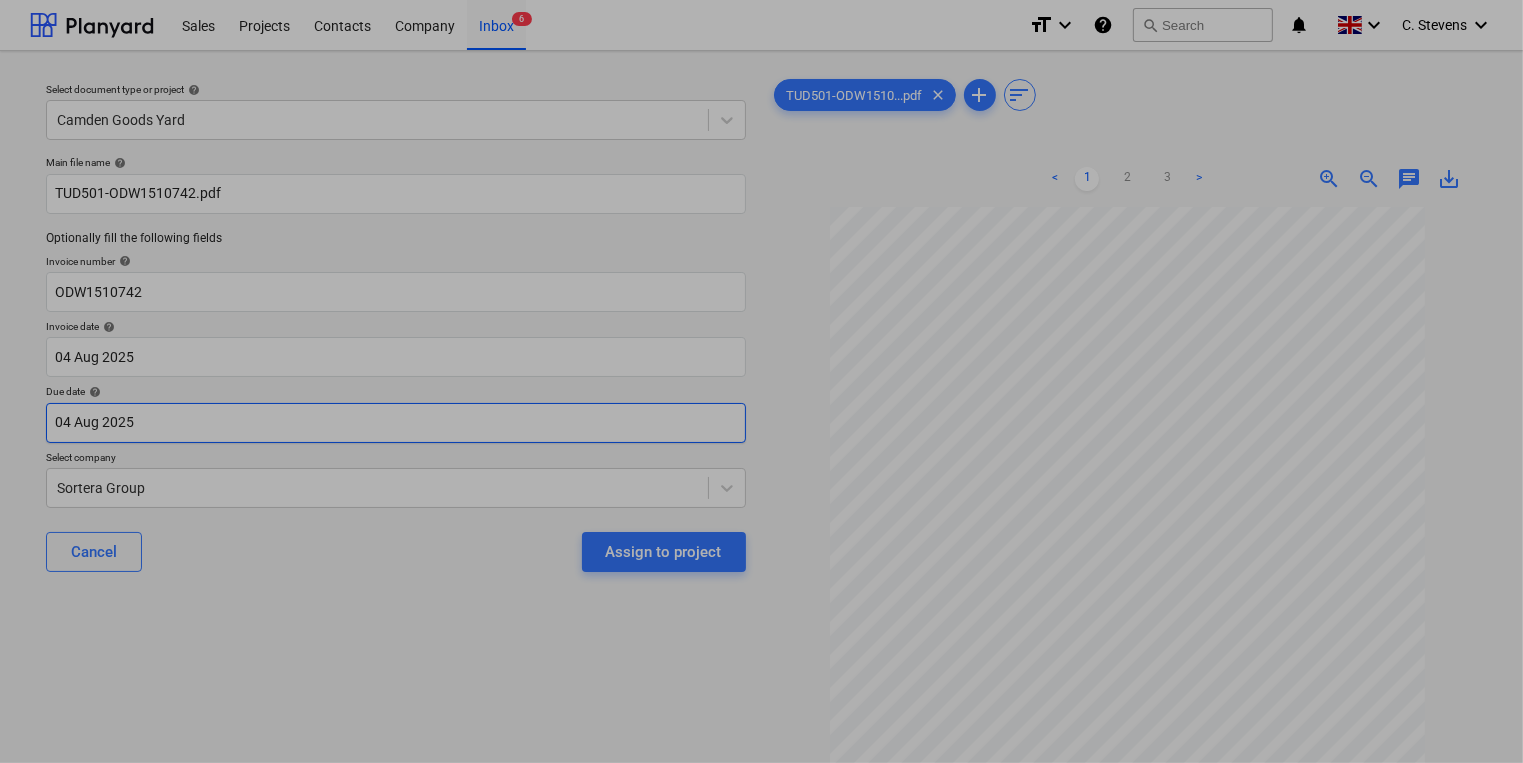 click on "TUD501-ODW1510742.pdf Optionally fill the following fields Invoice number help ODW1510742 Invoice date help 04 Aug 2025 04.08.2025 Press the down arrow key to interact with the calendar and
select a date. Press the question mark key to get the keyboard shortcuts for changing dates. Due date help 04 Aug 2025 04.08.2025 Press the down arrow key to interact with the calendar and
select a date. Press the question mark key to get the keyboard shortcuts for changing dates. Select company Sortera Group   Cancel Assign to project TUD501-ODW1510...pdf clear add sort < 1 2 3 > zoom_in zoom_out chat 0 save_alt
Su Mo Tu We Th Fr Sa Su Mo Tu We Th Fr Sa July 2025 1 2 3 4 5 6 7 8 9 10 11 12 13 14 15 16 17 18 19 20 21 22 23 24 25 26 27 28 29 30 31 August 2025 1 2 3 4 5 6 7" at bounding box center [761, 381] 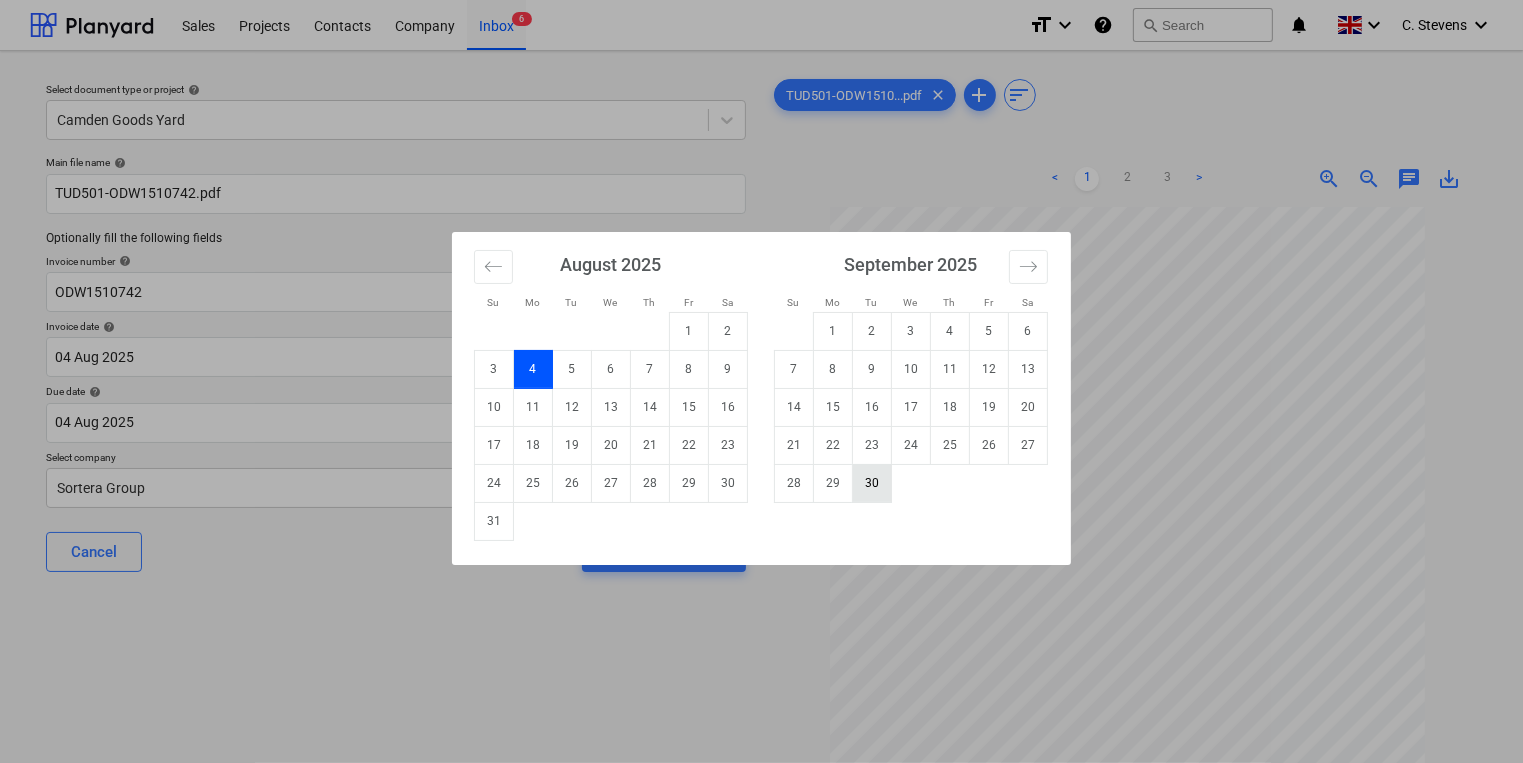click on "30" at bounding box center [872, 483] 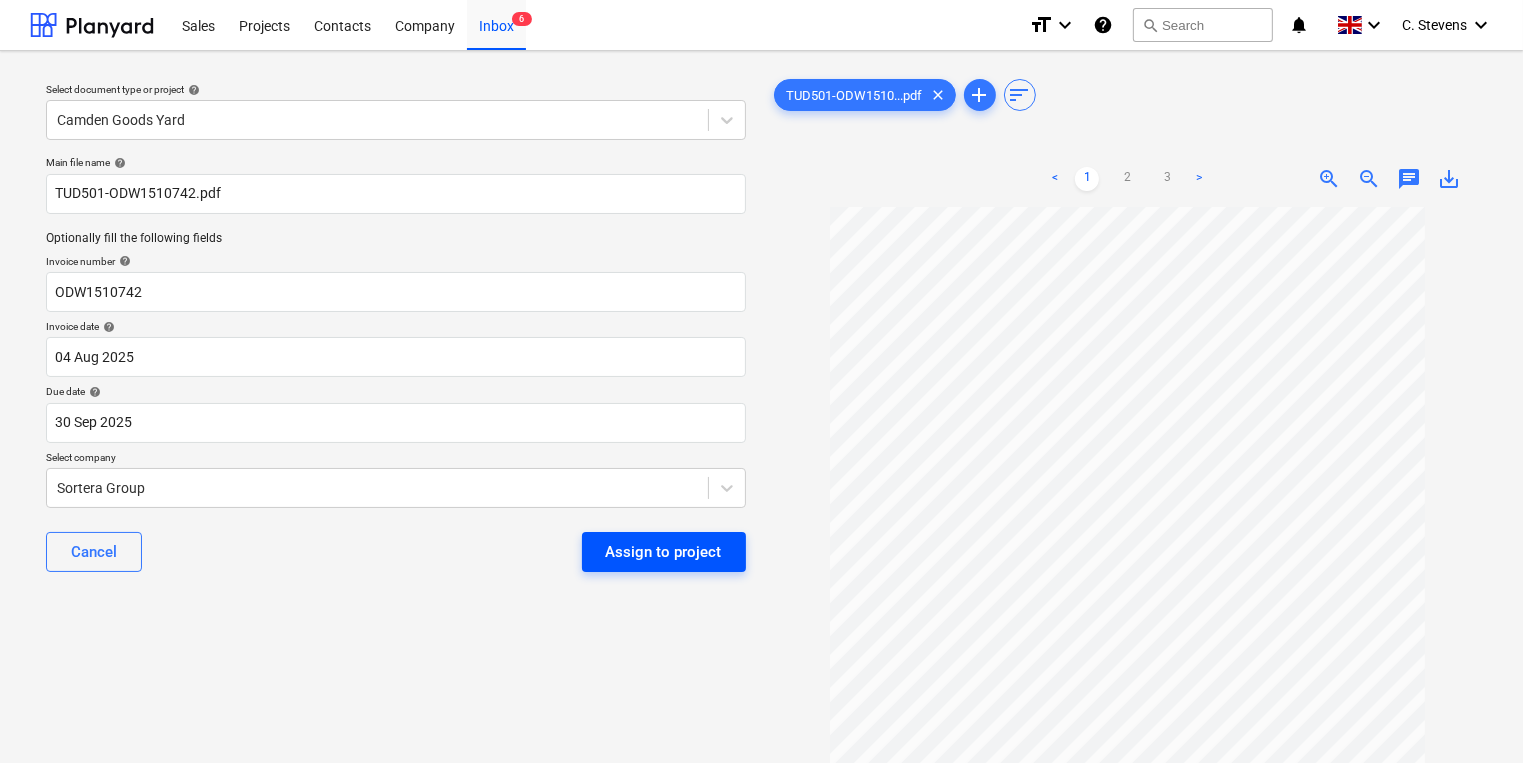 click on "Assign to project" at bounding box center (664, 552) 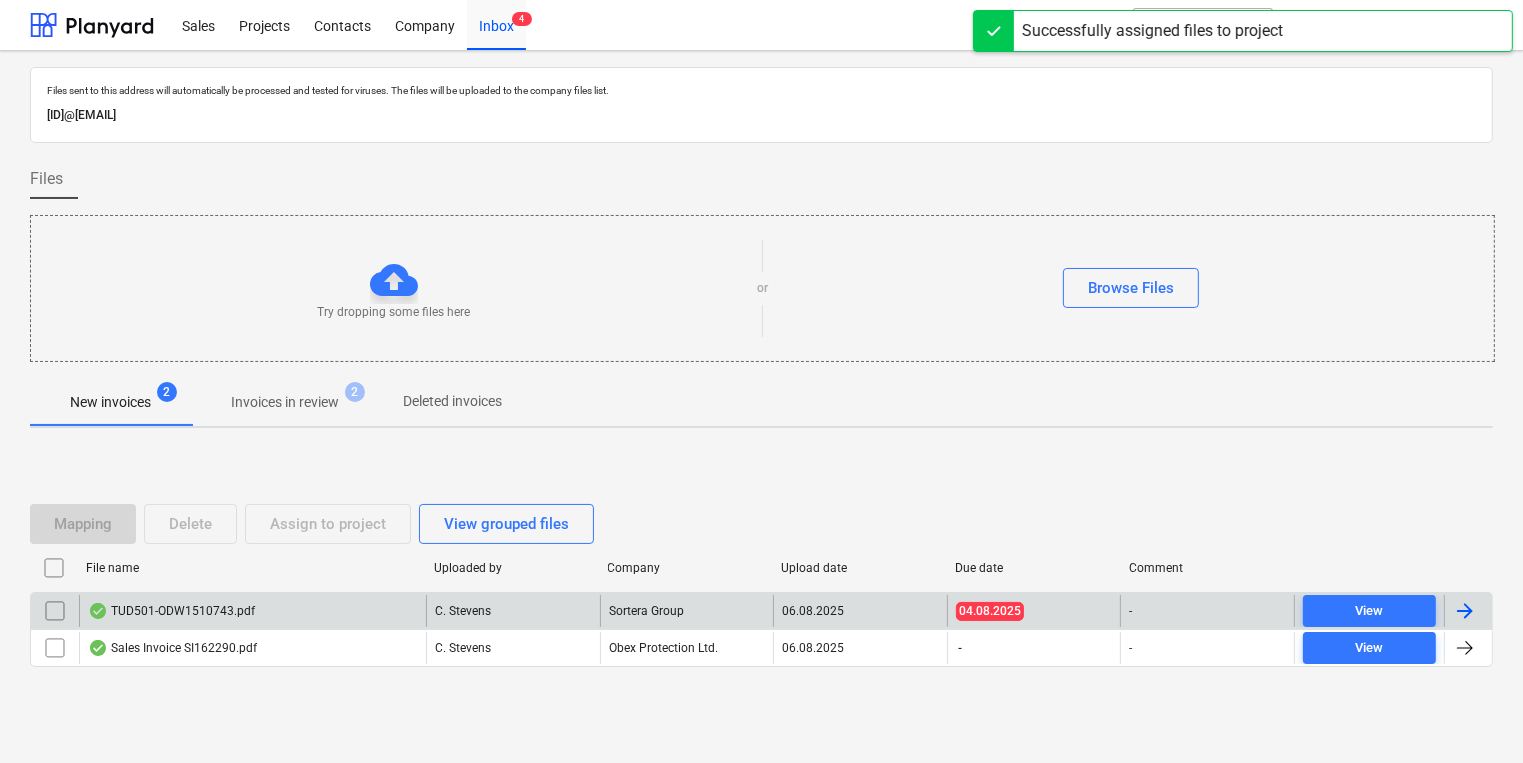 click on "TUD501-ODW1510743.pdf" at bounding box center (252, 611) 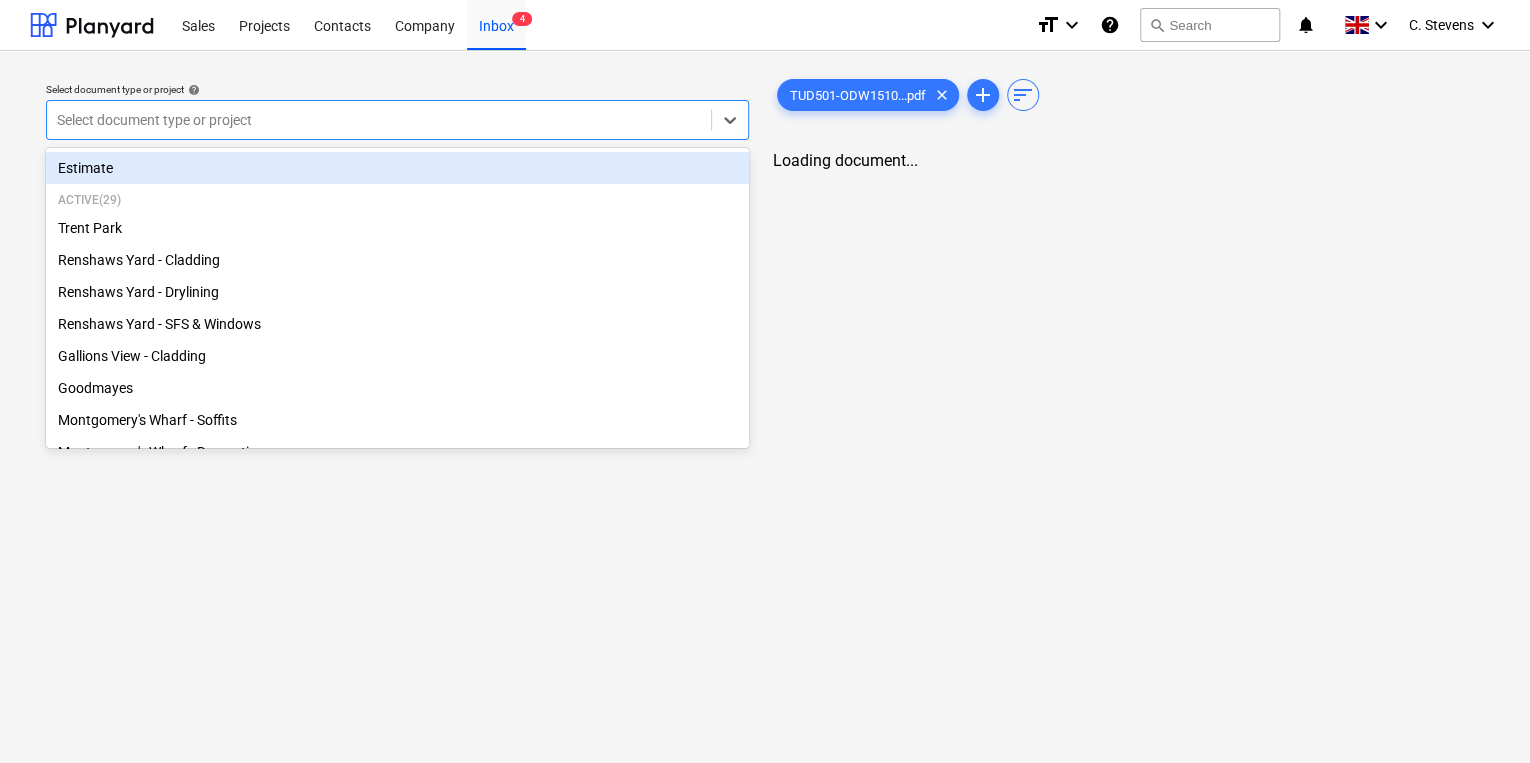 click at bounding box center (379, 120) 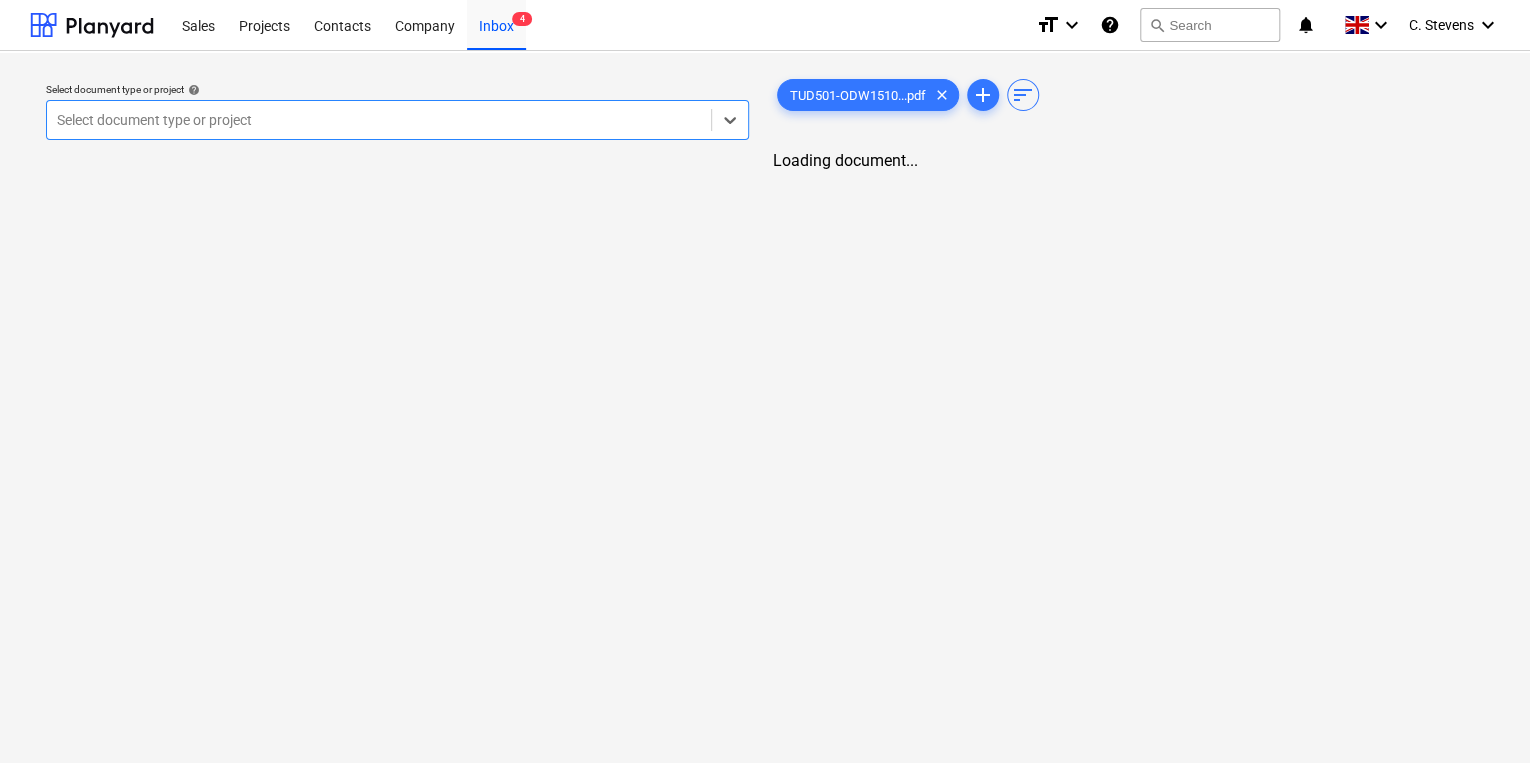 click at bounding box center (379, 120) 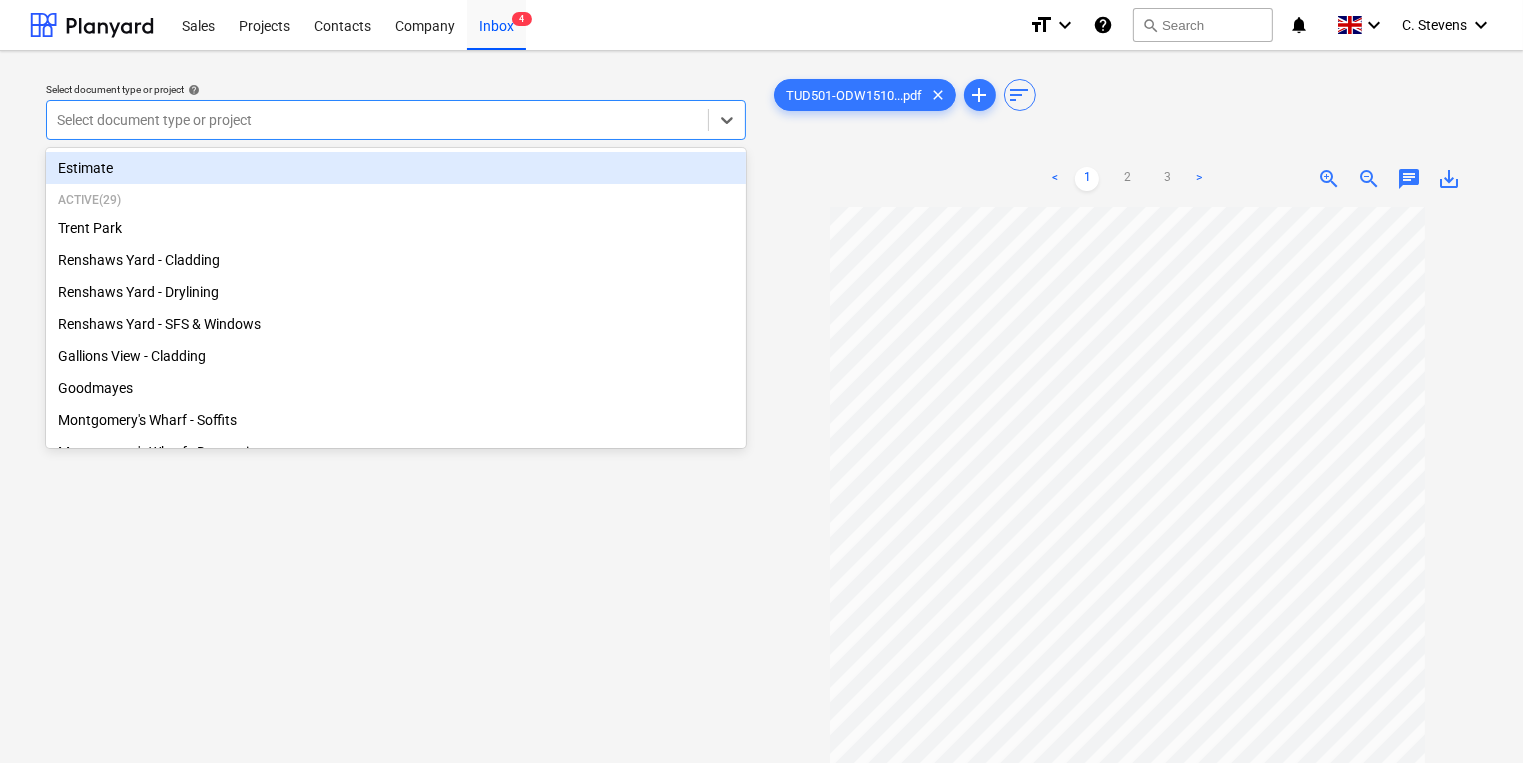 click at bounding box center [377, 120] 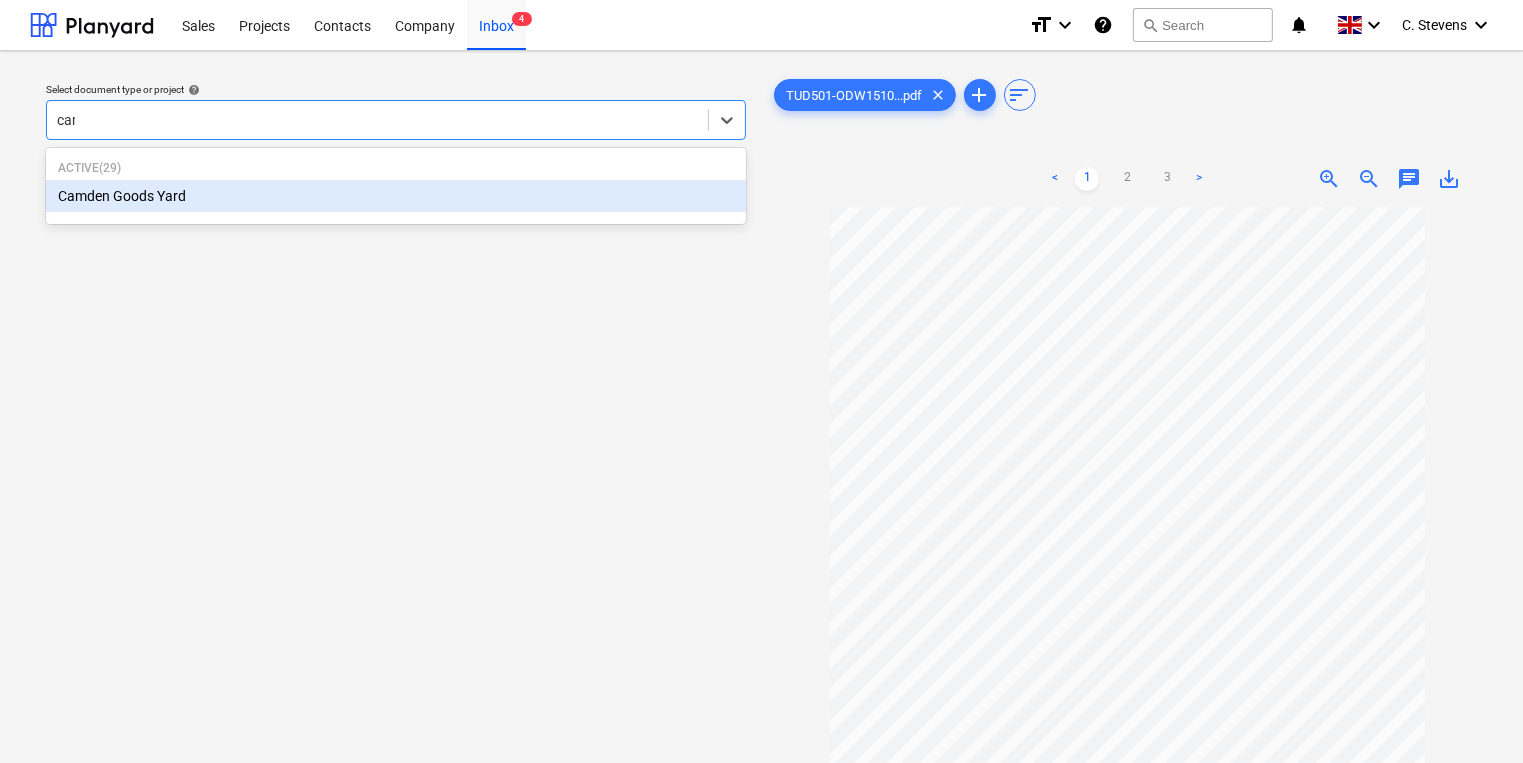 type on "camd" 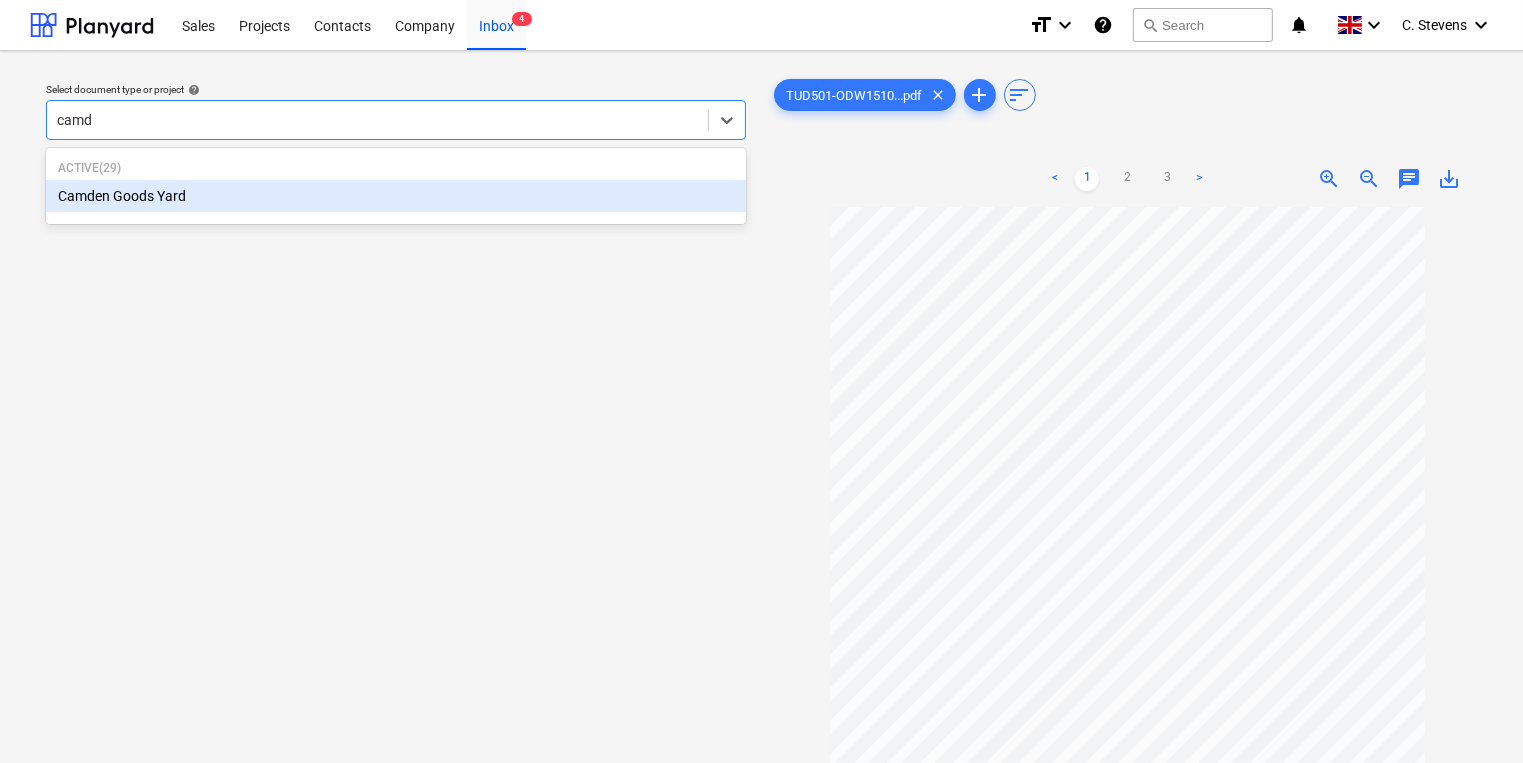 type 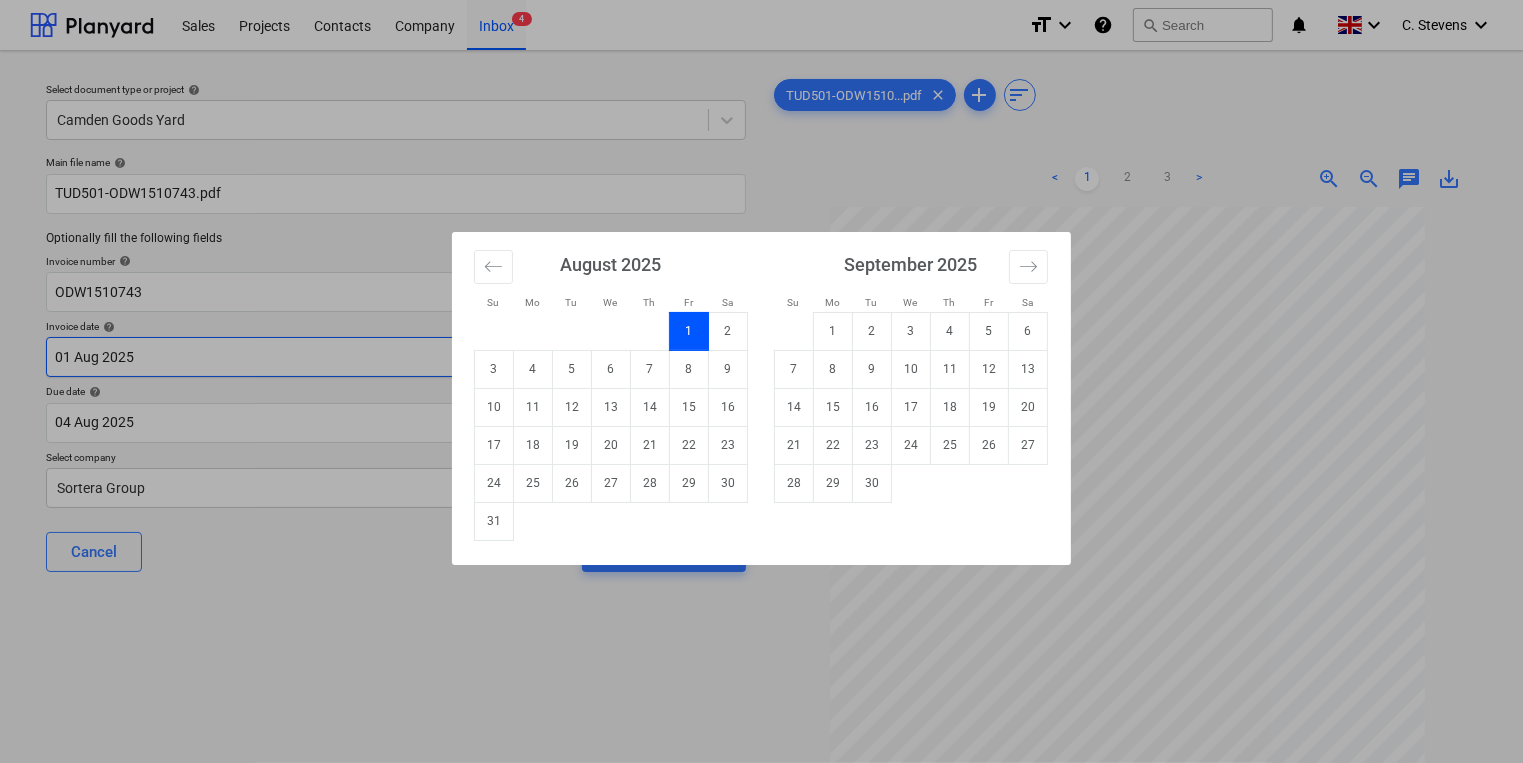 click on "Sales Projects Contacts Company Inbox 4 format_size keyboard_arrow_down help search Search notifications 0 keyboard_arrow_down C. [LAST] keyboard_arrow_down Select document type or project help Camden Goods Yard Main file name help TUD501-ODW1510743.pdf Optionally fill the following fields Invoice number help ODW1510743 Invoice date help 01 Aug 2025 01.08.2025 Press the down arrow key to interact with the calendar and
select a date. Press the question mark key to get the keyboard shortcuts for changing dates. Due date help 04 Aug 2025 04.08.2025 Press the down arrow key to interact with the calendar and
select a date. Press the question mark key to get the keyboard shortcuts for changing dates. Select company Sortera Group   Cancel Assign to project TUD501-ODW1510...pdf clear add sort < 1 2 3 > zoom_in zoom_out chat 0 save_alt
Su Mo Tu We Th Fr Sa Su Mo Tu We Th Fr Sa July 2025 1 2 3 4 5 6 7 8 9 10 11 12 13 14 15 16 17 18 19 20 21 22 23 24 25 26 27 28 29 30 31 August 2025 1 2 3 4 5 6 7" at bounding box center (761, 381) 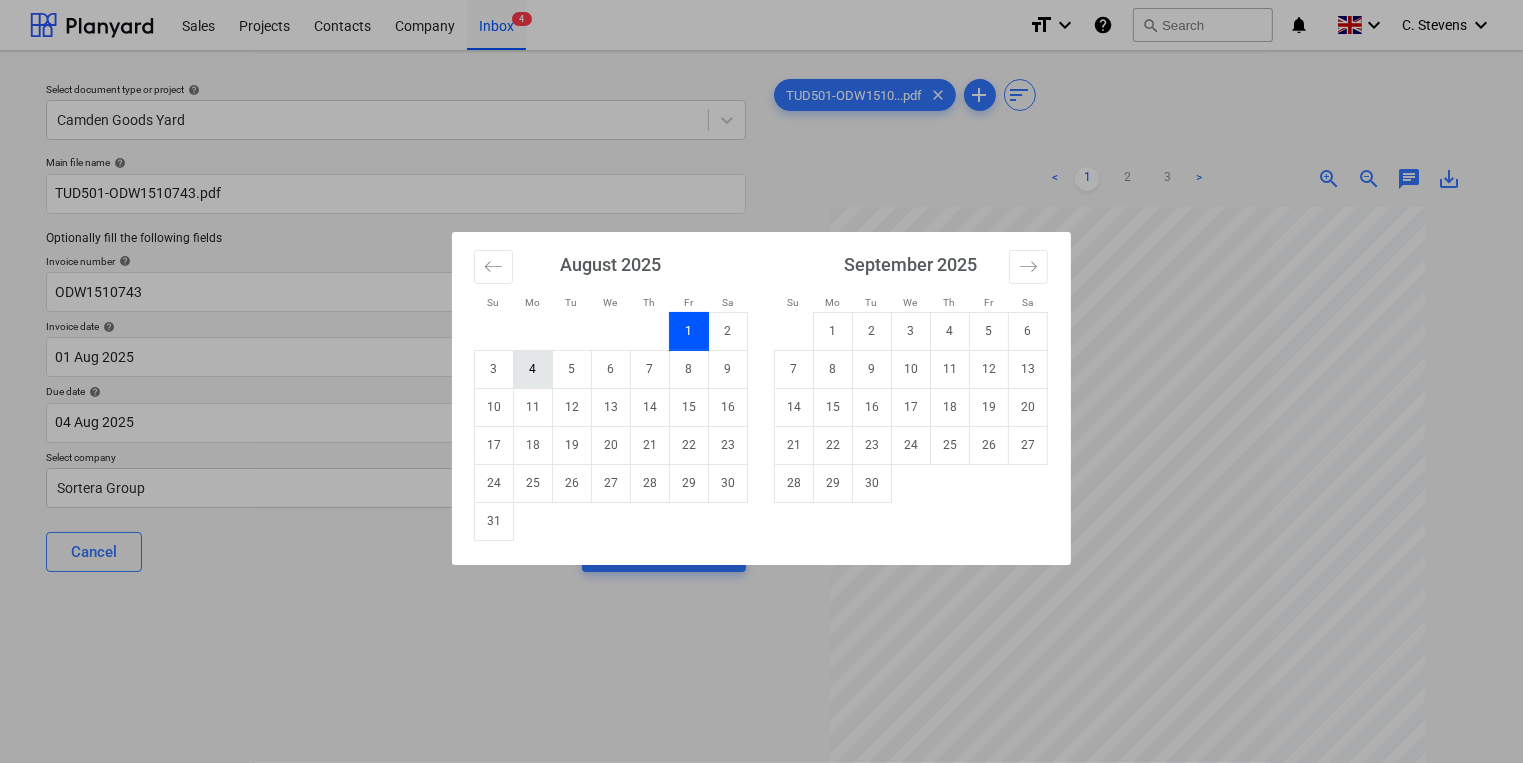 click on "4" at bounding box center [533, 369] 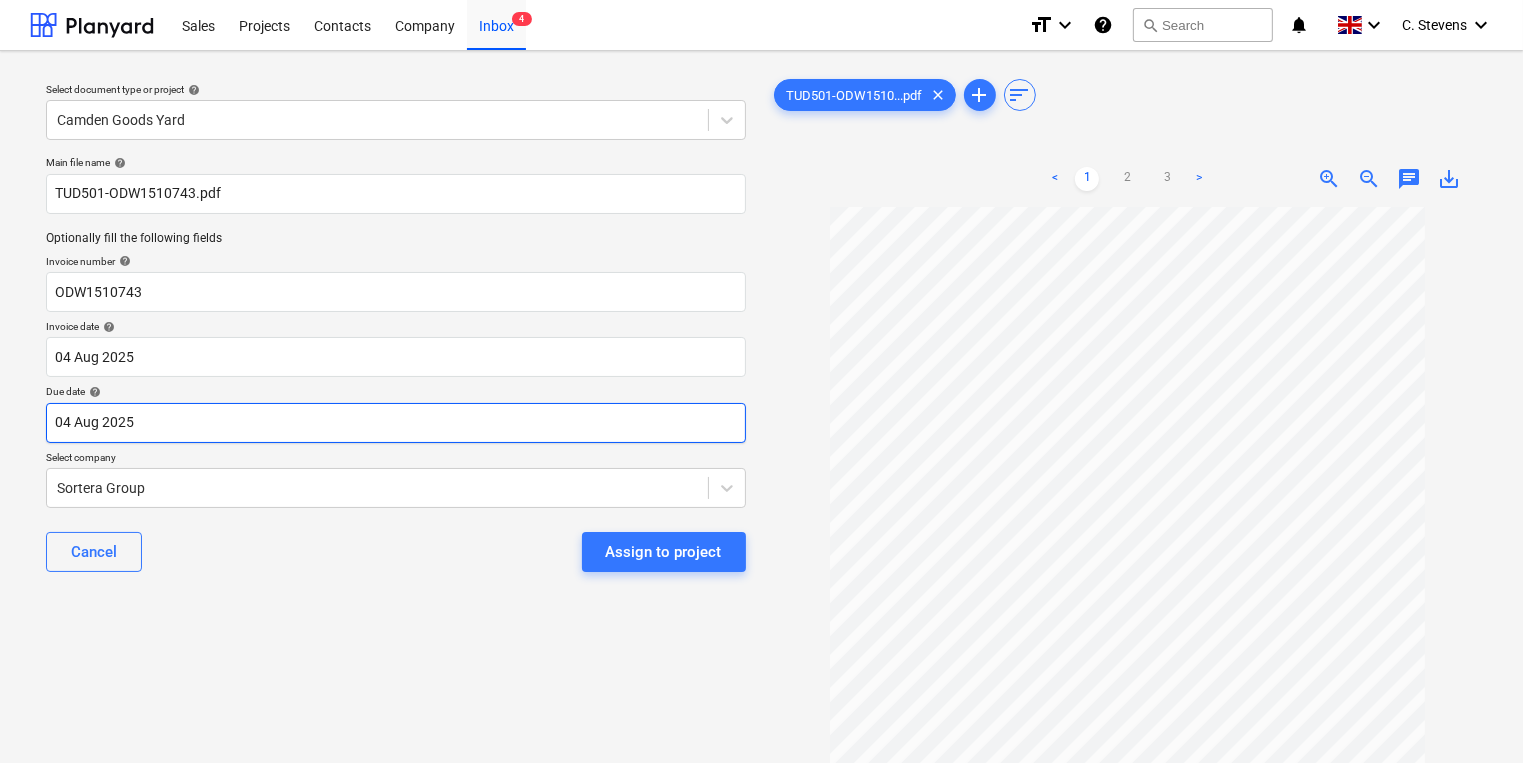 click on "Sales Projects Contacts Company Inbox 4 format_size keyboard_arrow_down help search Search notifications 0 keyboard_arrow_down C. [LAST] keyboard_arrow_down Select document type or project help Camden Goods Yard Main file name help TUD501-ODW1510743.pdf Optionally fill the following fields Invoice number help ODW1510743 Invoice date help 04 Aug 2025 04.08.2025 Press the down arrow key to interact with the calendar and
select a date. Press the question mark key to get the keyboard shortcuts for changing dates. Due date help 04 Aug 2025 04.08.2025 Press the down arrow key to interact with the calendar and
select a date. Press the question mark key to get the keyboard shortcuts for changing dates. Select company Sortera Group   Cancel Assign to project TUD501-ODW1510...pdf clear add sort < 1 2 3 > zoom_in zoom_out chat 0 save_alt" at bounding box center [761, 381] 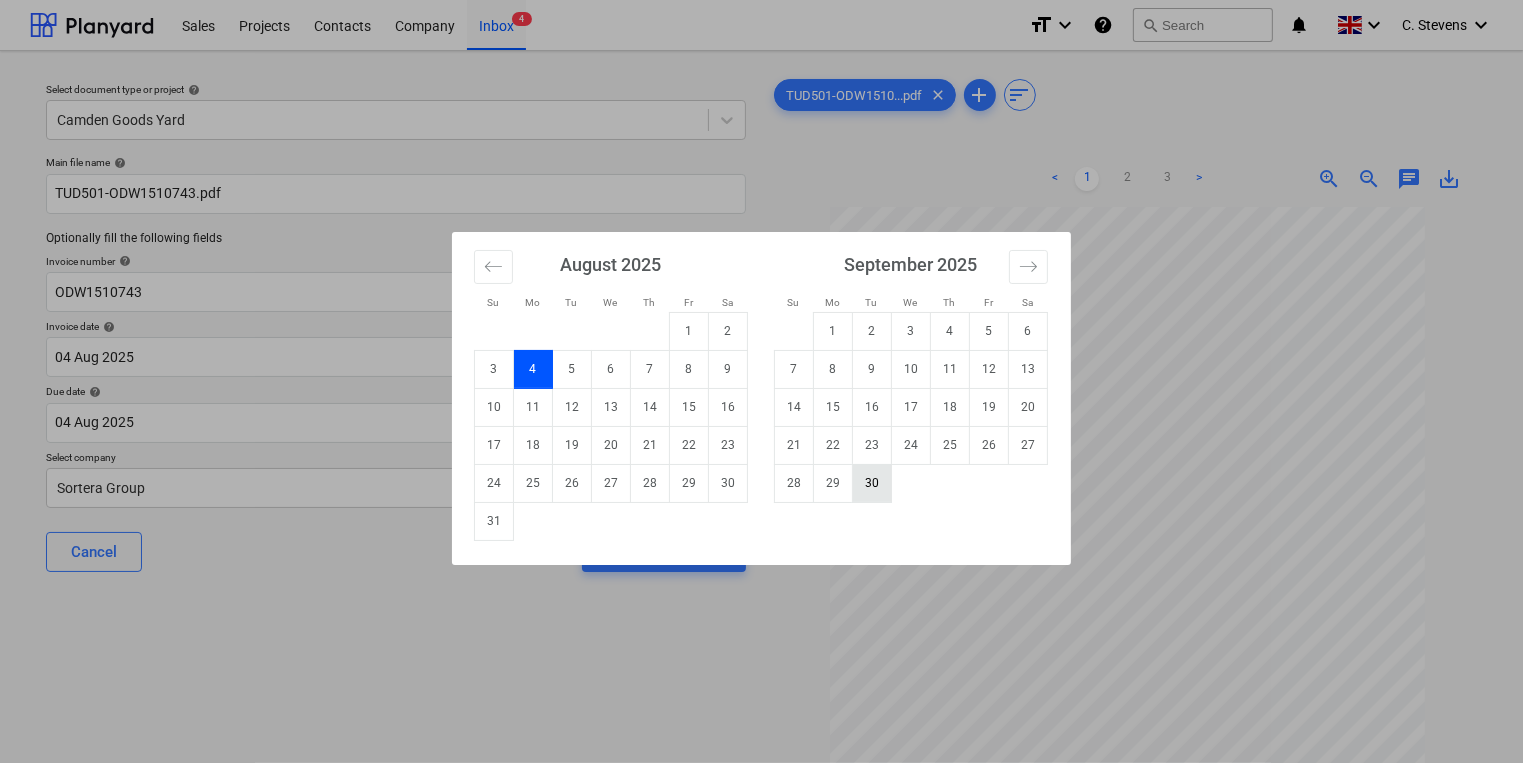 click on "30" at bounding box center (872, 483) 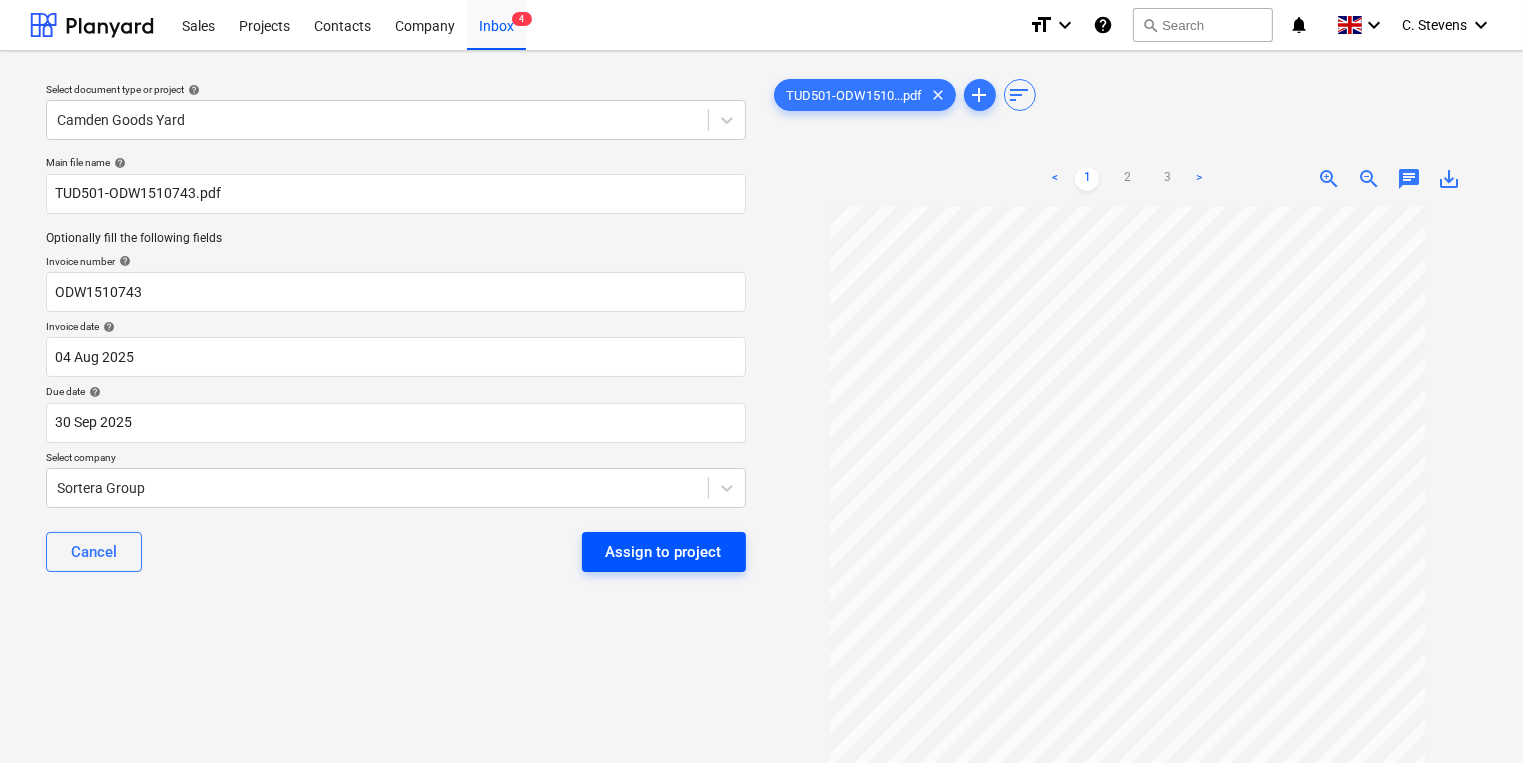 click on "Assign to project" at bounding box center [664, 552] 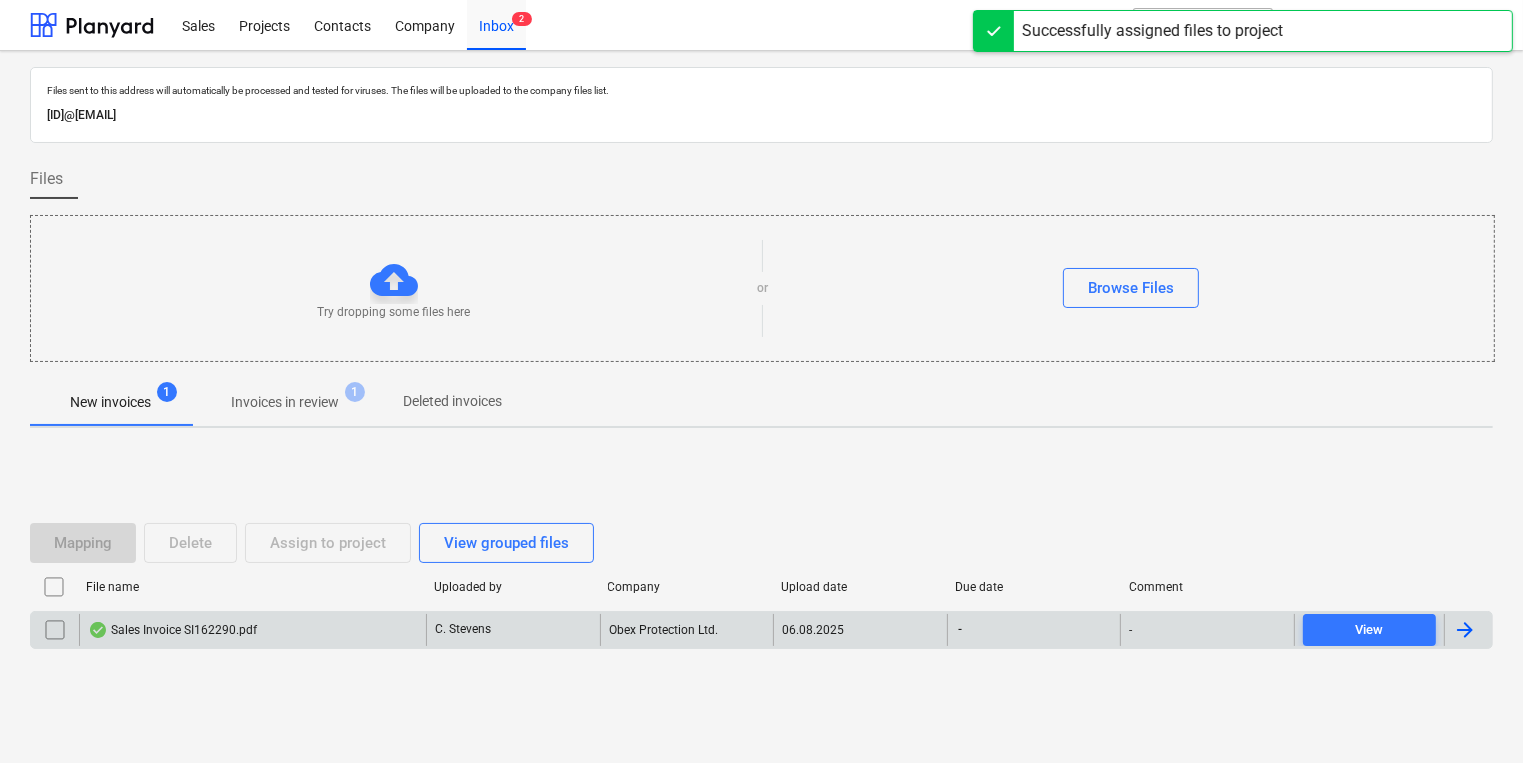 click on "Sales Invoice SI162290.pdf" at bounding box center (252, 630) 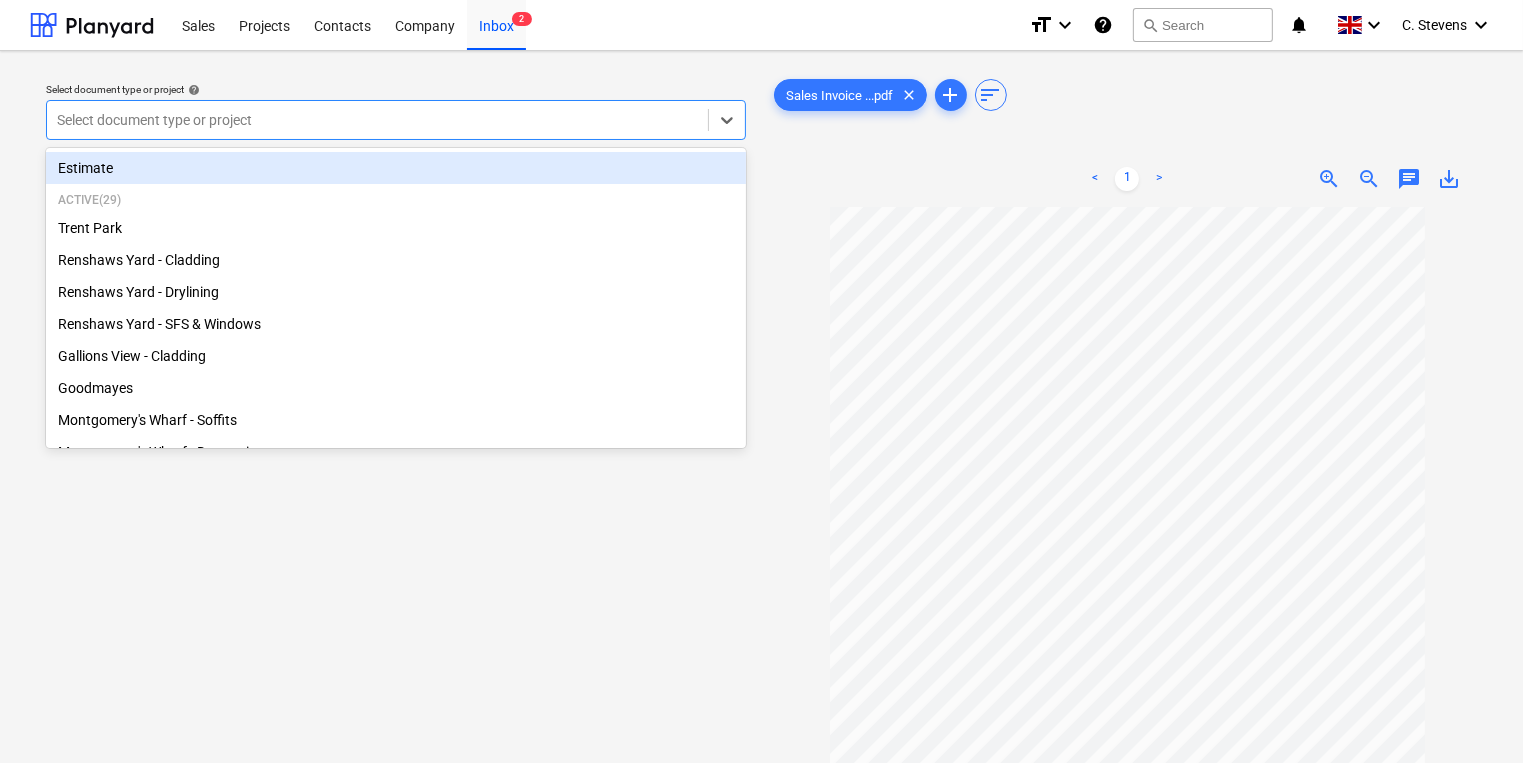 click at bounding box center (377, 120) 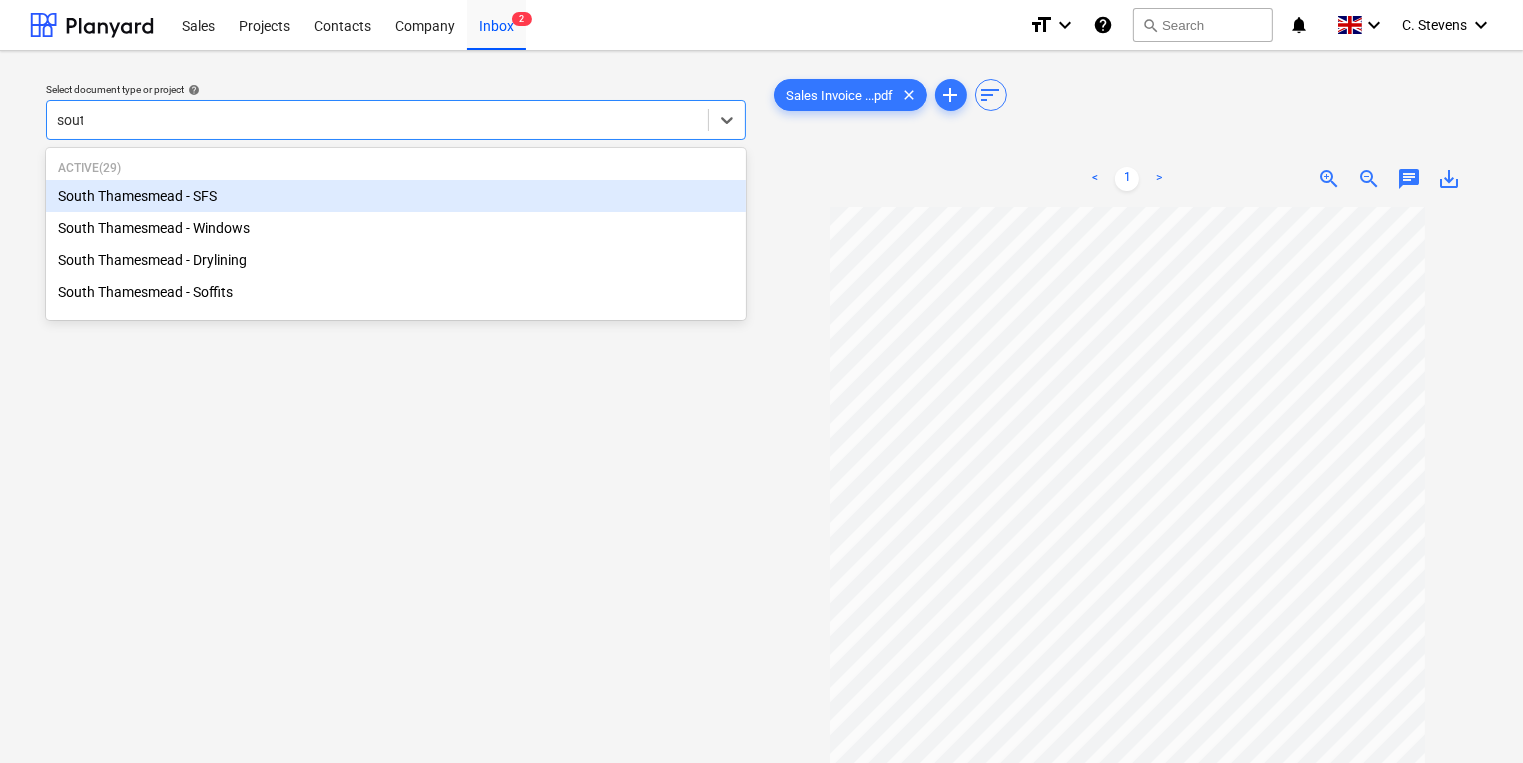 type on "south" 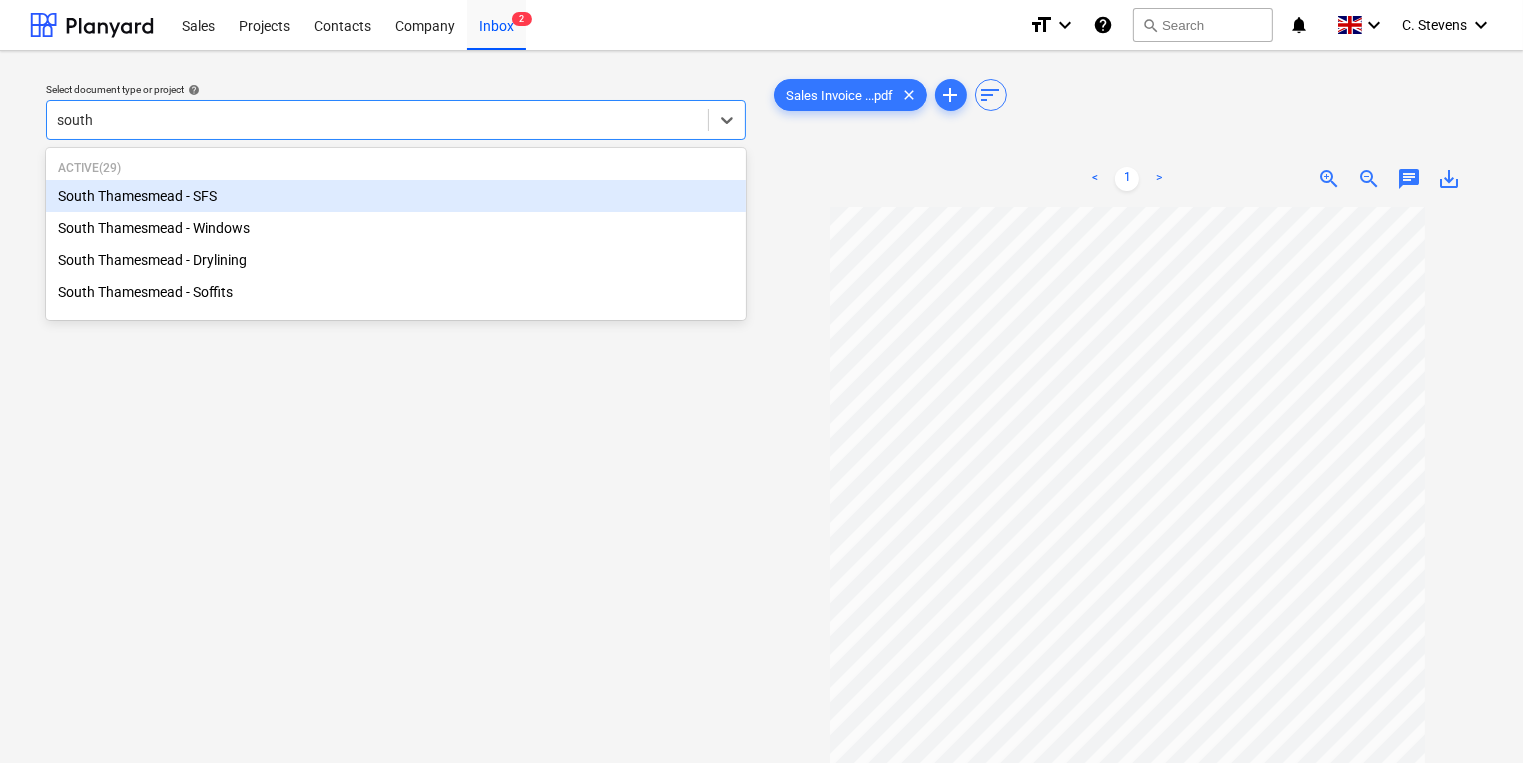 type 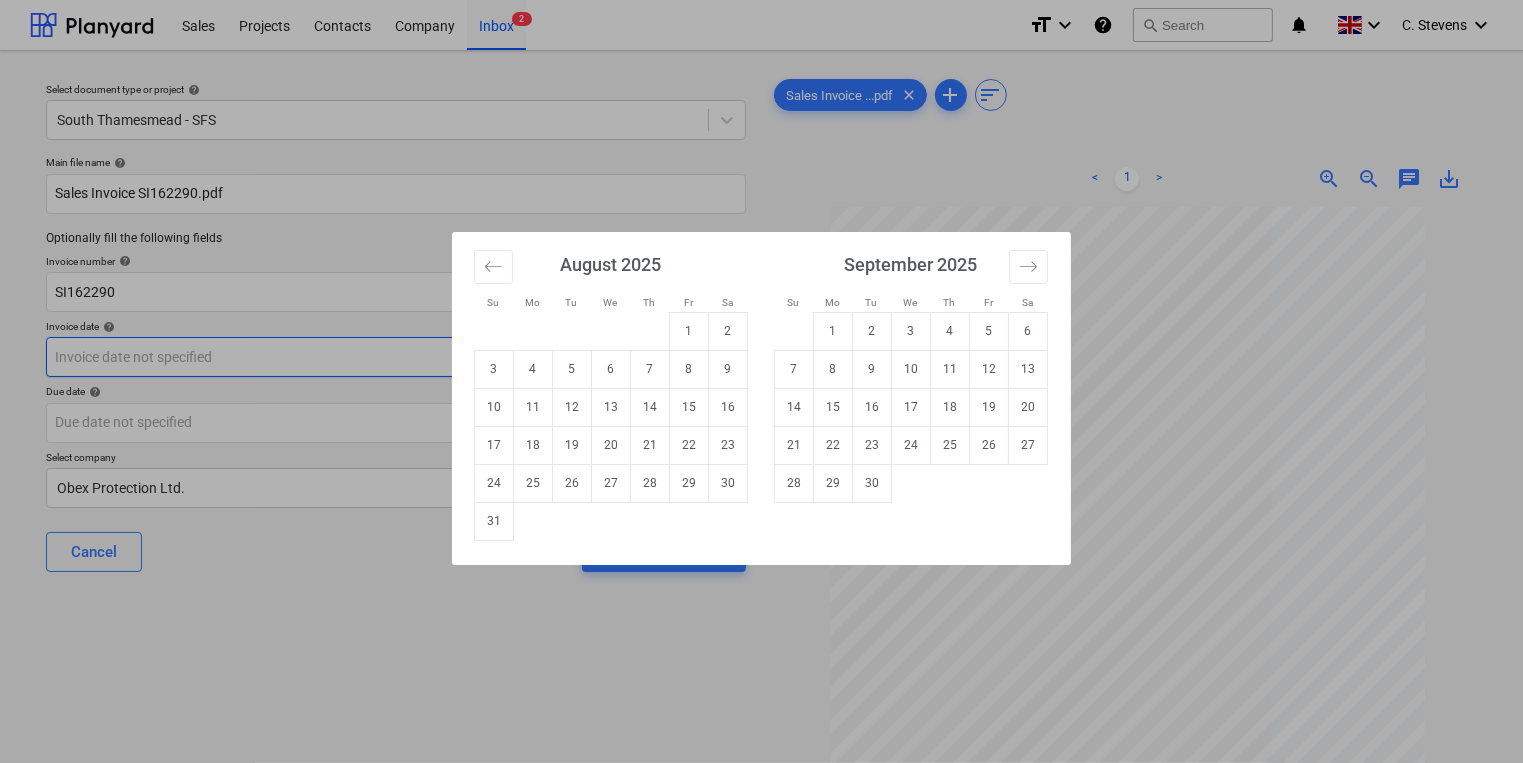 click on "Sales Projects Contacts Company Inbox 2 format_size keyboard_arrow_down help search Search notifications 0 keyboard_arrow_down C. [LAST] keyboard_arrow_down Select document type or project help South Thamesmead - SFS Main file name help Sales Invoice SI162290.pdf Optionally fill the following fields Invoice number help SI162290 Invoice date help Press the down arrow key to interact with the calendar and
select a date. Press the question mark key to get the keyboard shortcuts for changing dates. Due date help Press the down arrow key to interact with the calendar and
select a date. Press the question mark key to get the keyboard shortcuts for changing dates. Select company Obex Protection Ltd.   Cancel Assign to project Sales Invoice ...pdf clear add sort < 1 > zoom_in zoom_out chat 0 save_alt
Su Mo Tu We Th Fr Sa Su Mo Tu We Th Fr Sa July 2025 1 2 3 4 5 6 7 8 9 10 11 12 13 14 15 16 17 18 19 20 21 22 23 24 25 26 27 28 29 30 31 August 2025 1 2 3 4 5 6 7 8 9 10 11 12 13 14 15 16 17 18 19" at bounding box center (761, 381) 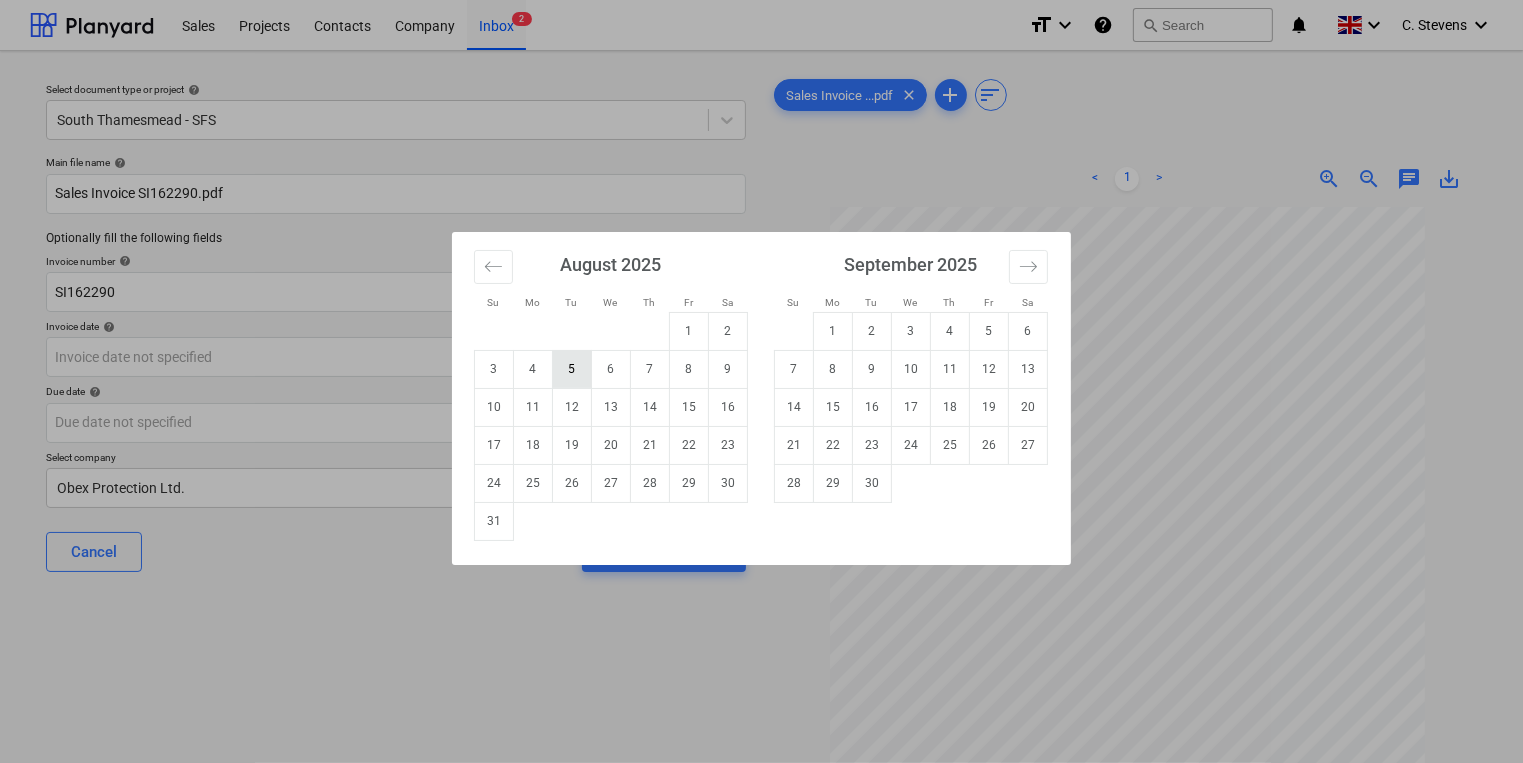 click on "5" at bounding box center (572, 369) 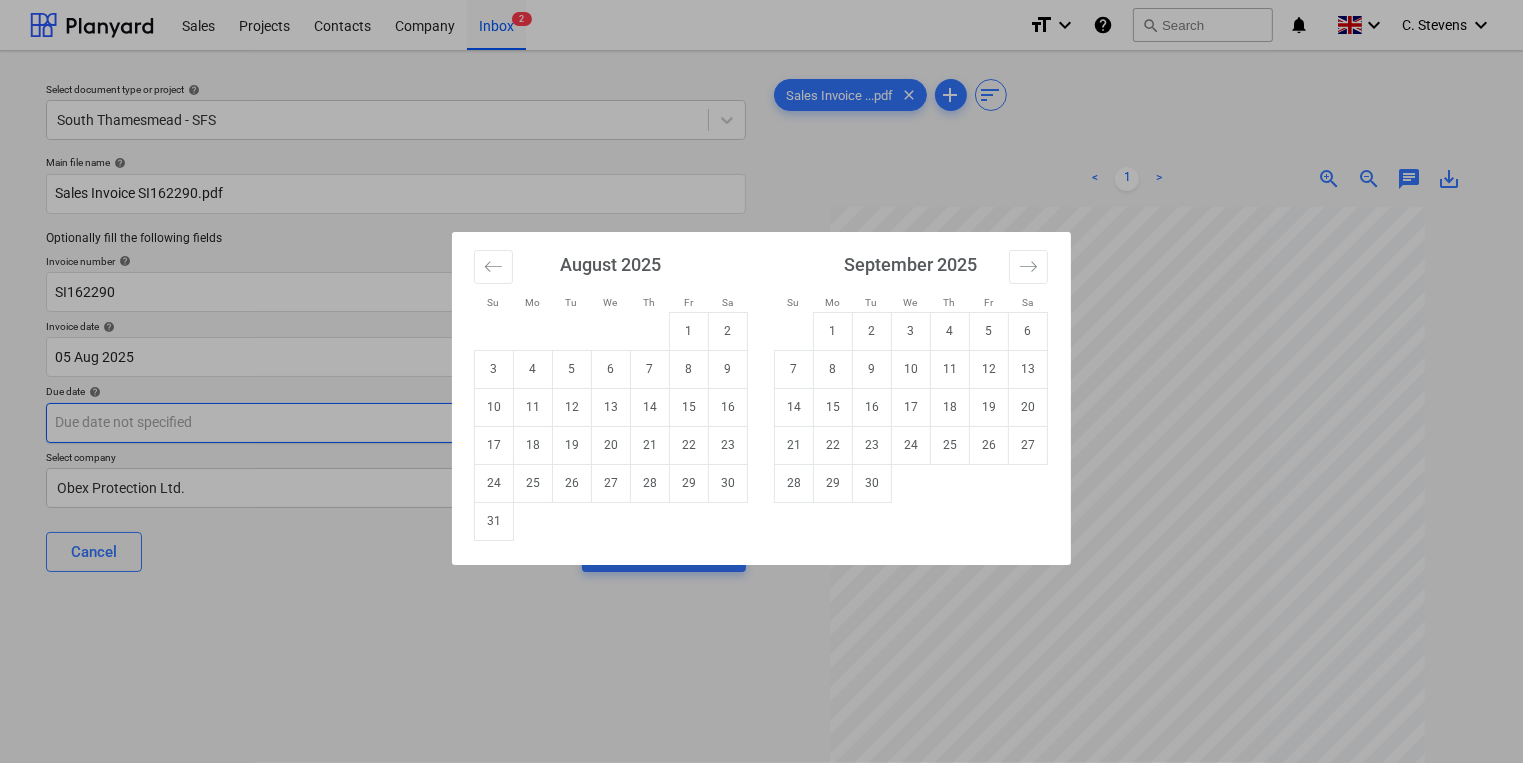 click on "Sales Invoice SI162290.pdf Optionally fill the following fields Invoice number help SI162290 Invoice date help 05 Aug 2025 05.08.2025 Press the down arrow key to interact with the calendar and
select a date. Press the question mark key to get the keyboard shortcuts for changing dates. Due date help Press the down arrow key to interact with the calendar and
select a date. Press the question mark key to get the keyboard shortcuts for changing dates. Select company Obex Protection Ltd.   Cancel Assign to project Sales Invoice ...pdf clear add sort < 1 > zoom_in zoom_out chat 0 save_alt
Su Mo Tu We Th Fr Sa Su Mo Tu We Th Fr Sa July 2025 1 2 3 4 5 6 7 8 9 10 11 12 13 14 15 16 17 18 19 20 21 22 23 24 25 26 27 28 29 30 31 August 2025 1 2 3 4 5 6 7 8 9 10 11 12" at bounding box center (761, 381) 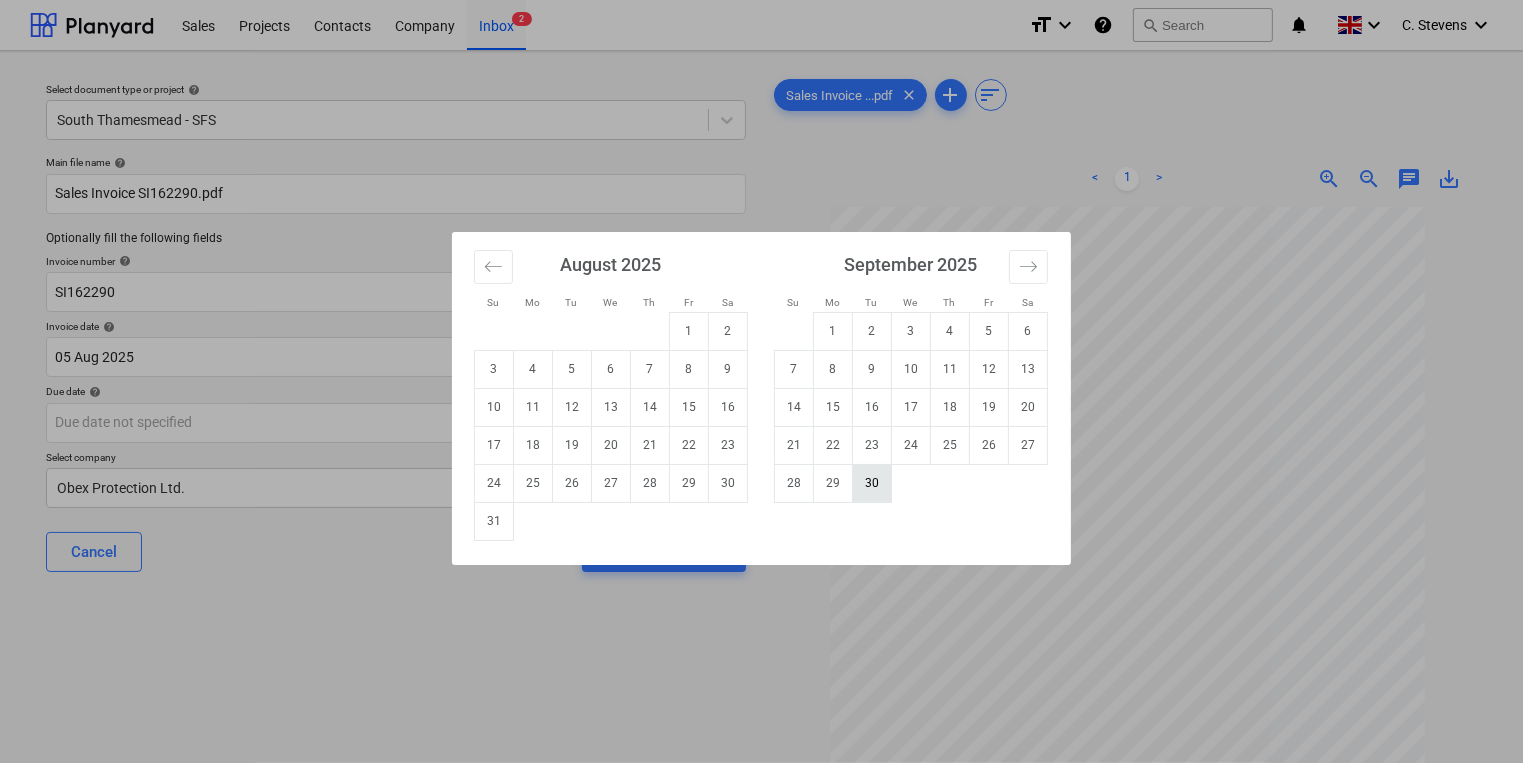 click on "30" at bounding box center [872, 483] 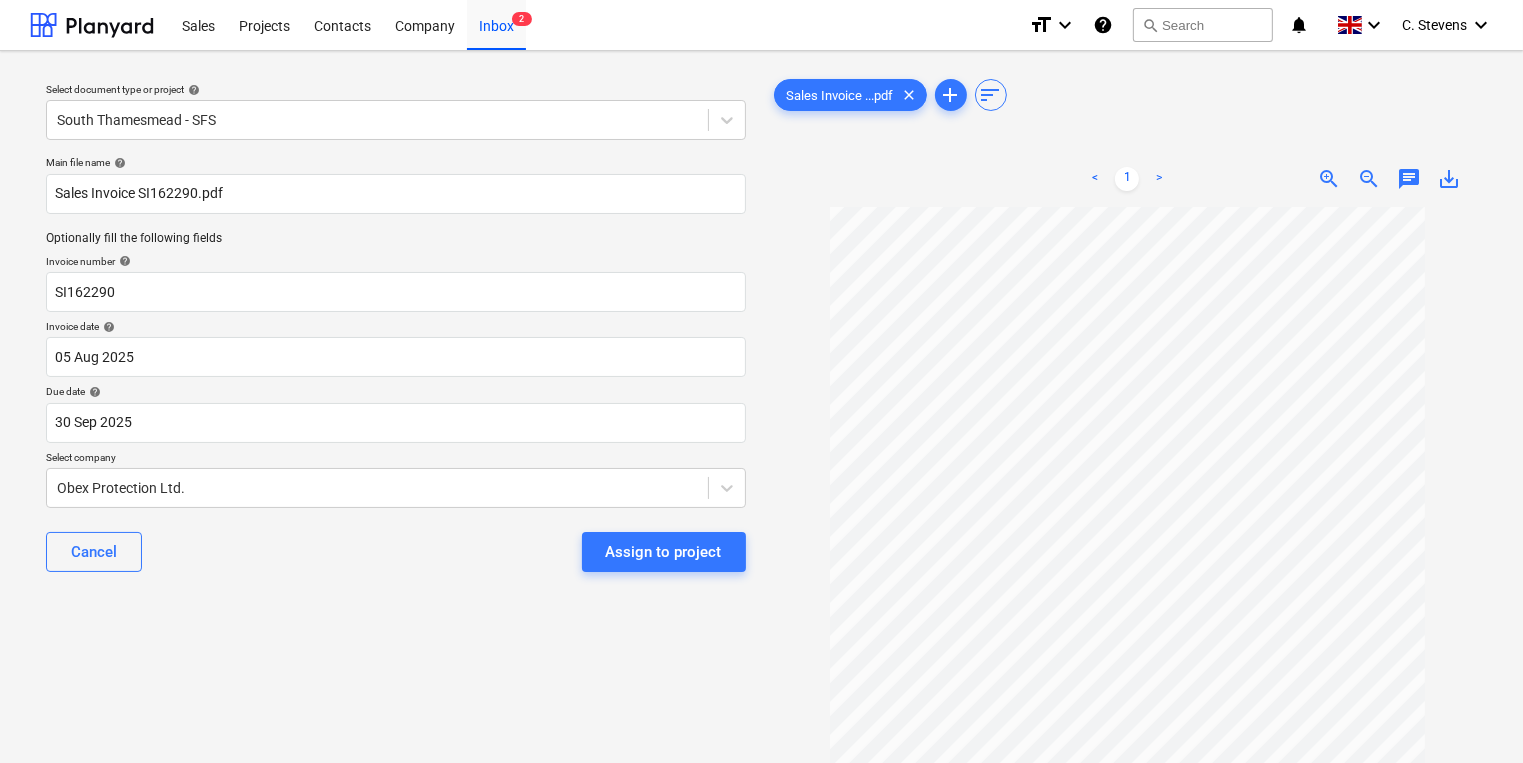 scroll, scrollTop: 138, scrollLeft: 0, axis: vertical 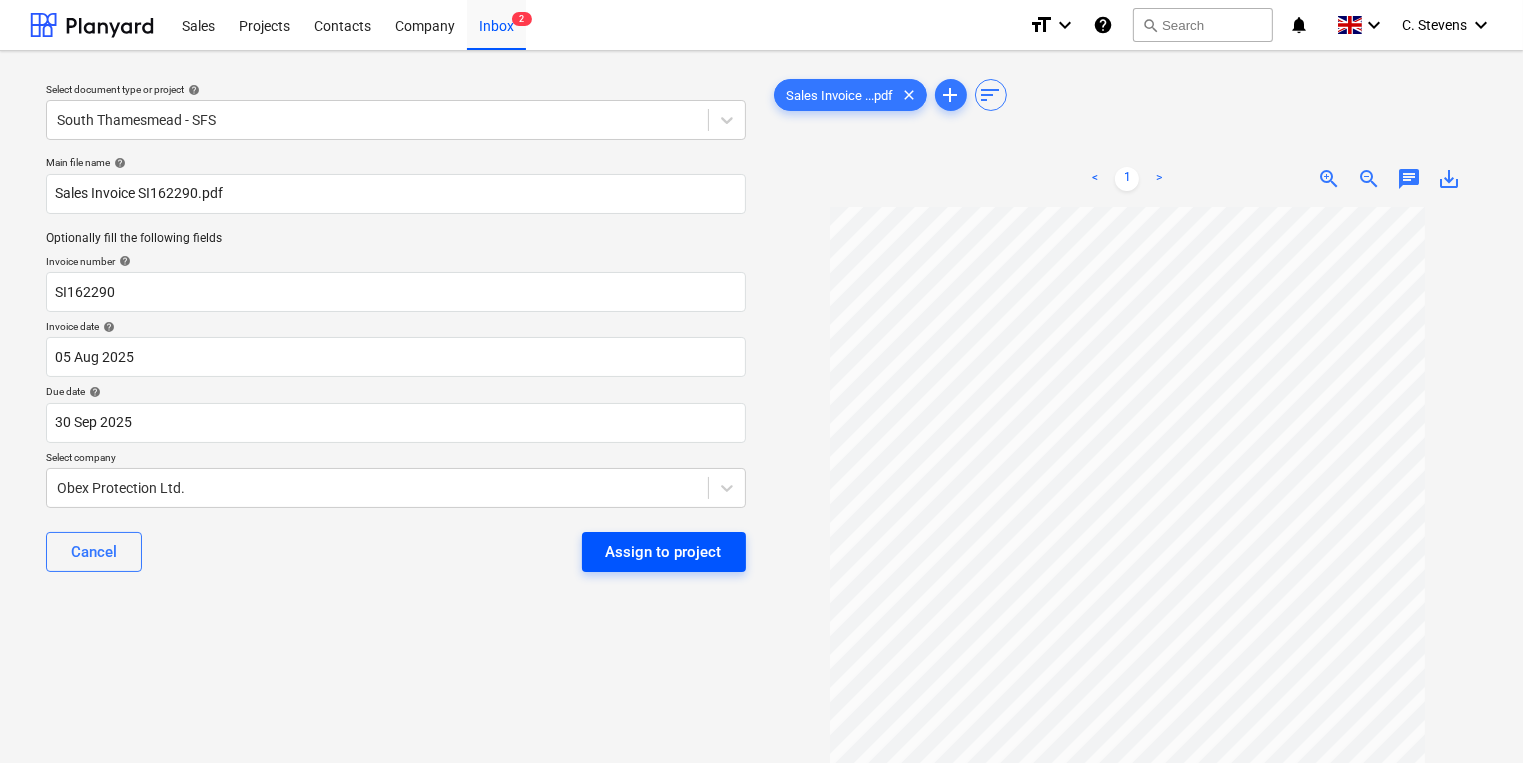 click on "Assign to project" at bounding box center [664, 552] 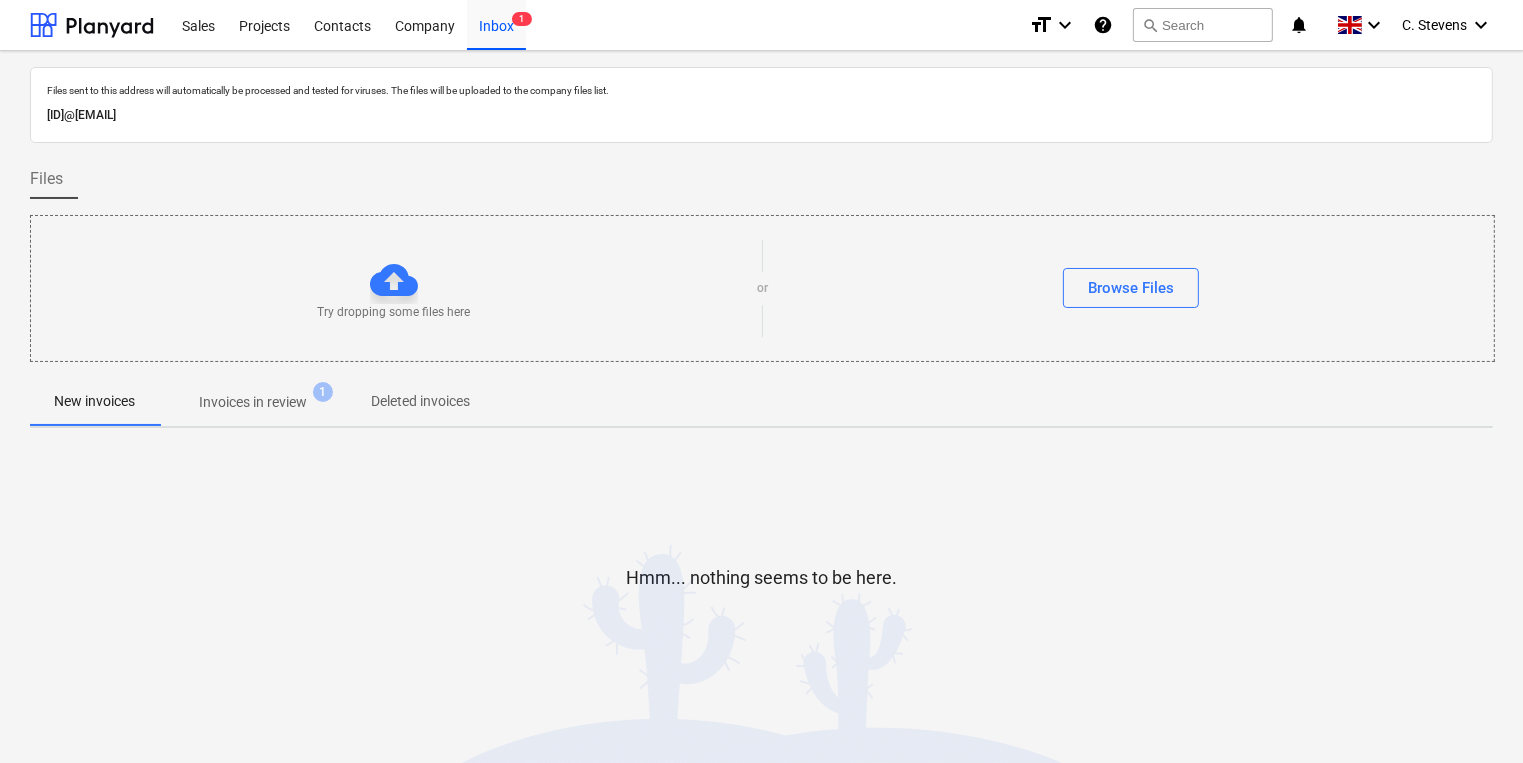 click on "Invoices in review" at bounding box center [253, 402] 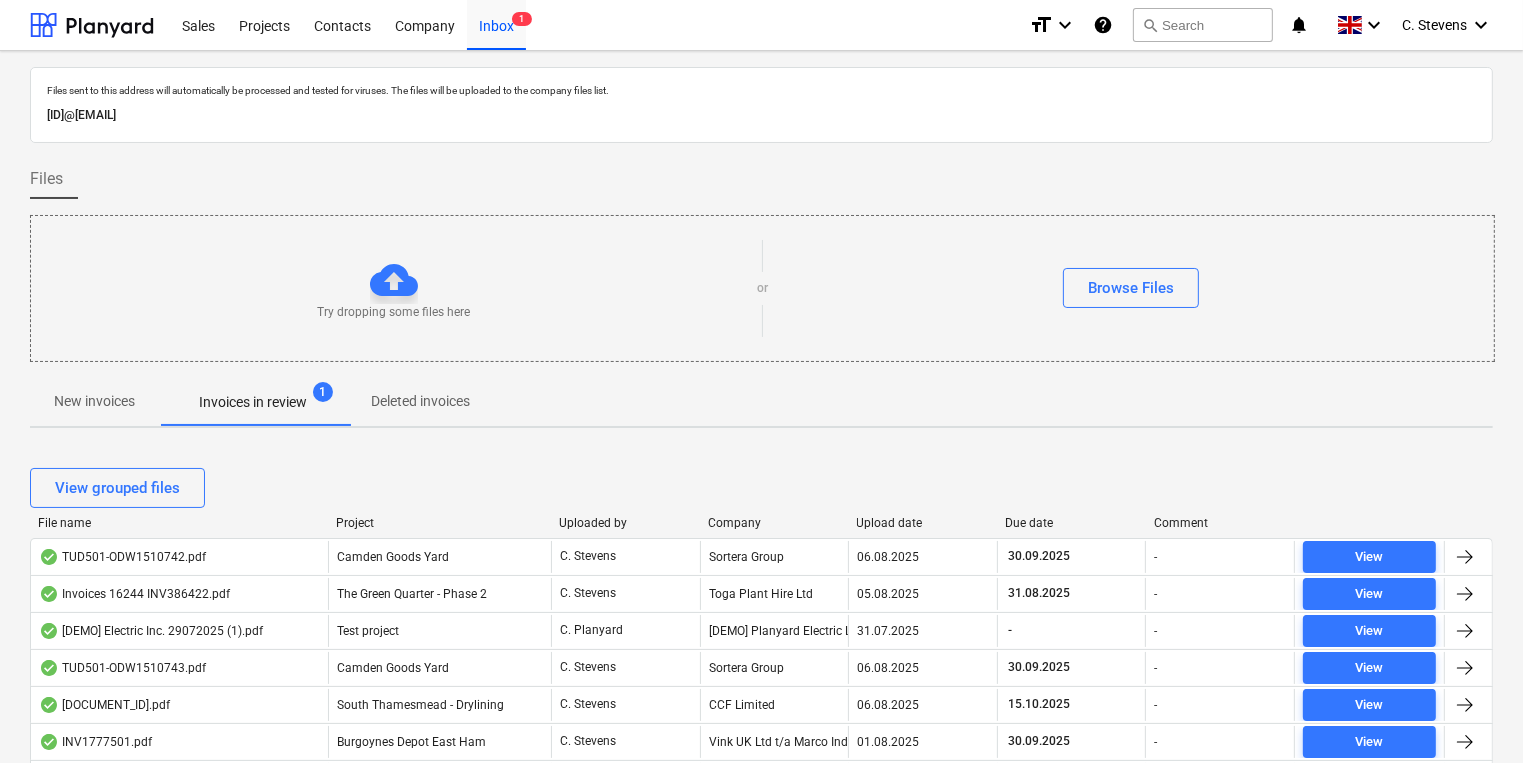 scroll, scrollTop: 400, scrollLeft: 0, axis: vertical 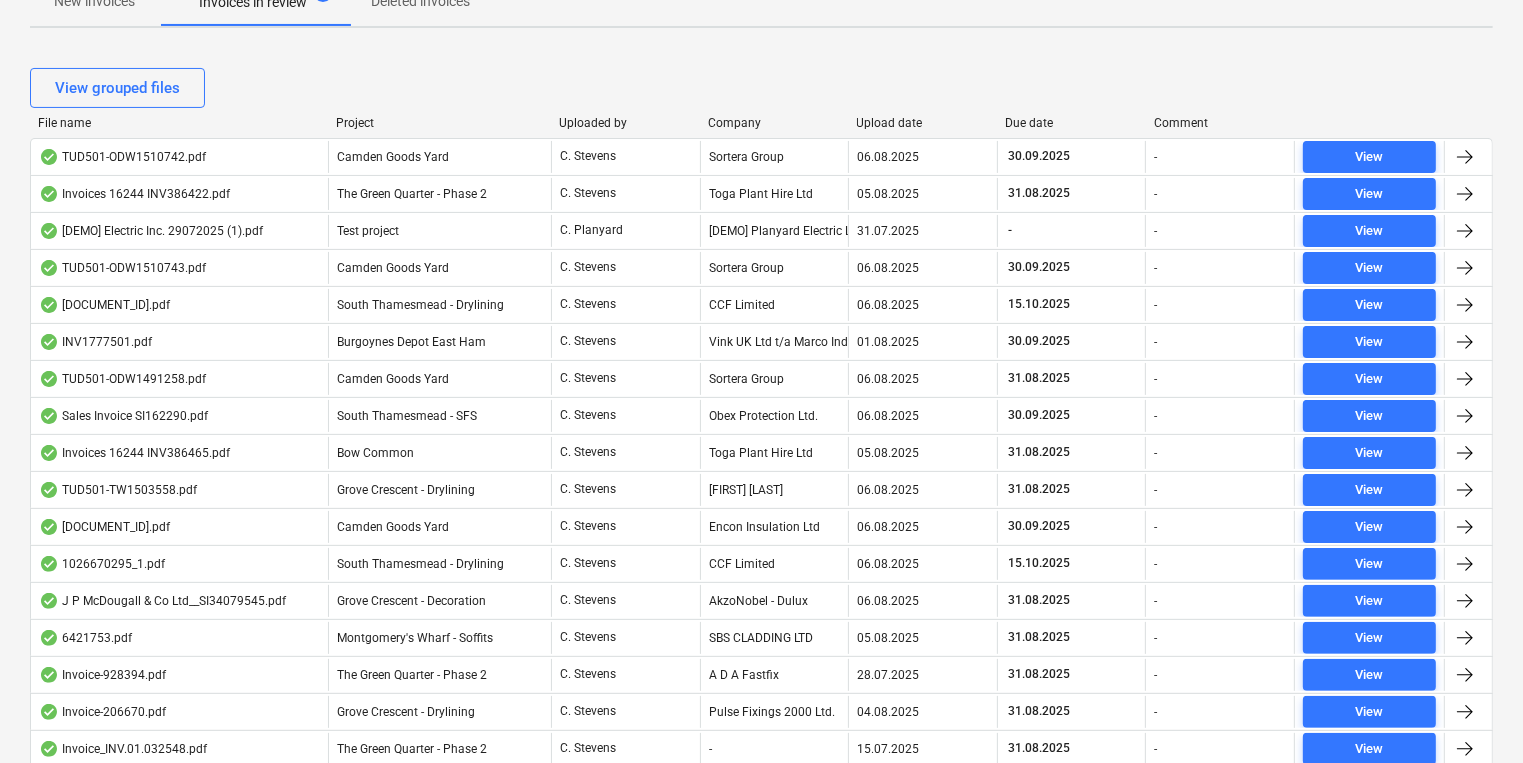 click on "Company" at bounding box center [774, 123] 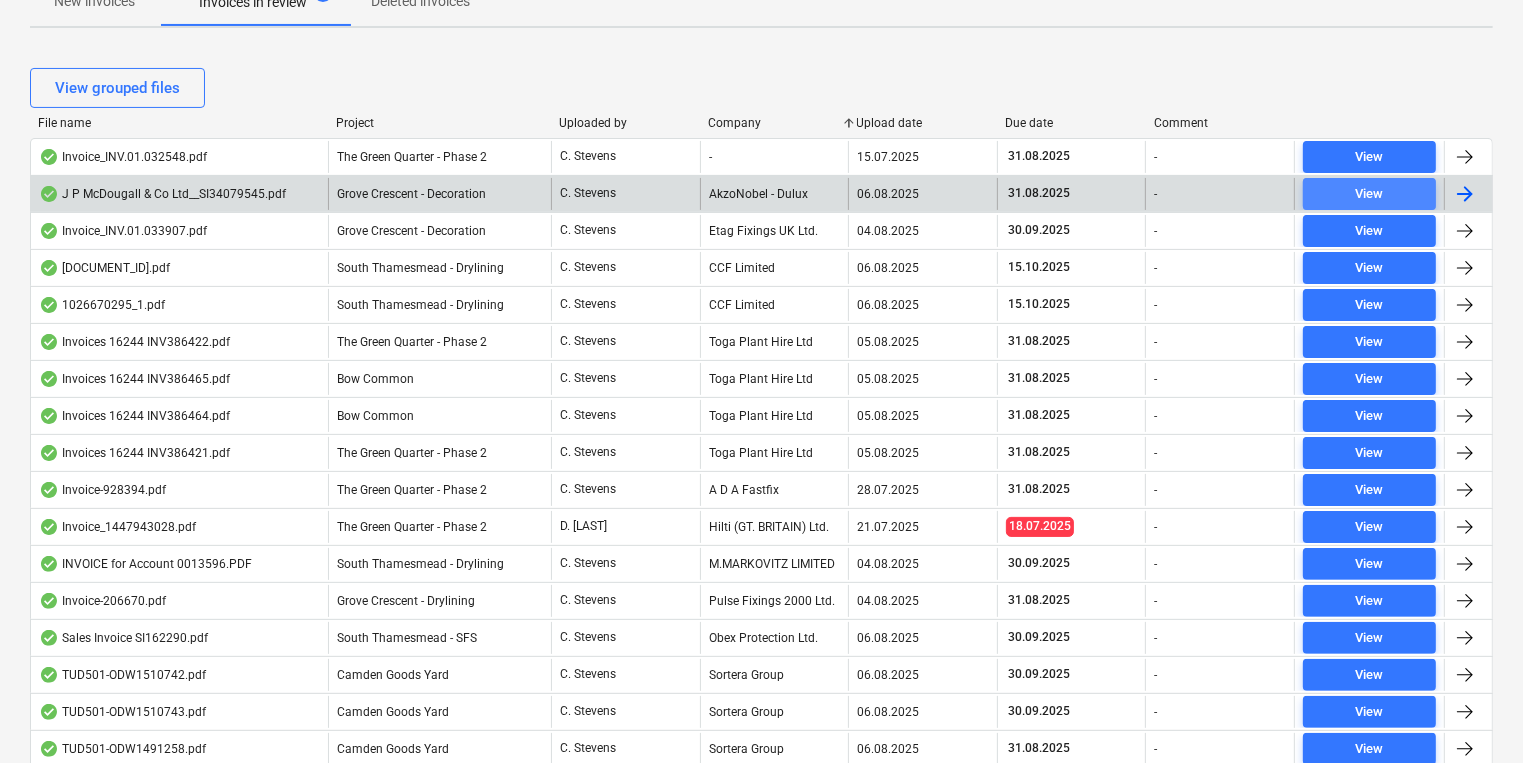 click on "View" at bounding box center [1370, 194] 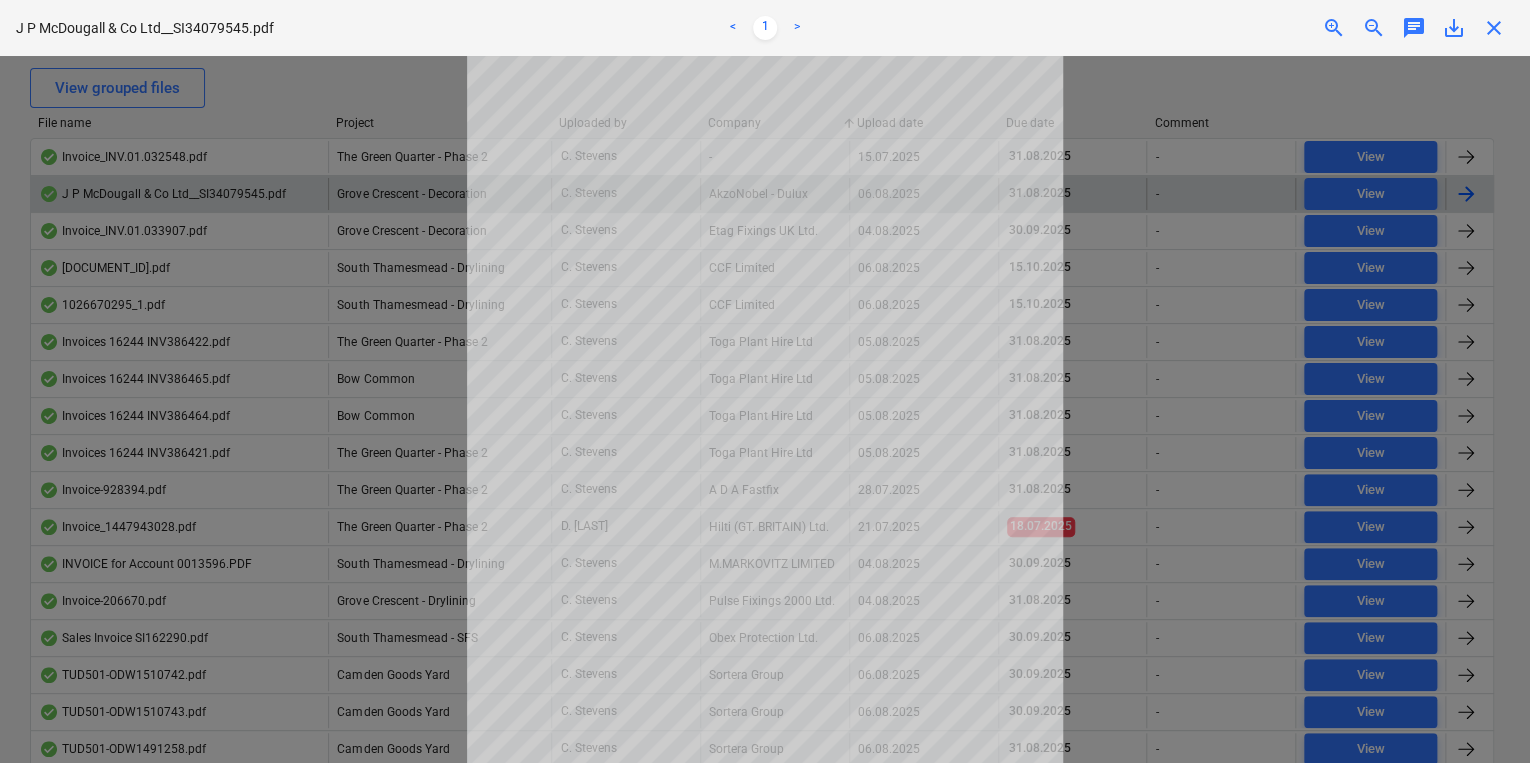 click on "close" at bounding box center [1494, 28] 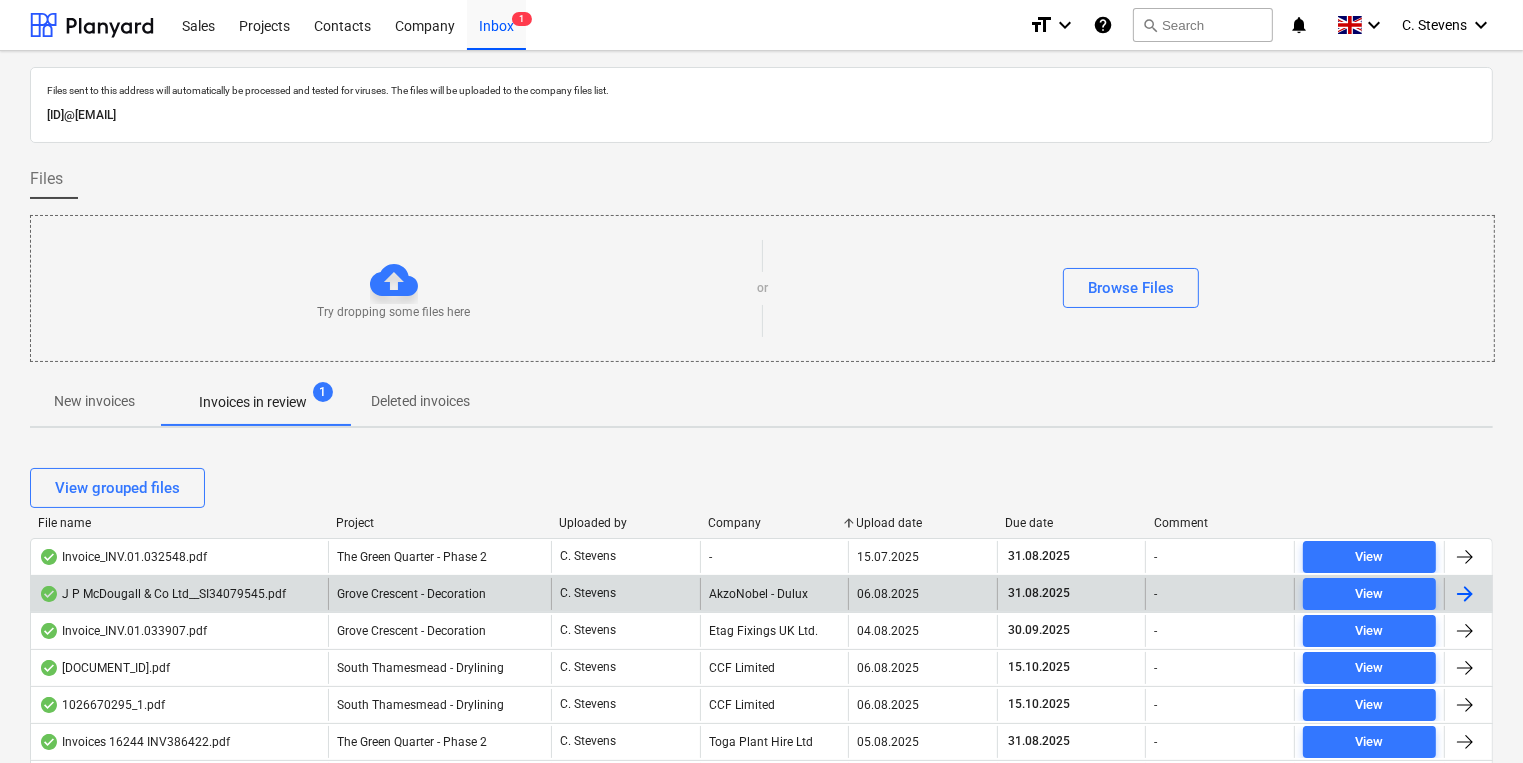 scroll, scrollTop: 400, scrollLeft: 0, axis: vertical 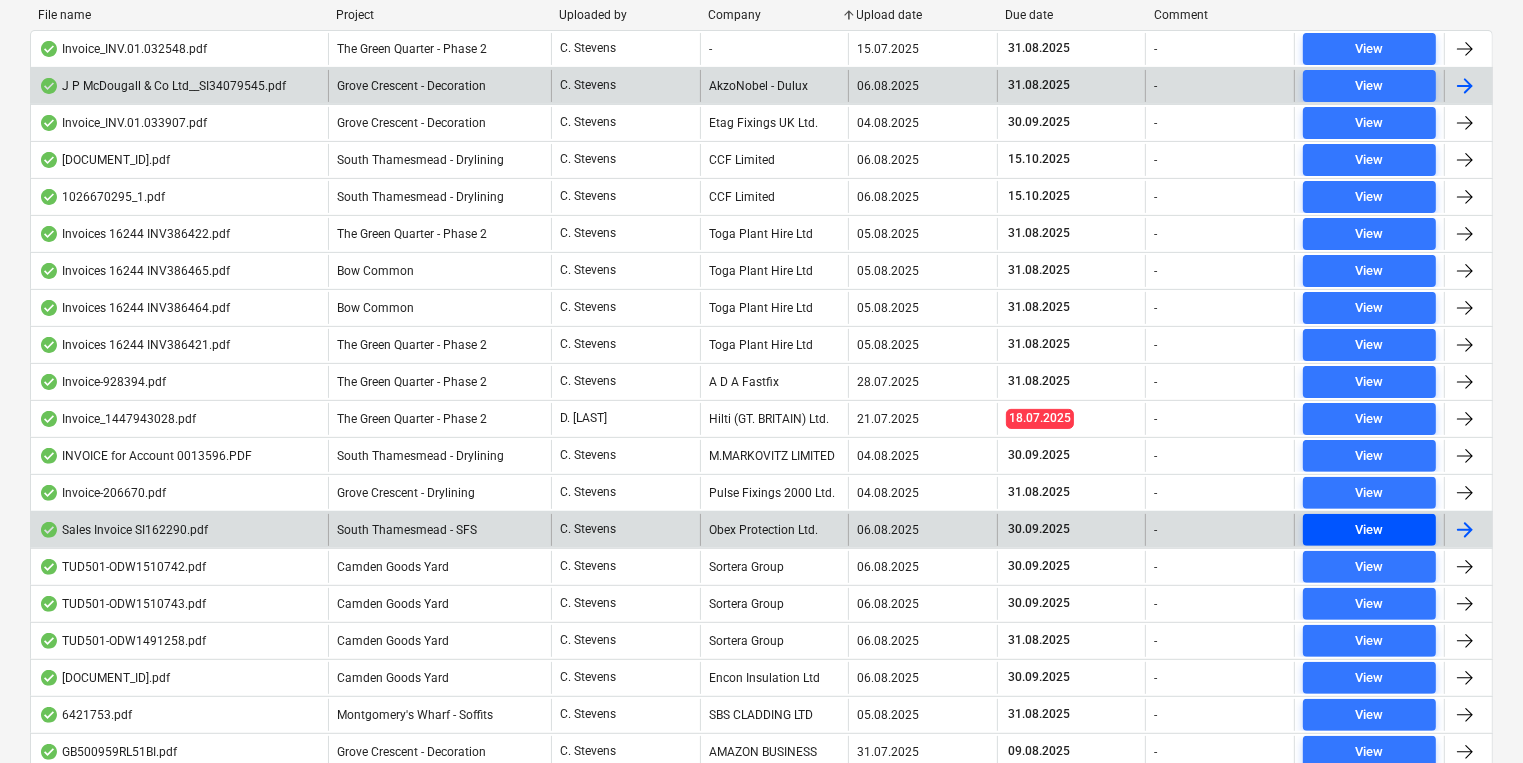 click on "View" at bounding box center (1369, 530) 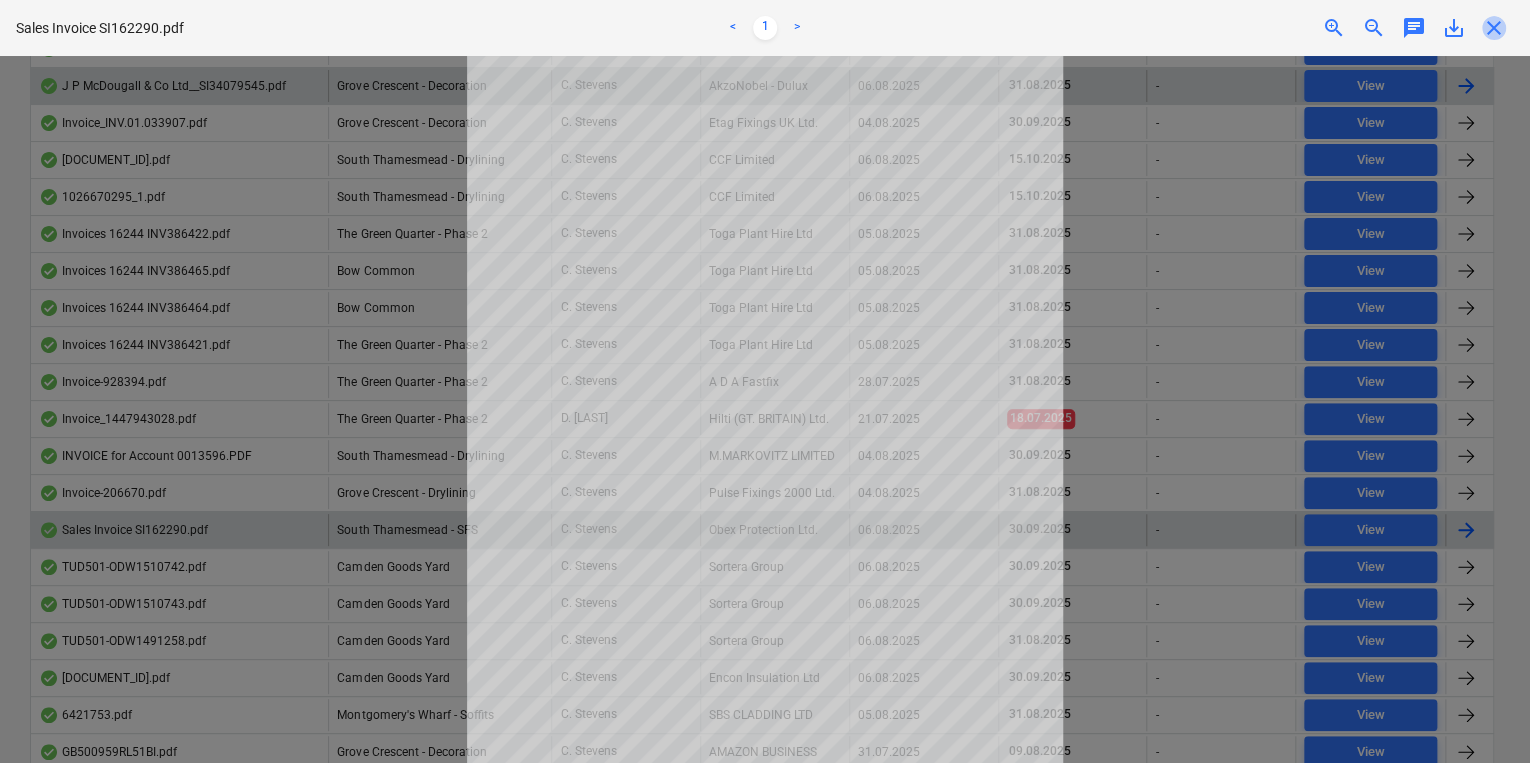 click on "close" at bounding box center (1494, 28) 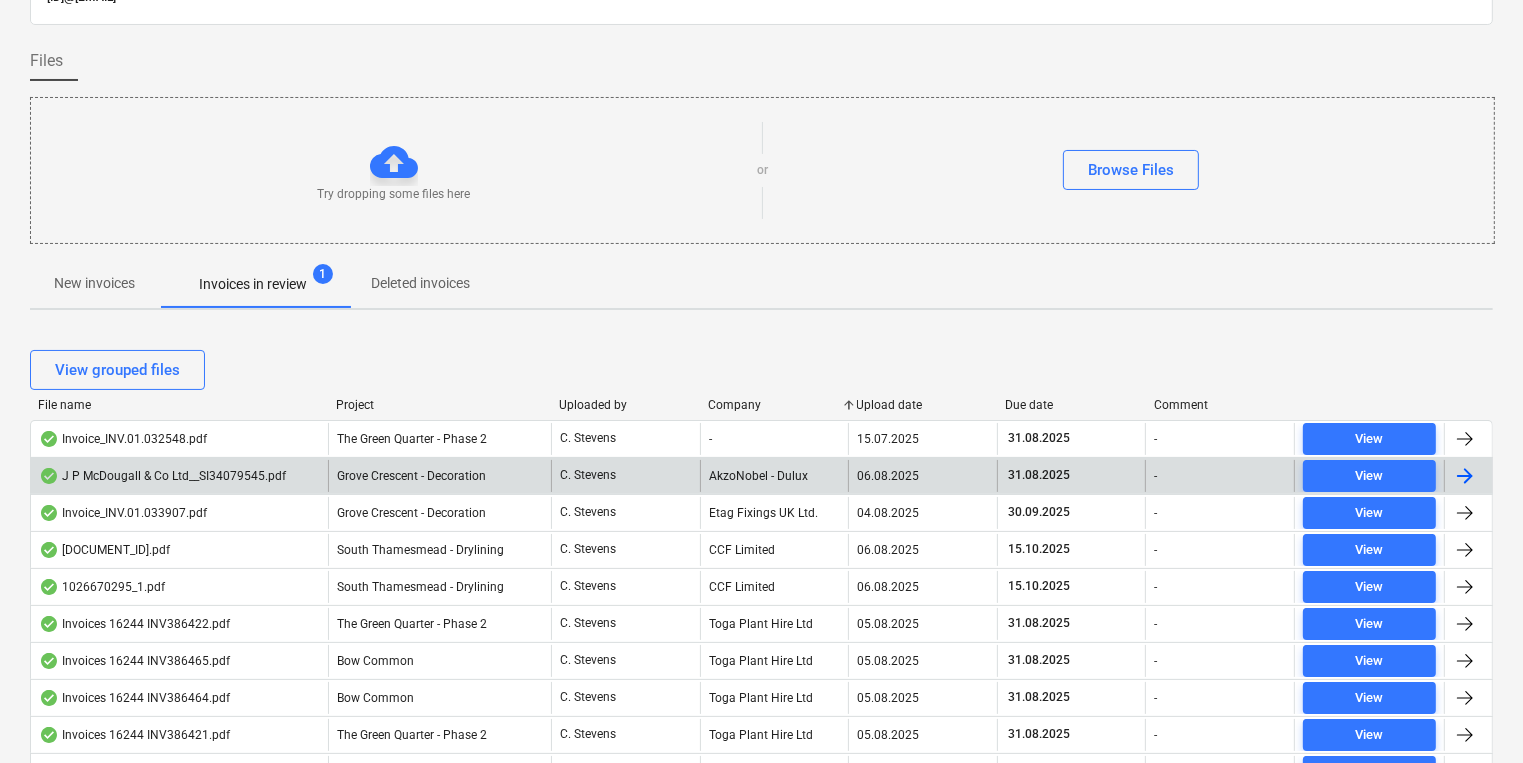 scroll, scrollTop: 0, scrollLeft: 0, axis: both 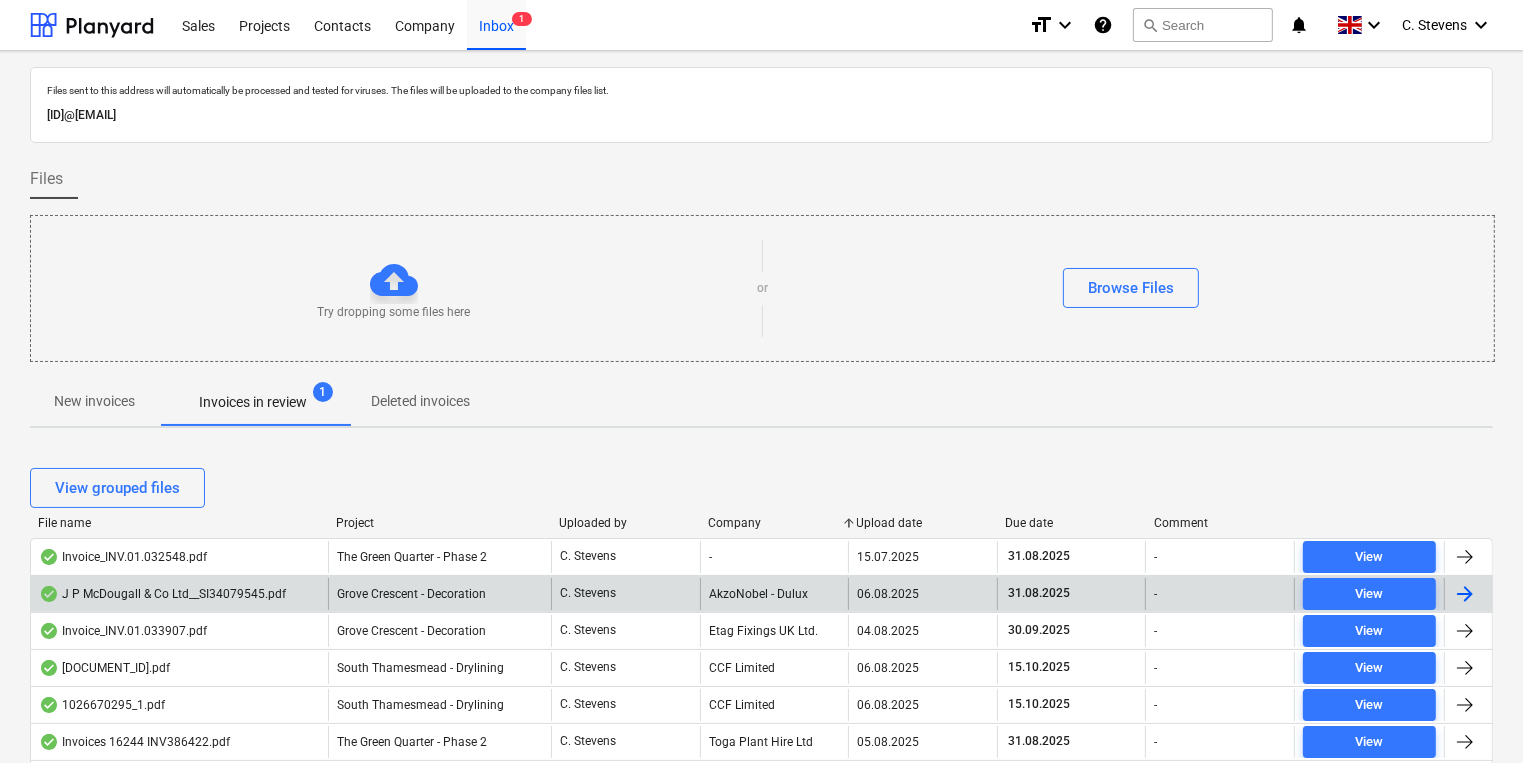 click on "New invoices" at bounding box center (94, 401) 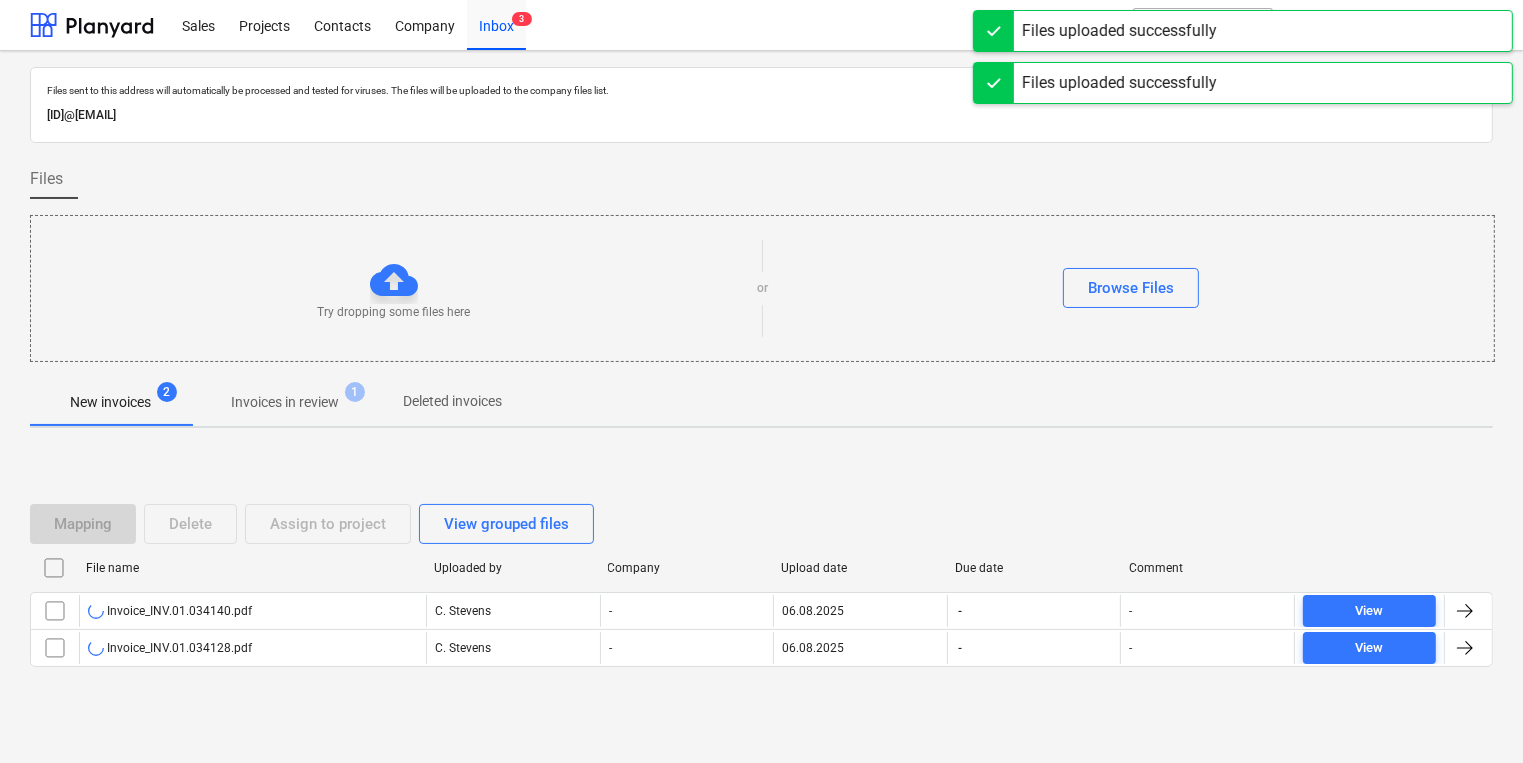 type 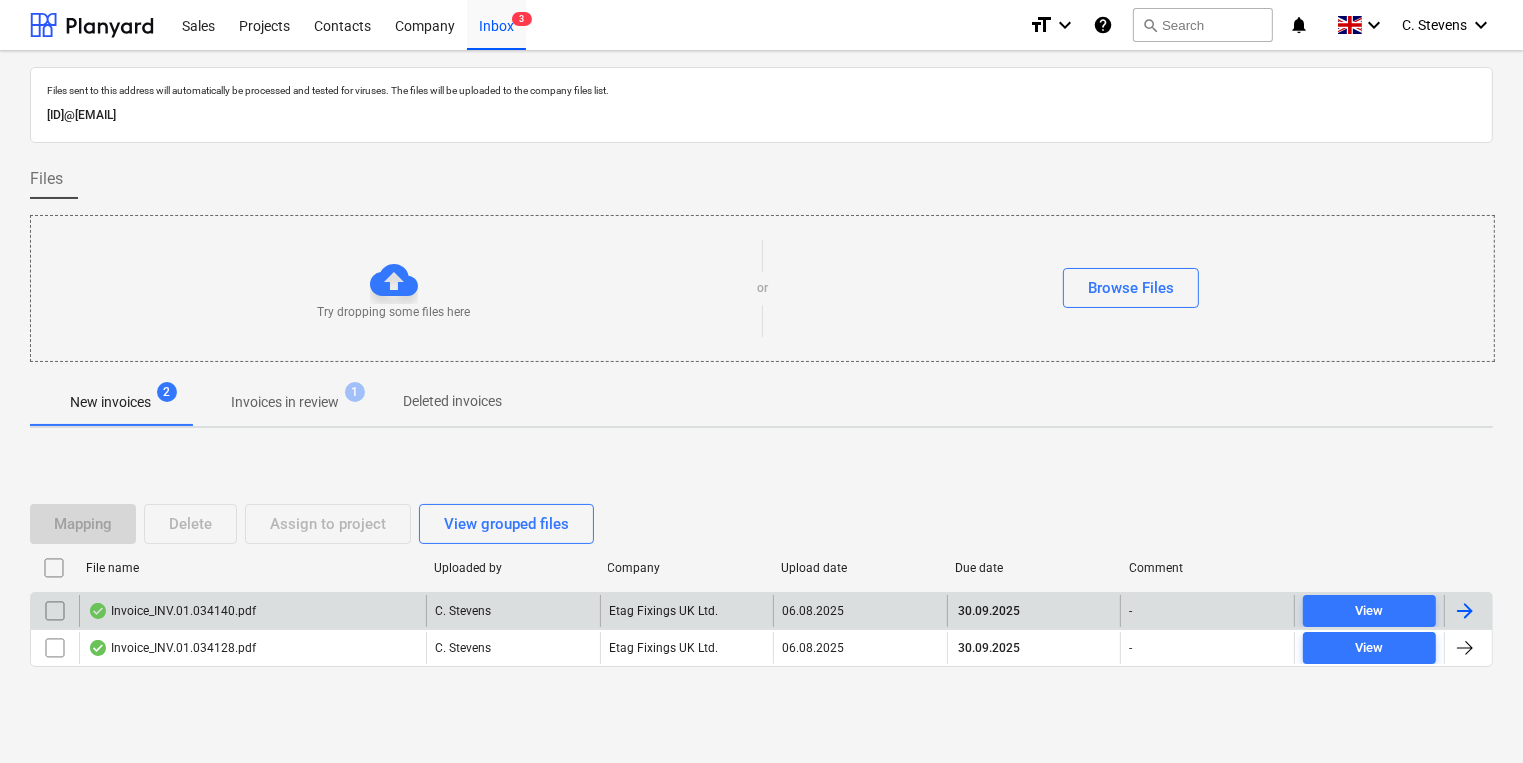 click on "Invoice_INV.01.034140.pdf" at bounding box center [172, 611] 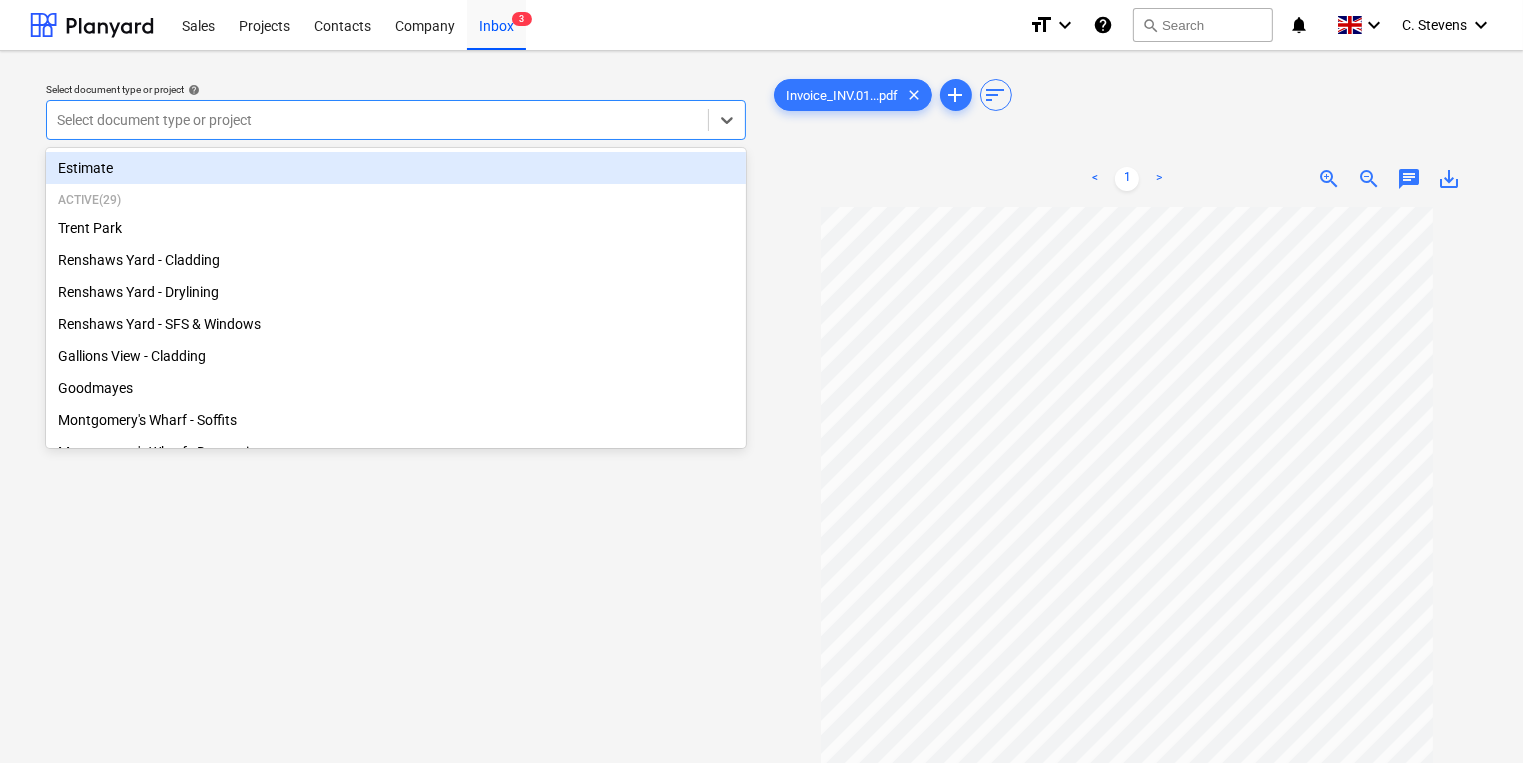 click at bounding box center [377, 120] 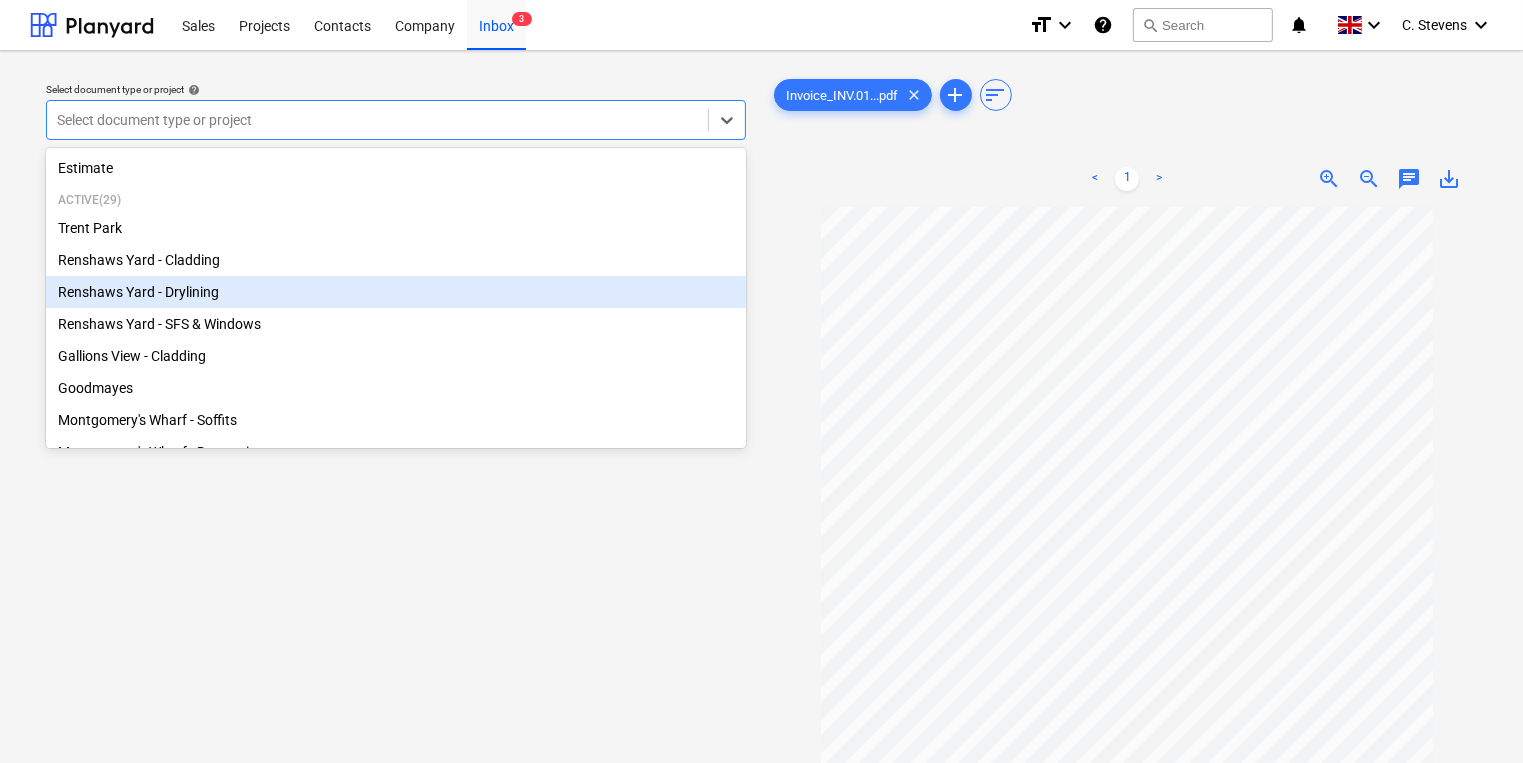 drag, startPoint x: 185, startPoint y: 266, endPoint x: 192, endPoint y: 297, distance: 31.780497 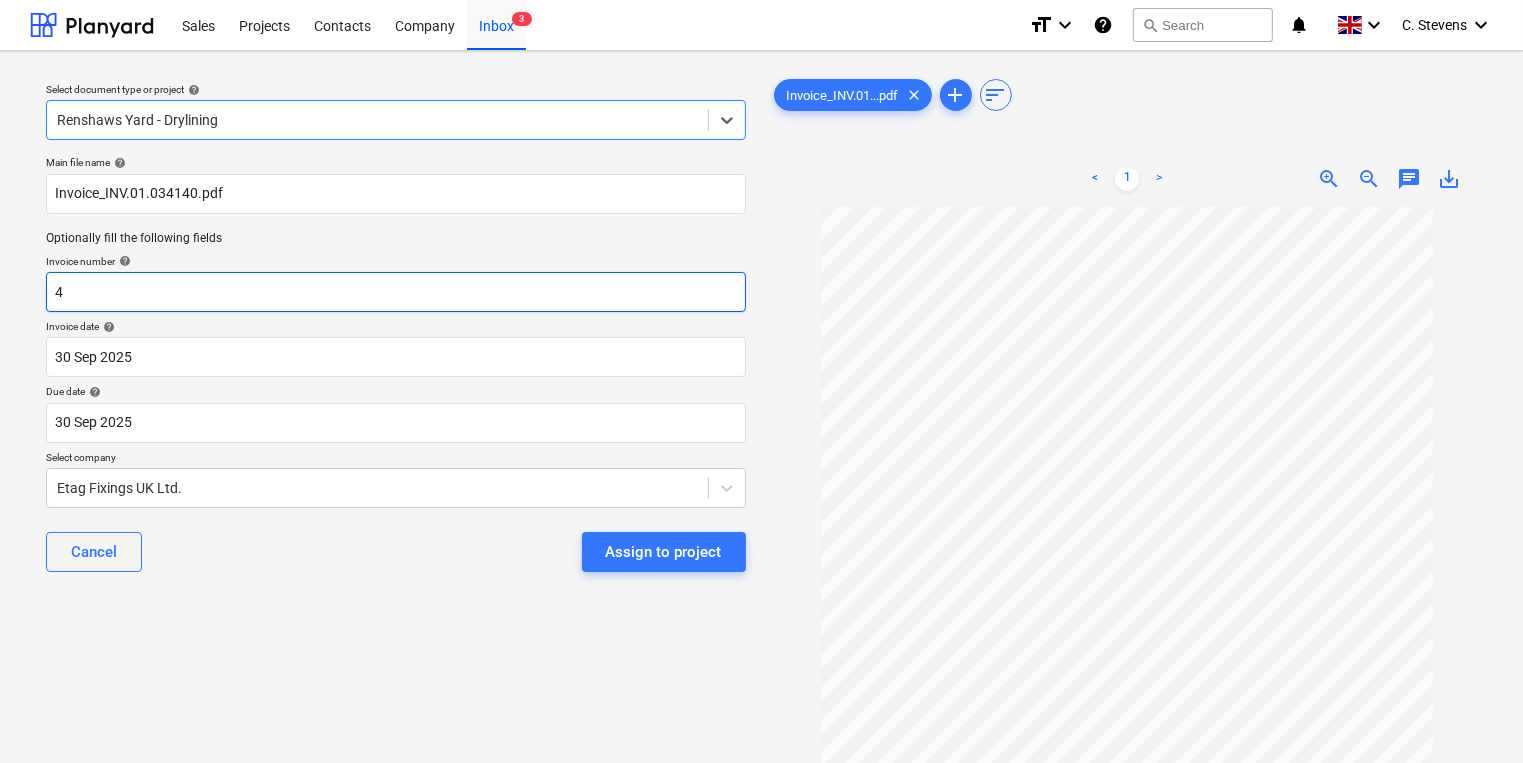 click on "4" at bounding box center [396, 292] 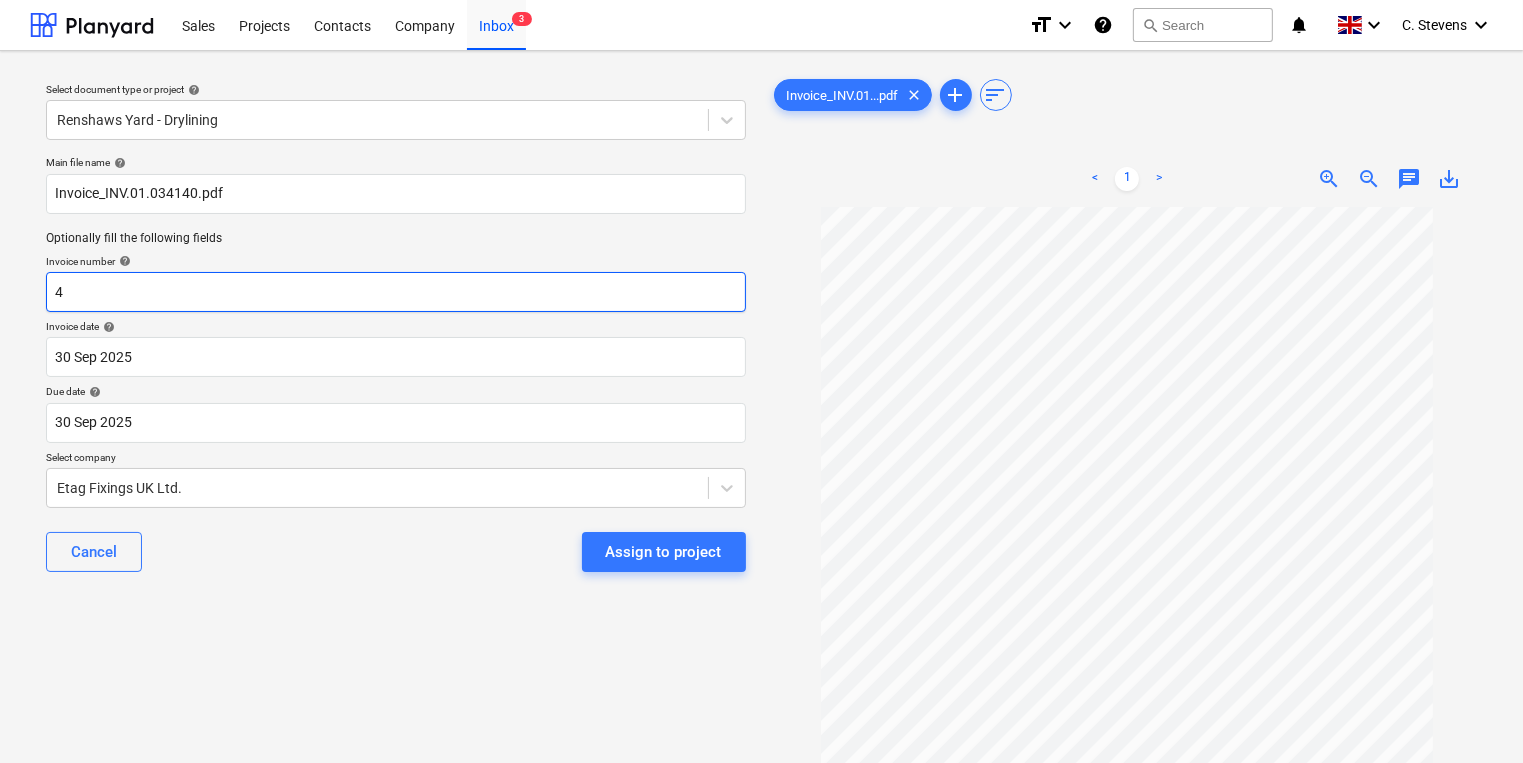 click on "4" at bounding box center [396, 292] 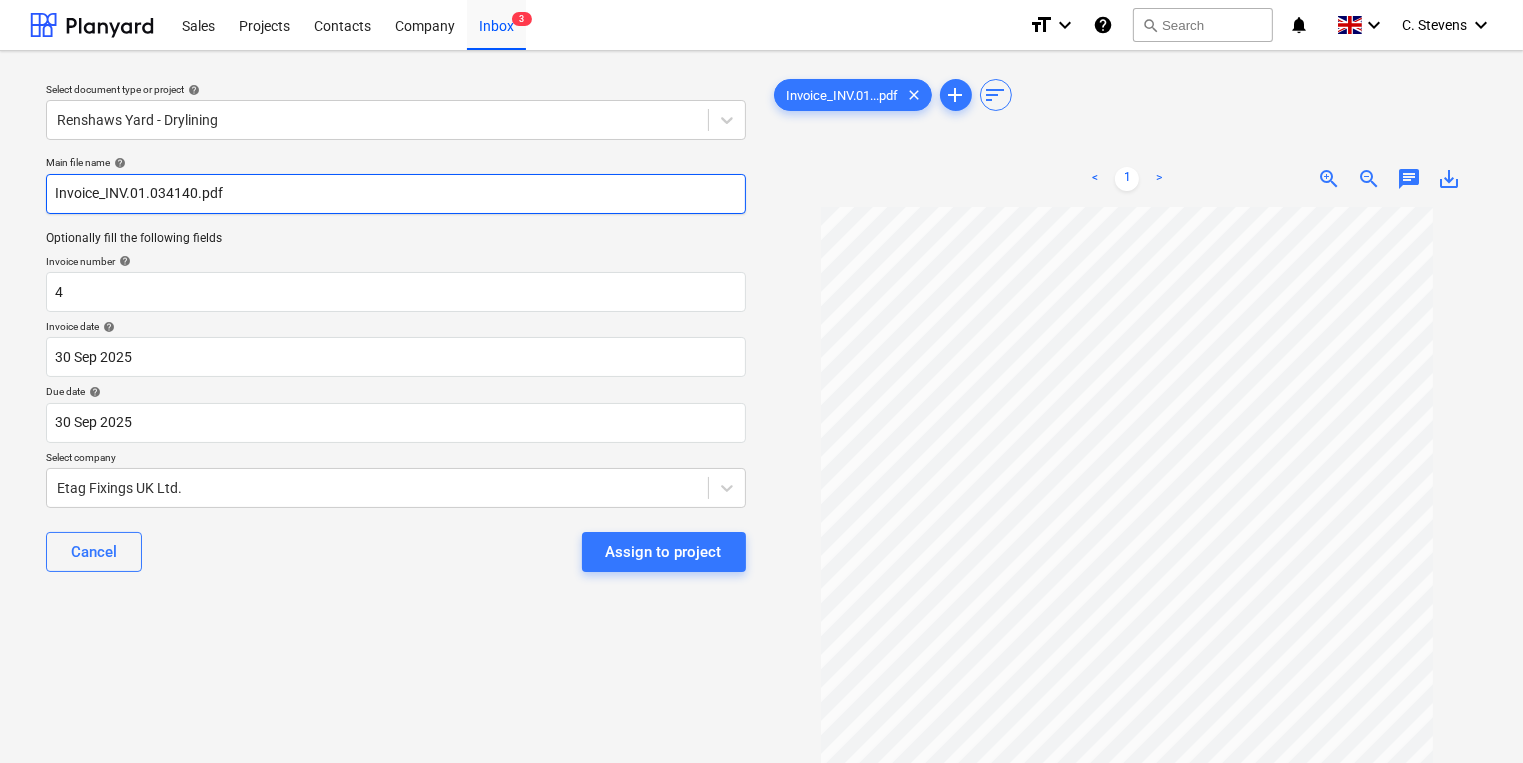 drag, startPoint x: 108, startPoint y: 194, endPoint x: 196, endPoint y: 190, distance: 88.09086 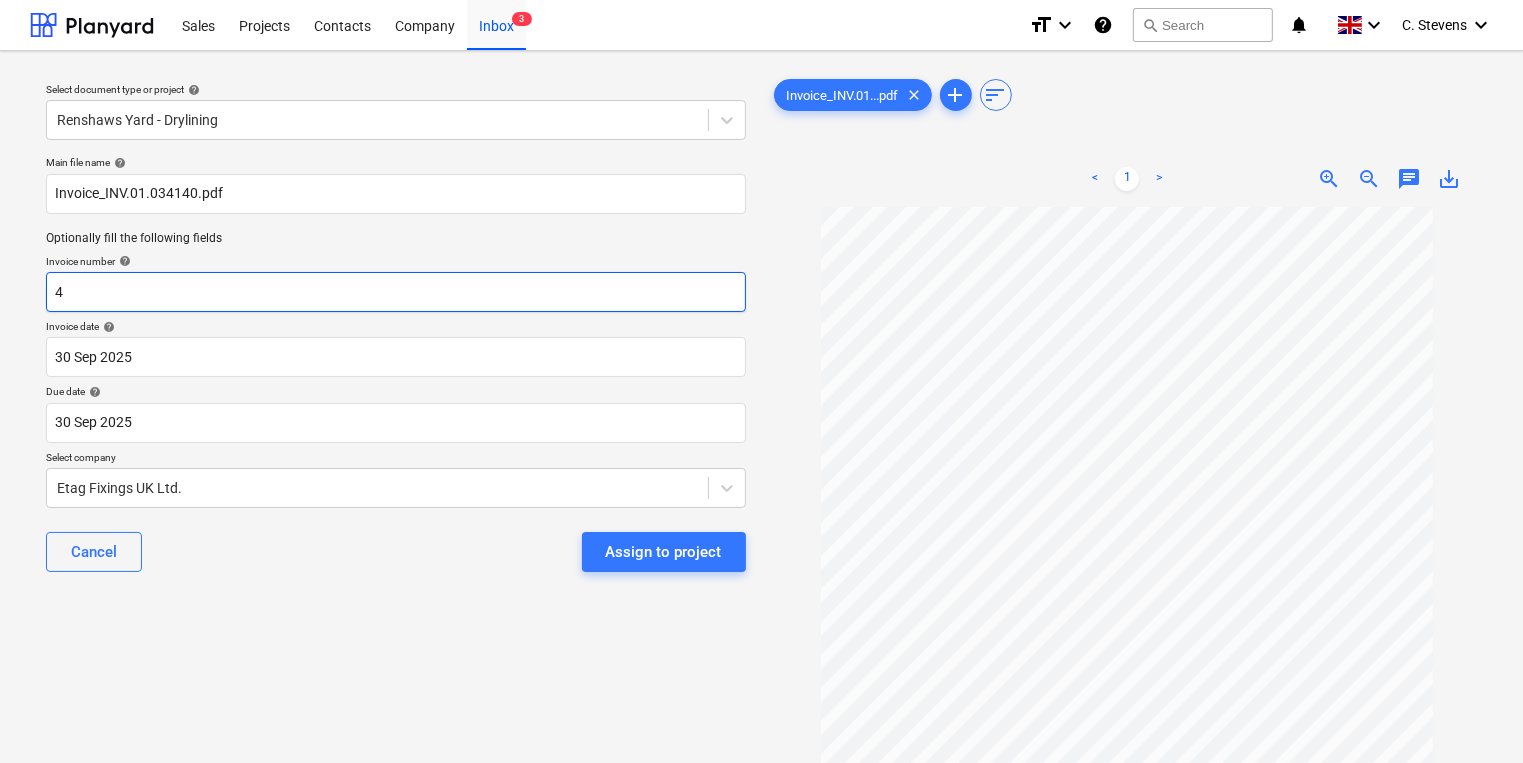 click on "4" at bounding box center [396, 292] 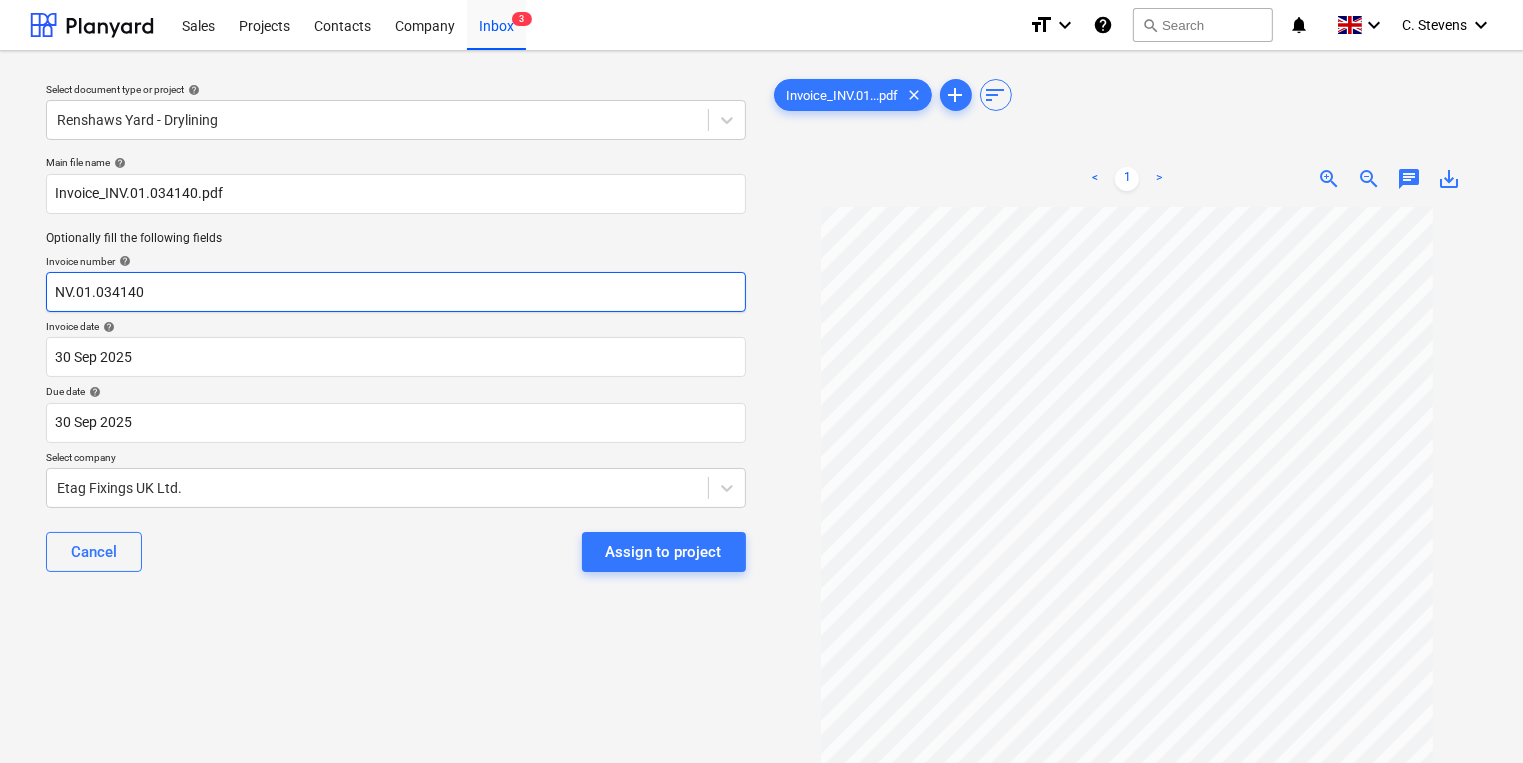 click on "NV.01.034140" at bounding box center [396, 292] 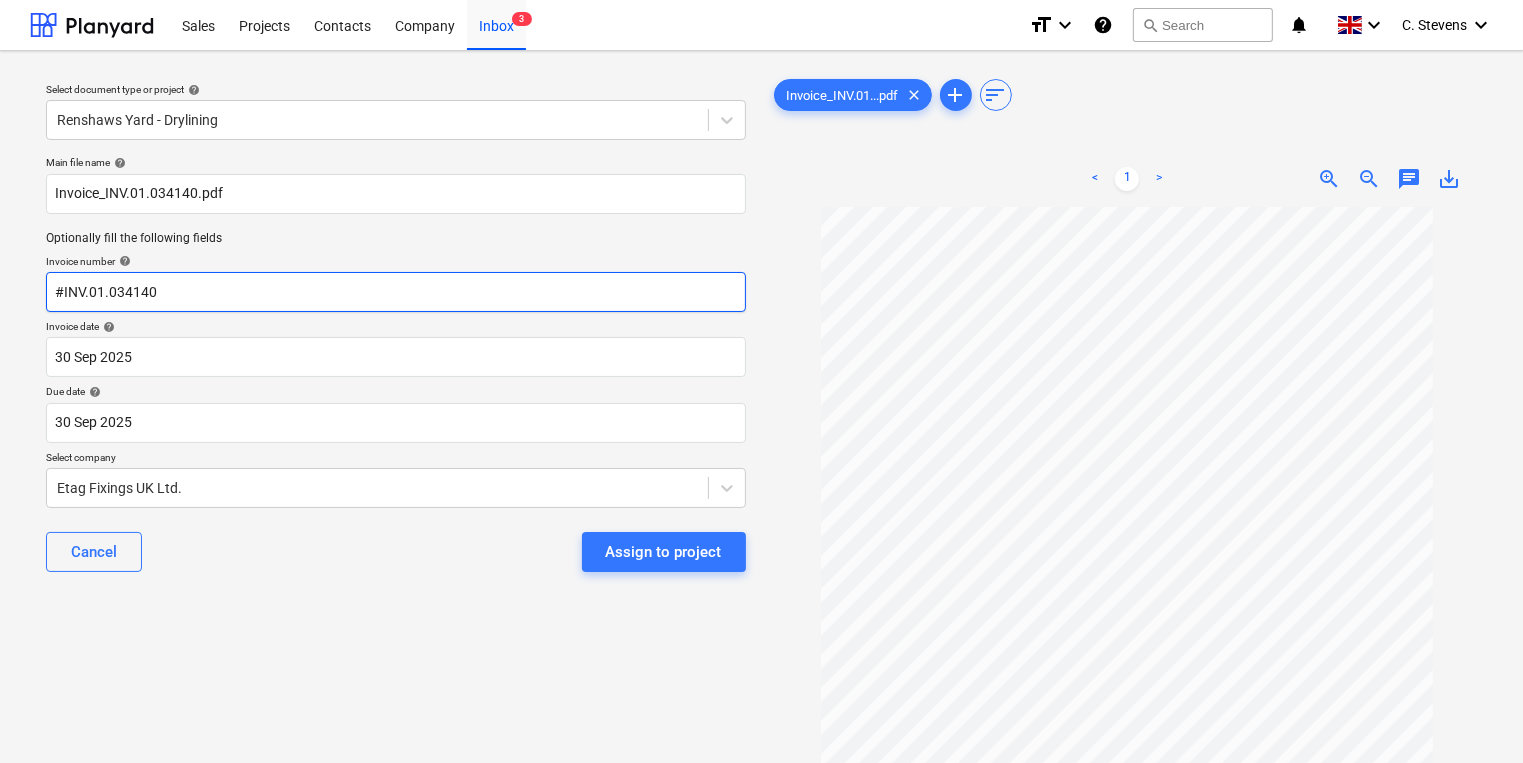 type on "#INV.01.034140" 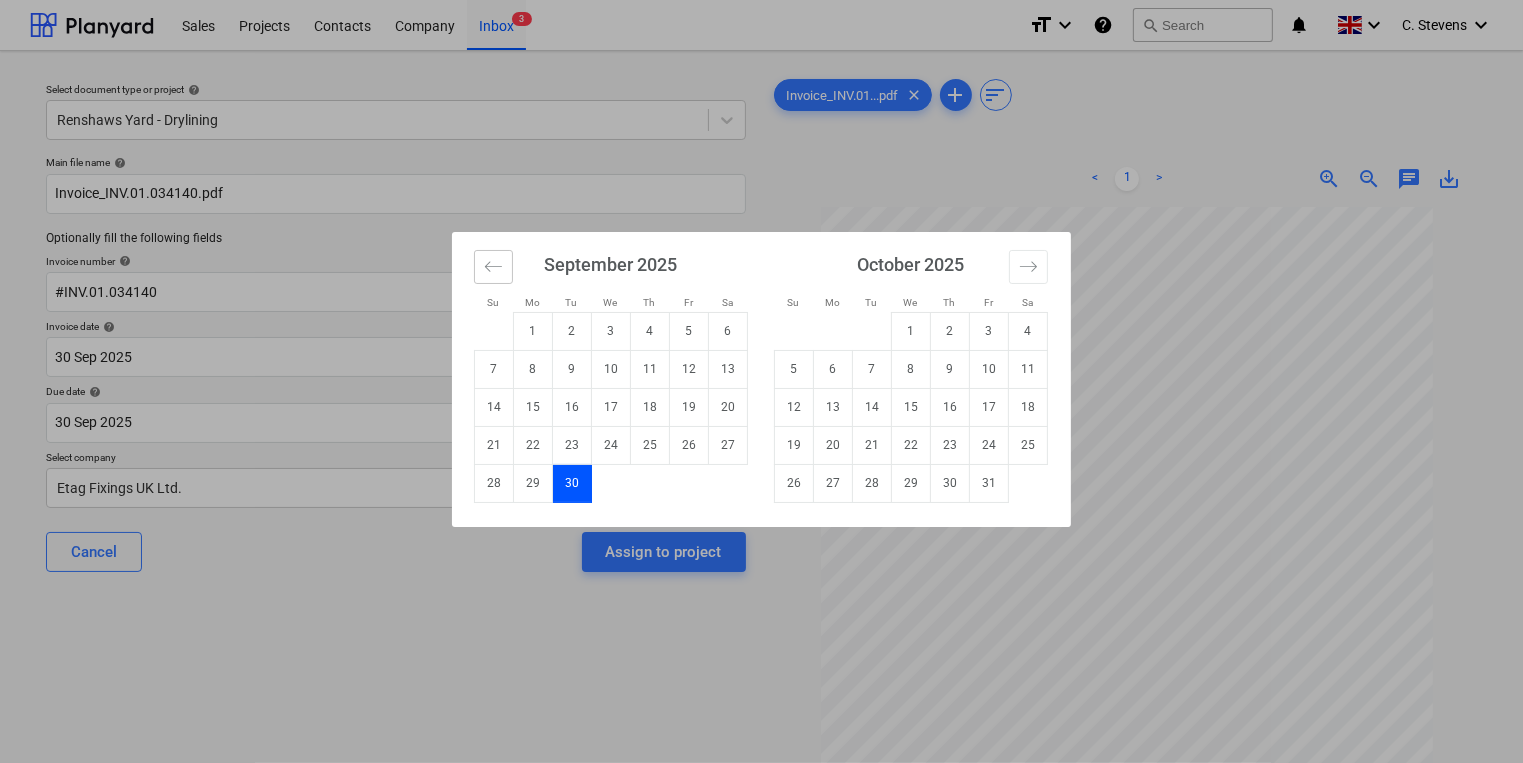 drag, startPoint x: 500, startPoint y: 266, endPoint x: 528, endPoint y: 296, distance: 41.036568 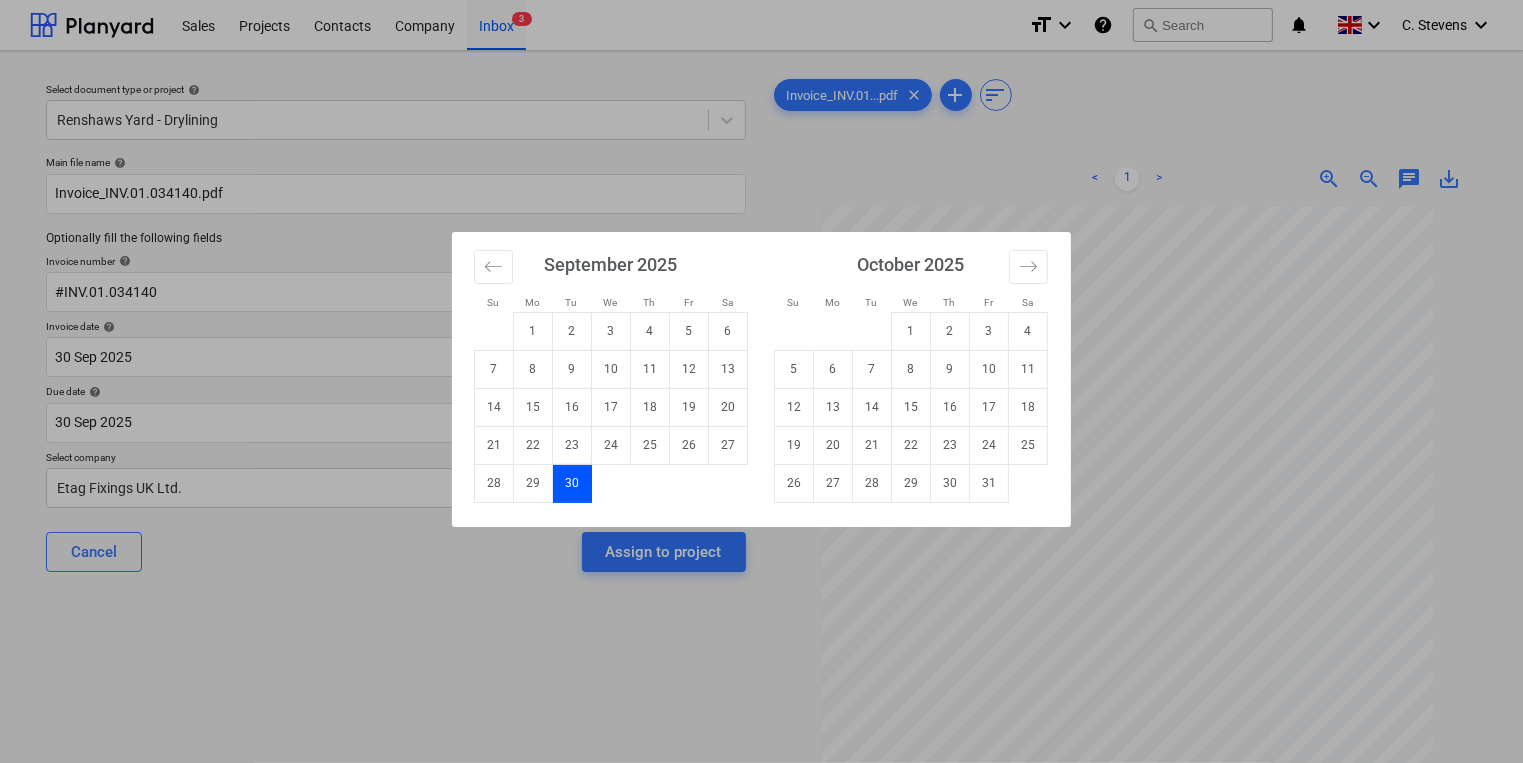 click 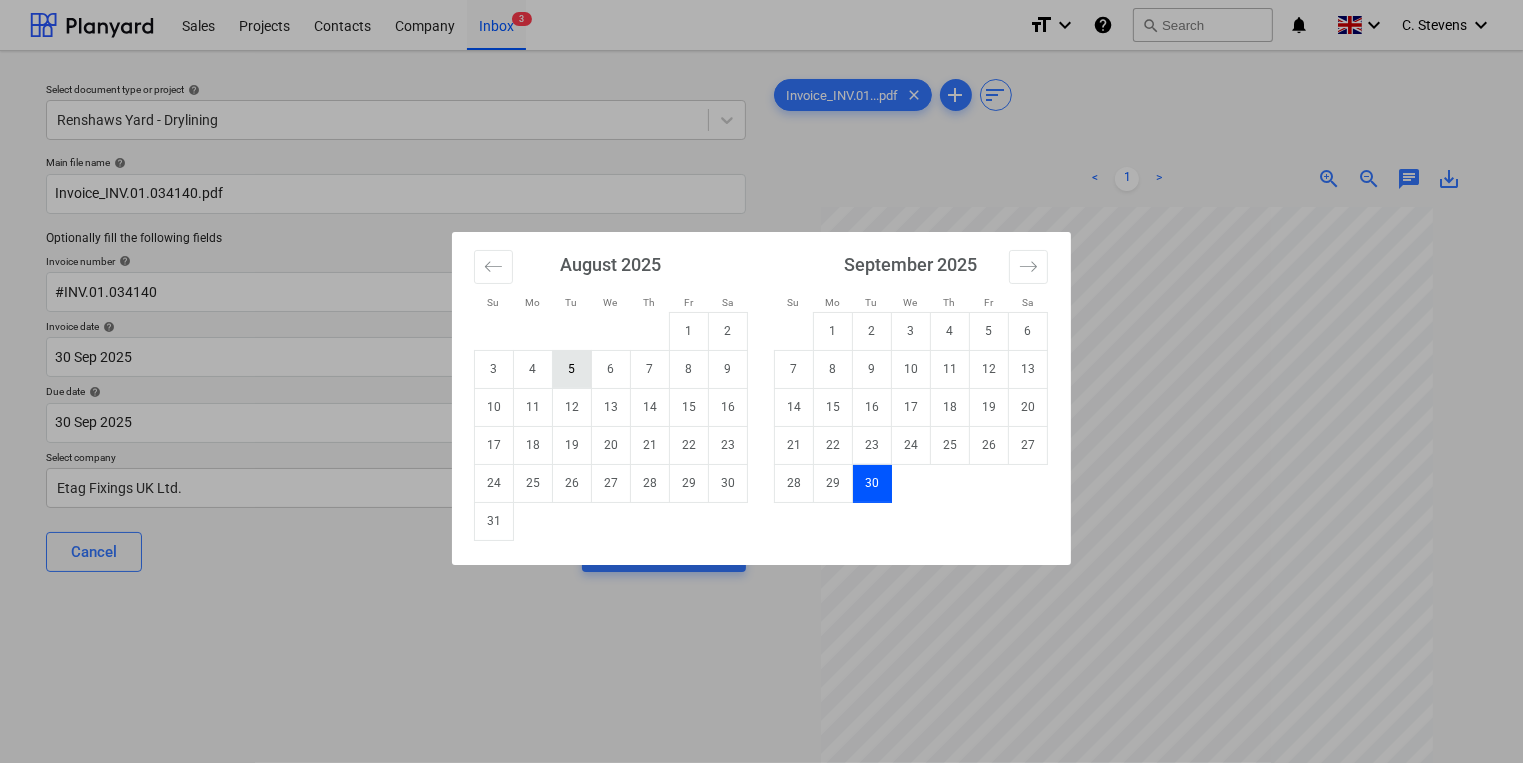 click on "5" at bounding box center (572, 369) 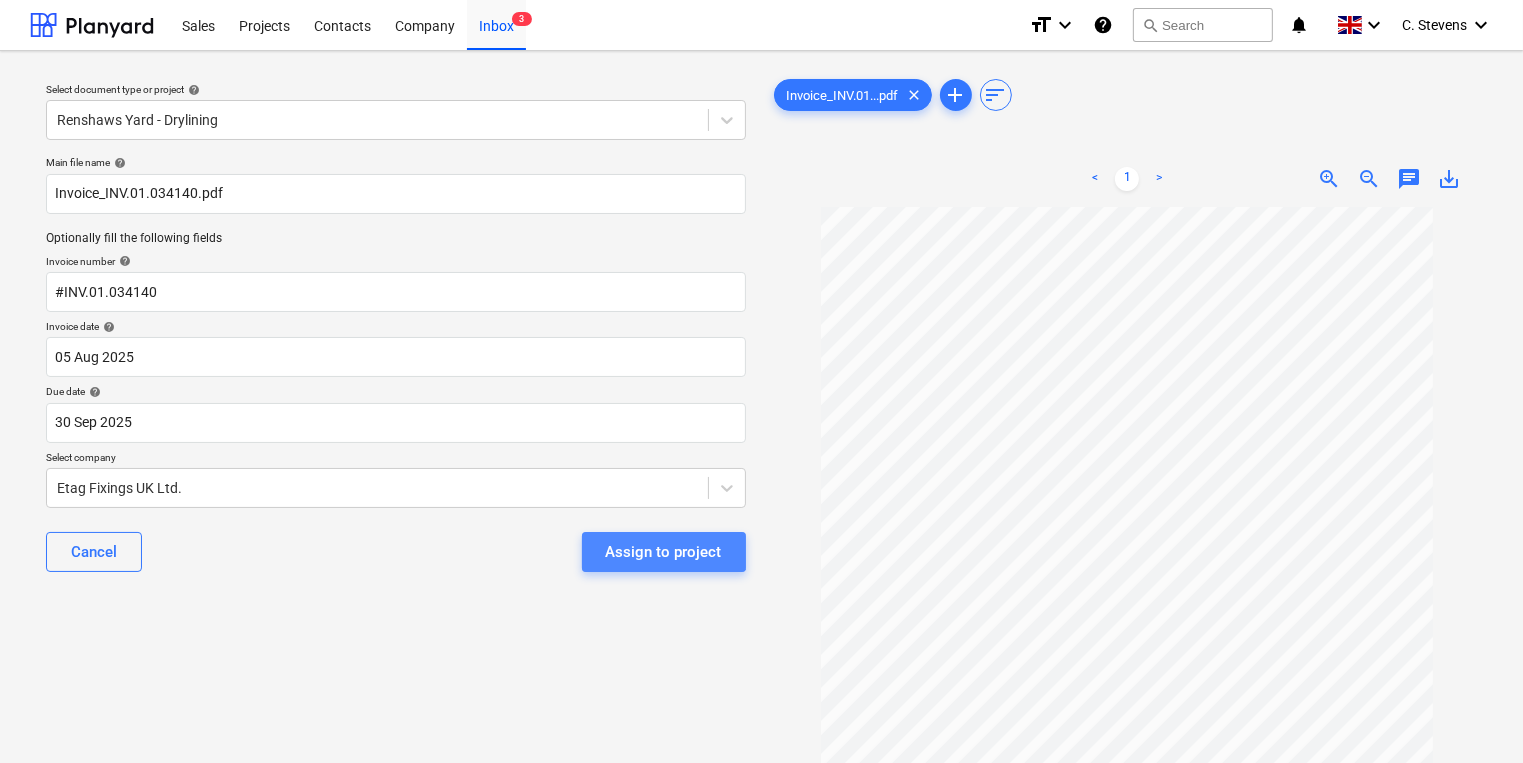click on "Assign to project" at bounding box center [664, 552] 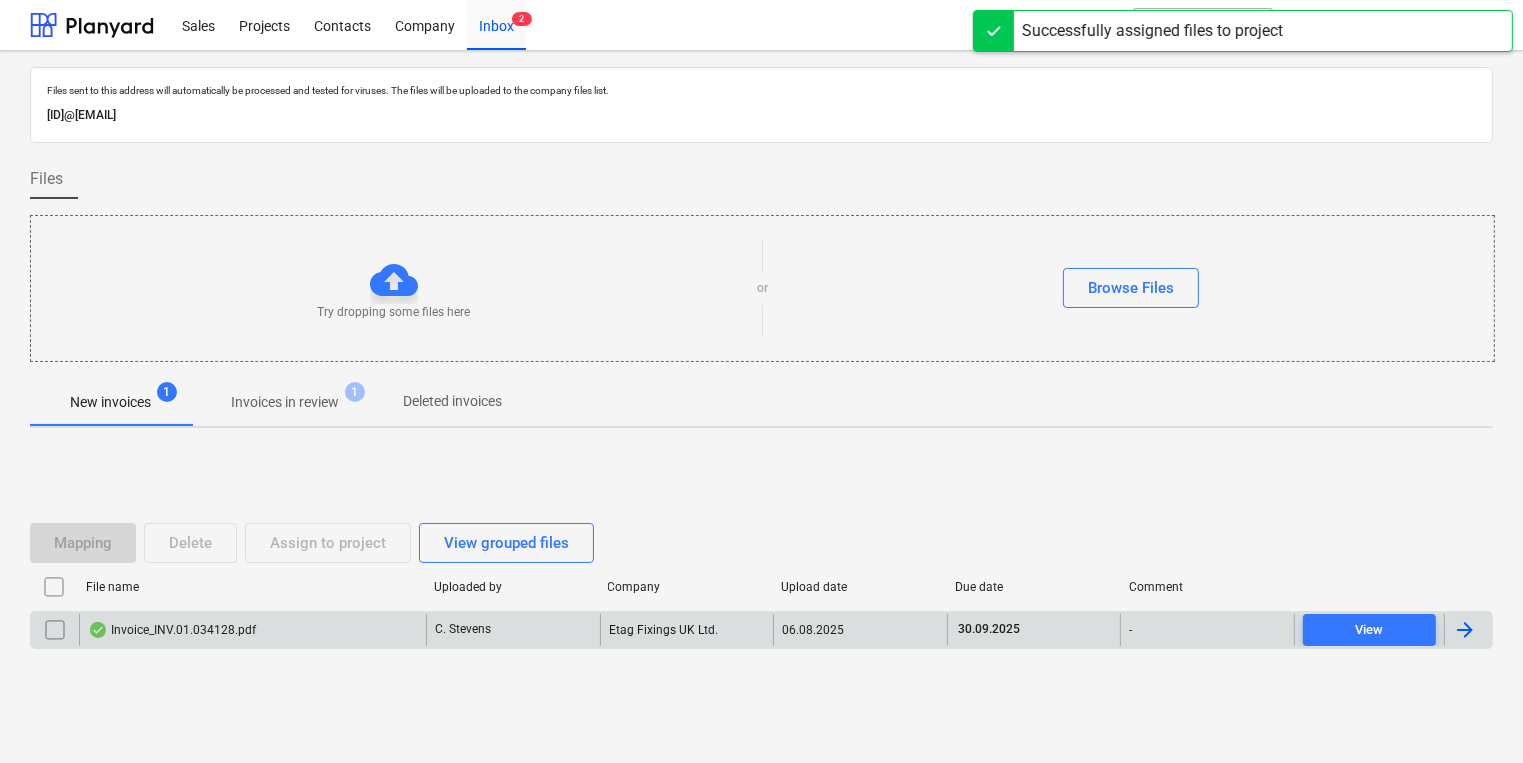 click on "Invoice_INV.01.034128.pdf" at bounding box center (252, 630) 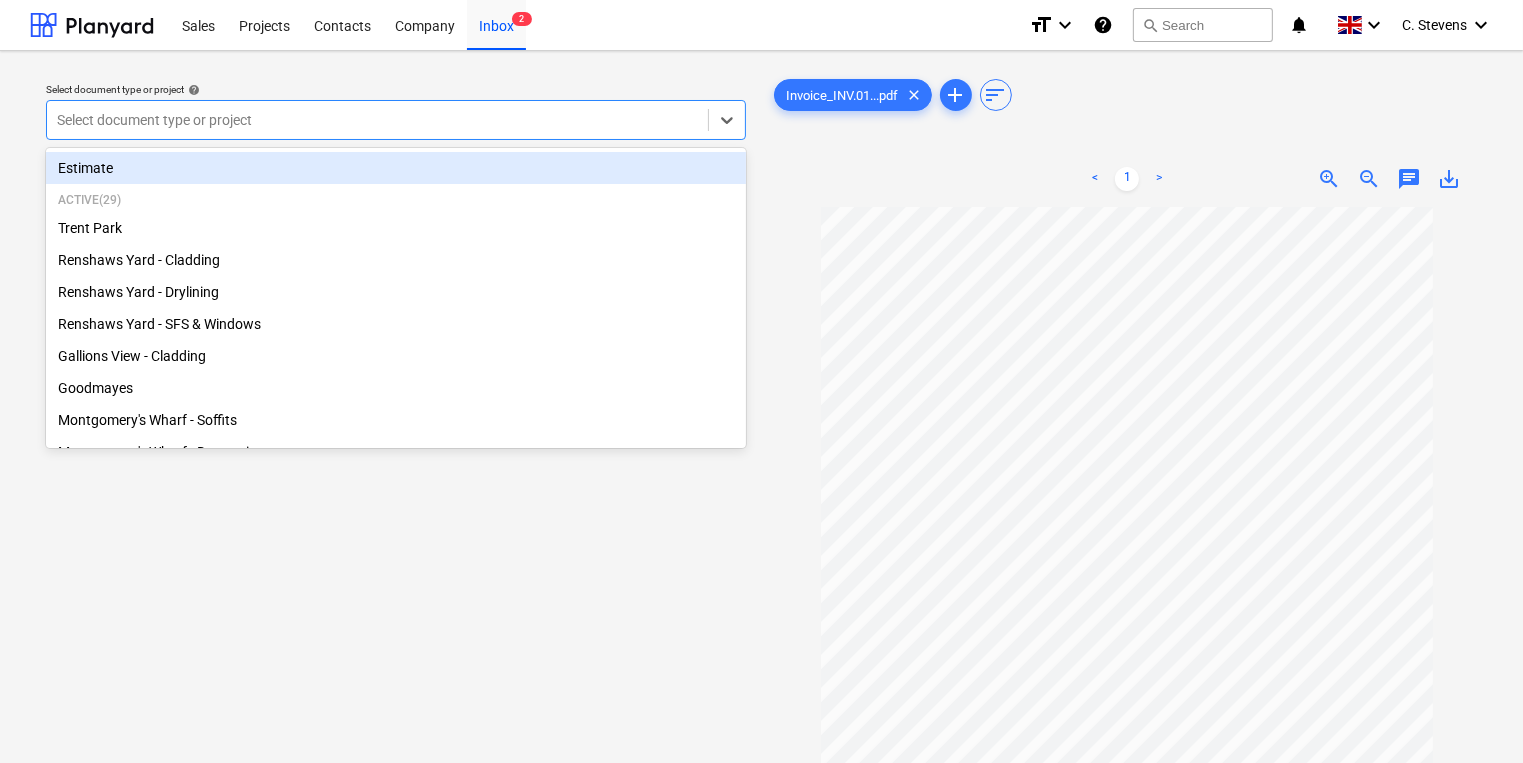 click at bounding box center [377, 120] 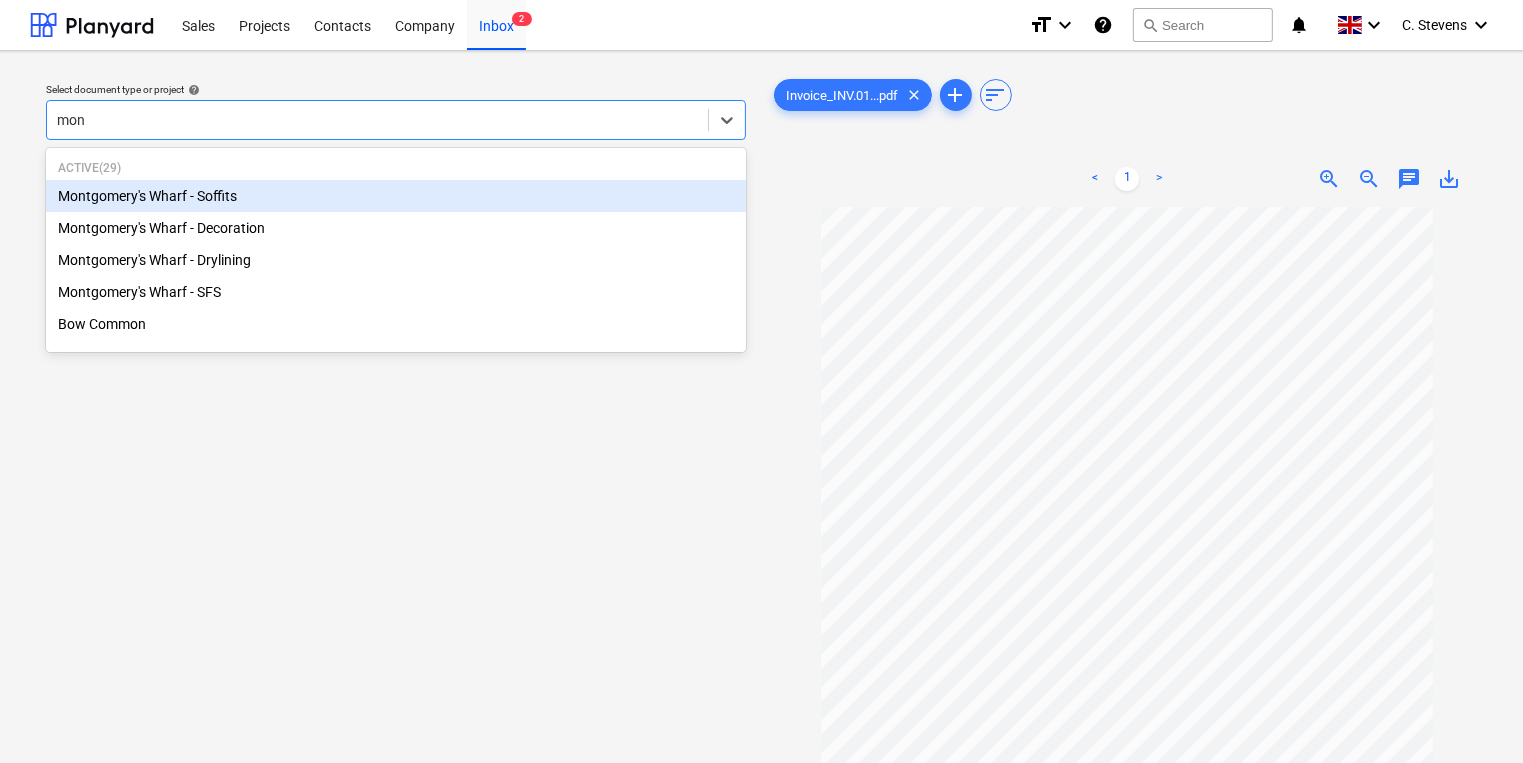 type on "mont" 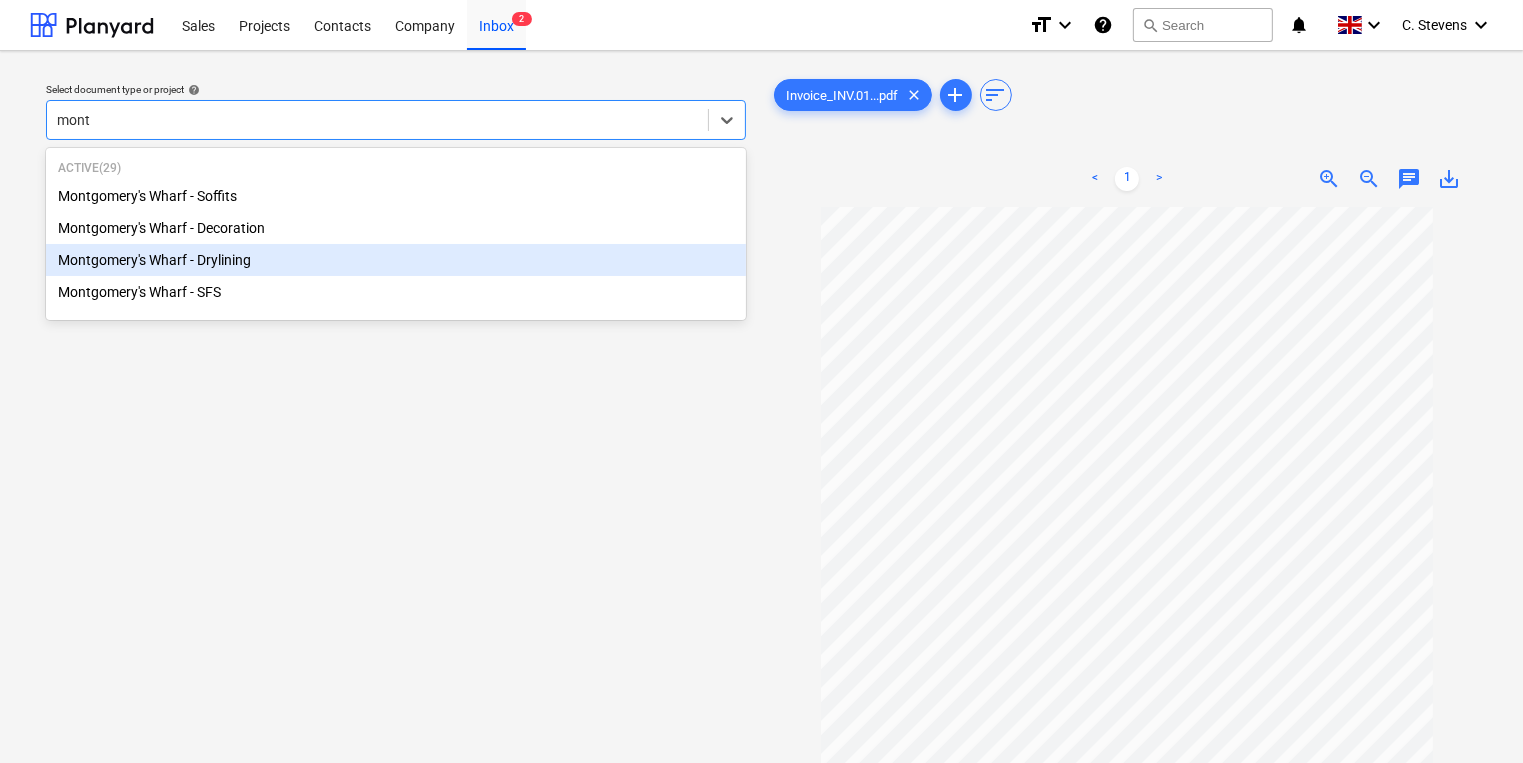 type 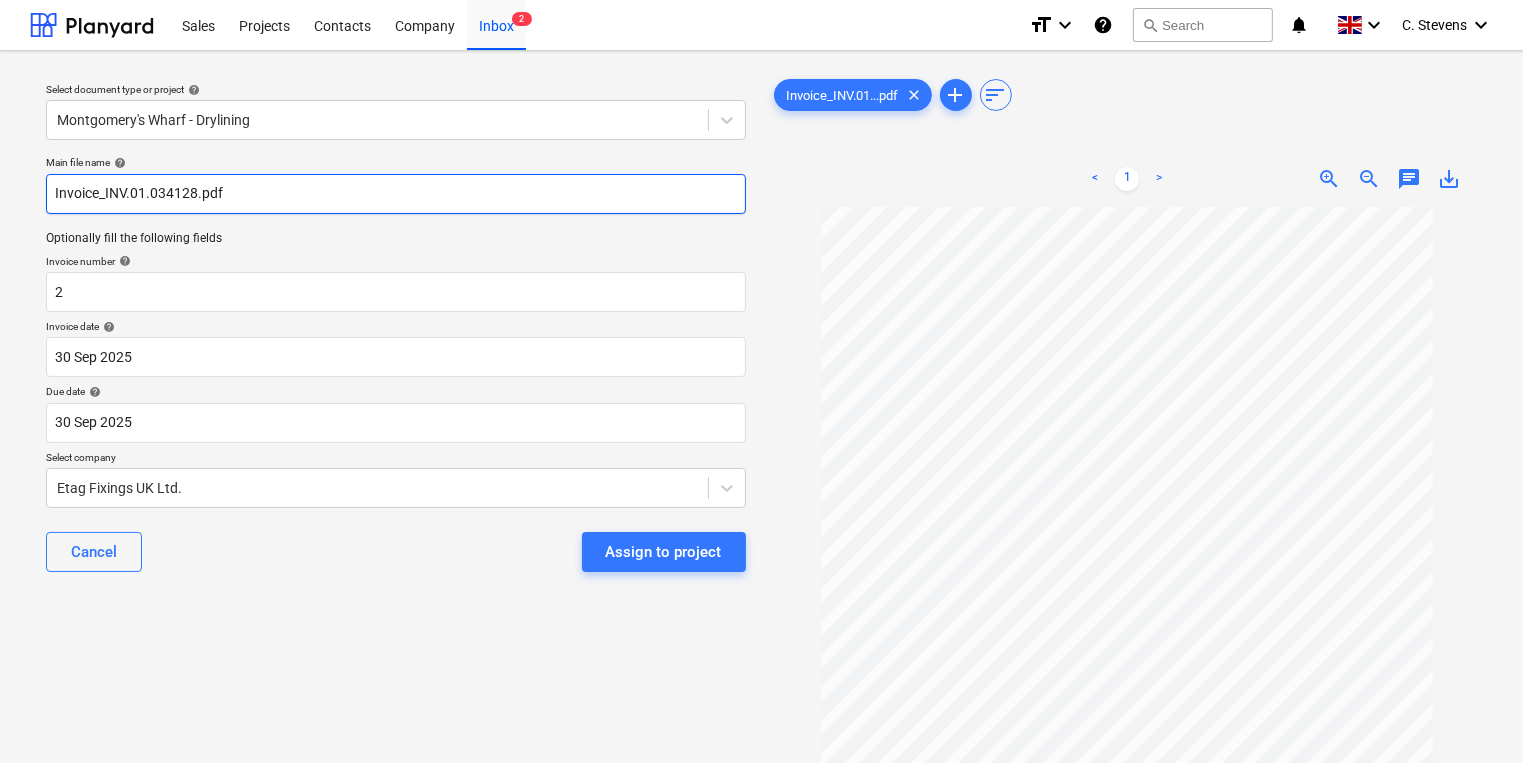 drag, startPoint x: 107, startPoint y: 193, endPoint x: 194, endPoint y: 194, distance: 87.005745 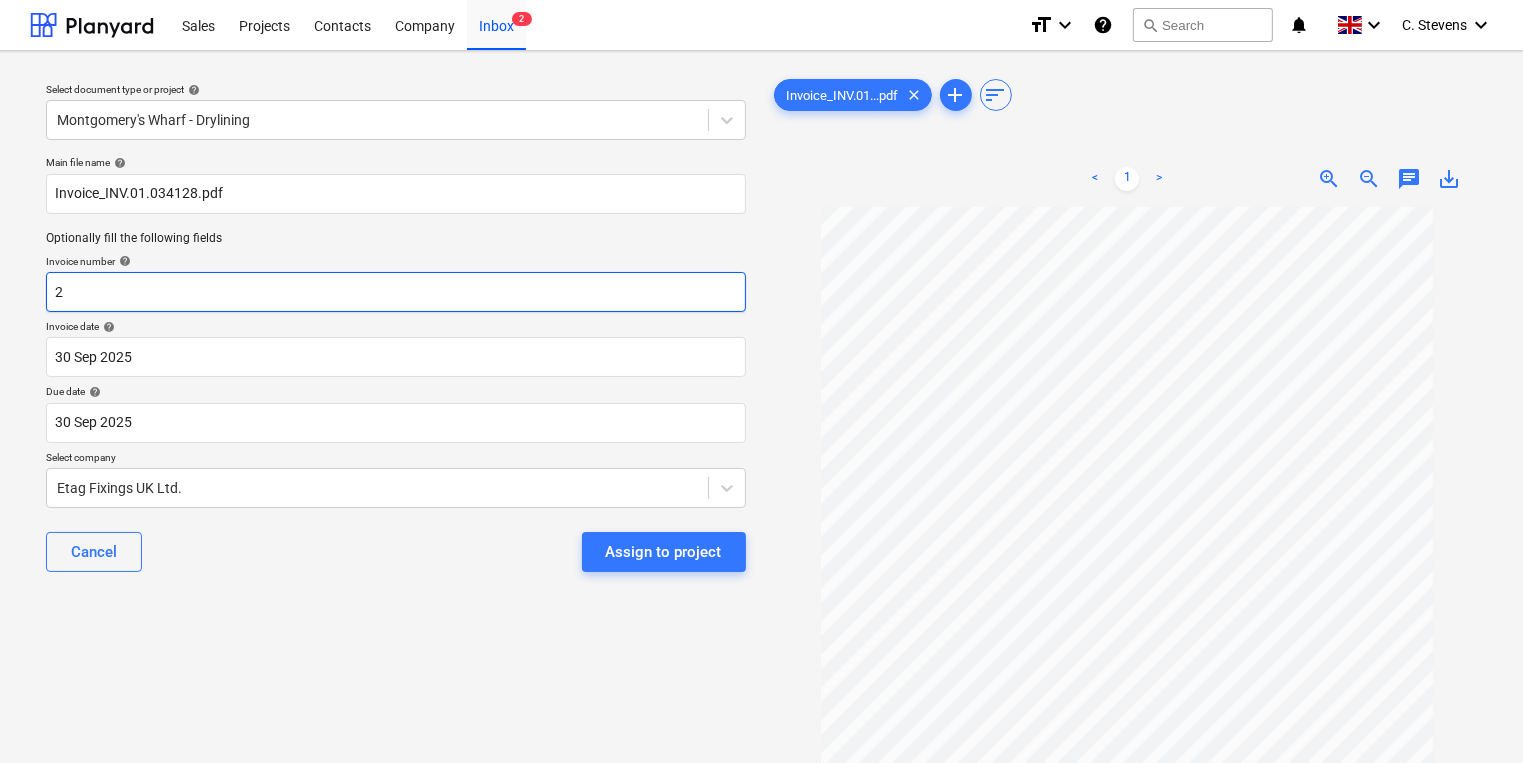 click on "2" at bounding box center [396, 292] 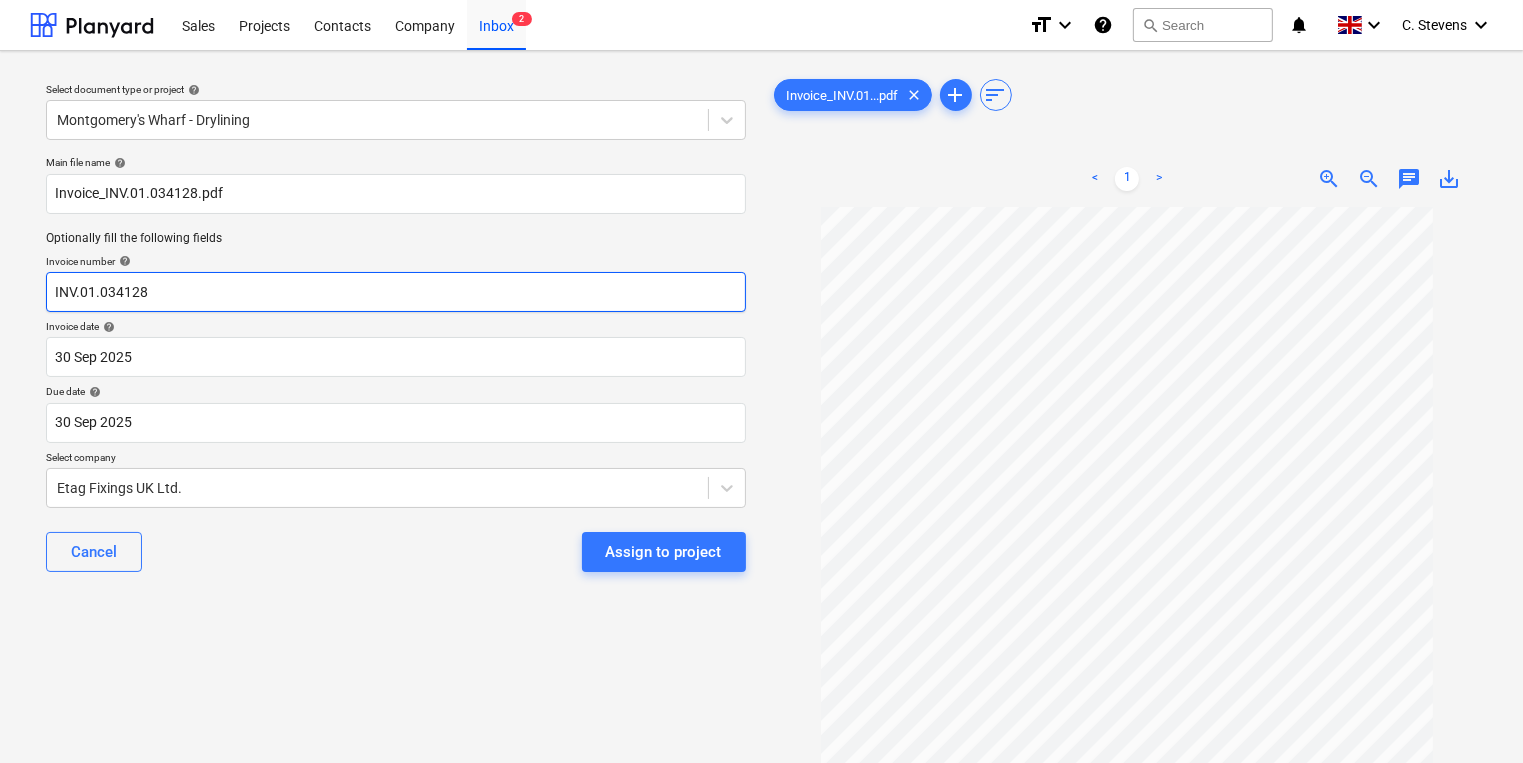 click on "INV.01.034128" at bounding box center [396, 292] 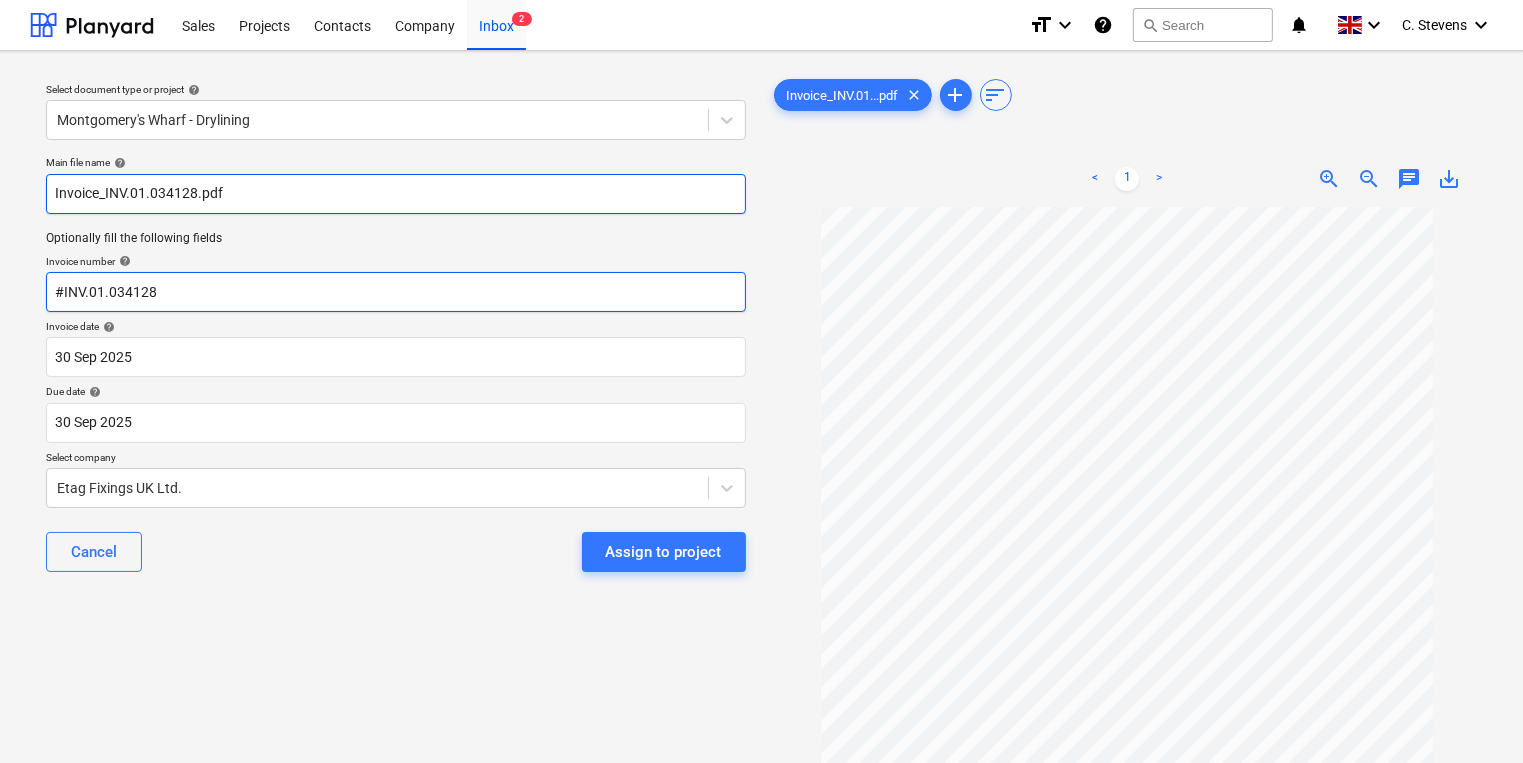 type on "#INV.01.034128" 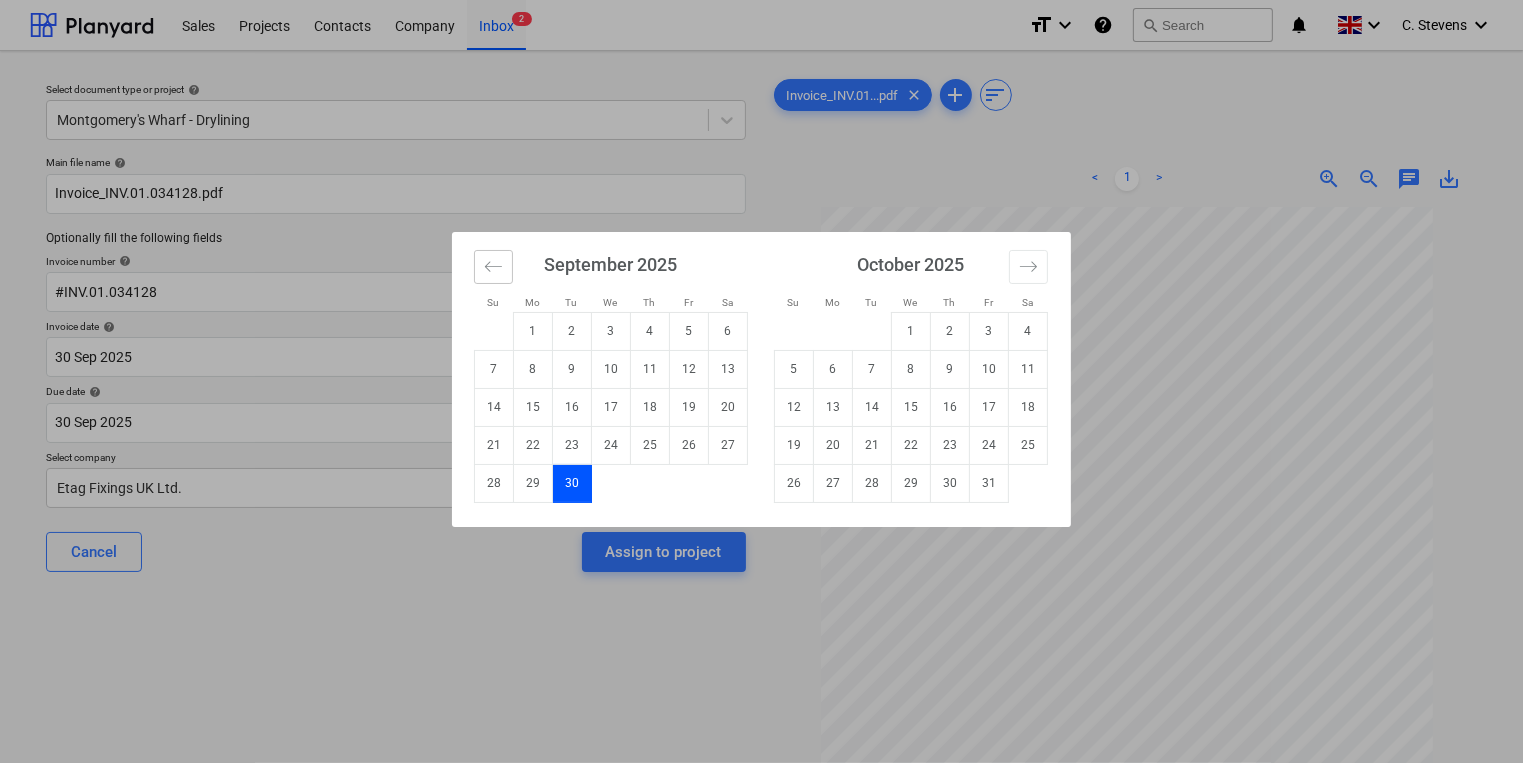 click 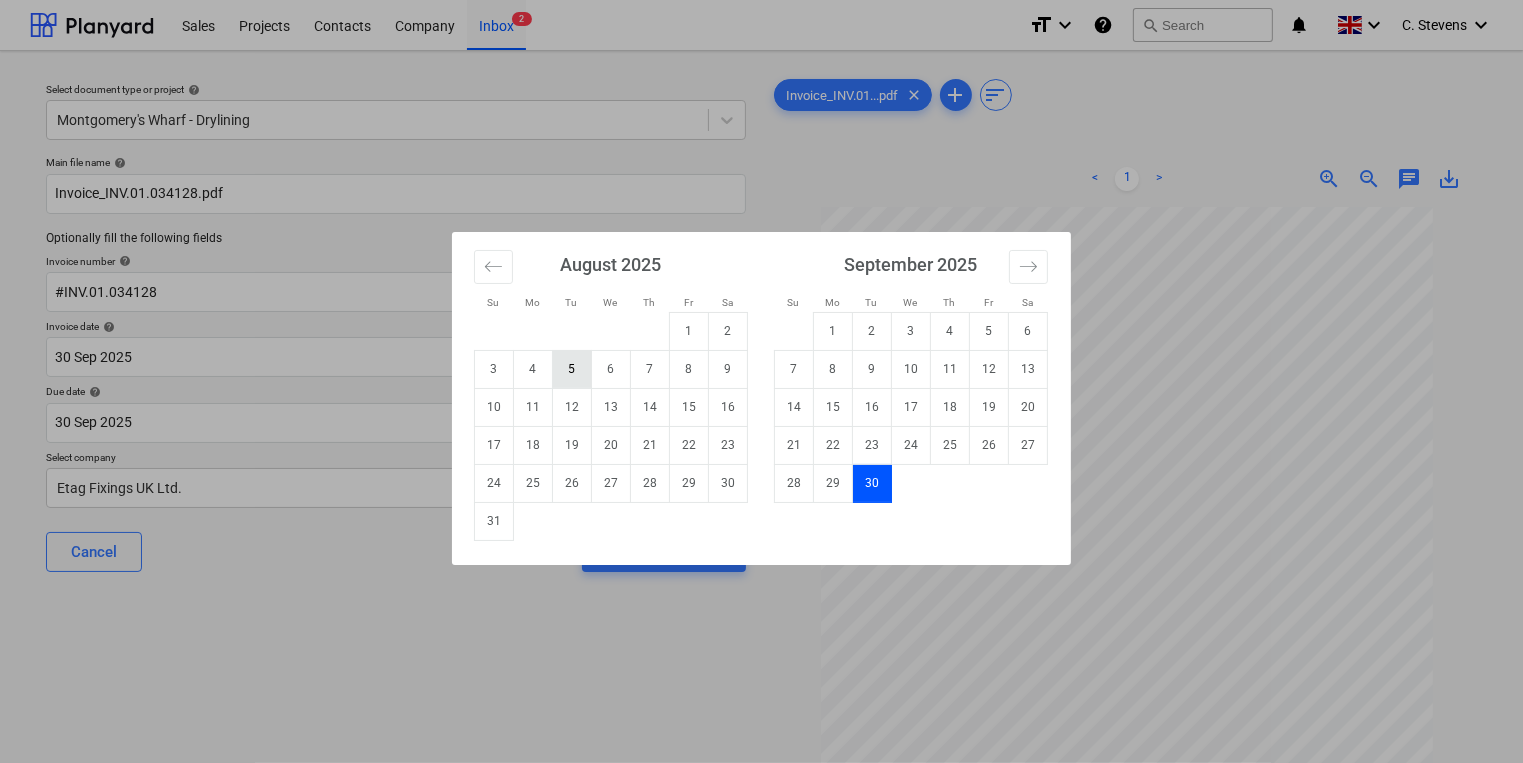 click on "5" at bounding box center [572, 369] 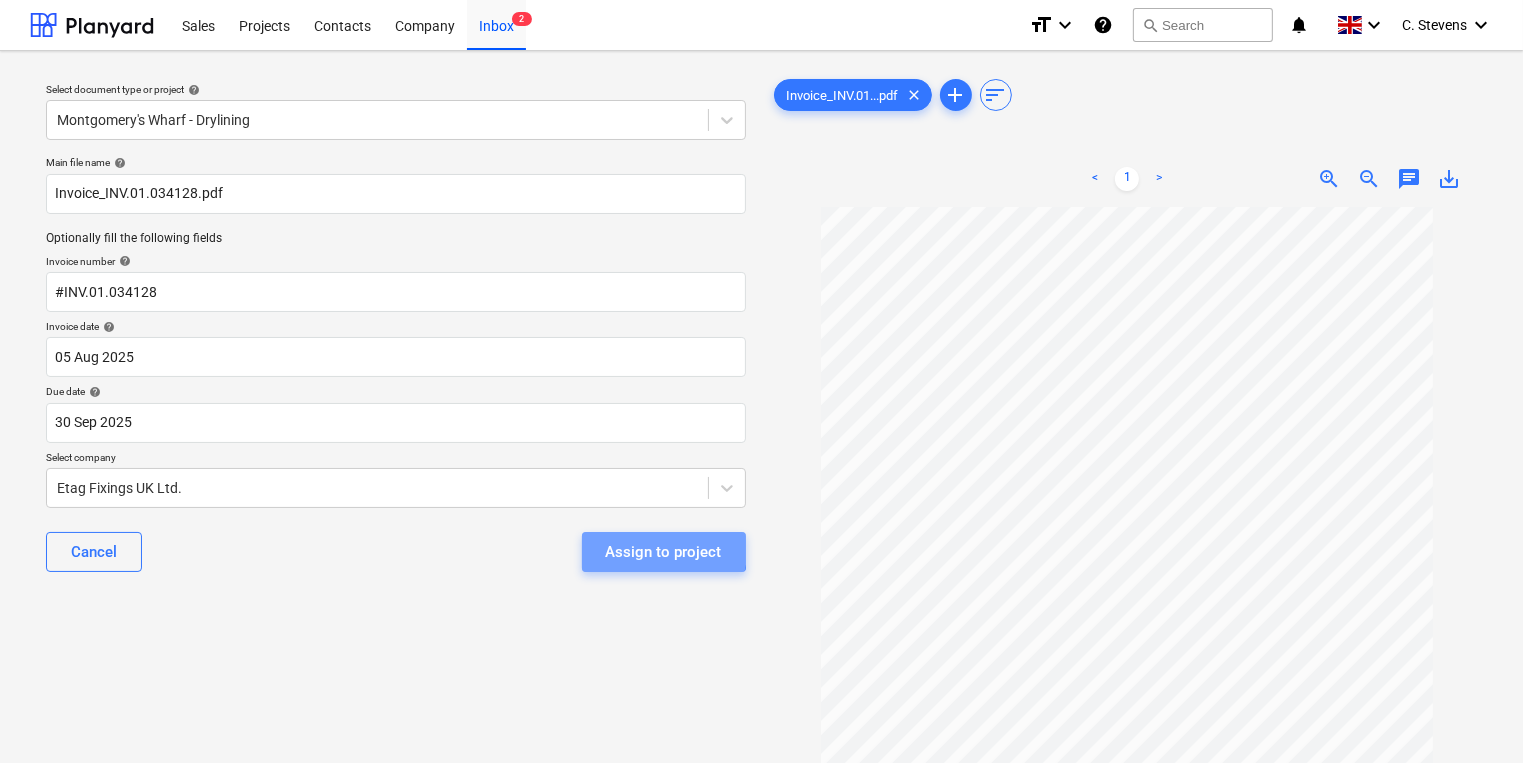 click on "Assign to project" at bounding box center (664, 552) 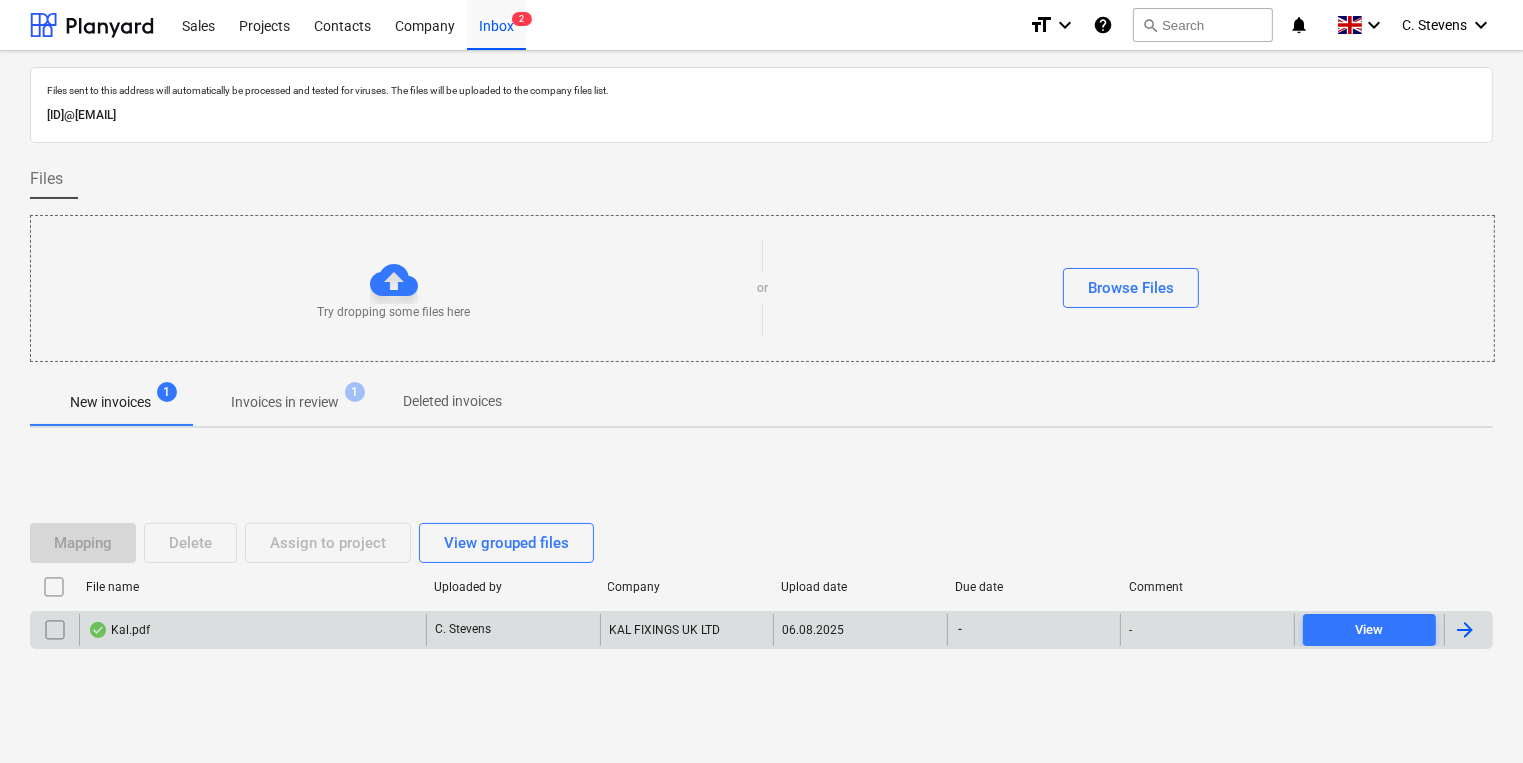 click on "Kal.pdf" at bounding box center [252, 630] 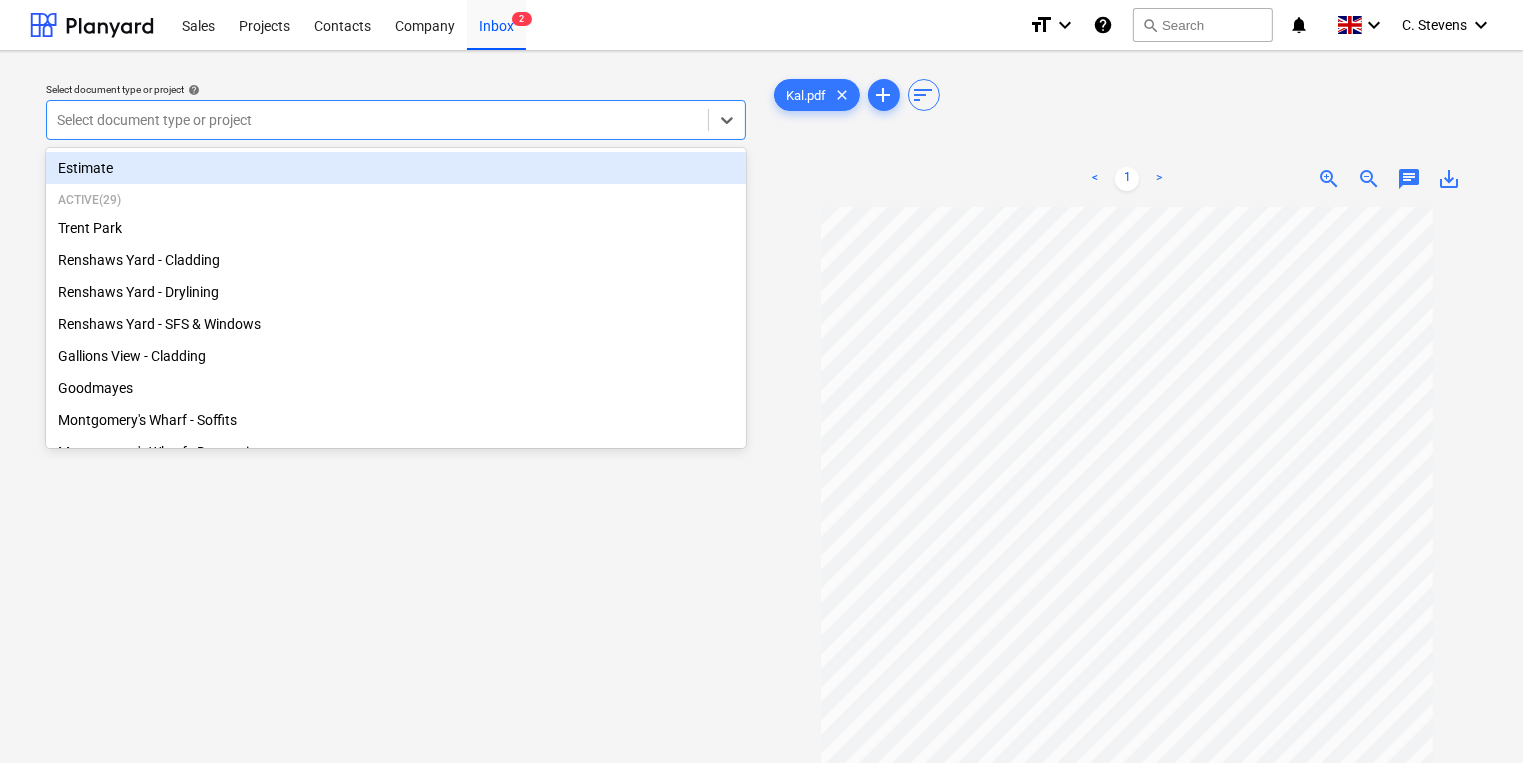 click at bounding box center (377, 120) 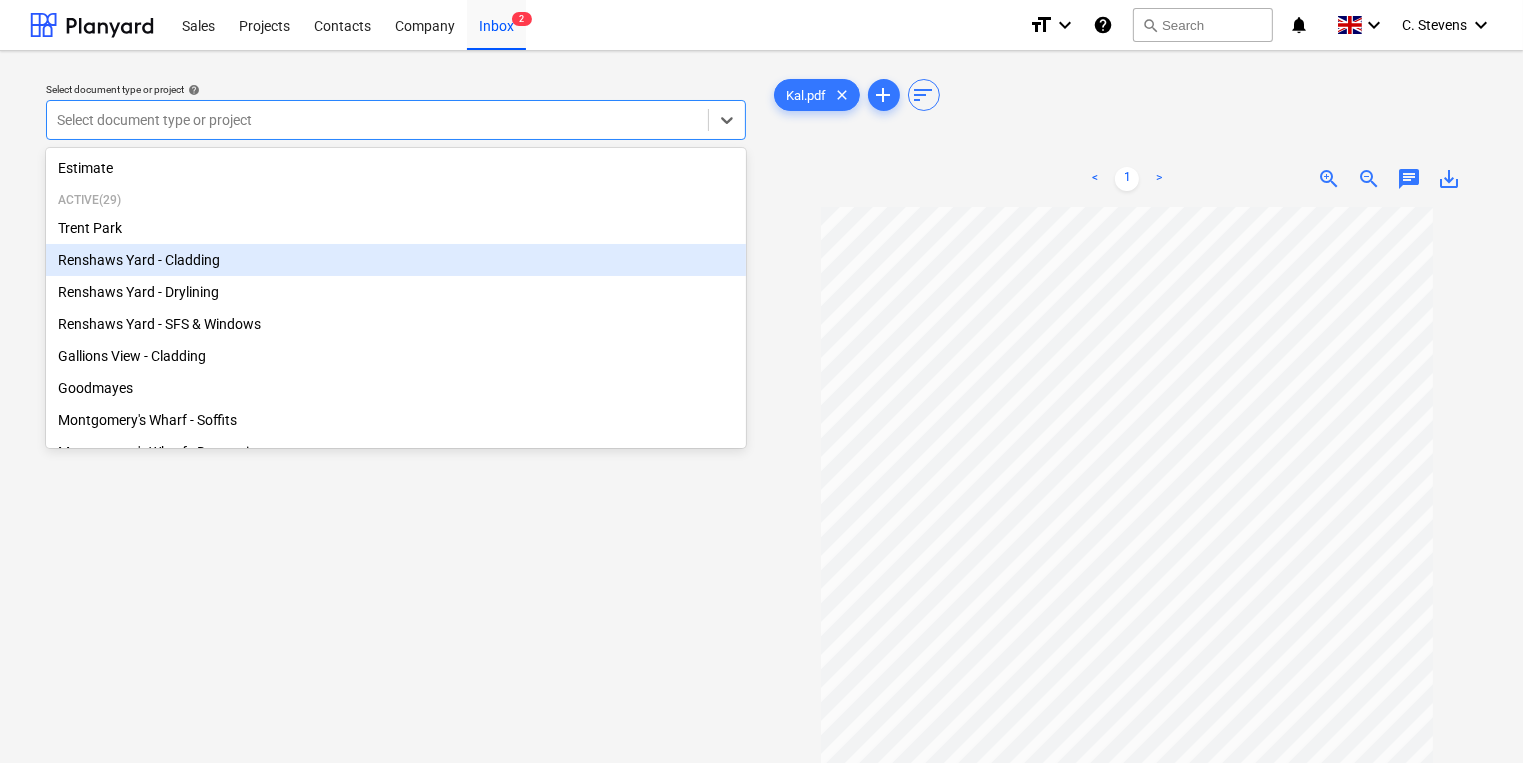 click on "Renshaws Yard - Cladding" at bounding box center (396, 260) 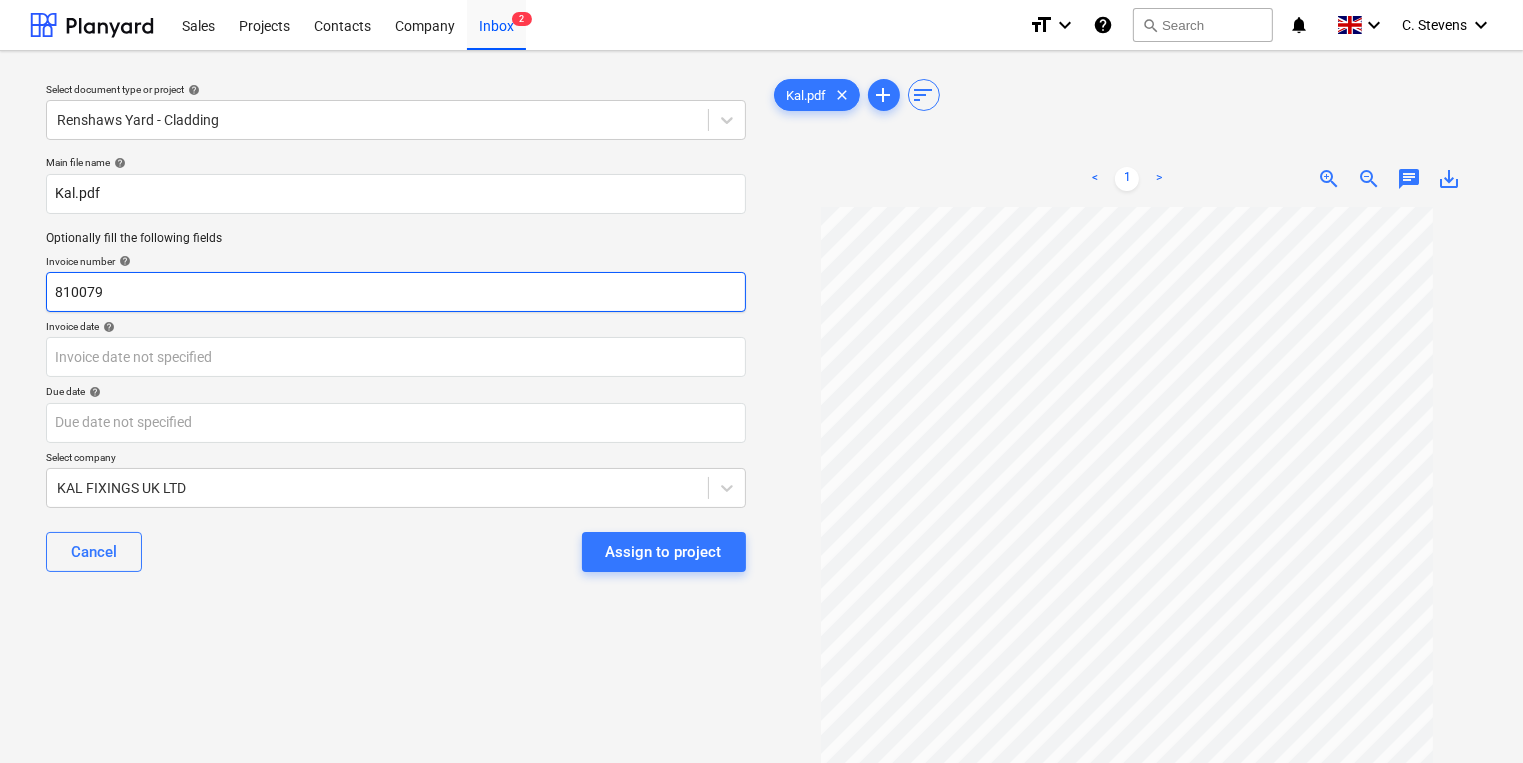 drag, startPoint x: 177, startPoint y: 293, endPoint x: 58, endPoint y: 271, distance: 121.016525 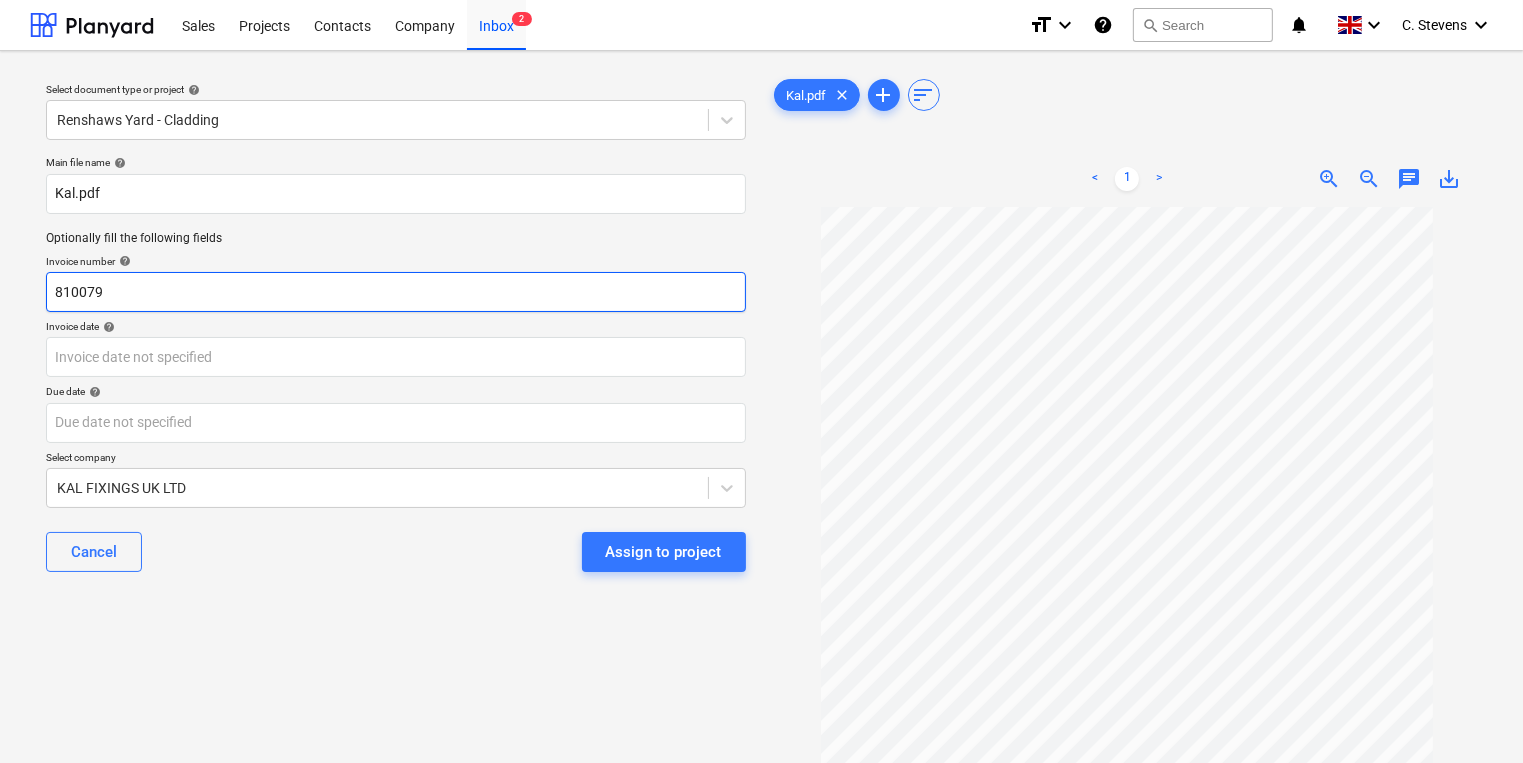 click on "810079" at bounding box center (396, 292) 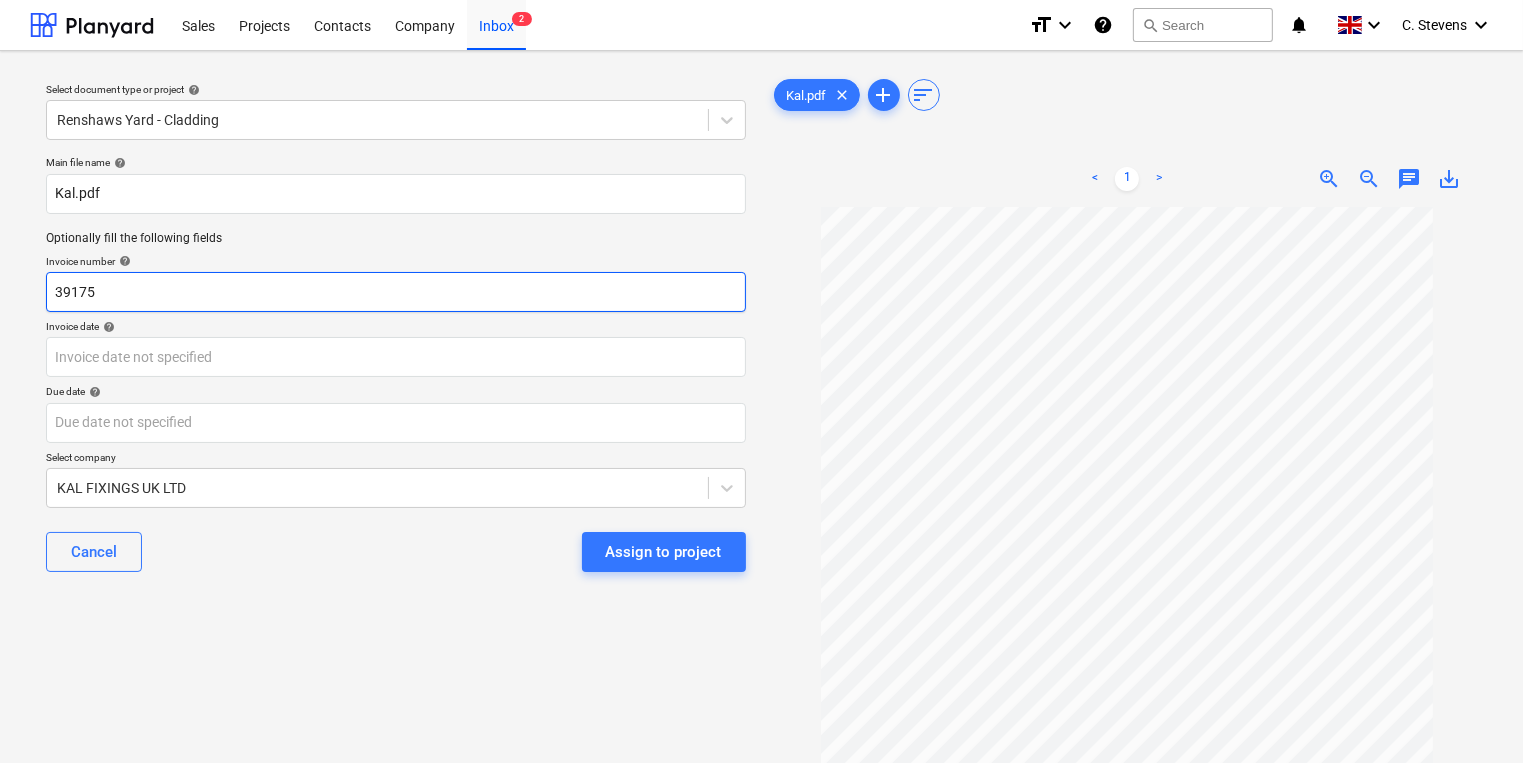type on "39175" 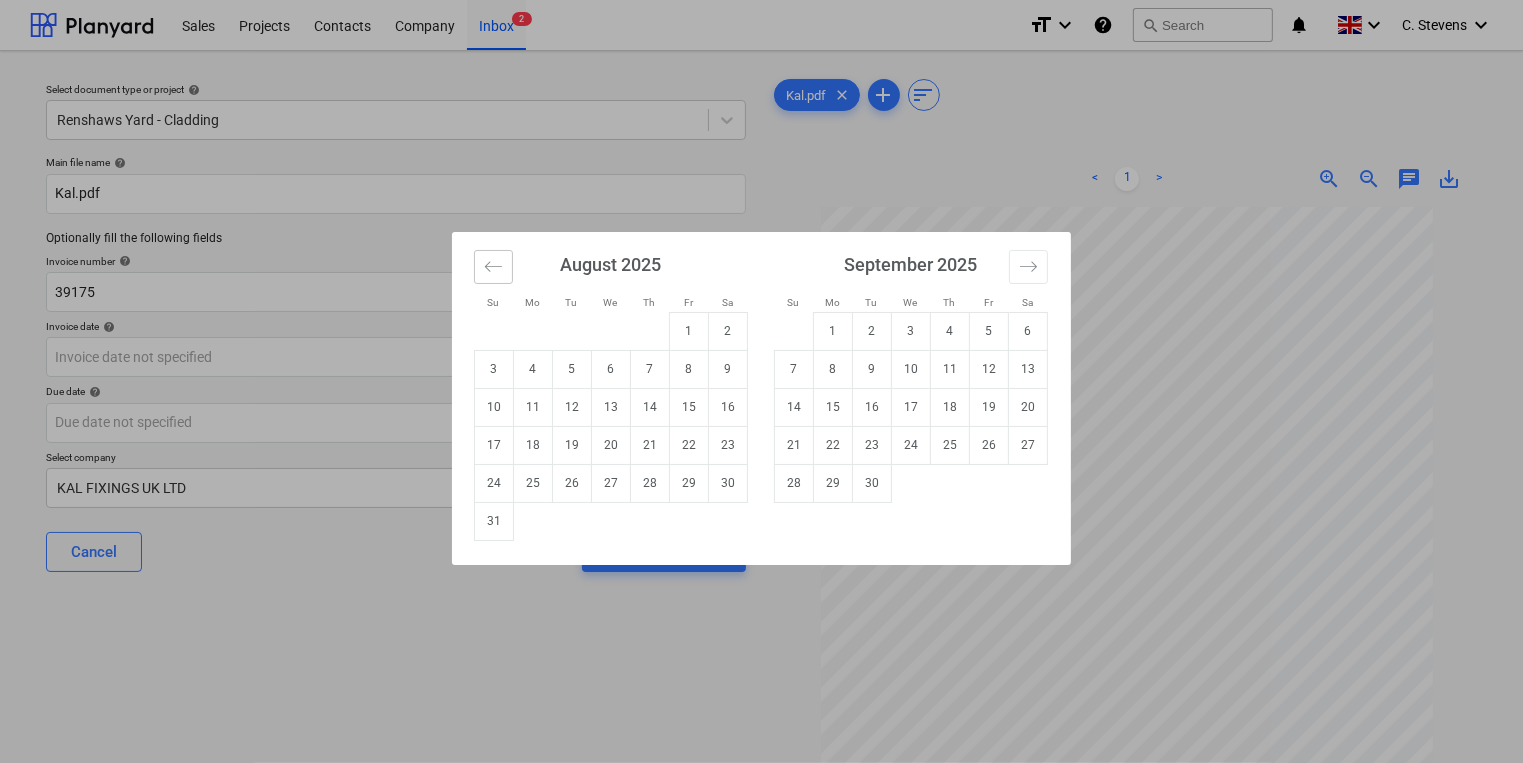 click 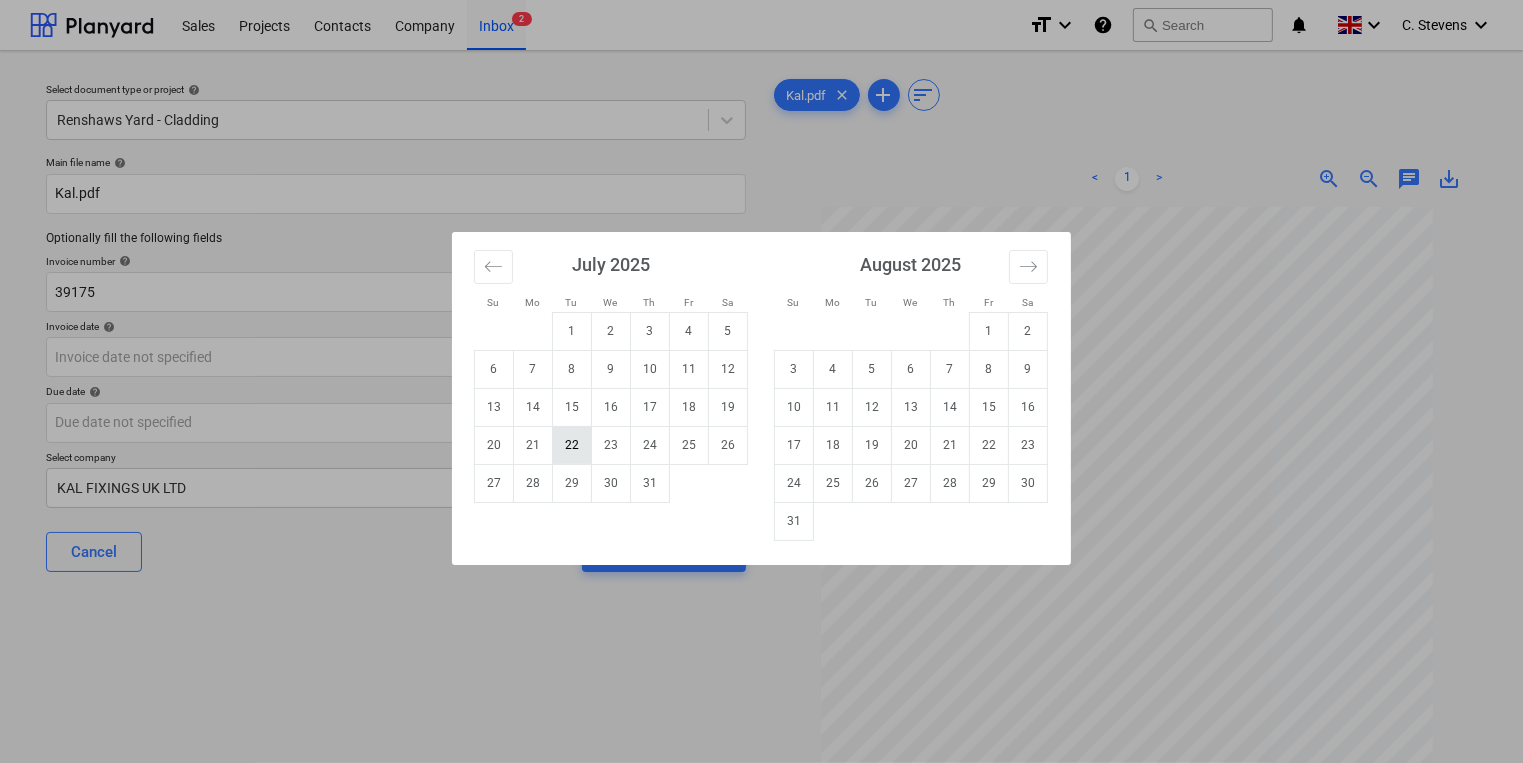 click on "22" at bounding box center (572, 445) 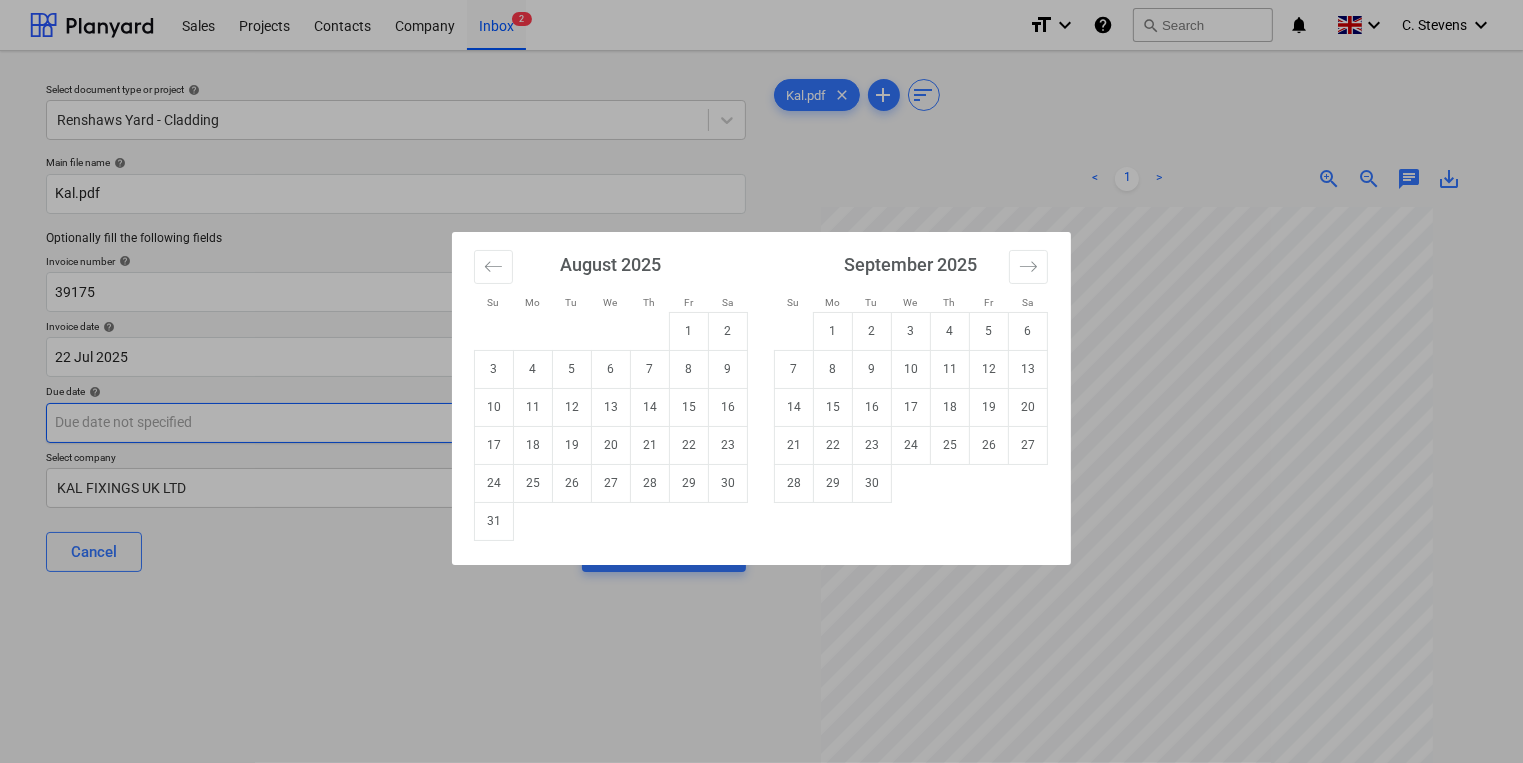 click on "Kal.pdf Optionally fill the following fields Invoice number help 39175 Invoice date help 22 Jul 2025 22.07.2025 Press the down arrow key to interact with the calendar and
select a date. Press the question mark key to get the keyboard shortcuts for changing dates. Due date help Press the down arrow key to interact with the calendar and
select a date. Press the question mark key to get the keyboard shortcuts for changing dates. Select company KAL FIXINGS UK LTD   Cancel Assign to project Kal.pdf clear add sort < 1 > zoom_in zoom_out chat 0 save_alt
Su Mo Tu We Th Fr Sa Su Mo Tu We Th Fr Sa July 2025 1 2 3 4 5 6 7 8 9 10 11 12 13 14 15 16 17 18 19 20 21 22 23 24 25 26 27 28 29 30 31 August 2025 1 2 3 4 5 6 7 8 9 10 11 12 13 14 15 16 17 18 19 20 21 22 23 1" at bounding box center [761, 381] 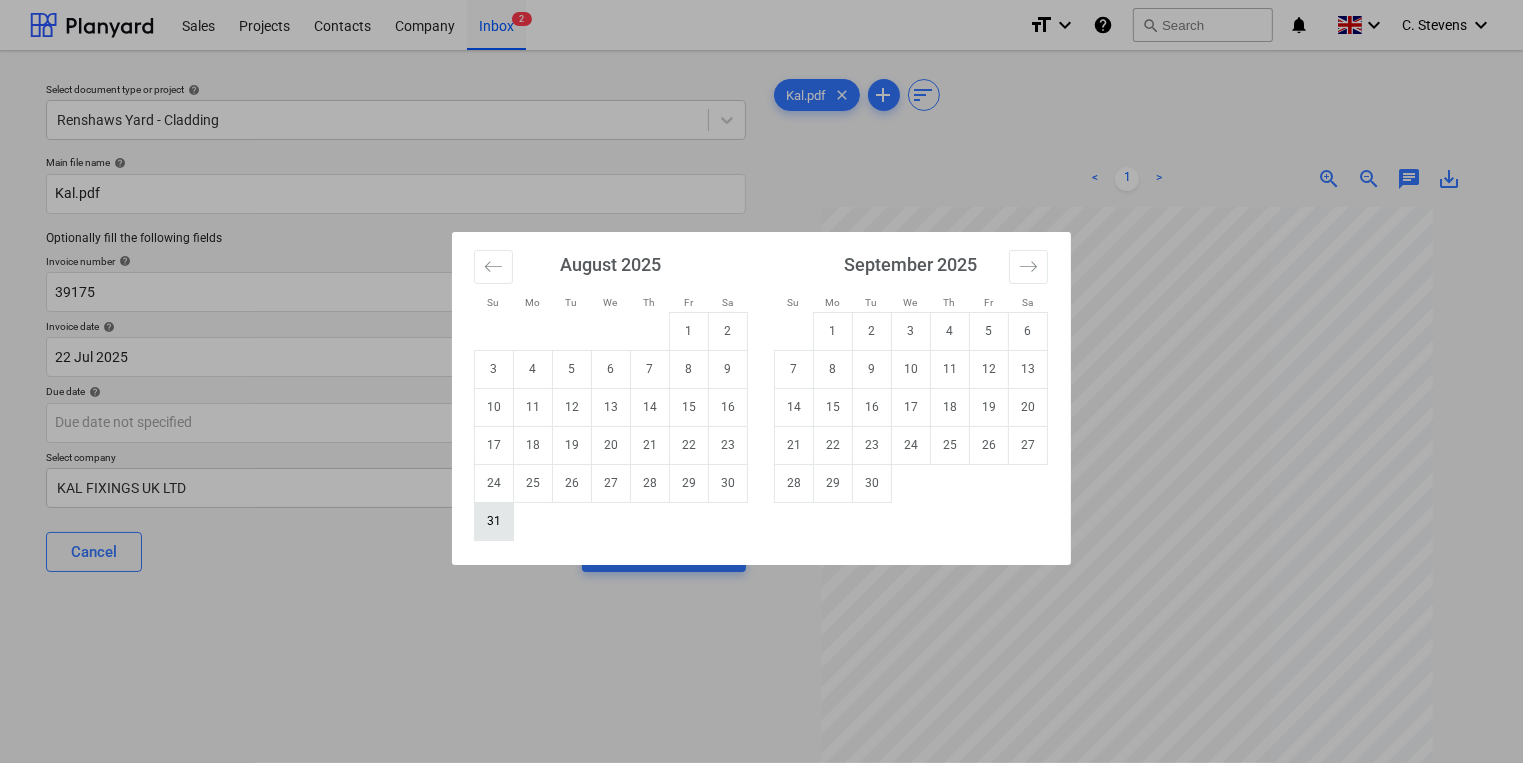 click on "31" at bounding box center (494, 521) 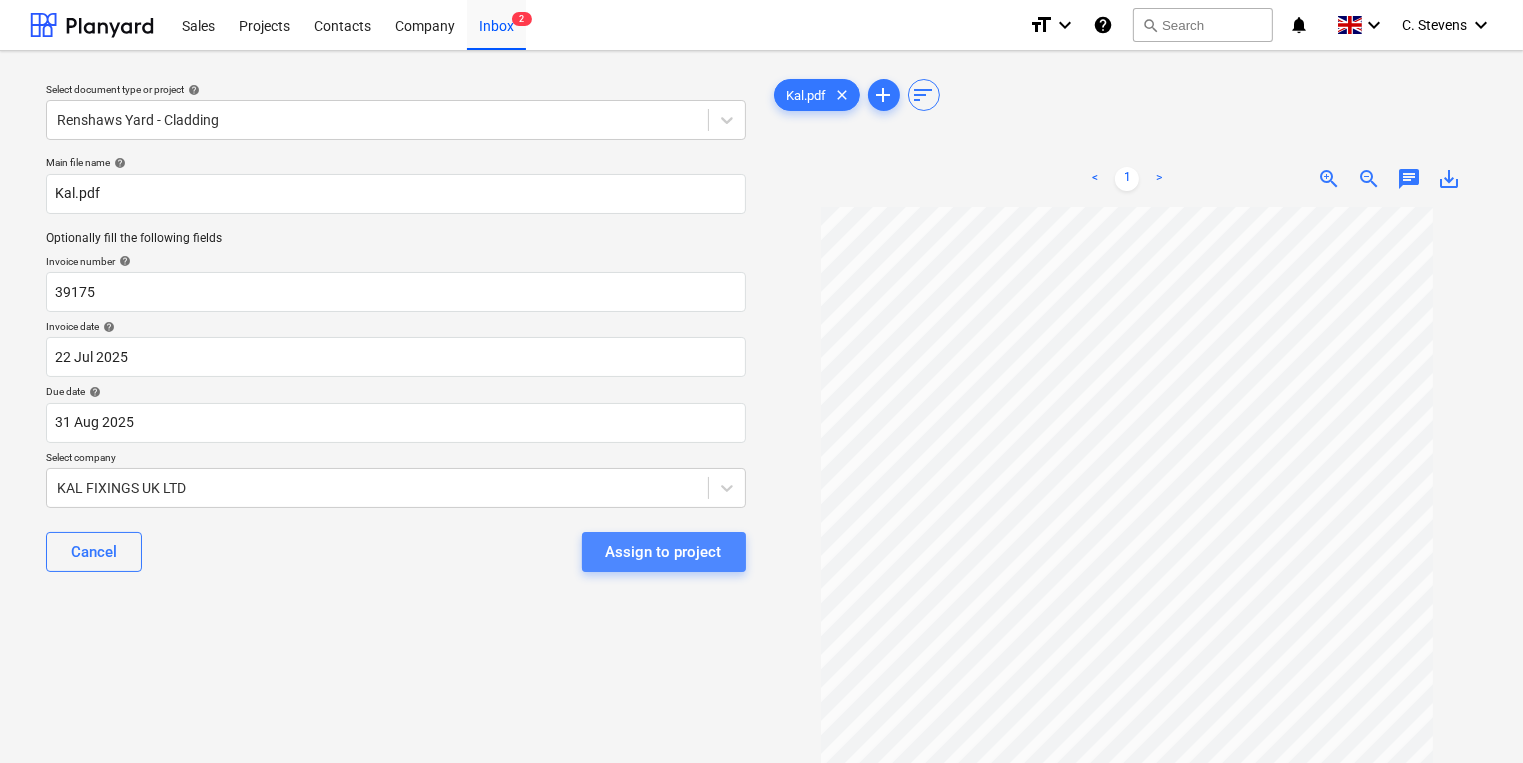 click on "Assign to project" at bounding box center (664, 552) 